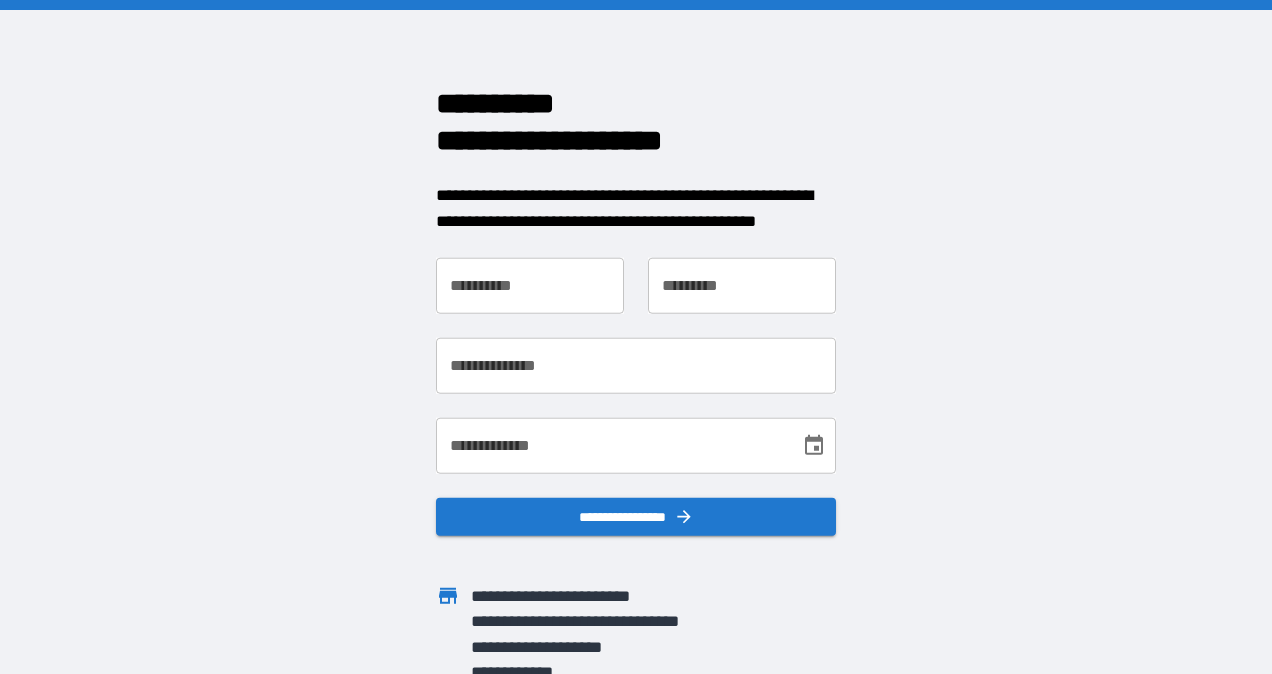 scroll, scrollTop: 0, scrollLeft: 0, axis: both 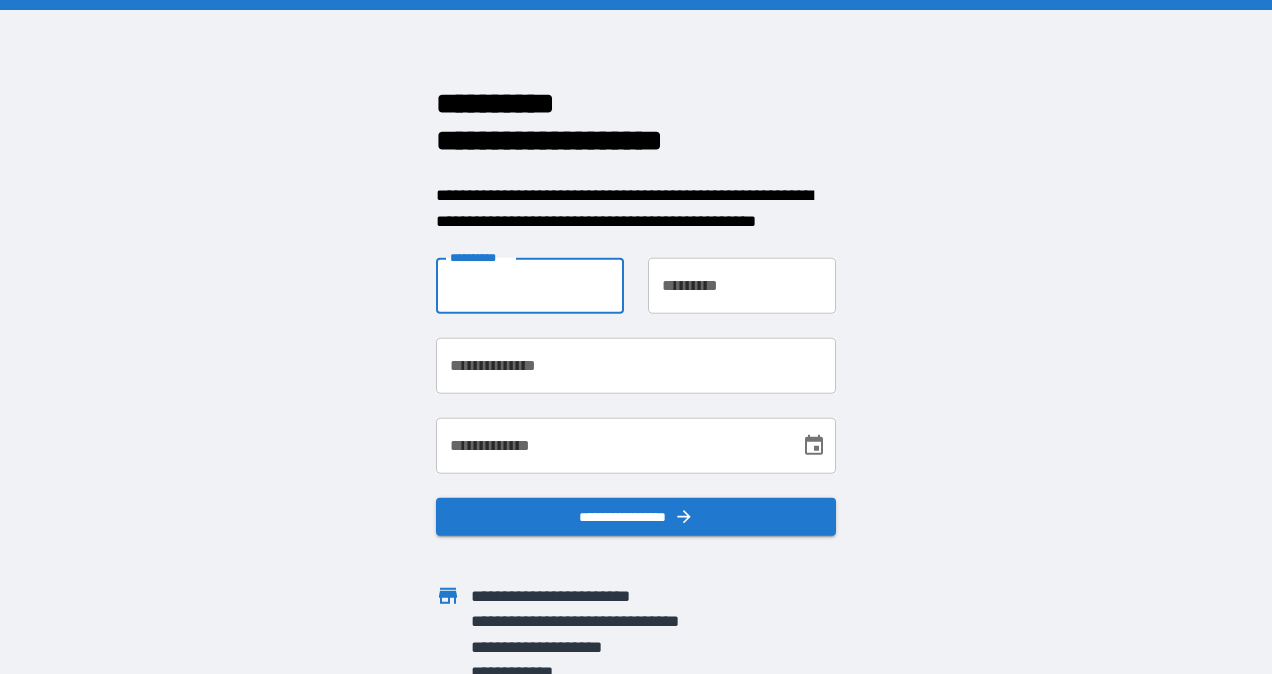 click on "**********" at bounding box center [530, 286] 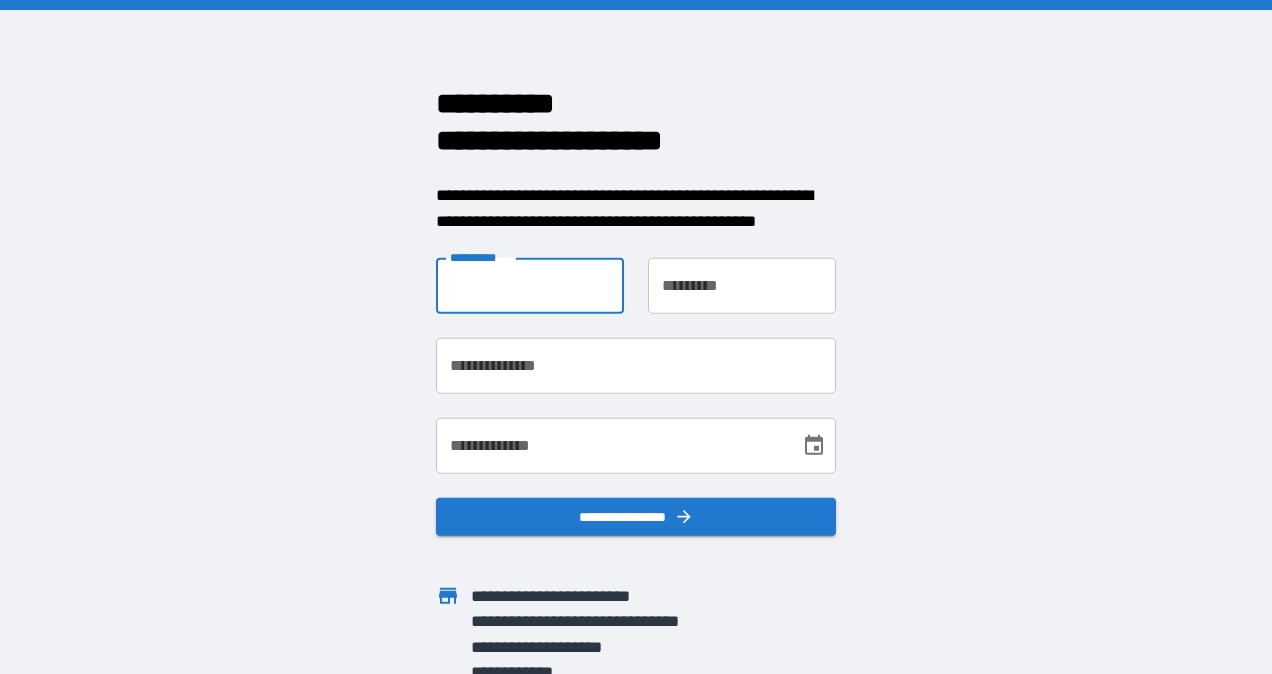 type on "**********" 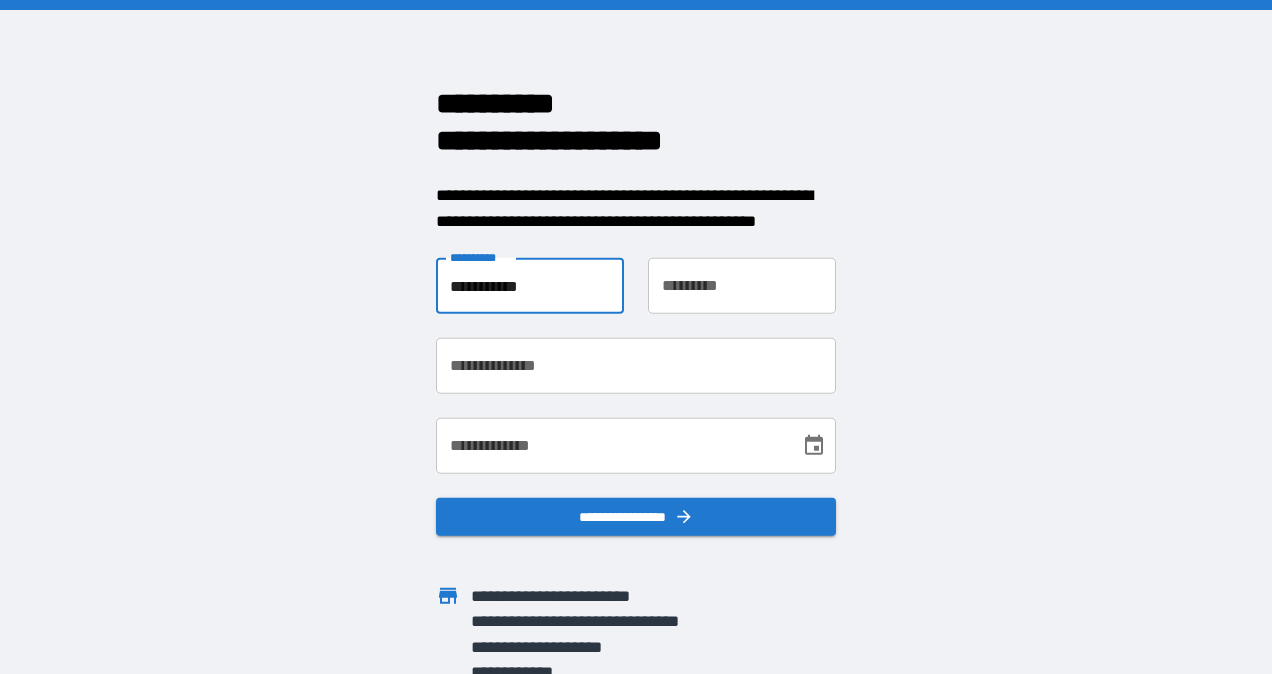 type on "******" 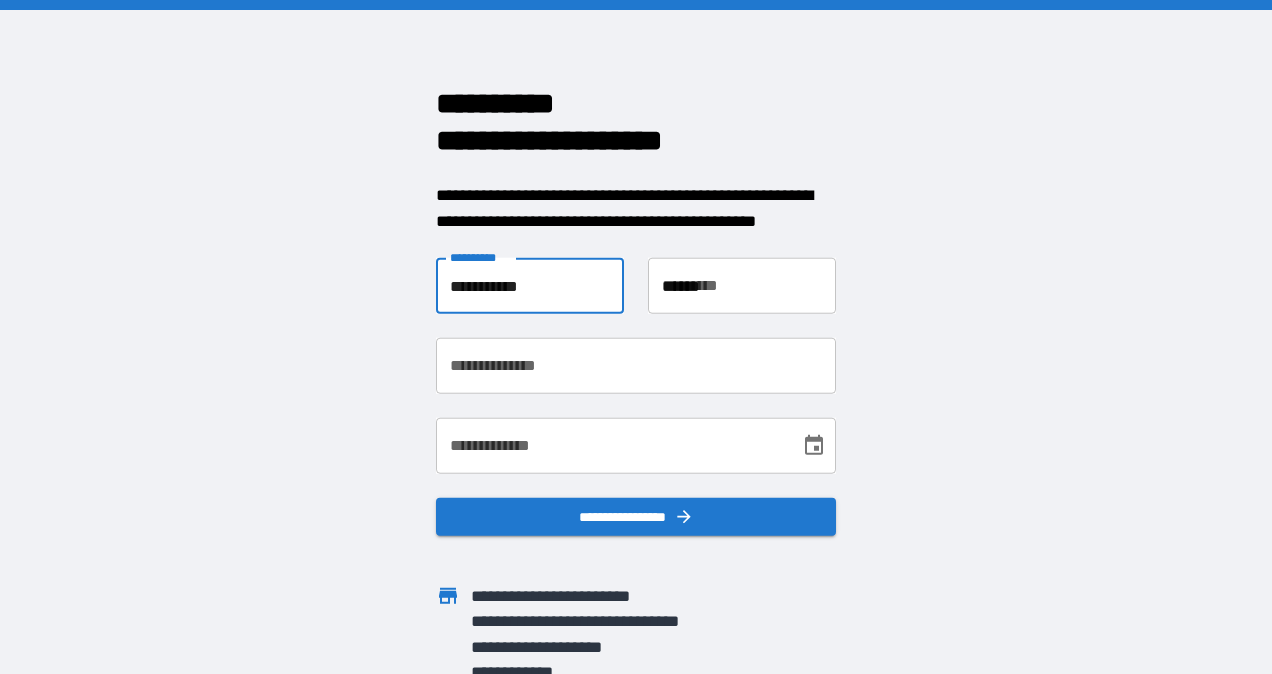 type on "**********" 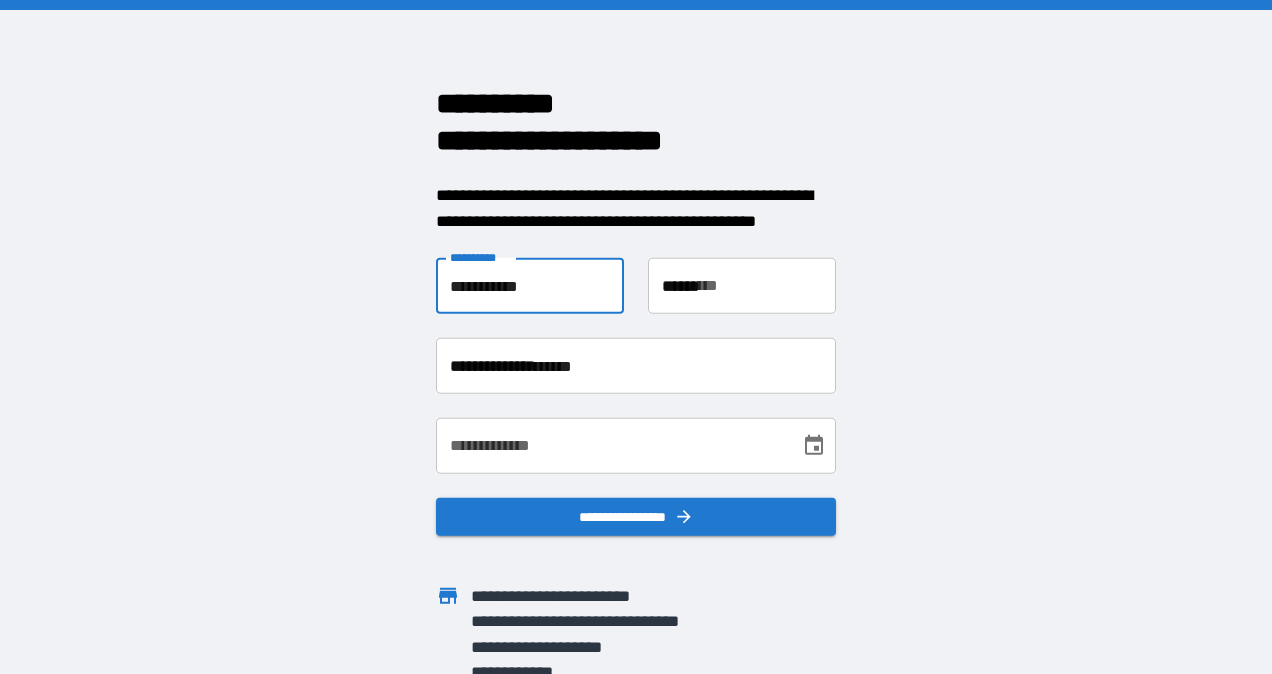 type on "**********" 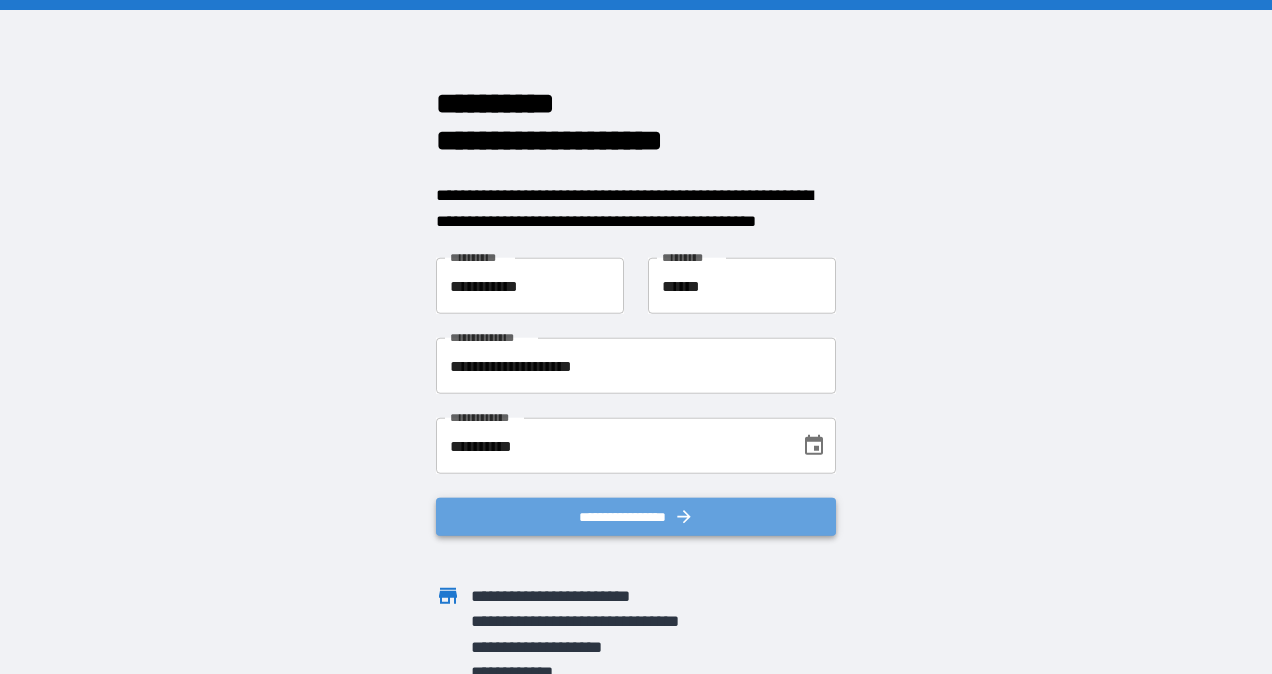 click on "**********" at bounding box center [636, 517] 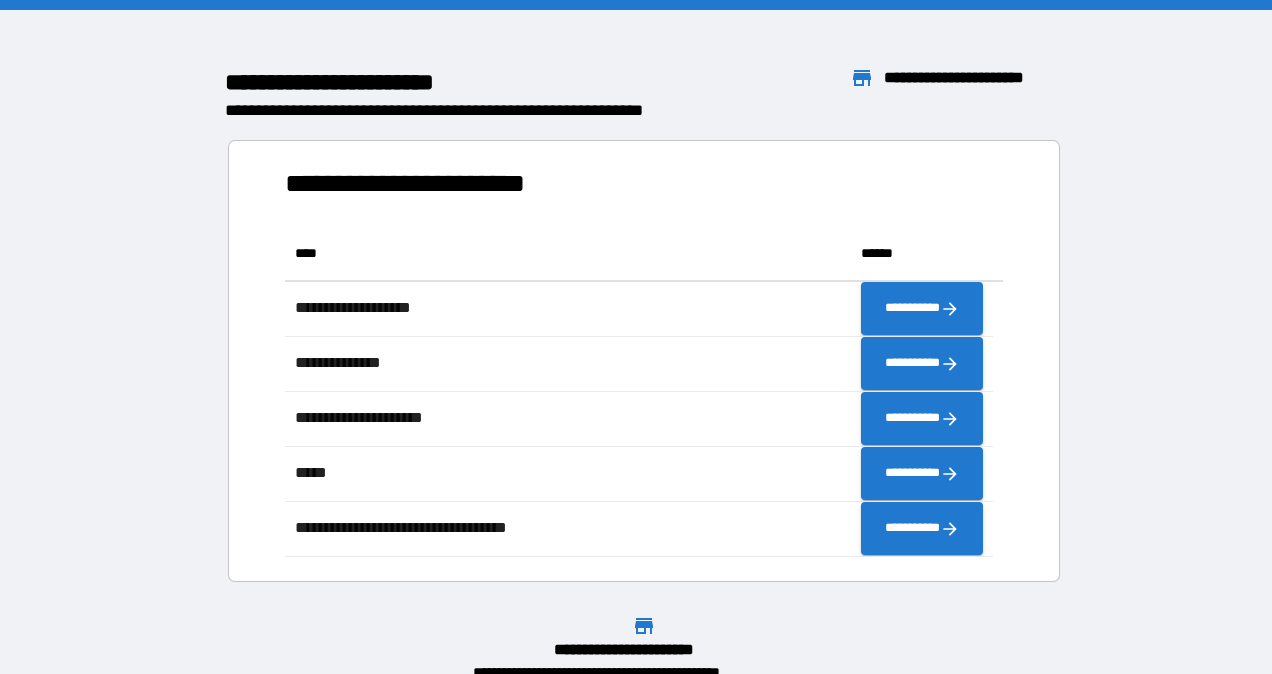 scroll, scrollTop: 16, scrollLeft: 16, axis: both 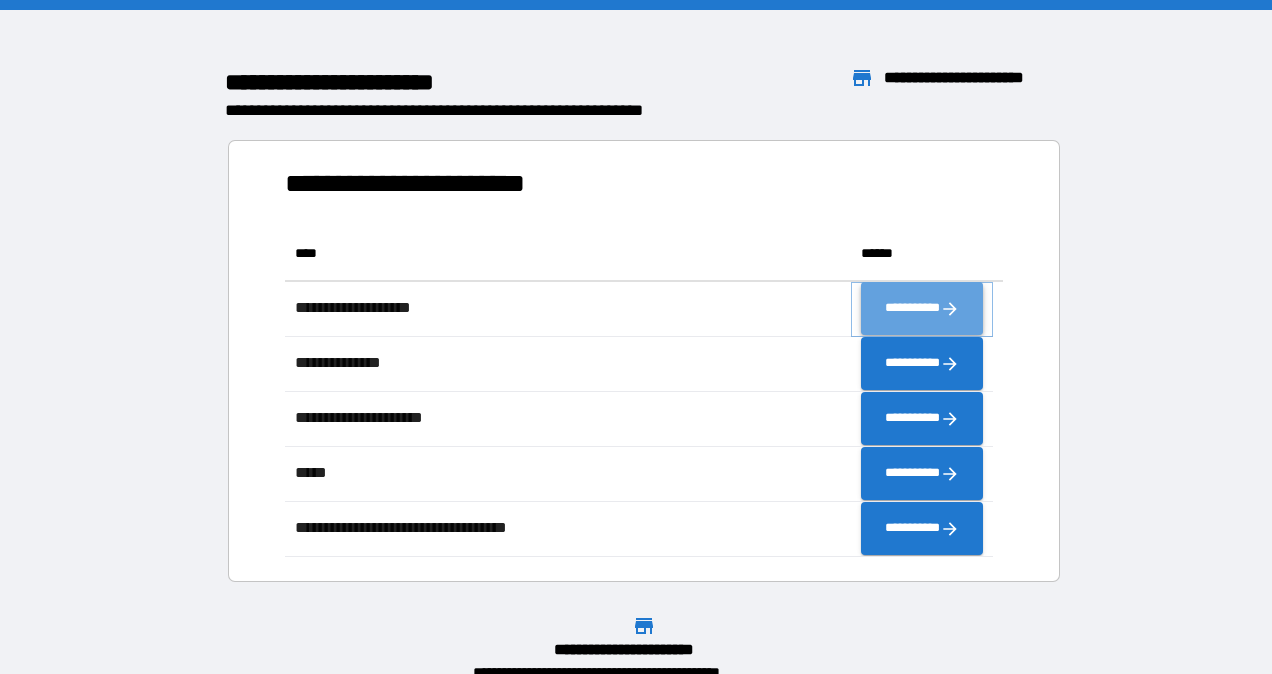click on "**********" at bounding box center [922, 309] 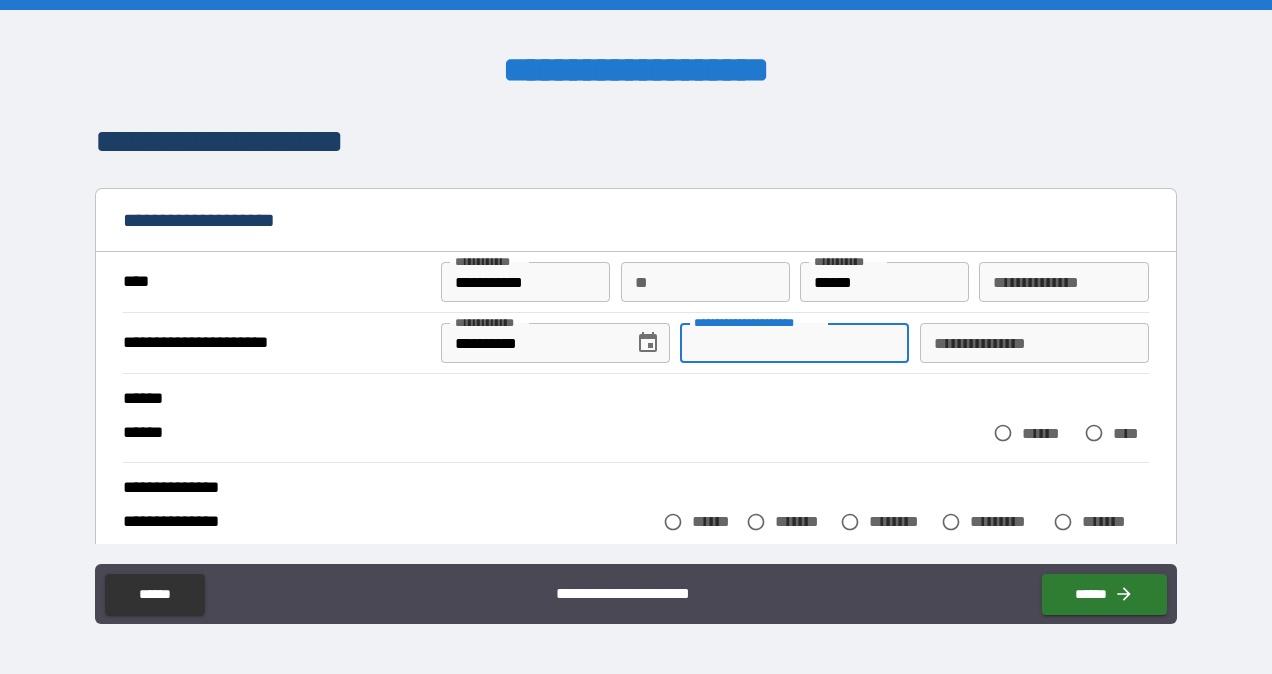 click on "**********" at bounding box center [794, 343] 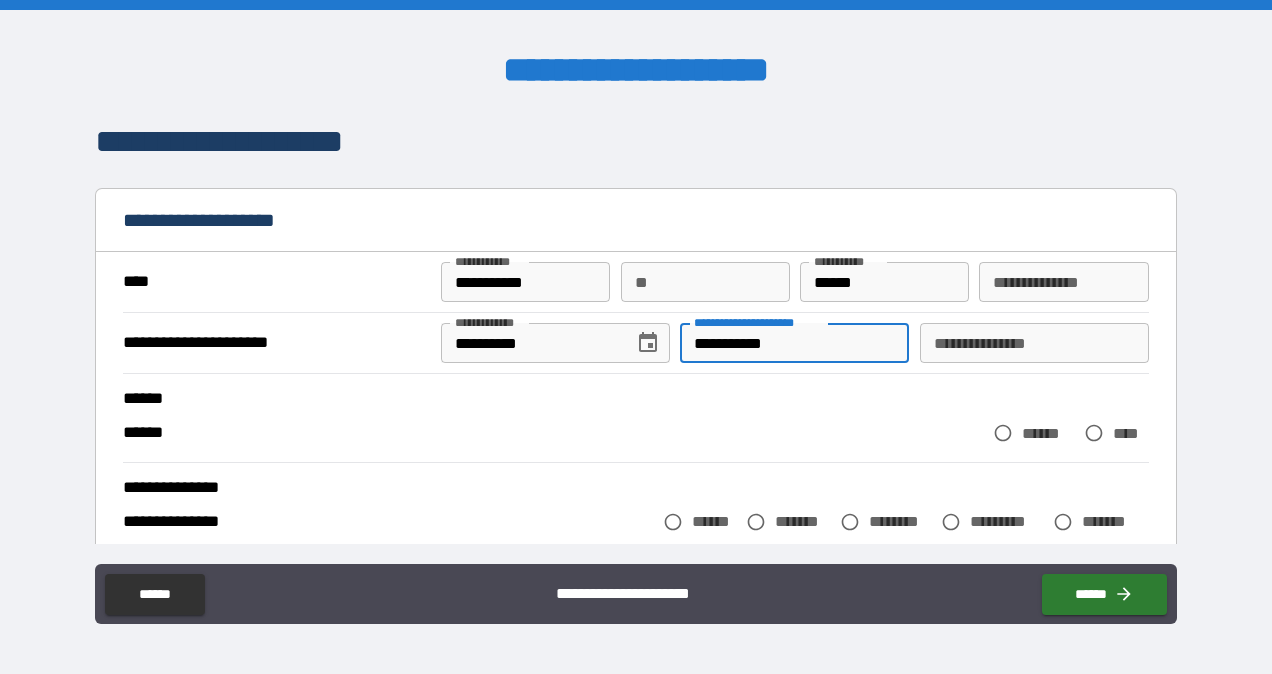 type on "**********" 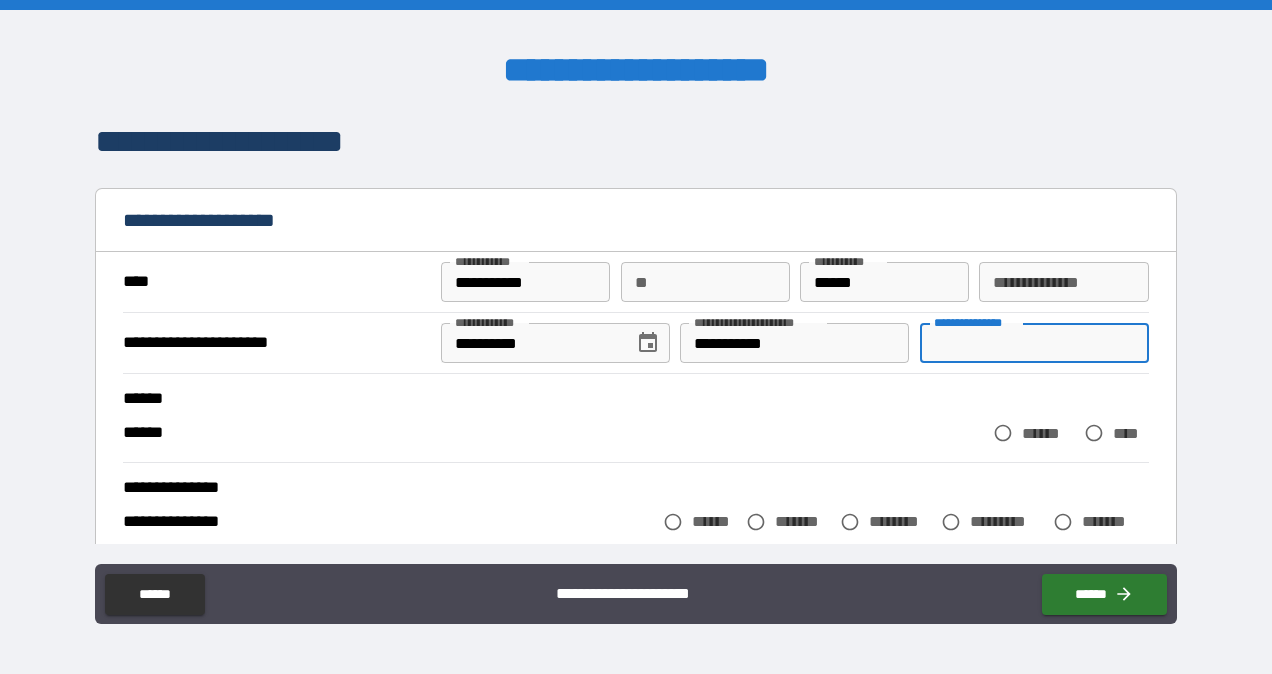 click on "**********" at bounding box center [1034, 343] 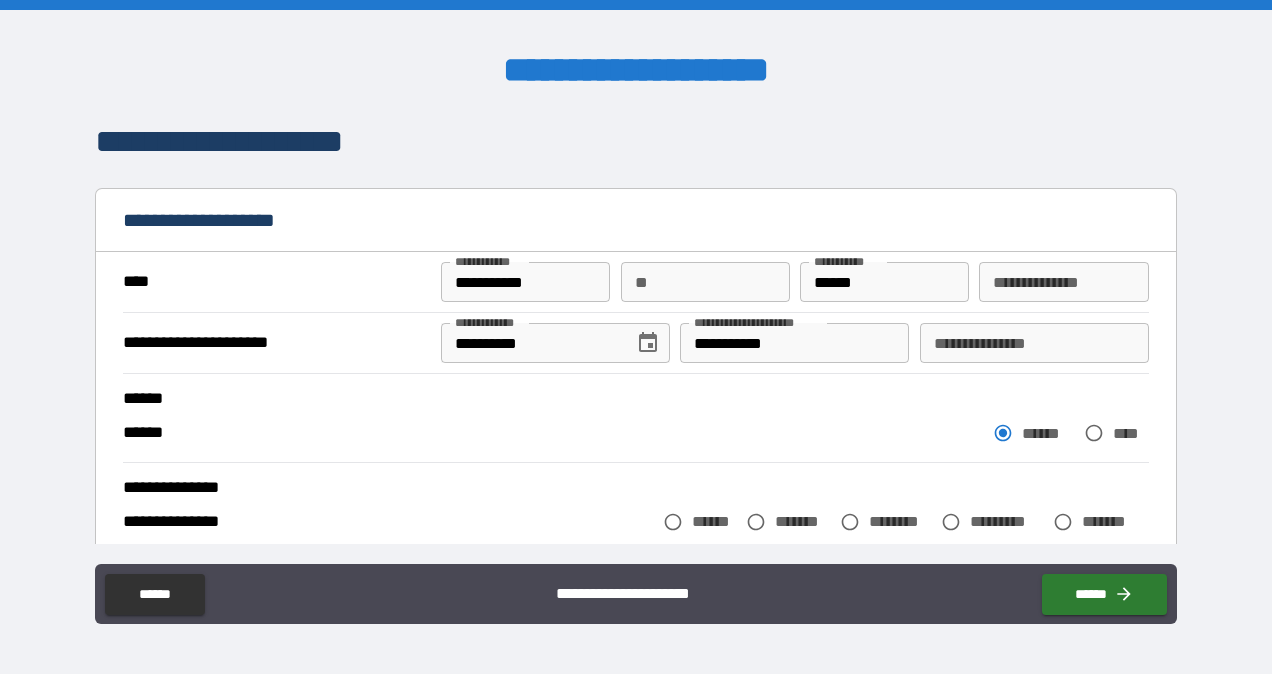 click on "*******" at bounding box center [803, 521] 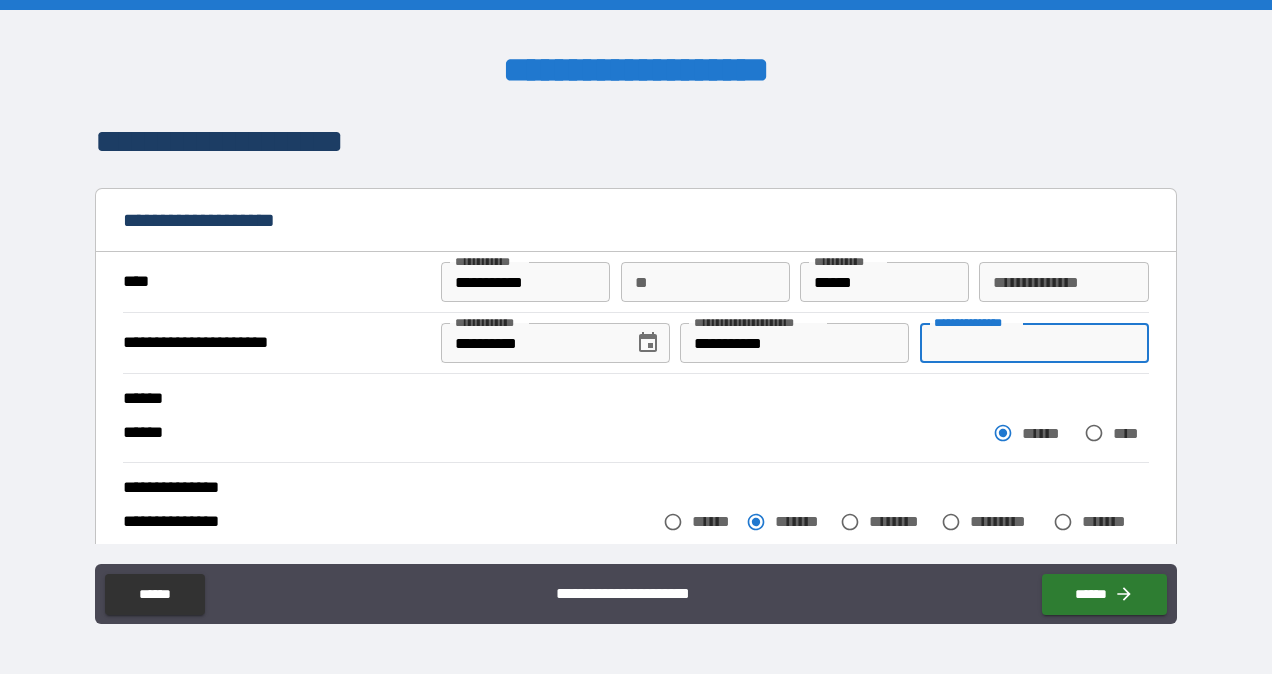 click on "**********" at bounding box center (1034, 343) 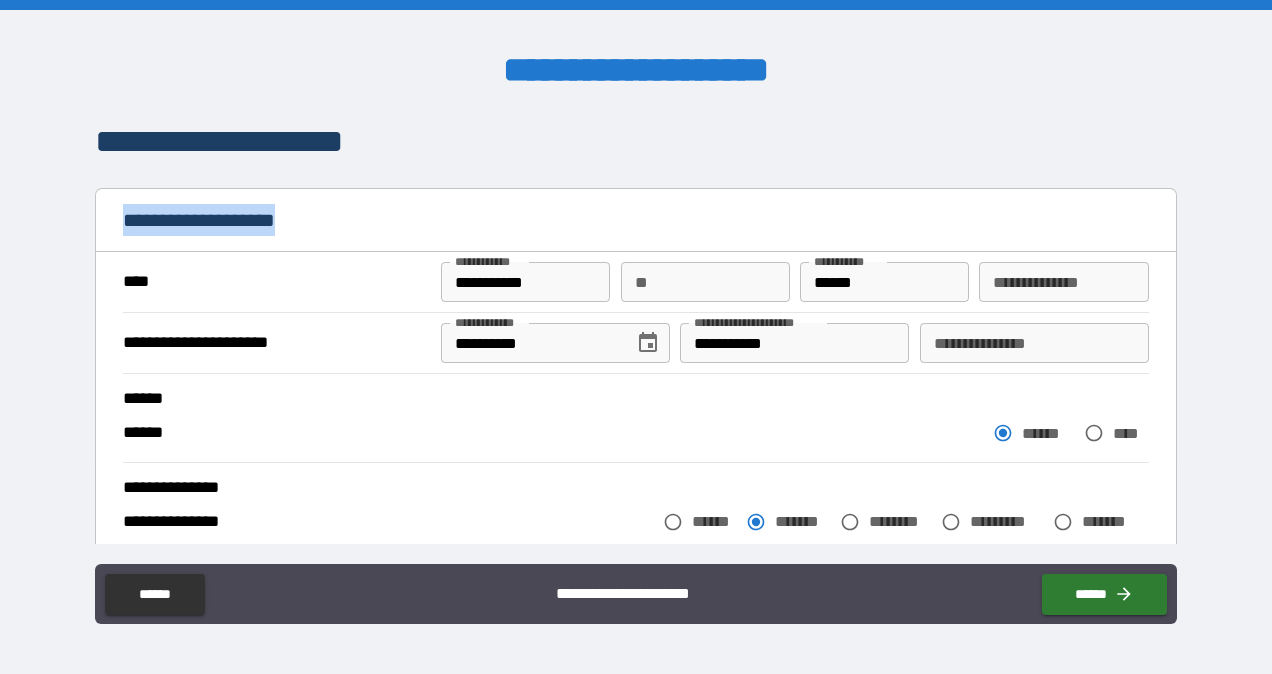 drag, startPoint x: 1176, startPoint y: 162, endPoint x: 1176, endPoint y: 202, distance: 40 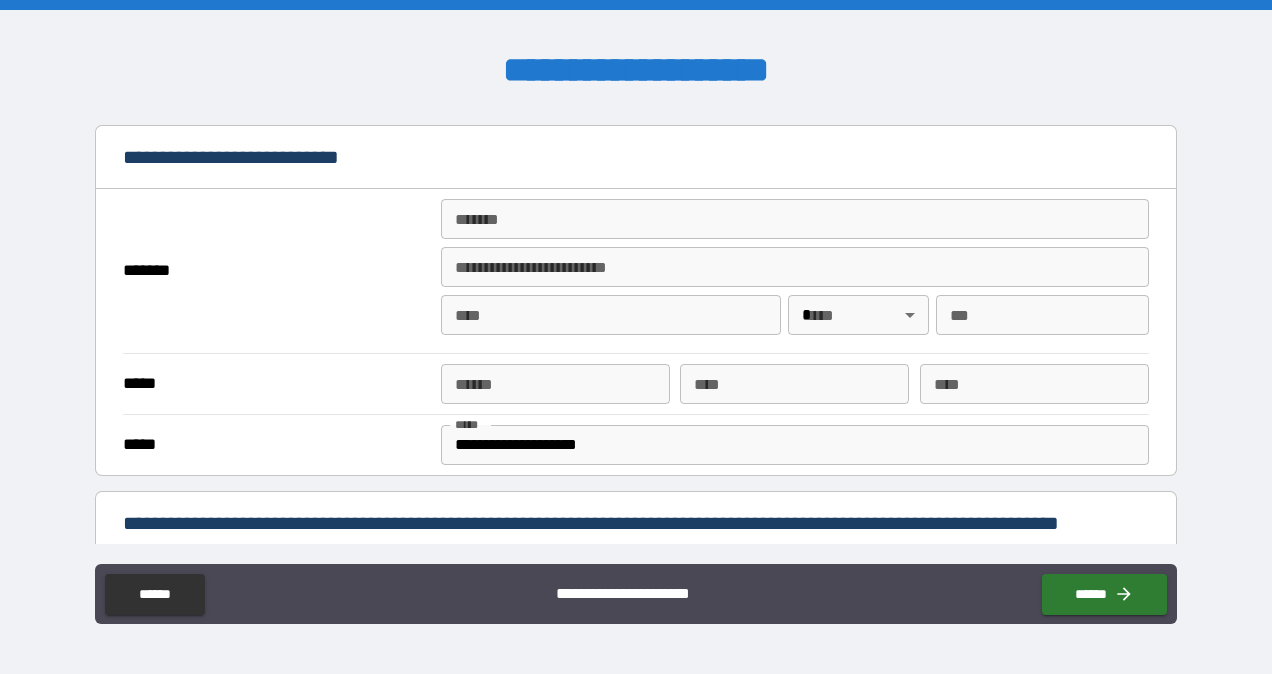 scroll, scrollTop: 451, scrollLeft: 0, axis: vertical 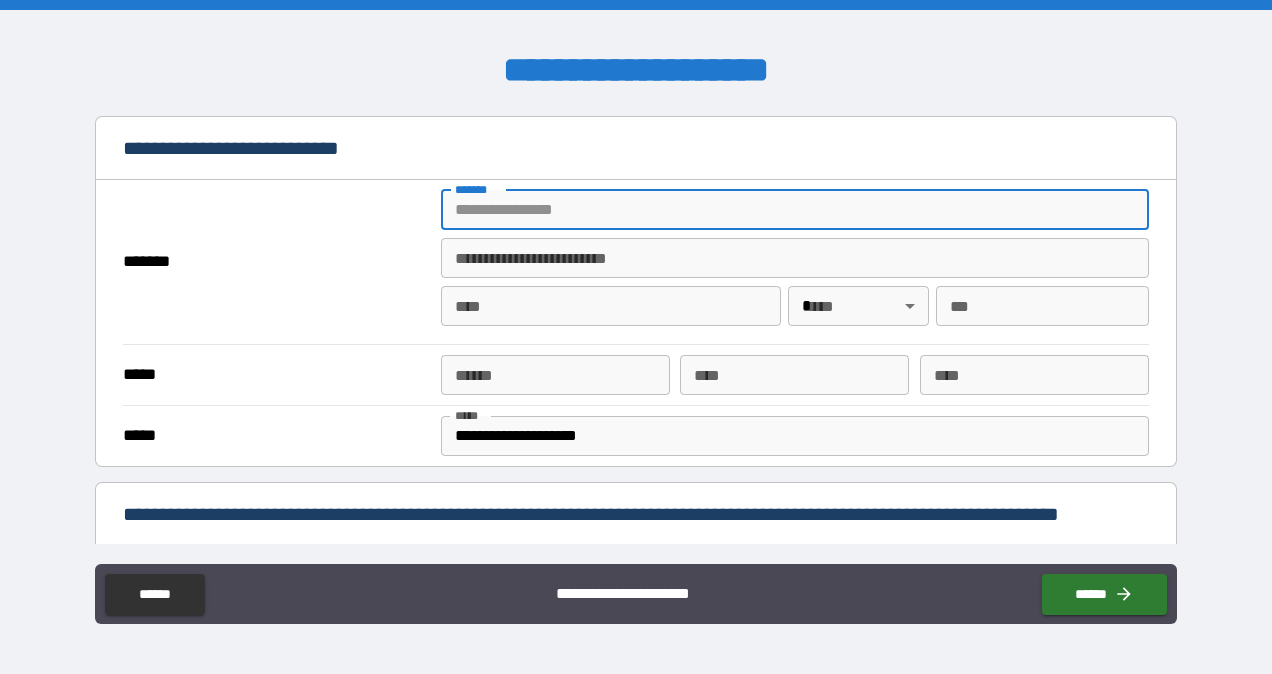 click on "*******" at bounding box center [794, 210] 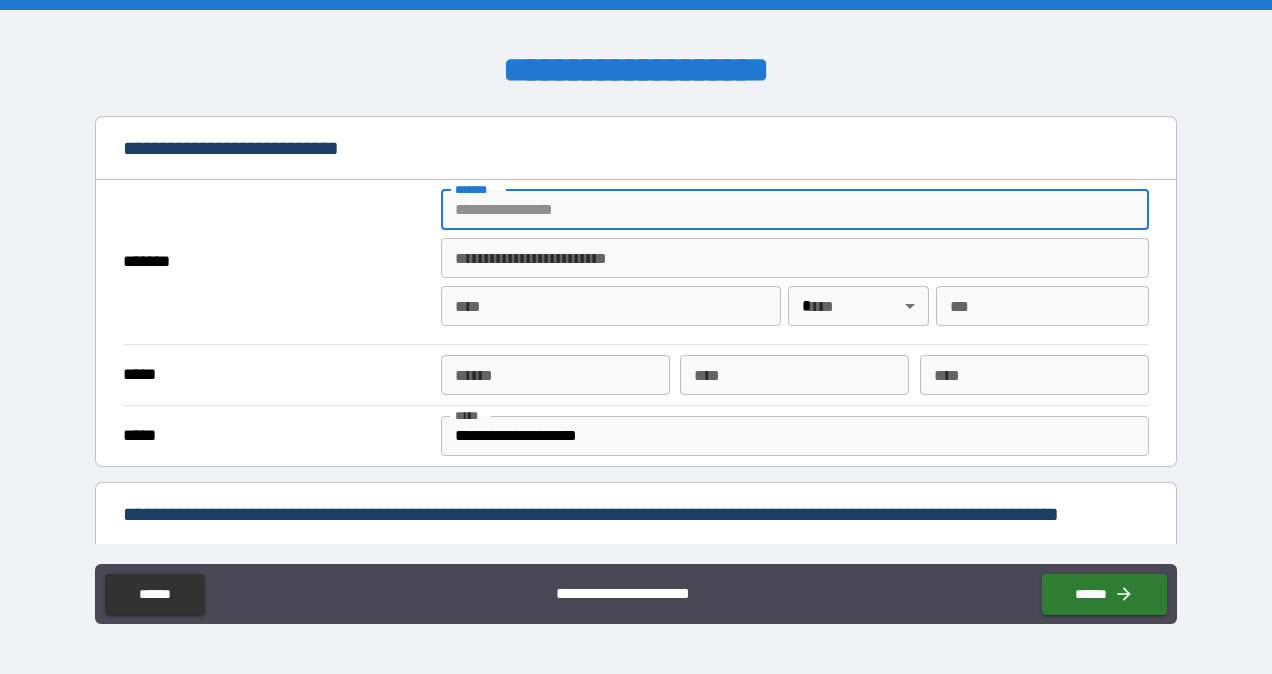 type on "**********" 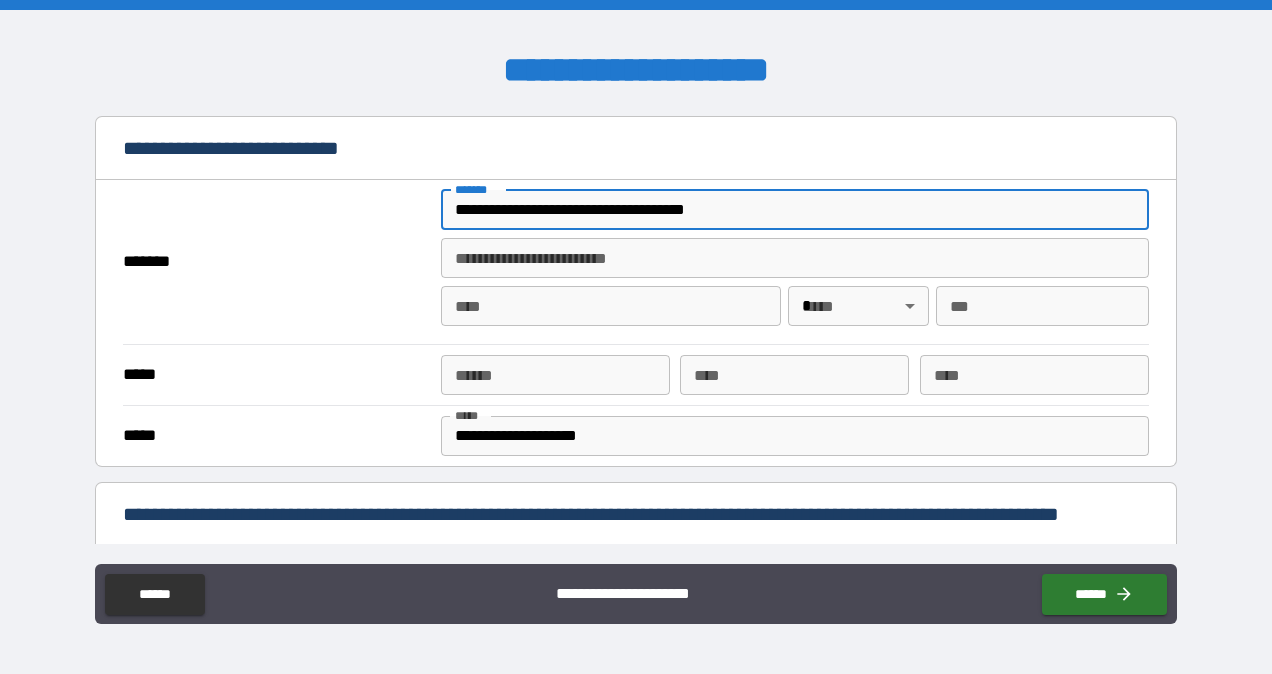 type on "*" 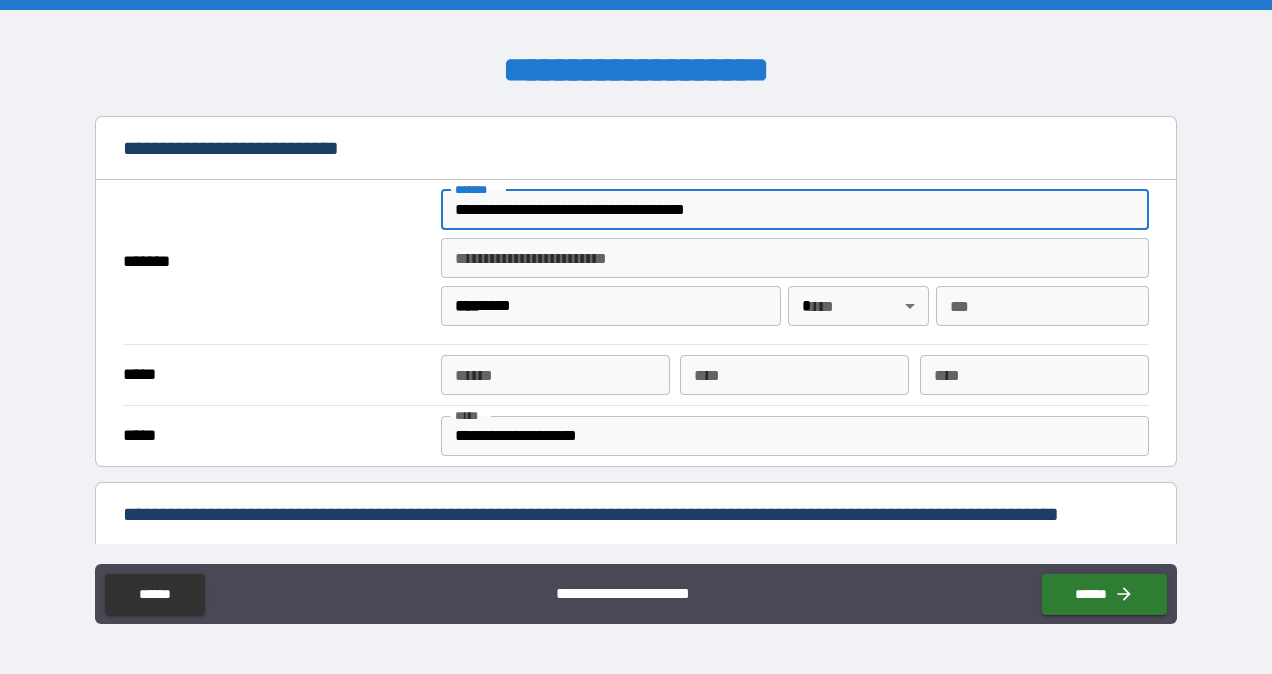 type on "**" 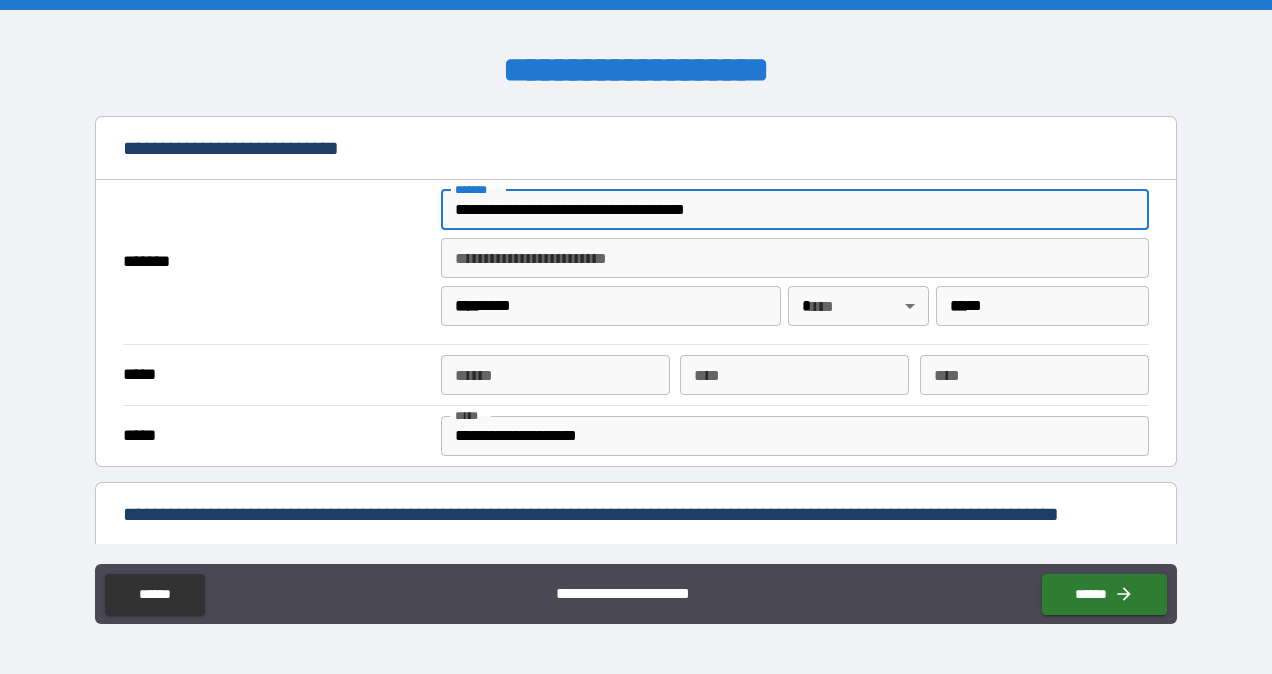 type on "**********" 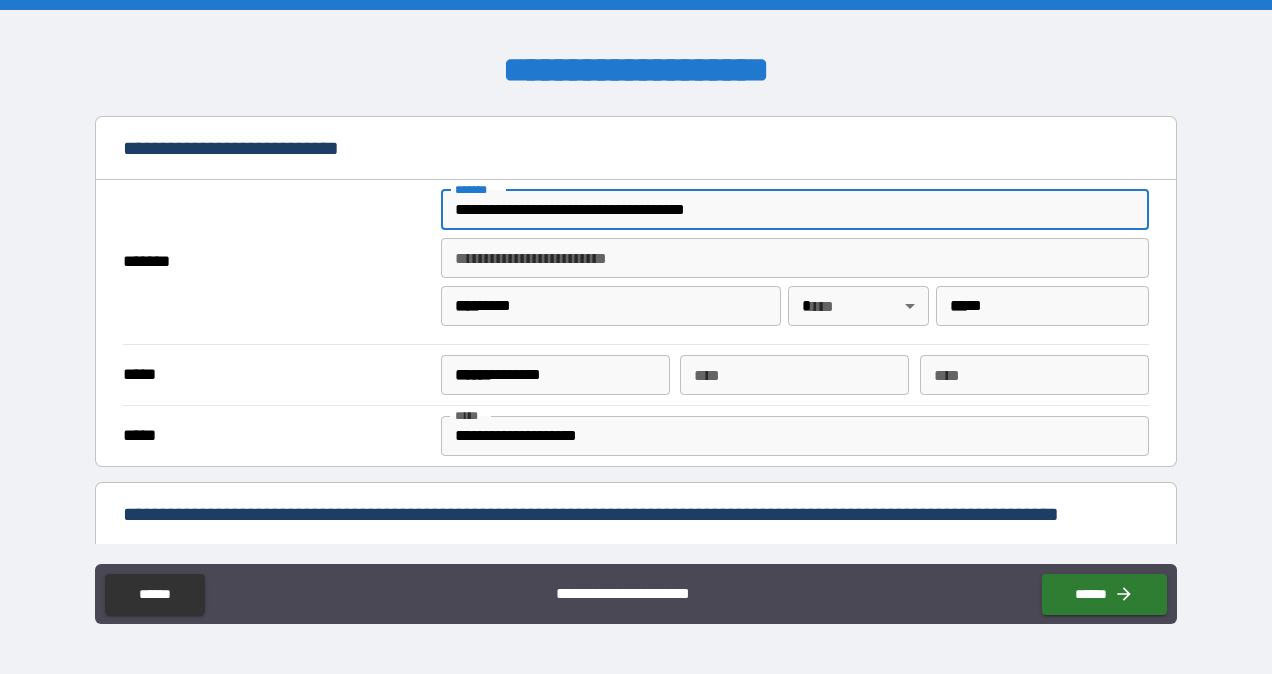 type on "*" 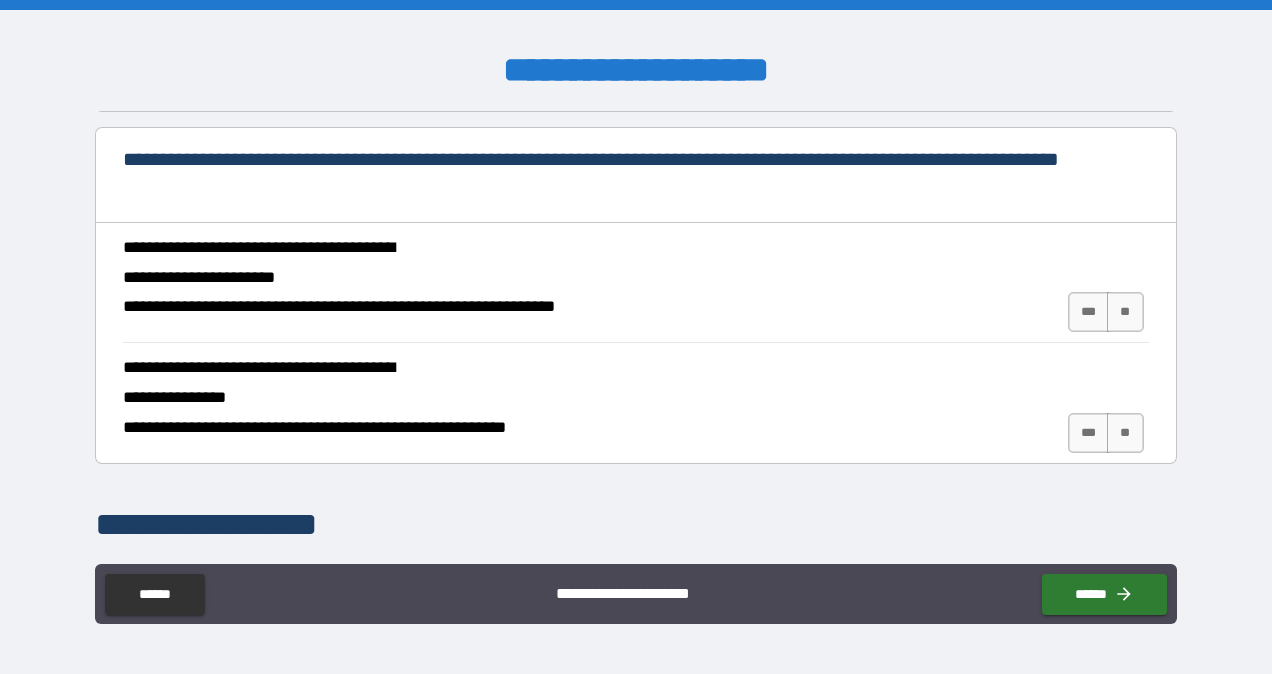 scroll, scrollTop: 824, scrollLeft: 0, axis: vertical 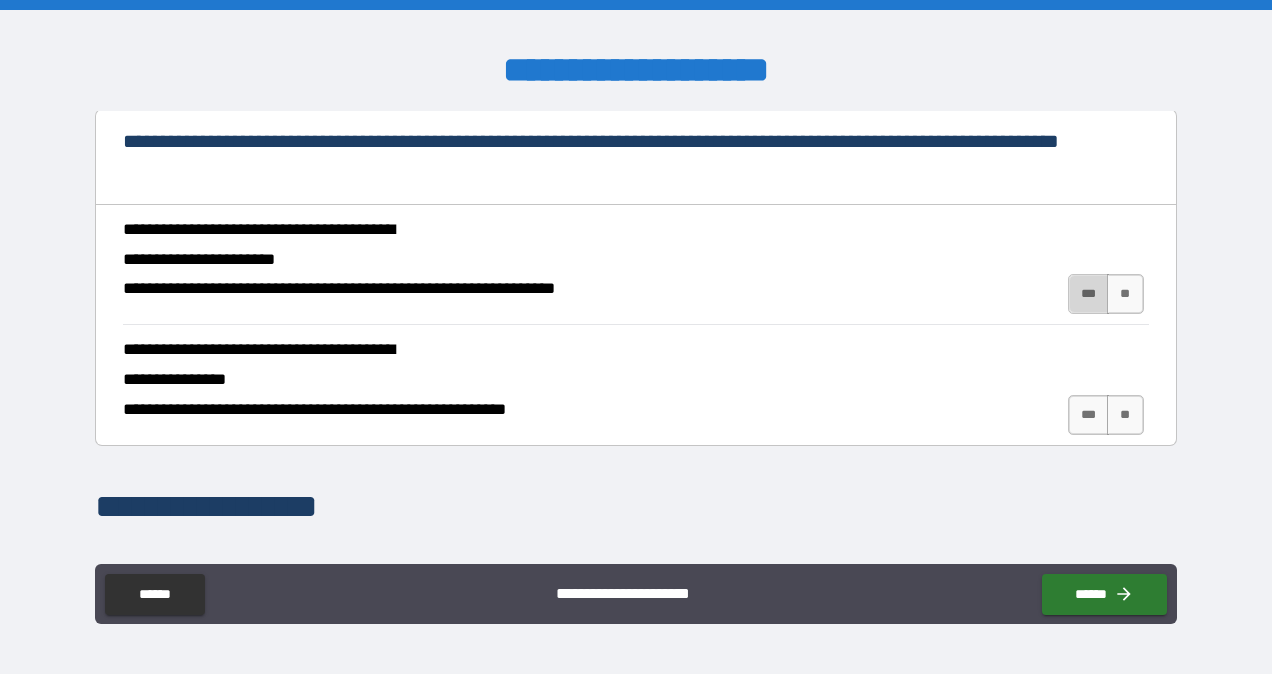 click on "***" at bounding box center (1089, 294) 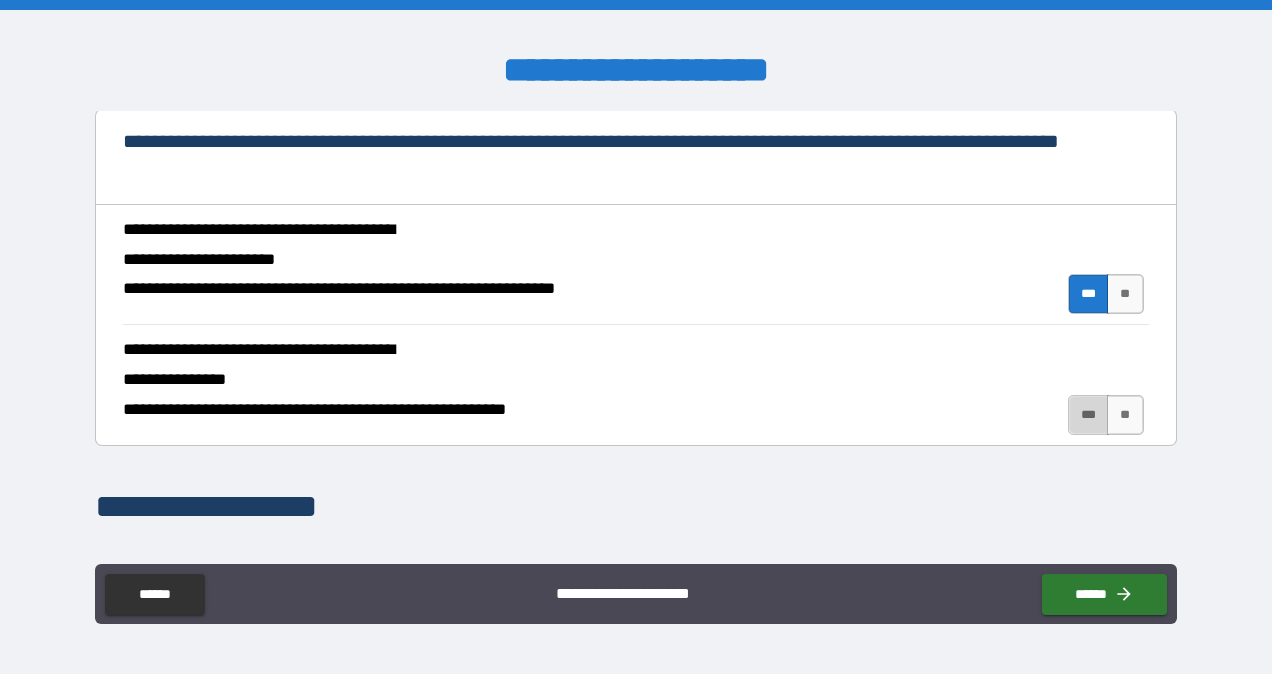 click on "***" at bounding box center [1089, 415] 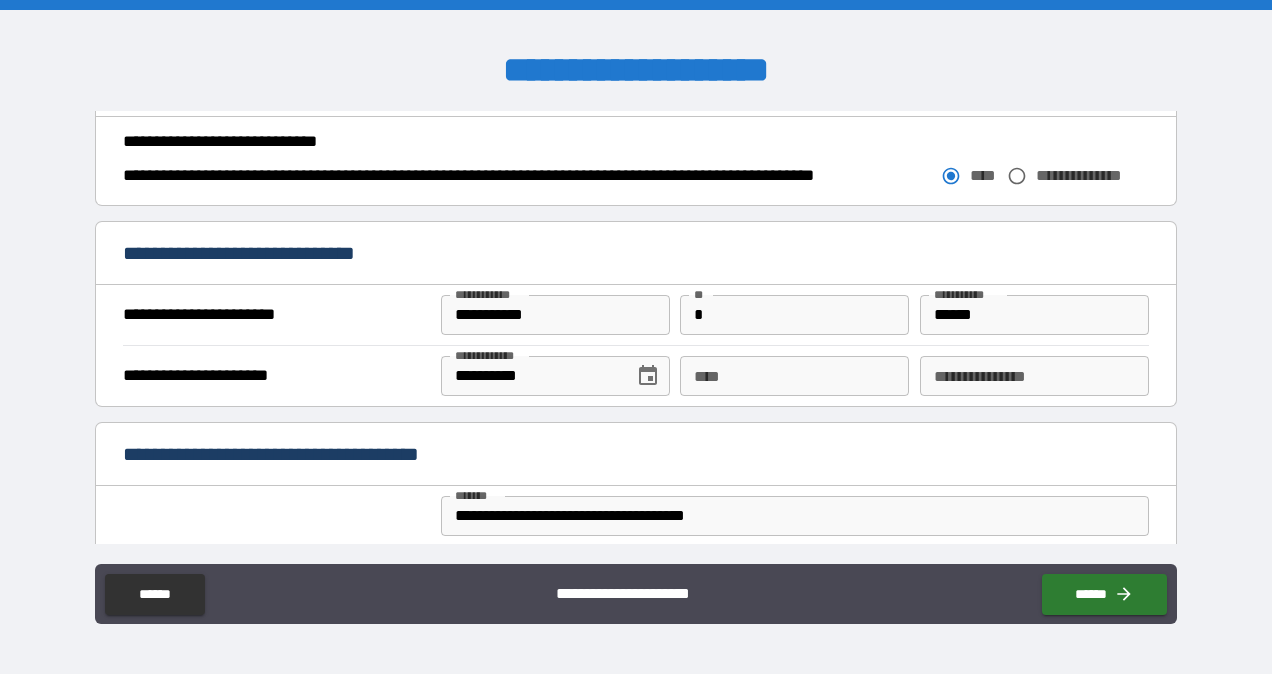 scroll, scrollTop: 1344, scrollLeft: 0, axis: vertical 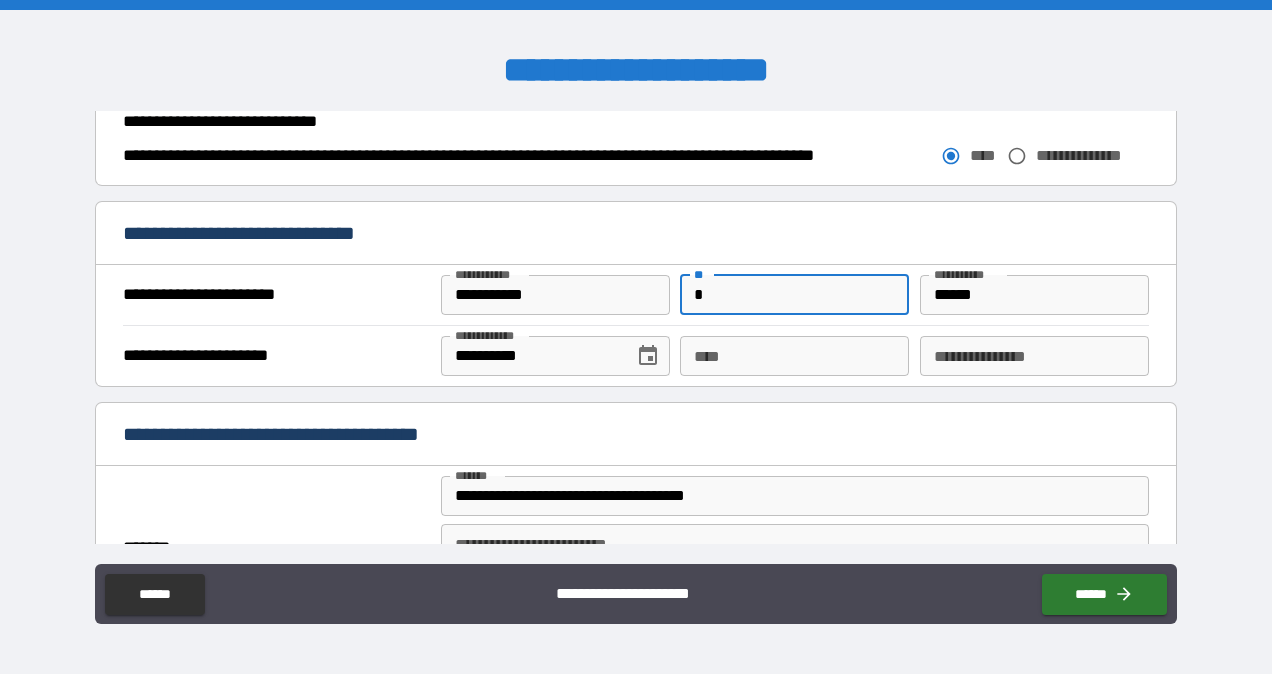 click on "*" at bounding box center [794, 295] 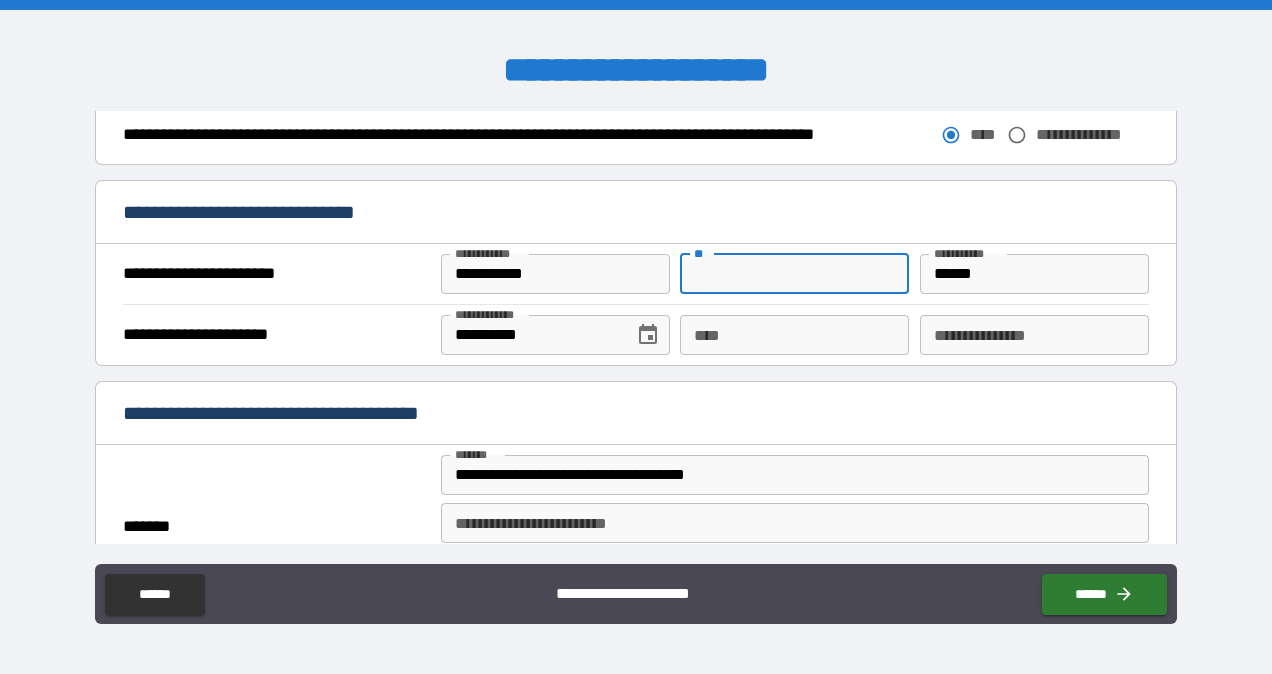 scroll, scrollTop: 1378, scrollLeft: 0, axis: vertical 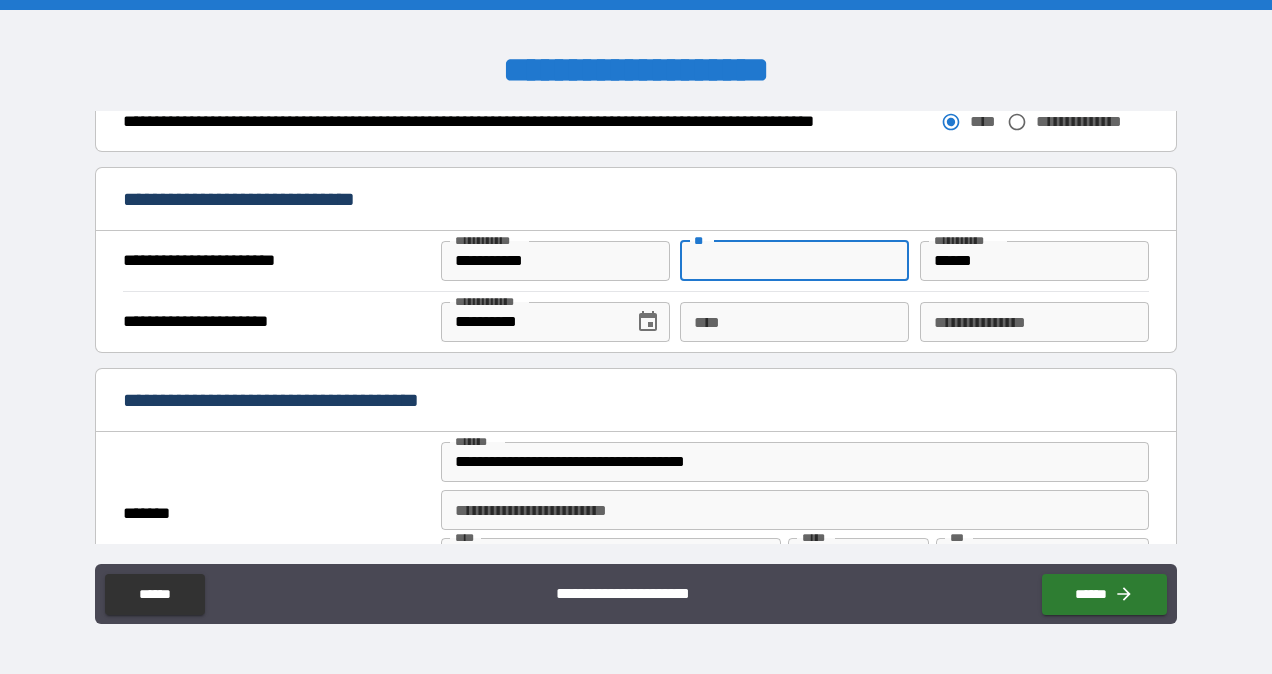 type 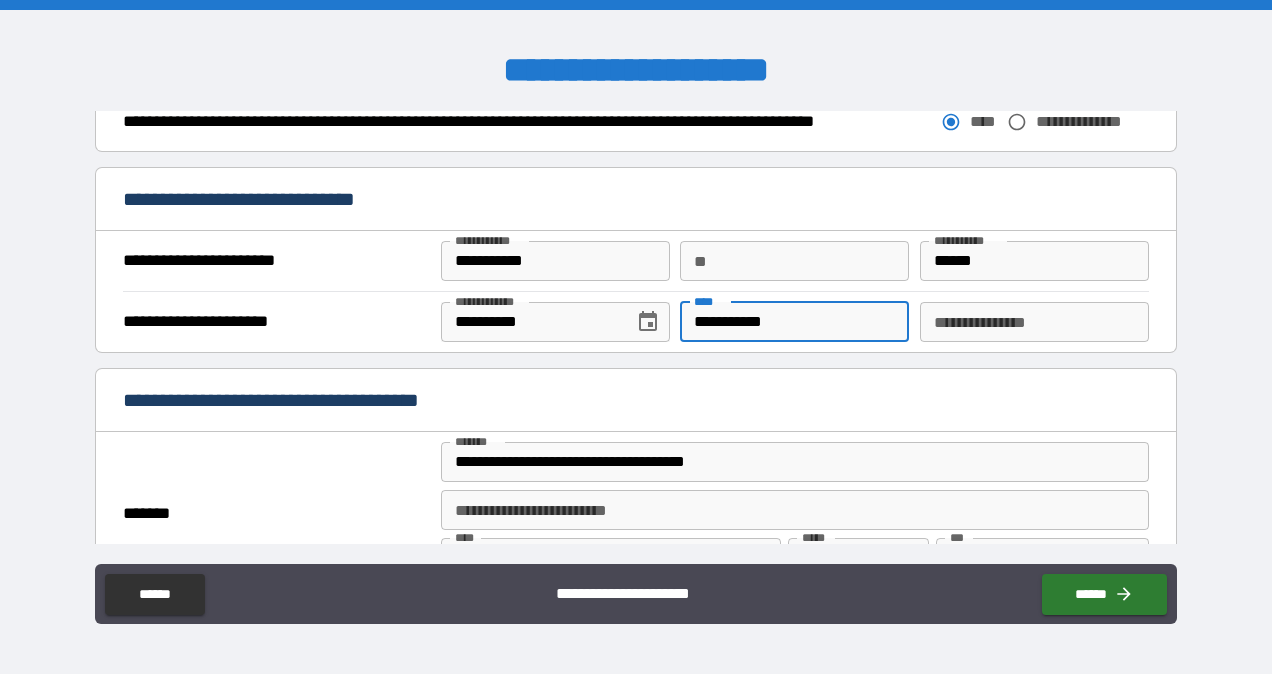 type on "**********" 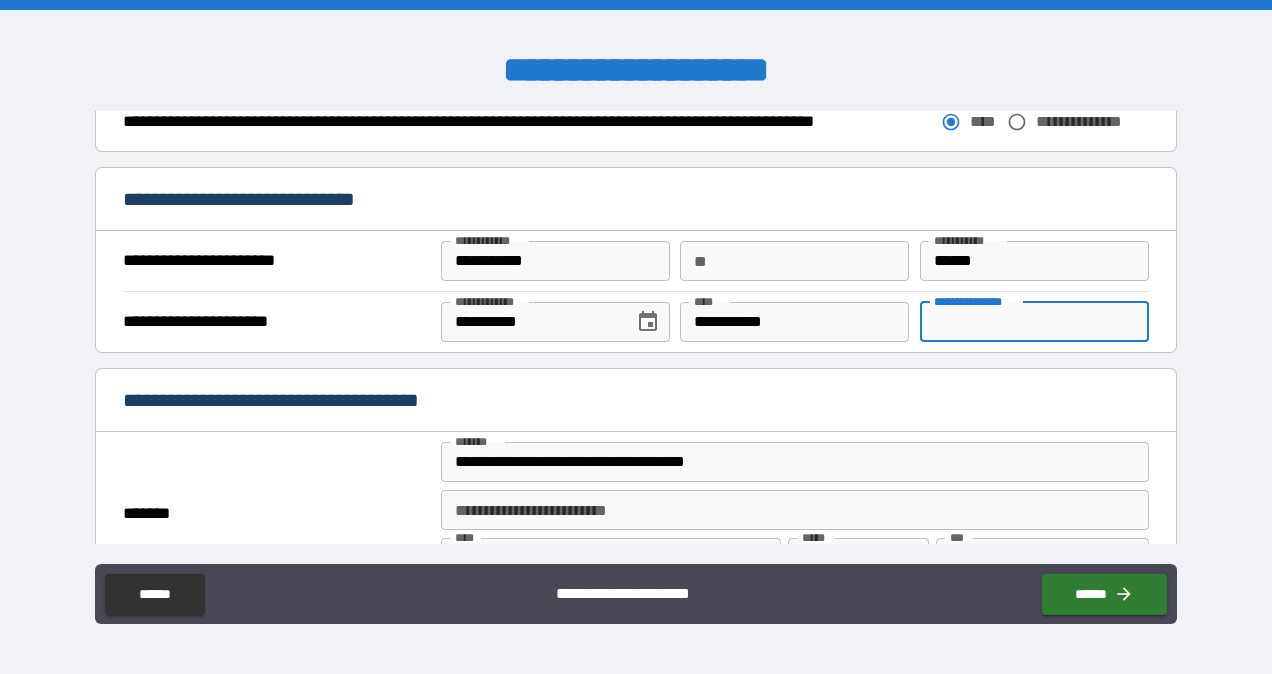 click on "**********" at bounding box center (1034, 322) 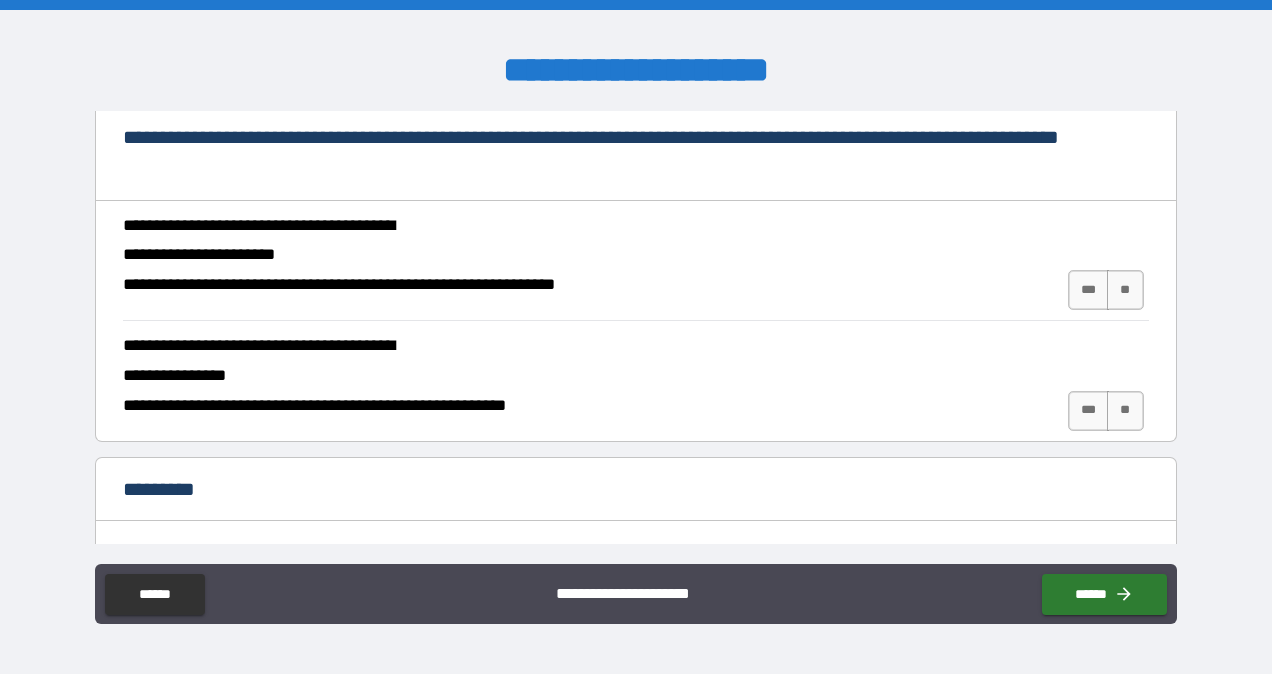 scroll, scrollTop: 2011, scrollLeft: 0, axis: vertical 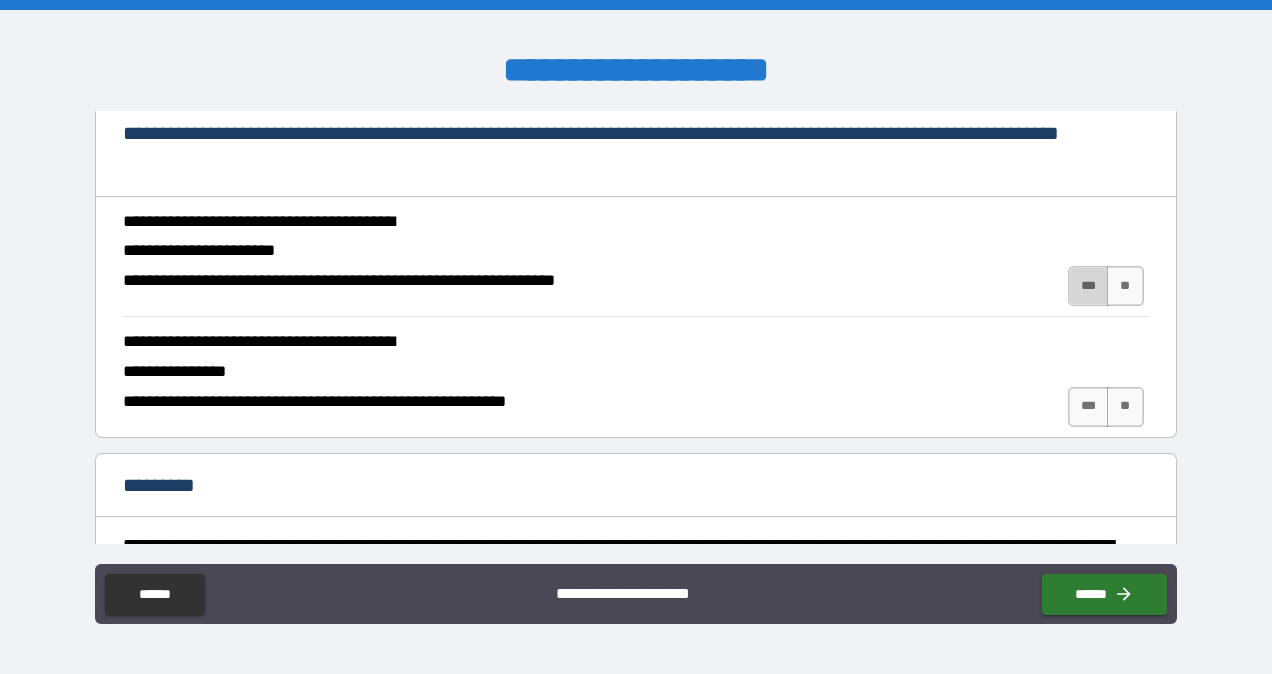 click on "***" at bounding box center [1089, 286] 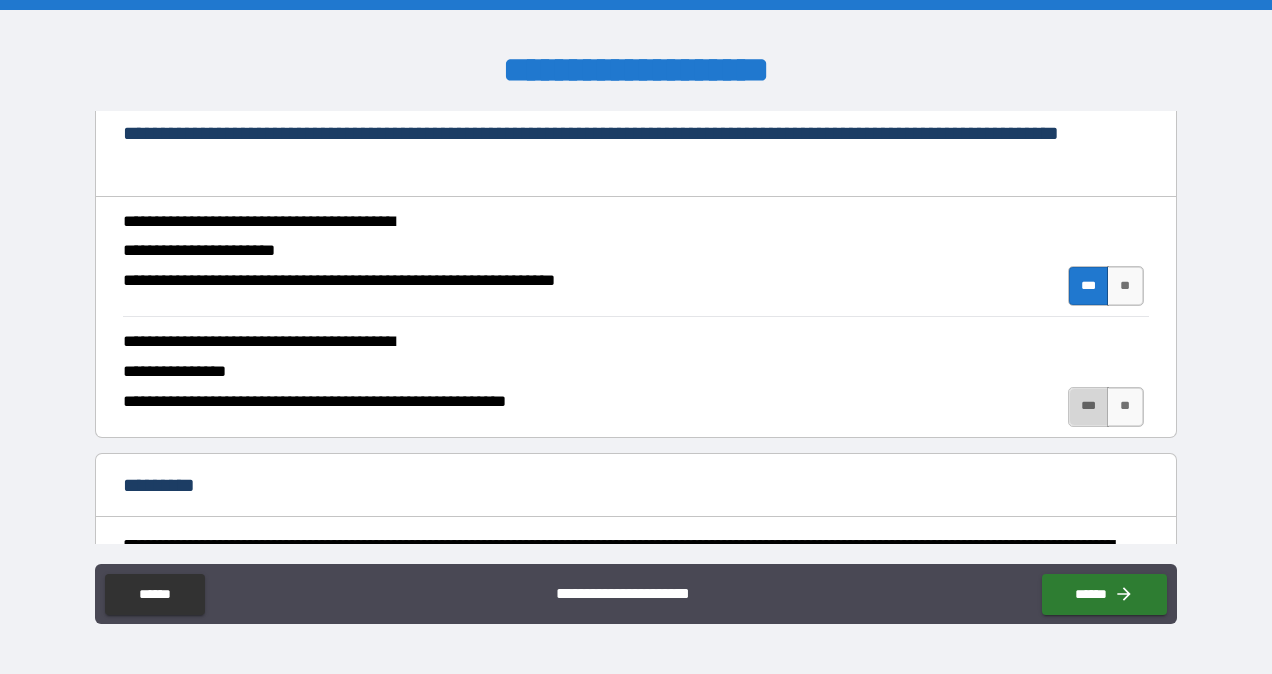 click on "***" at bounding box center (1089, 407) 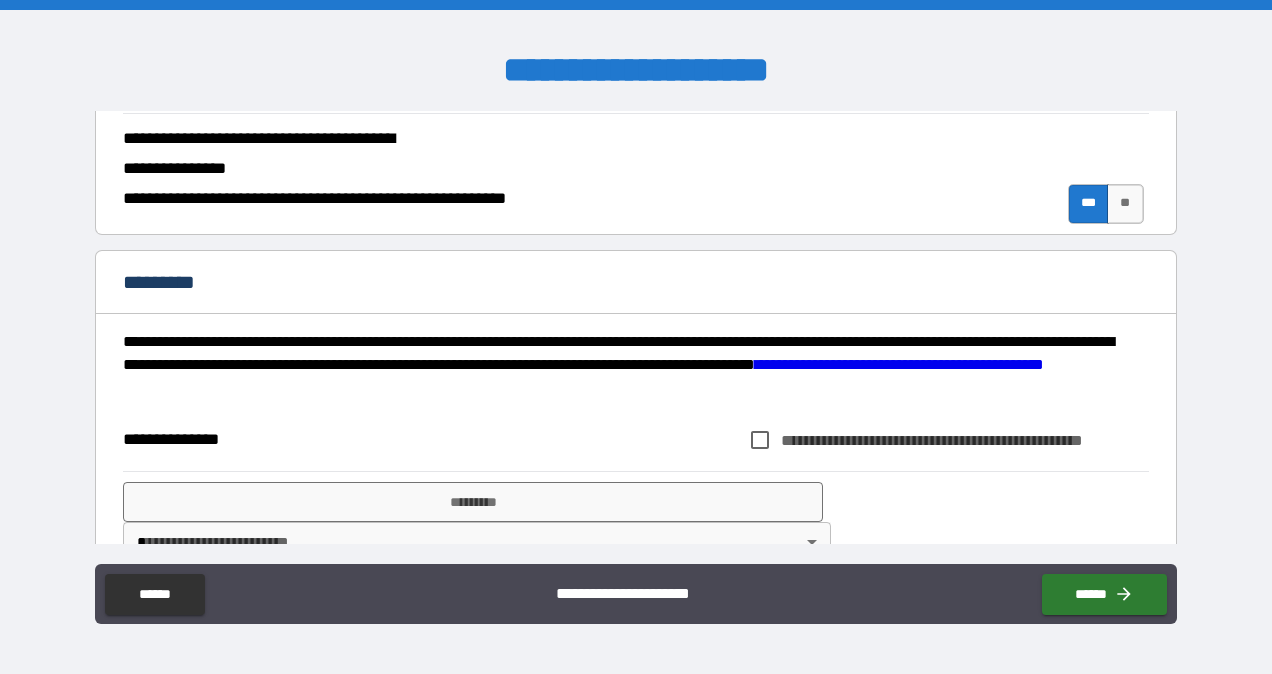 scroll, scrollTop: 2251, scrollLeft: 0, axis: vertical 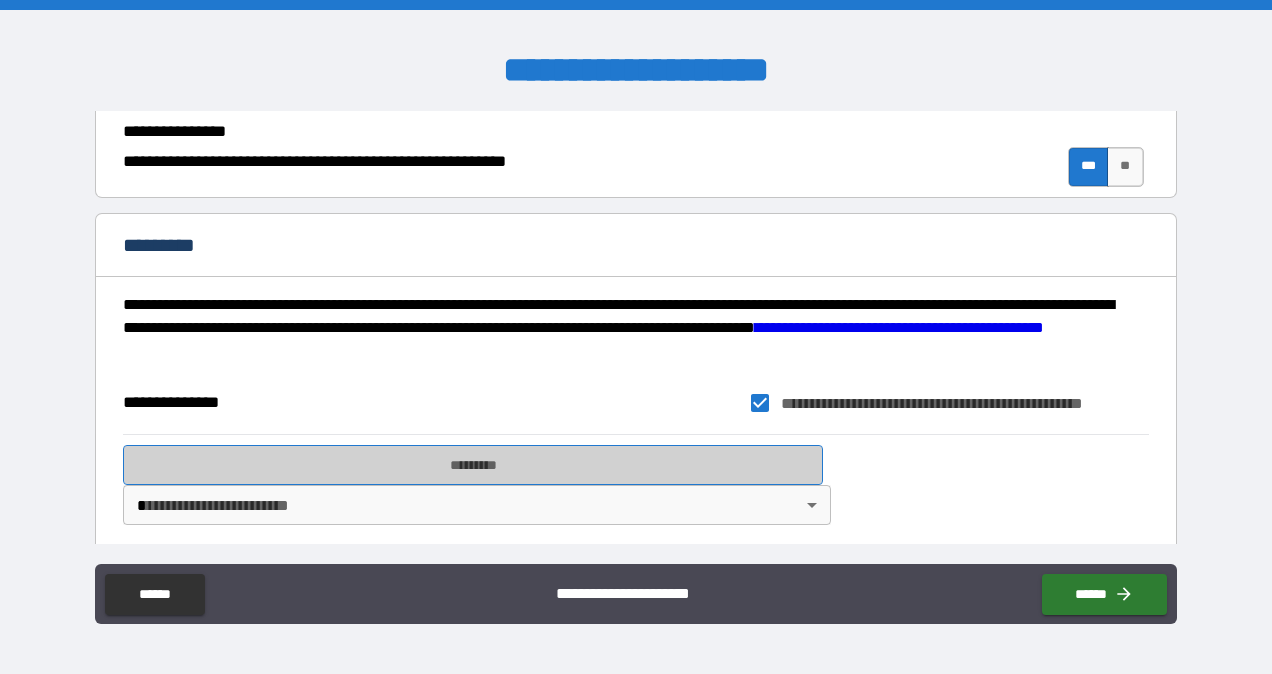 click on "*********" at bounding box center [473, 465] 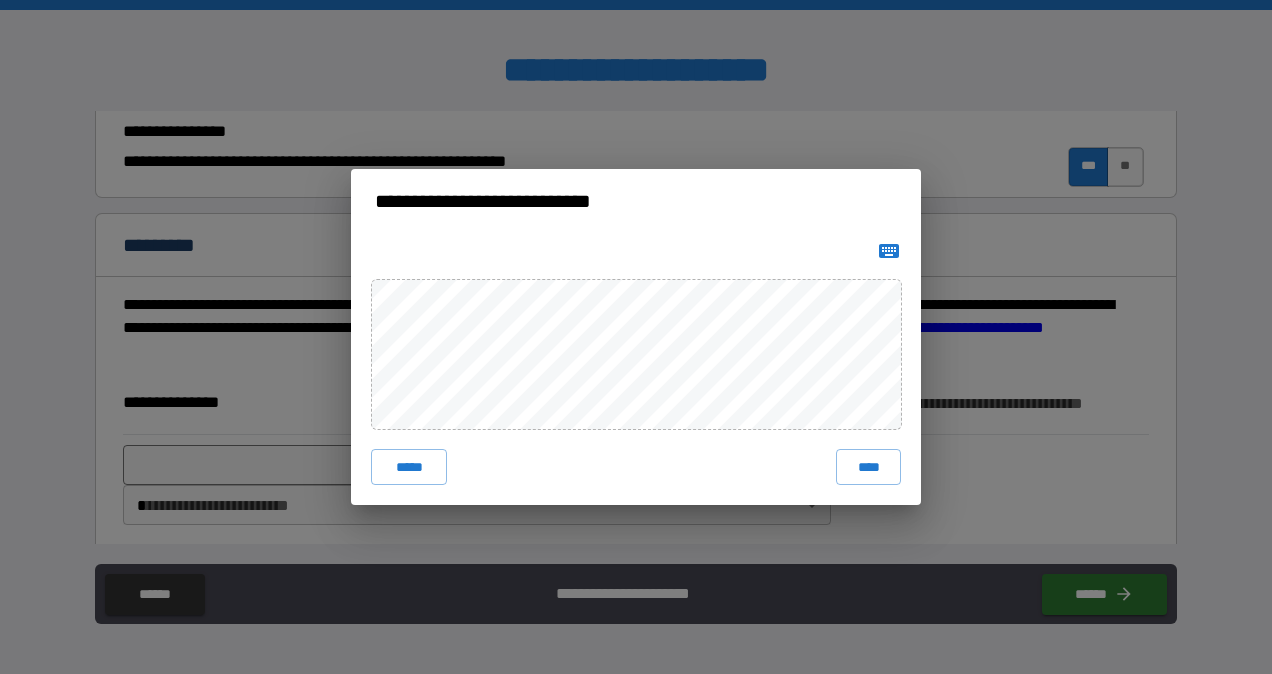 click on "***** ****" at bounding box center [636, 369] 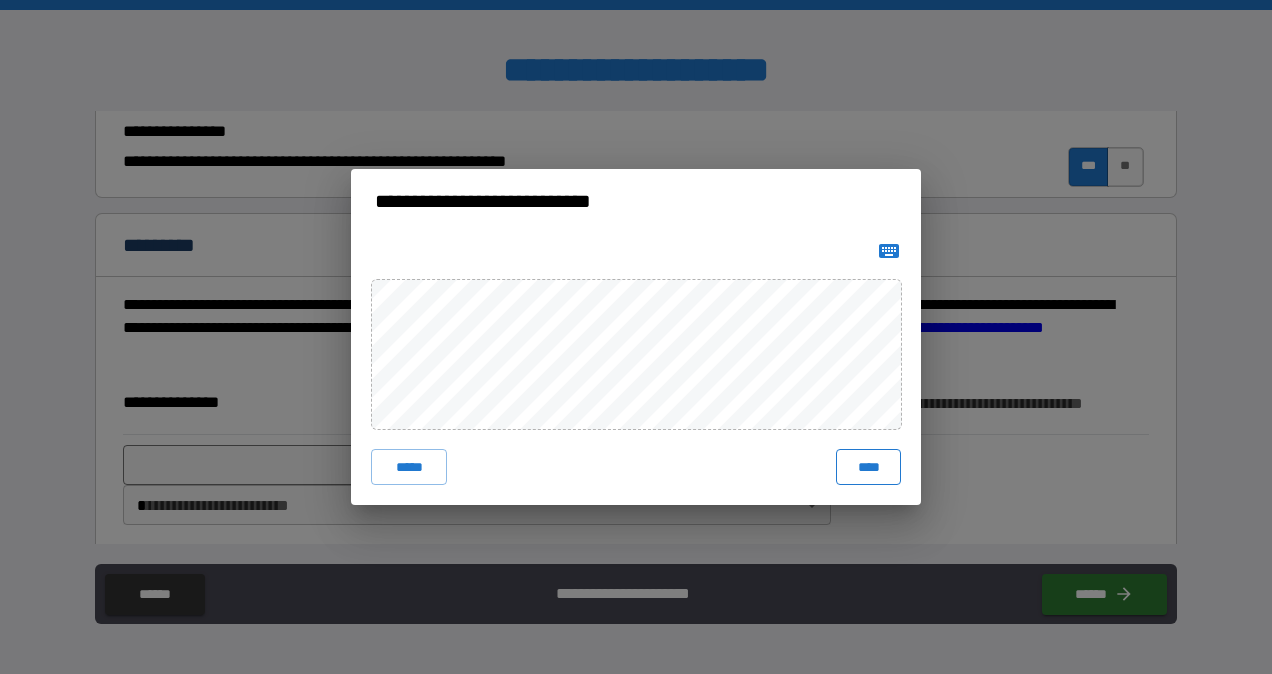 click on "****" at bounding box center [868, 467] 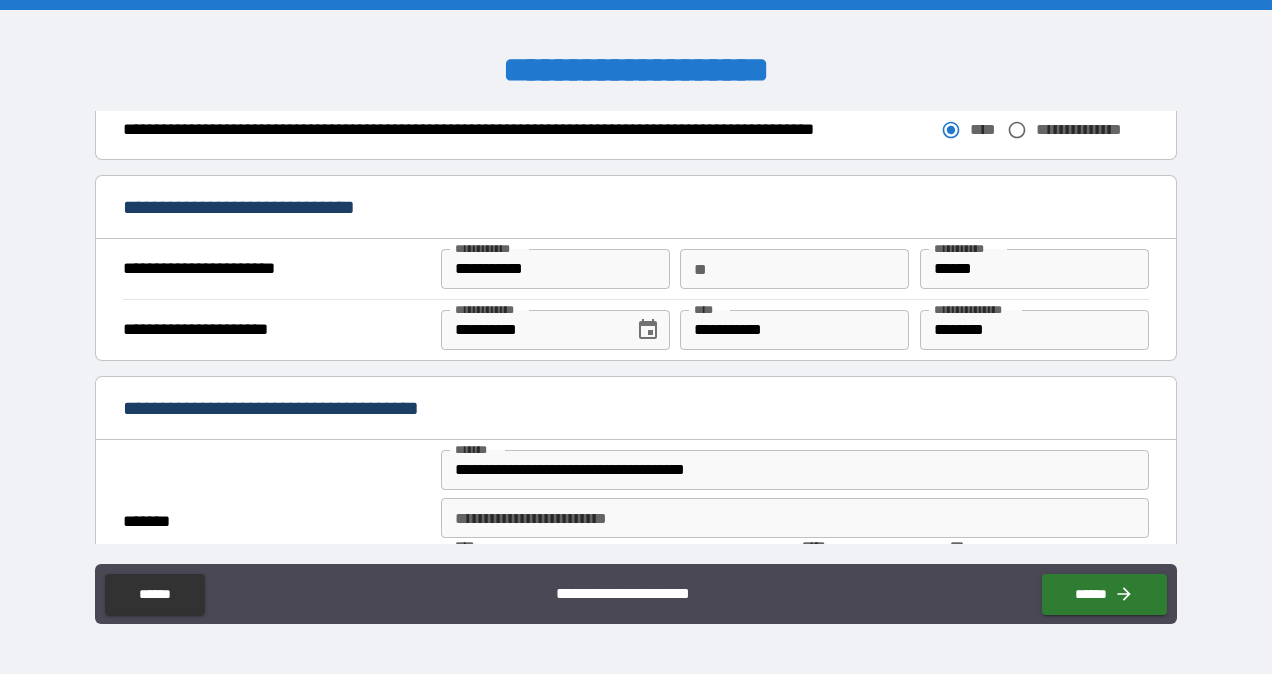 scroll, scrollTop: 1260, scrollLeft: 0, axis: vertical 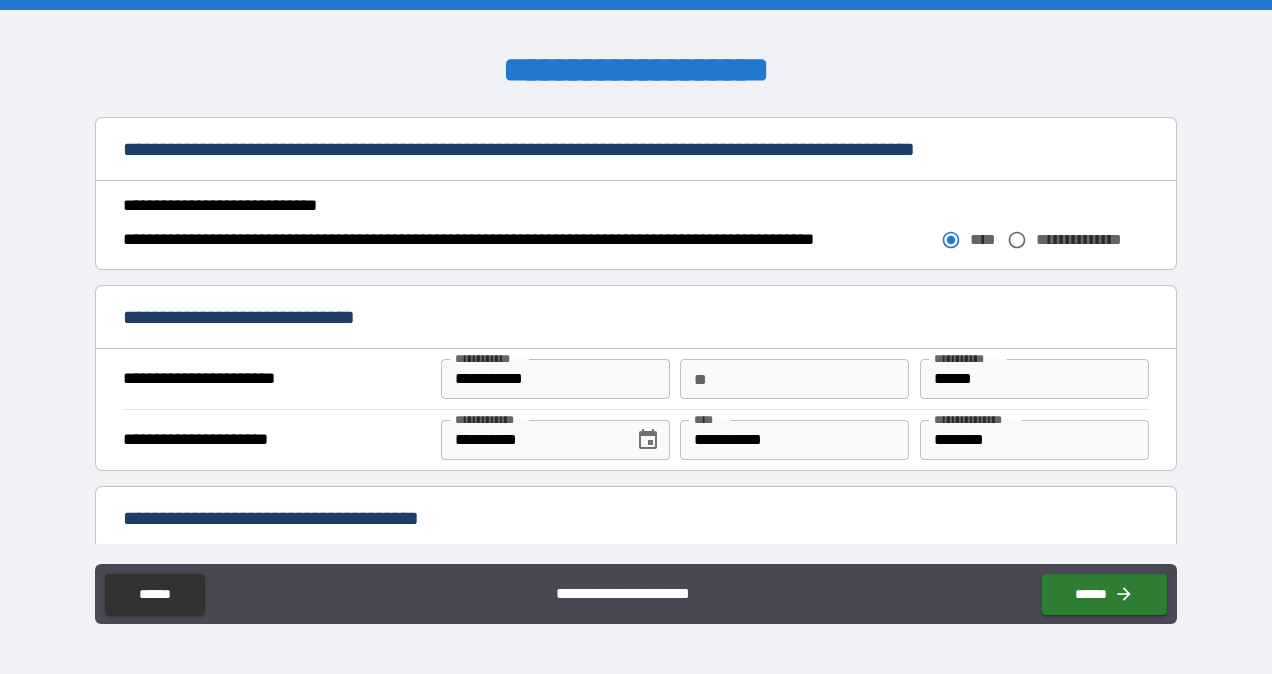 click on "********" at bounding box center (1034, 440) 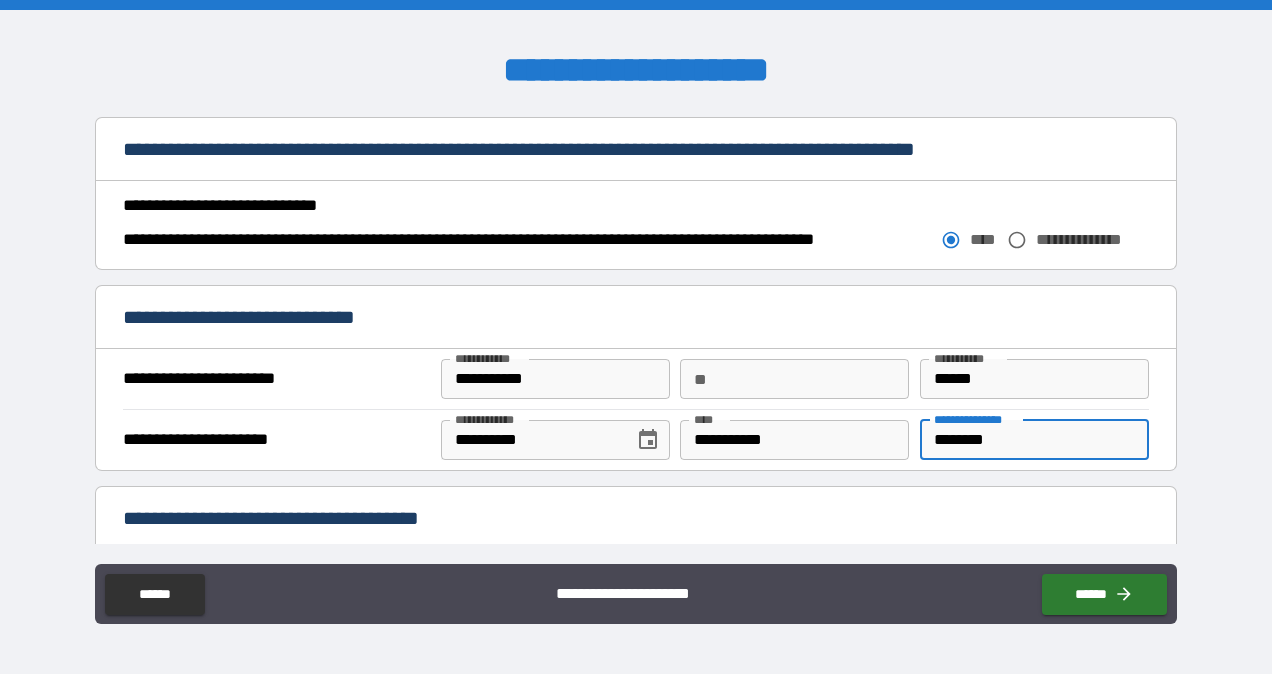 drag, startPoint x: 1026, startPoint y: 434, endPoint x: 908, endPoint y: 431, distance: 118.03813 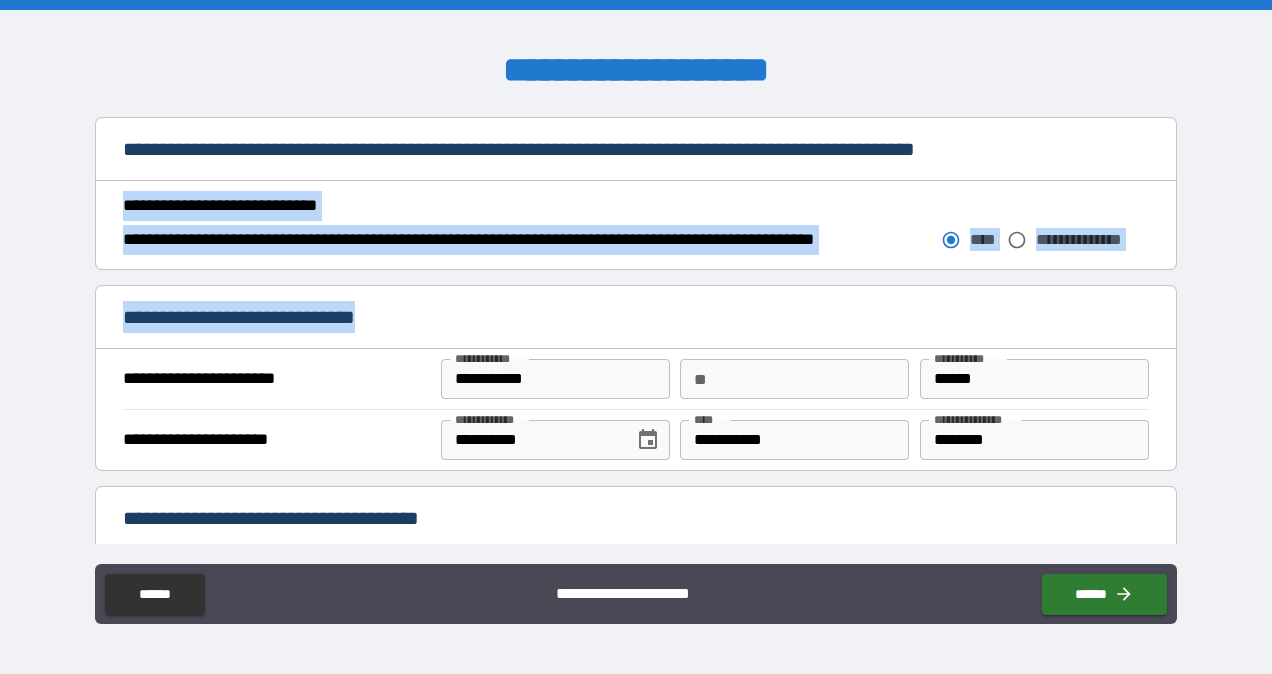 drag, startPoint x: 1178, startPoint y: 327, endPoint x: 1167, endPoint y: 182, distance: 145.41664 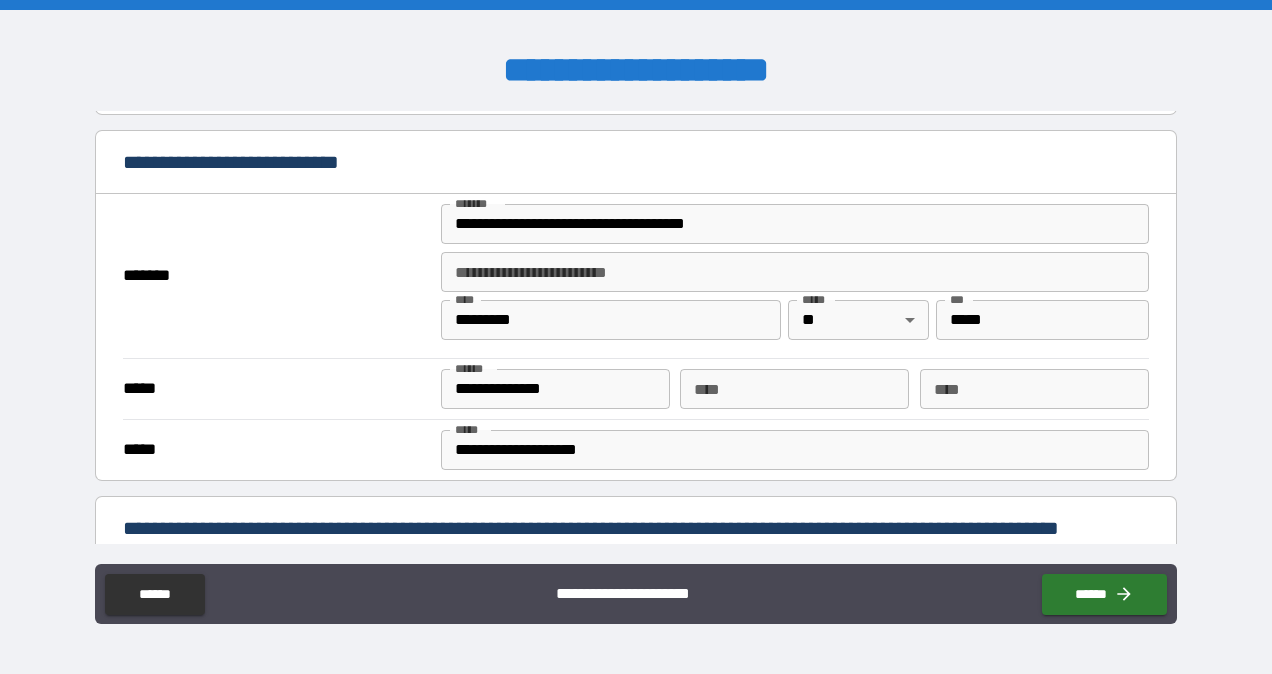 scroll, scrollTop: 432, scrollLeft: 0, axis: vertical 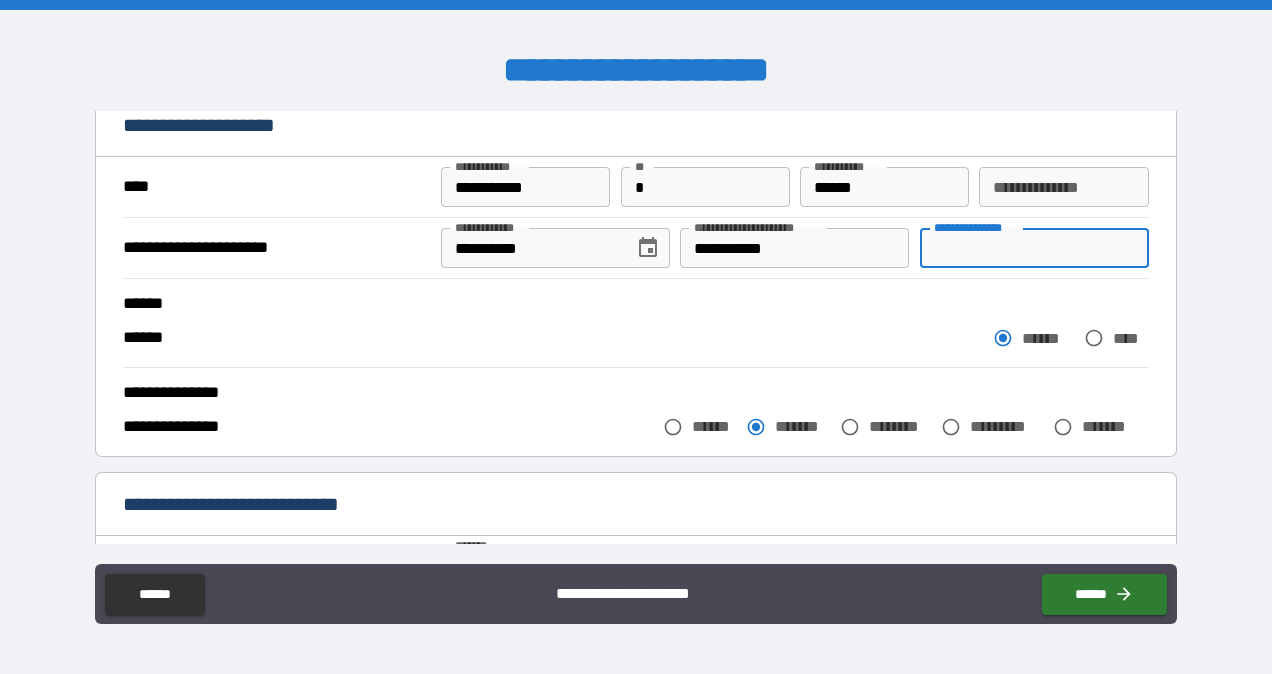 click on "**********" at bounding box center (1034, 248) 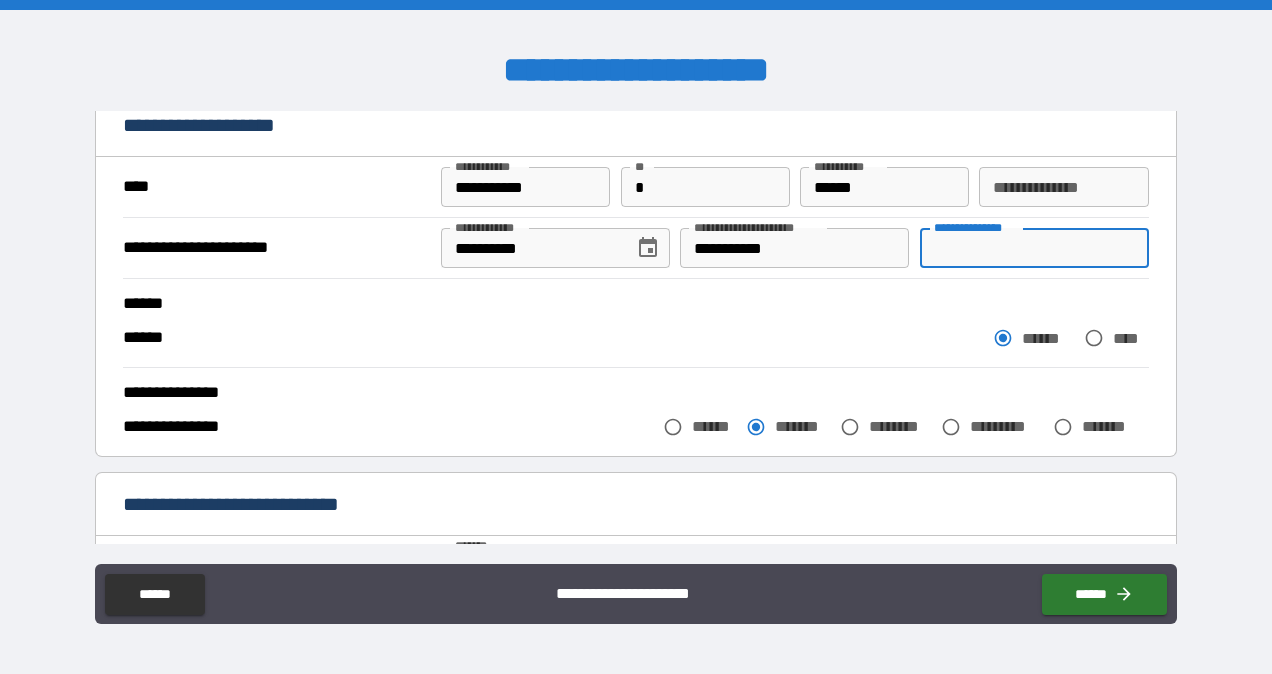 paste on "********" 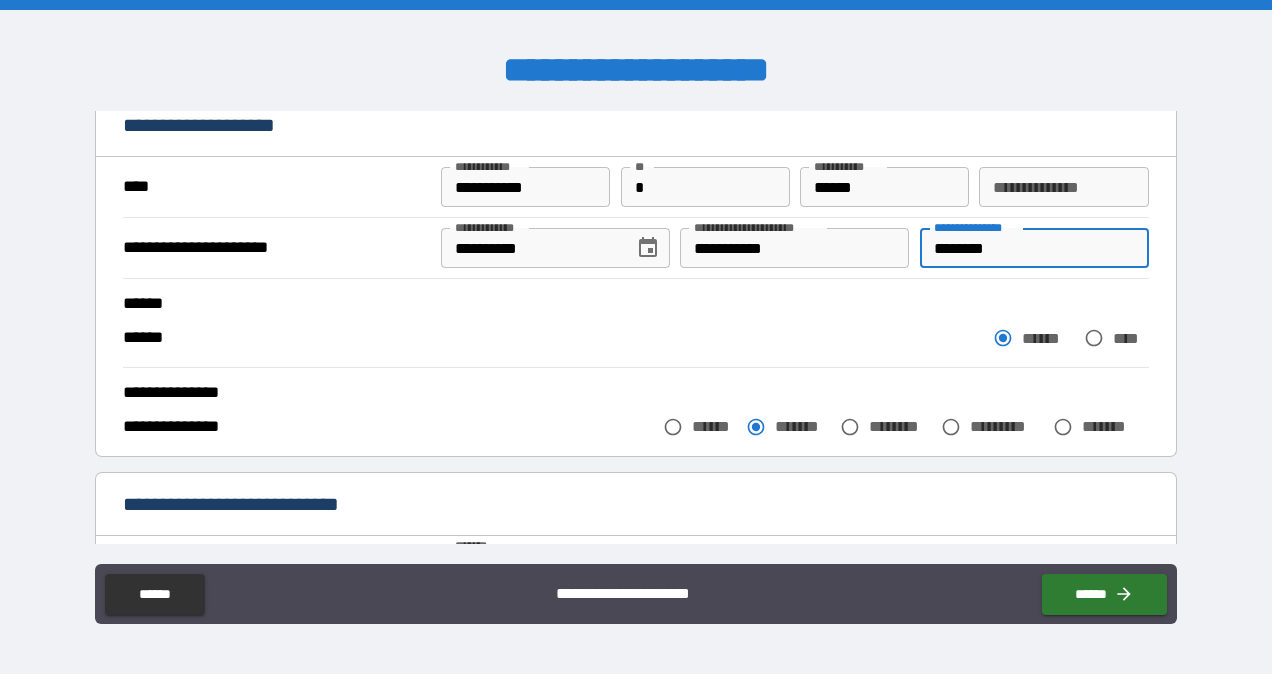 type on "********" 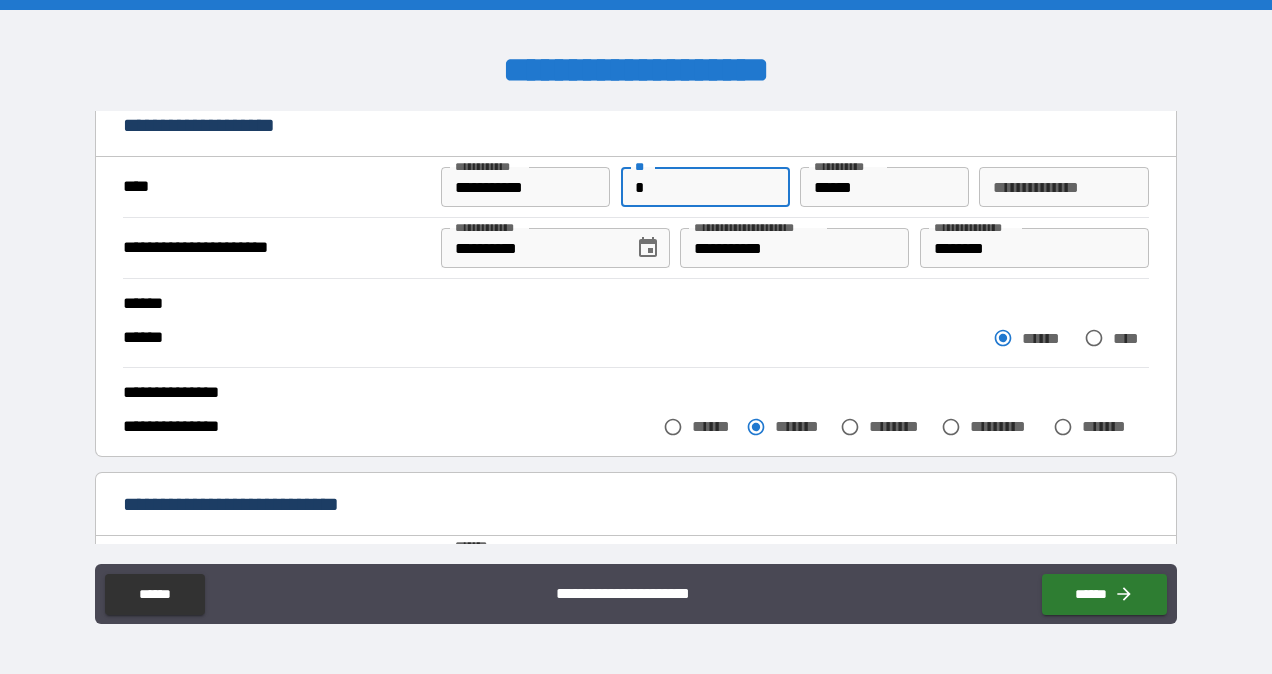 drag, startPoint x: 688, startPoint y: 191, endPoint x: 520, endPoint y: 237, distance: 174.1838 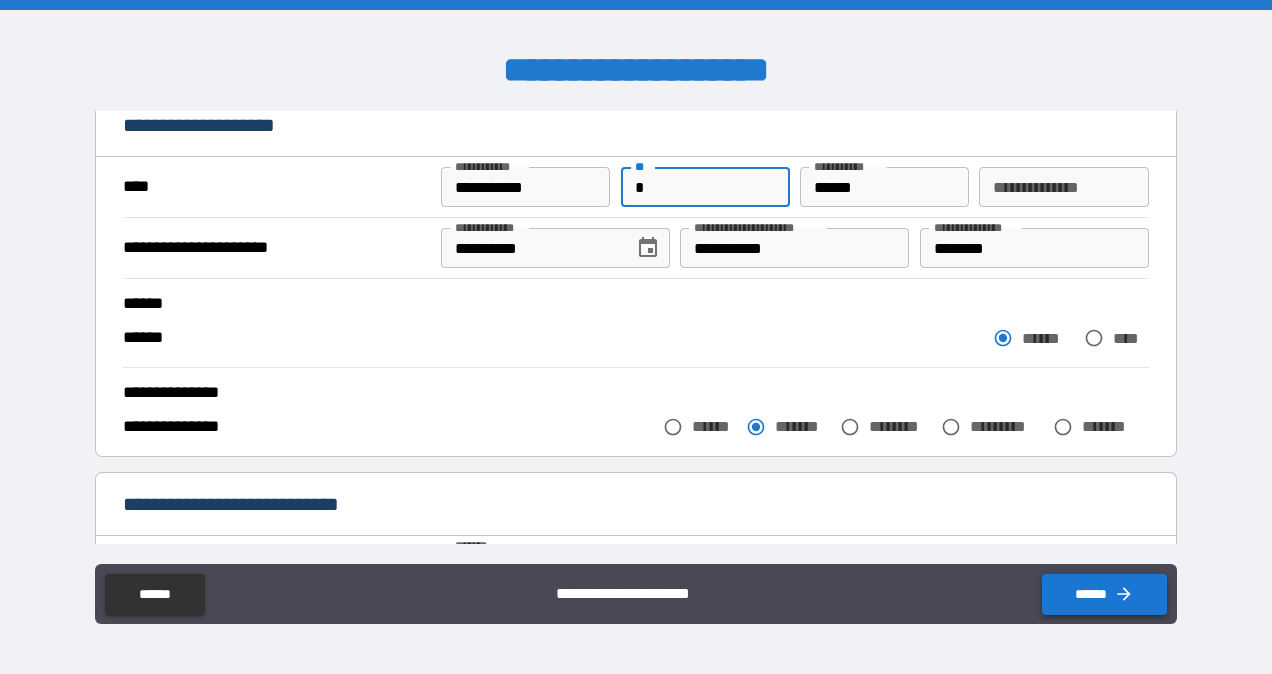 type on "*" 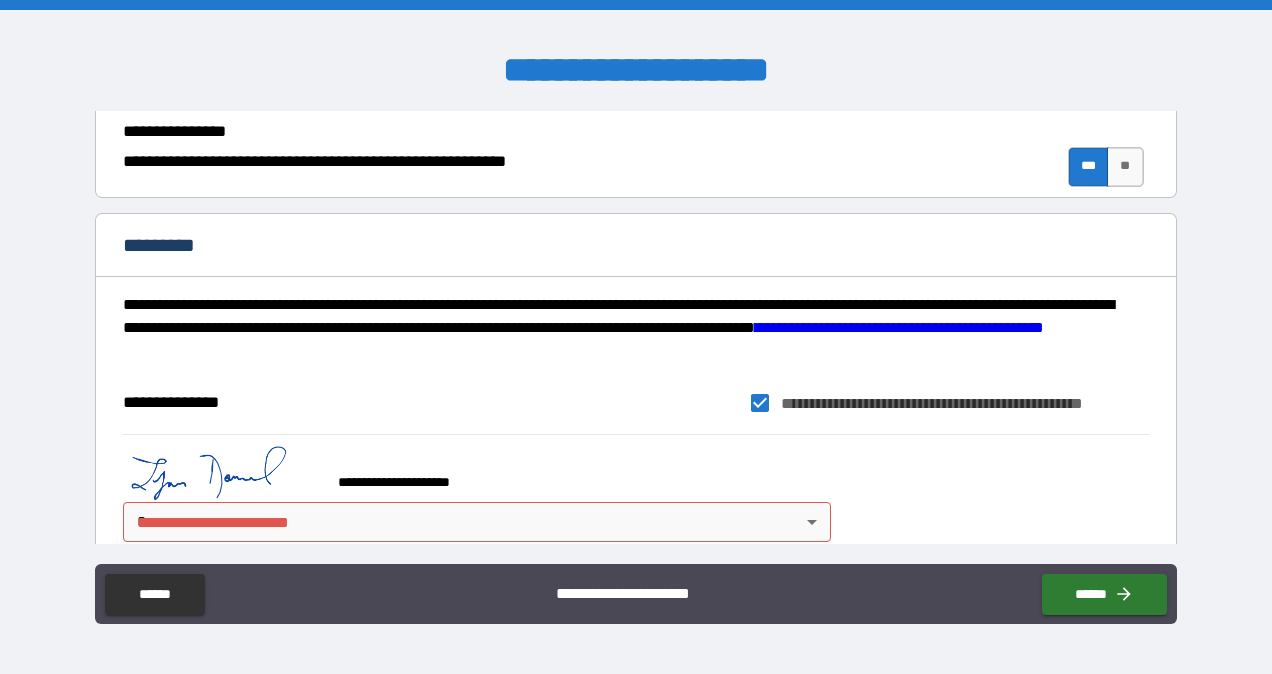 scroll, scrollTop: 2268, scrollLeft: 0, axis: vertical 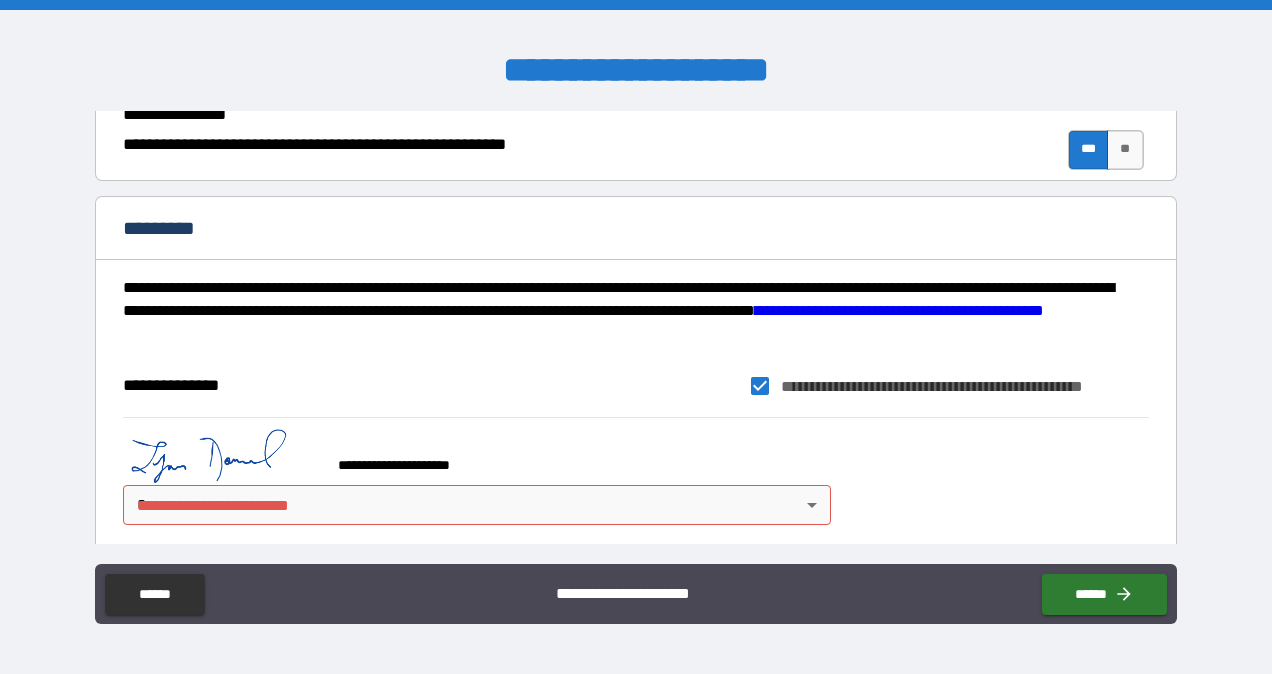 click on "**********" at bounding box center [636, 337] 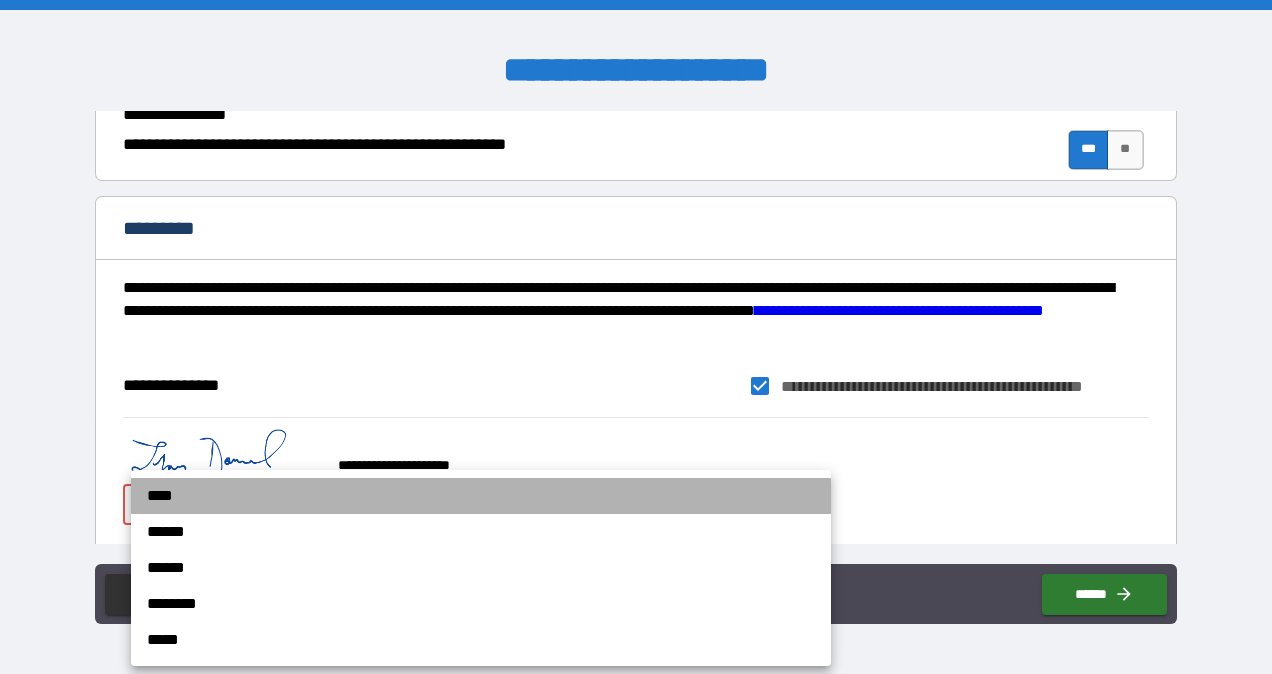 click on "****" at bounding box center [481, 496] 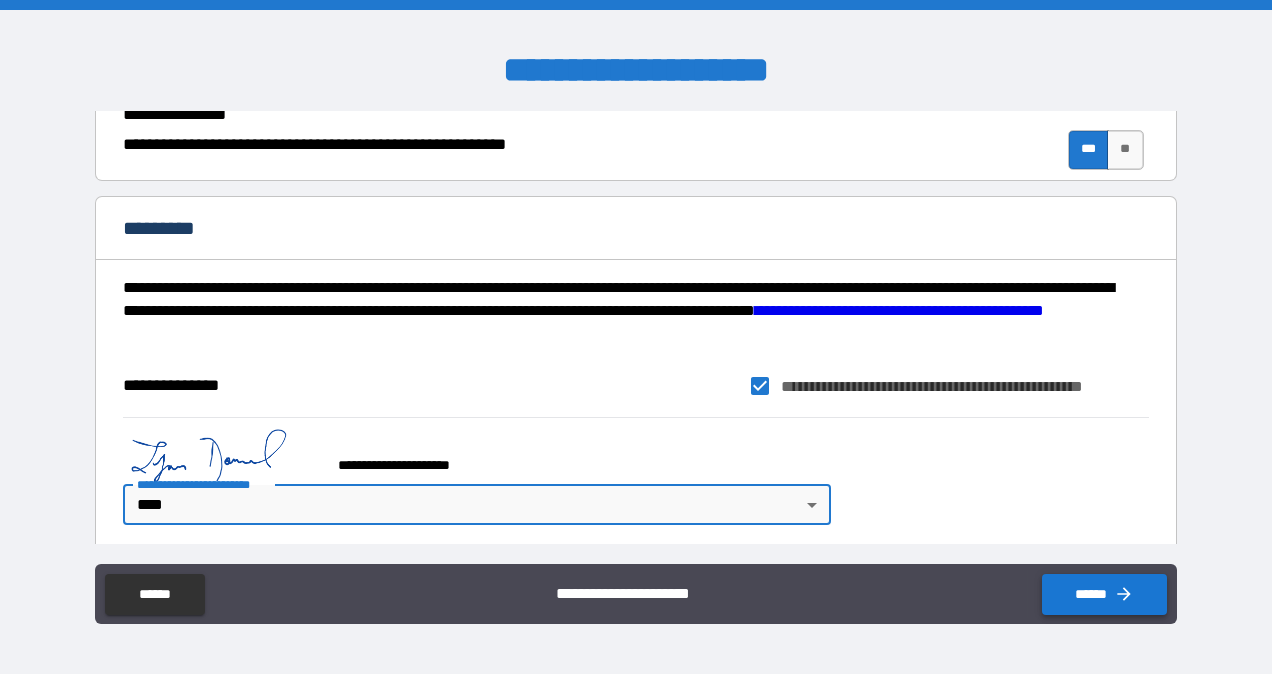 click on "******" at bounding box center (1104, 594) 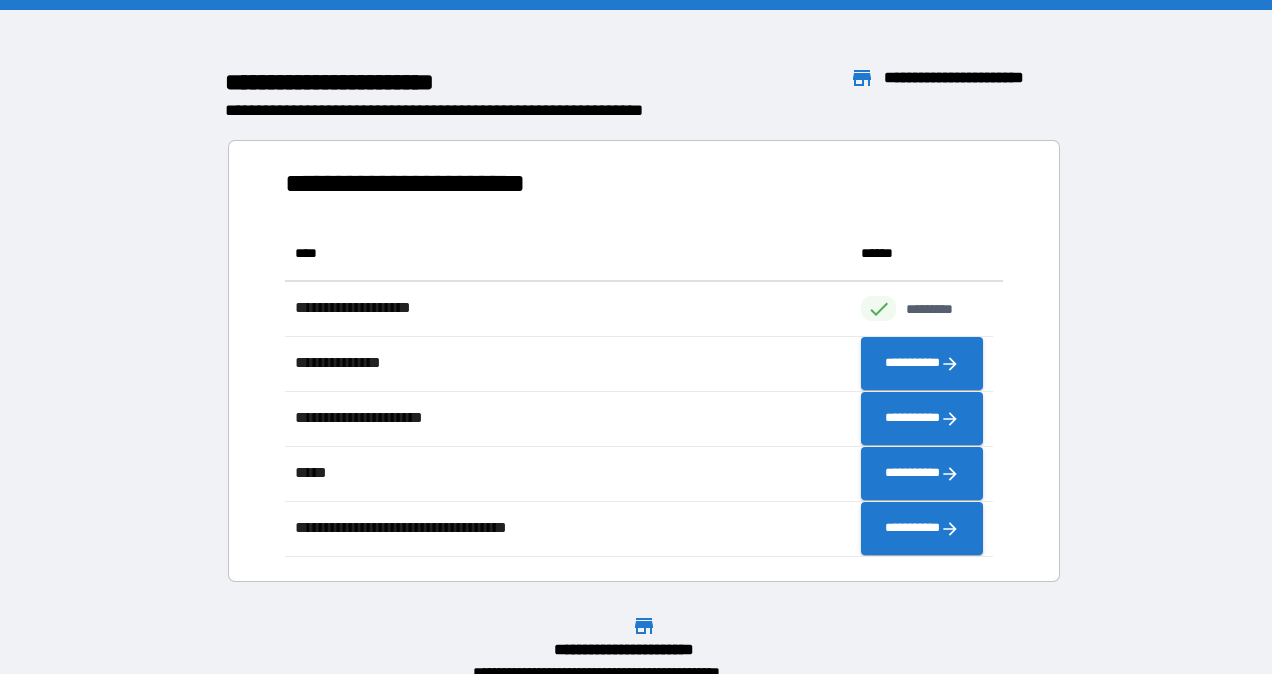 scroll, scrollTop: 16, scrollLeft: 16, axis: both 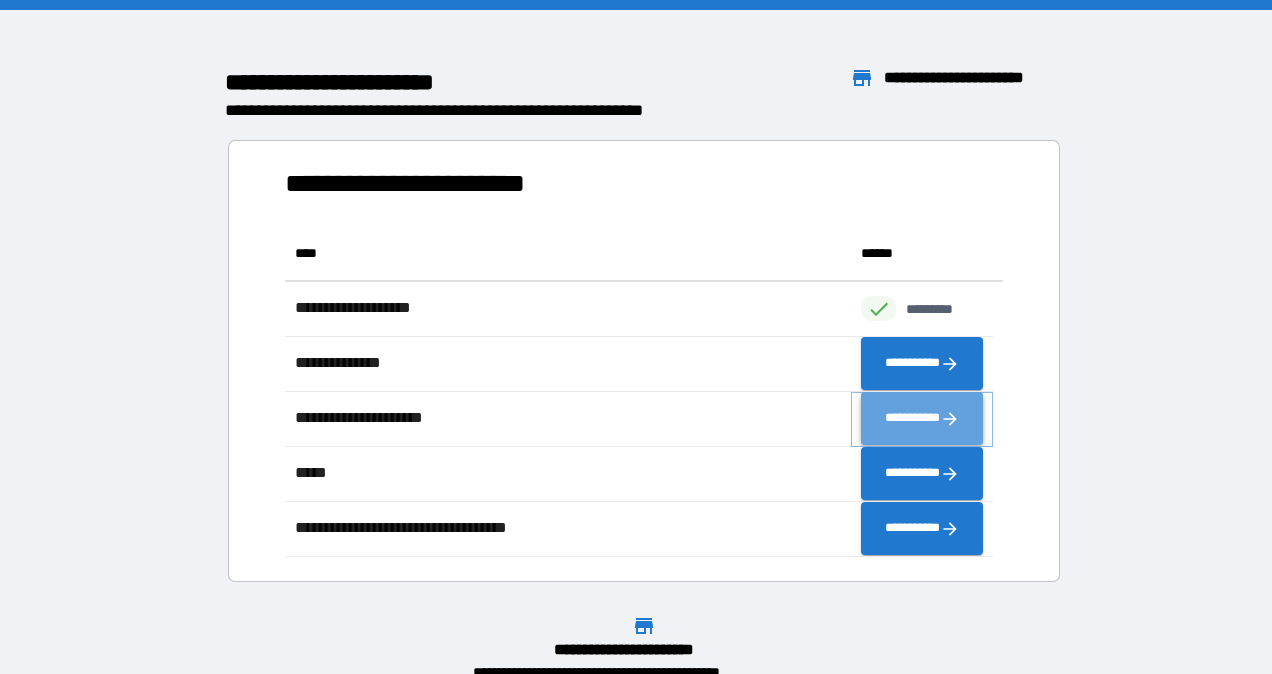 click on "**********" at bounding box center [922, 419] 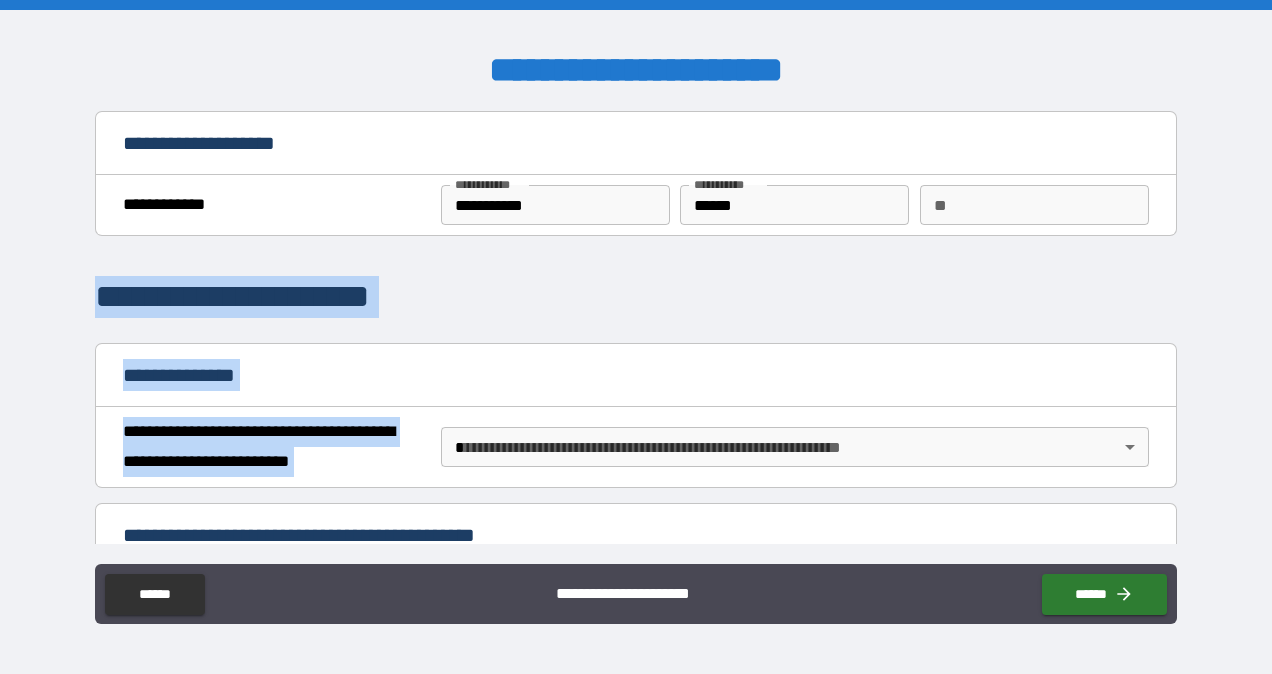 drag, startPoint x: 932, startPoint y: 421, endPoint x: 1275, endPoint y: 233, distance: 391.1432 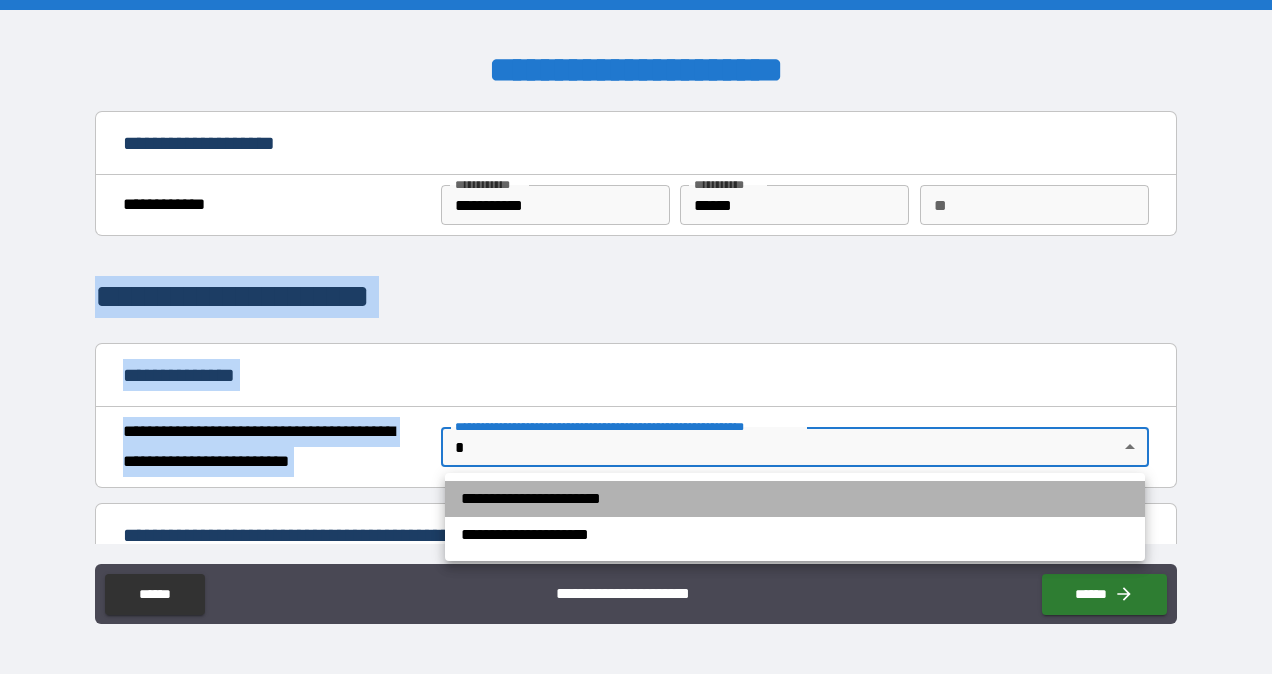 click on "**********" at bounding box center (795, 499) 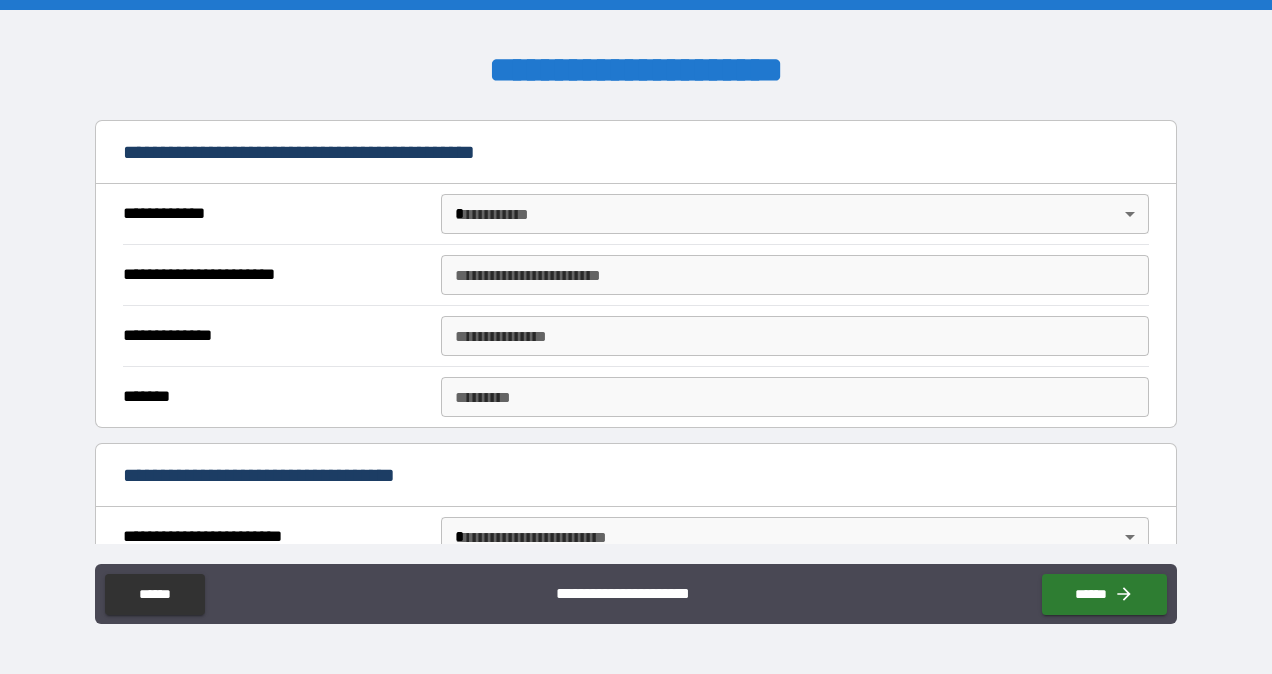scroll, scrollTop: 392, scrollLeft: 0, axis: vertical 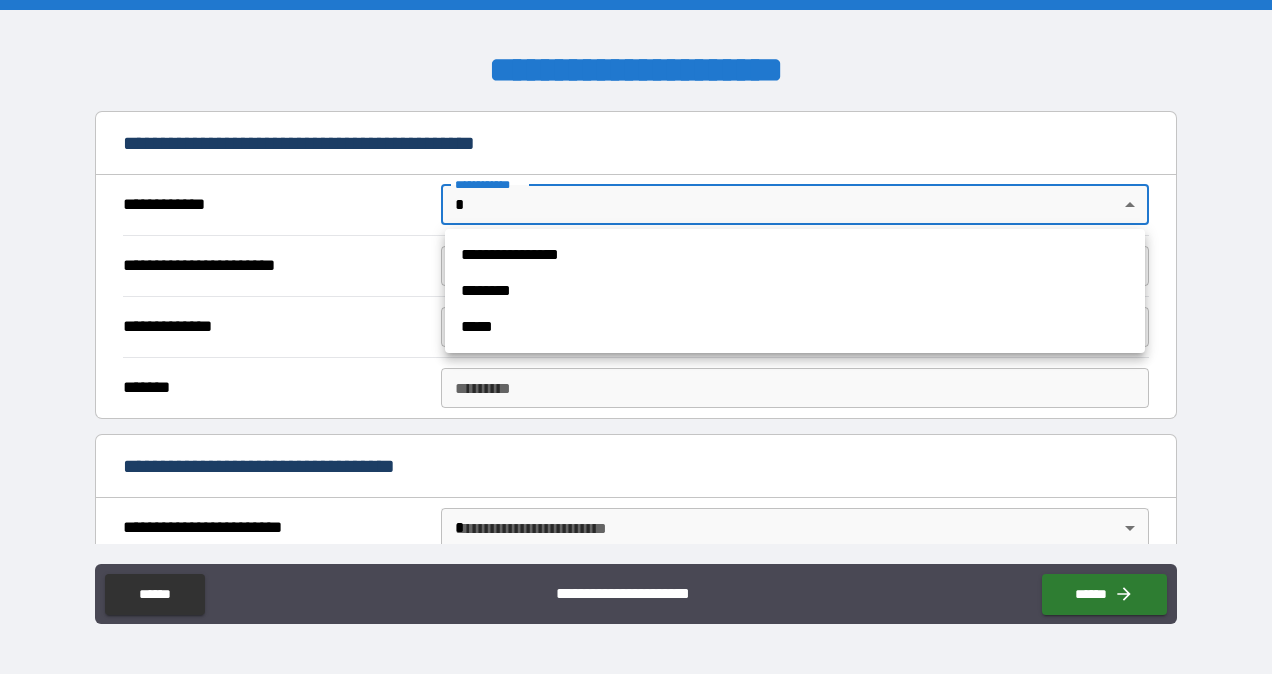 click on "**********" at bounding box center [636, 337] 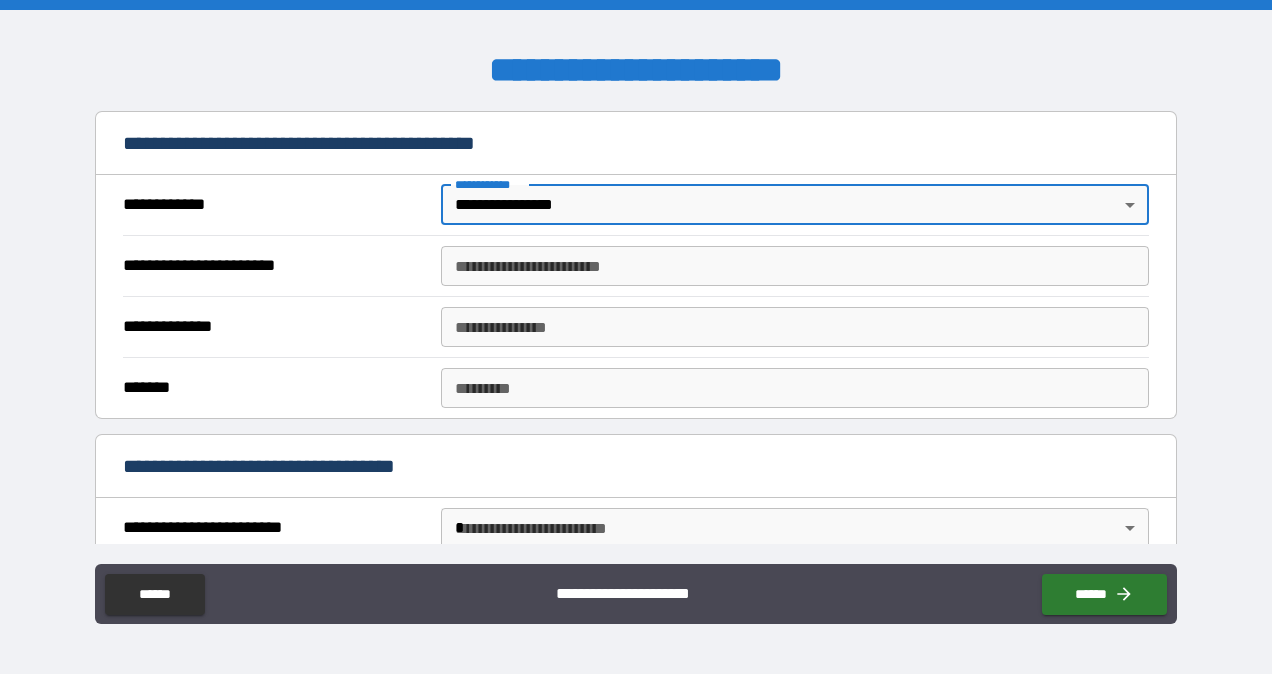 click on "**********" at bounding box center [794, 266] 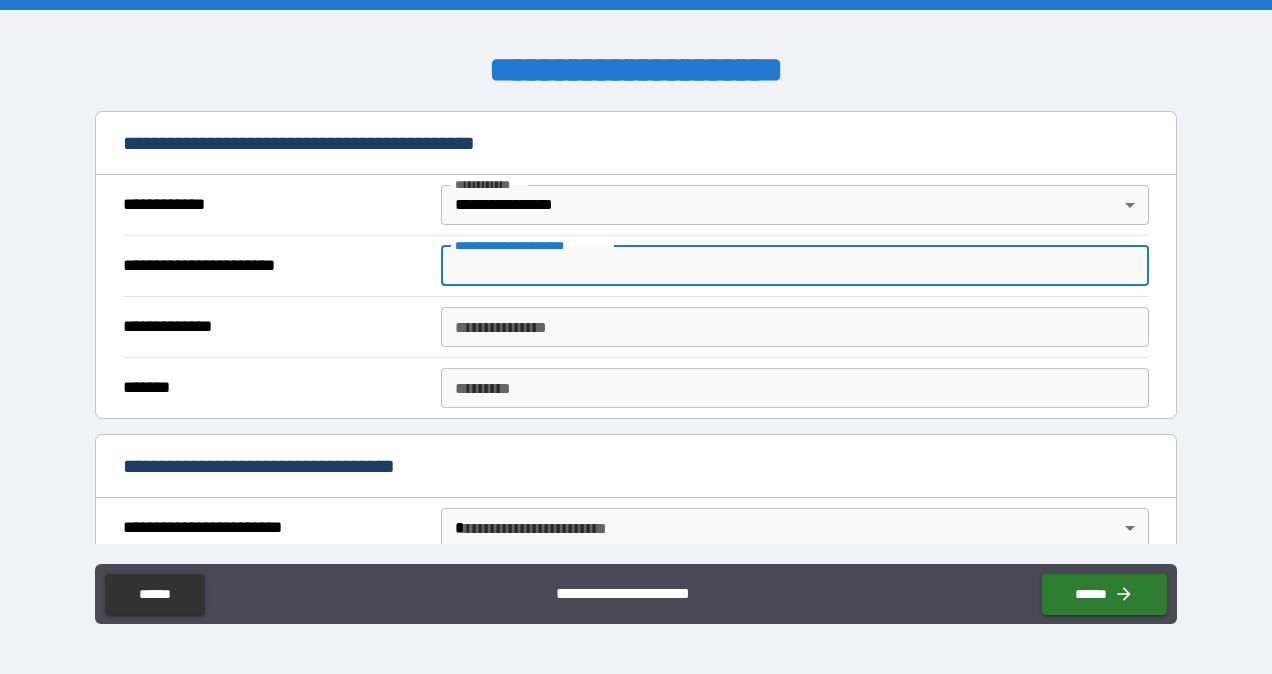 click on "**********" at bounding box center [794, 266] 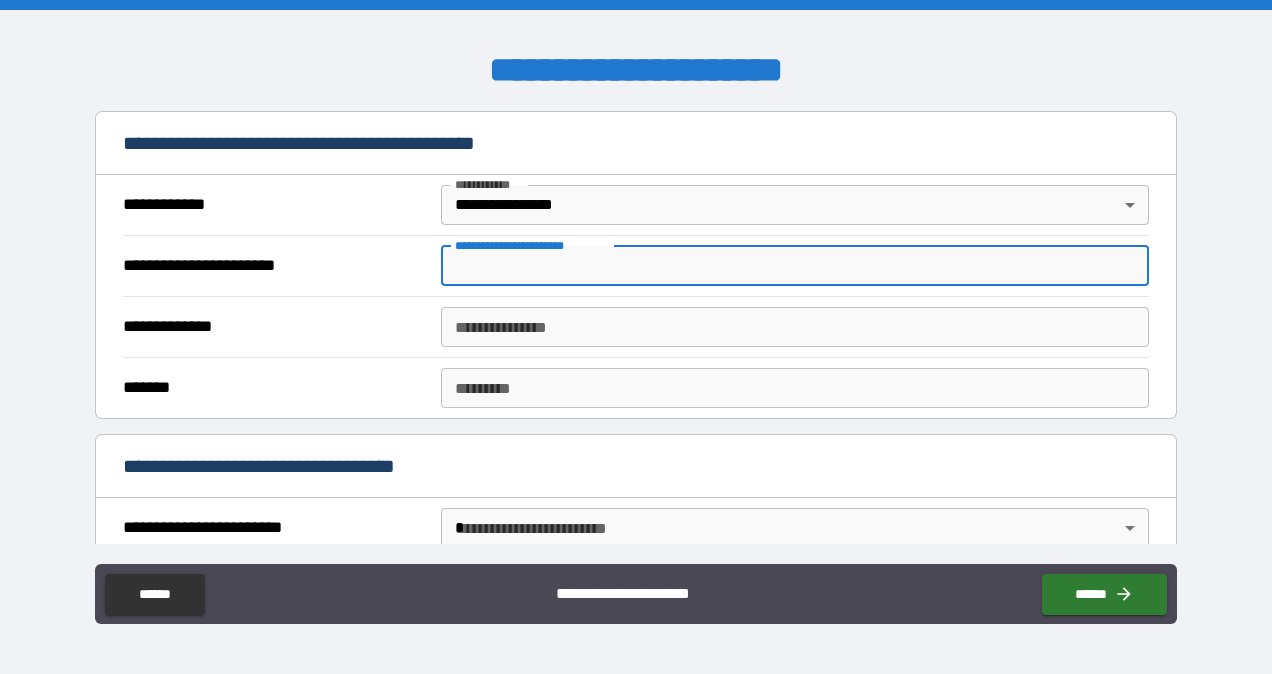 click on "**********" at bounding box center (794, 266) 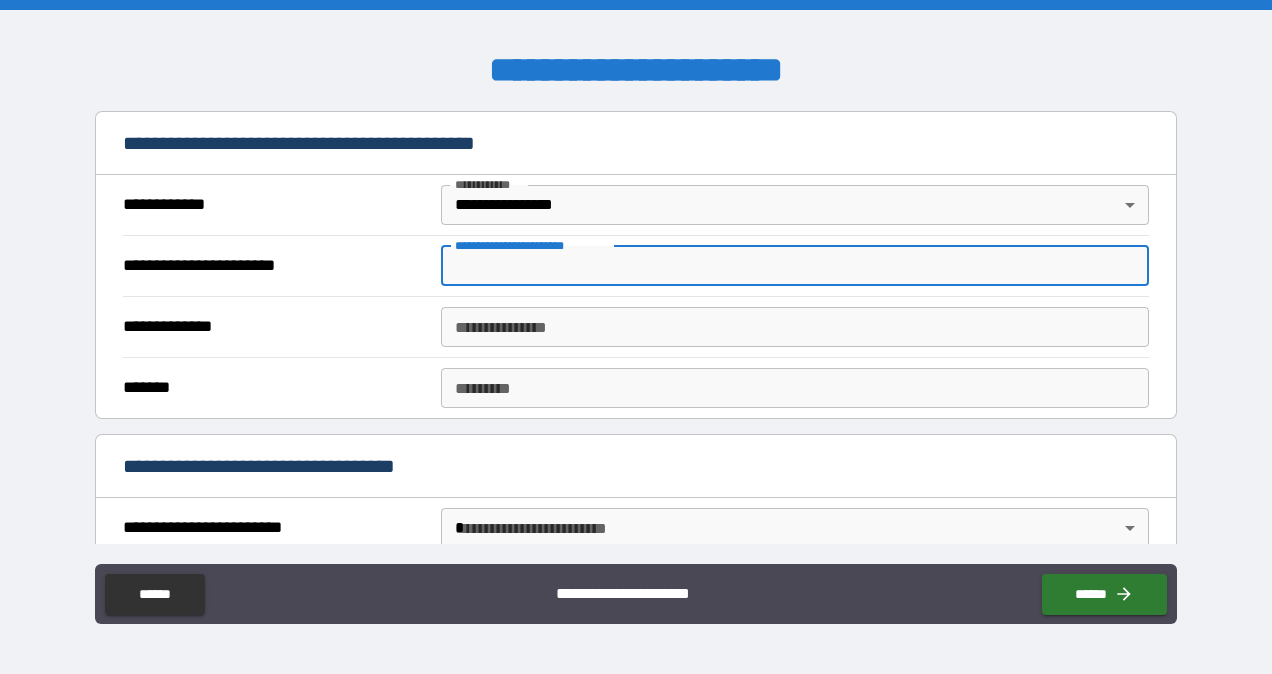click on "**********" at bounding box center [794, 266] 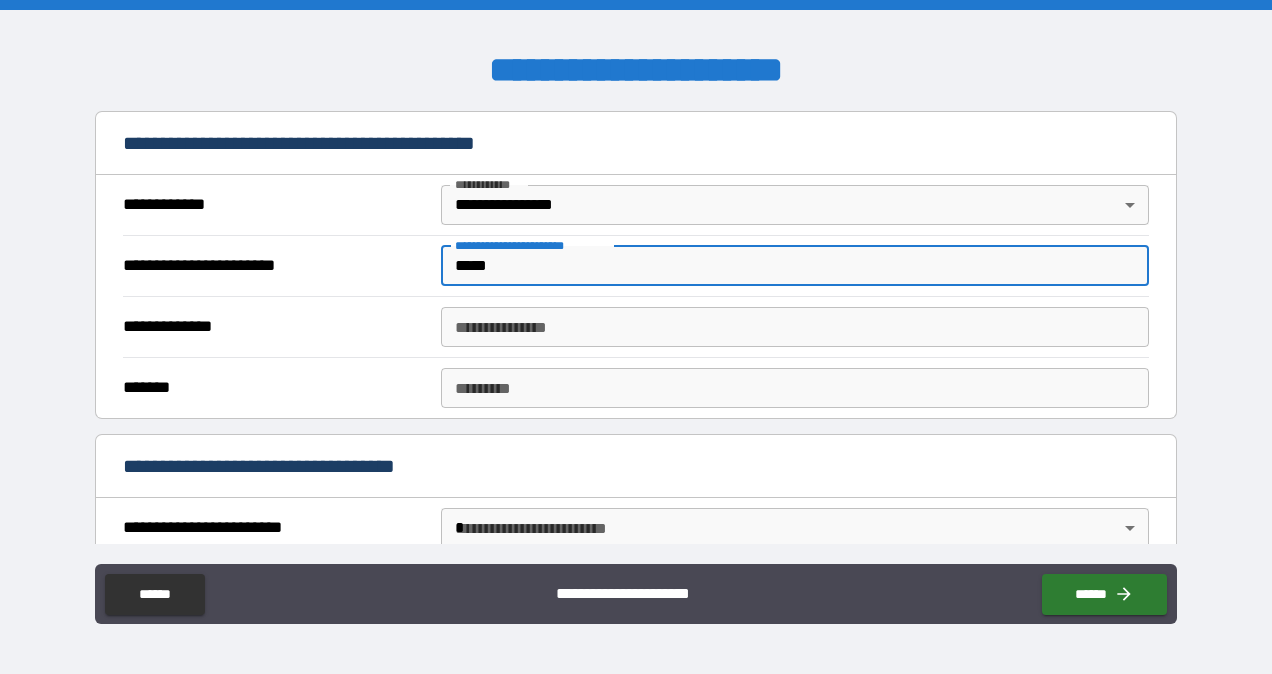 type on "*****" 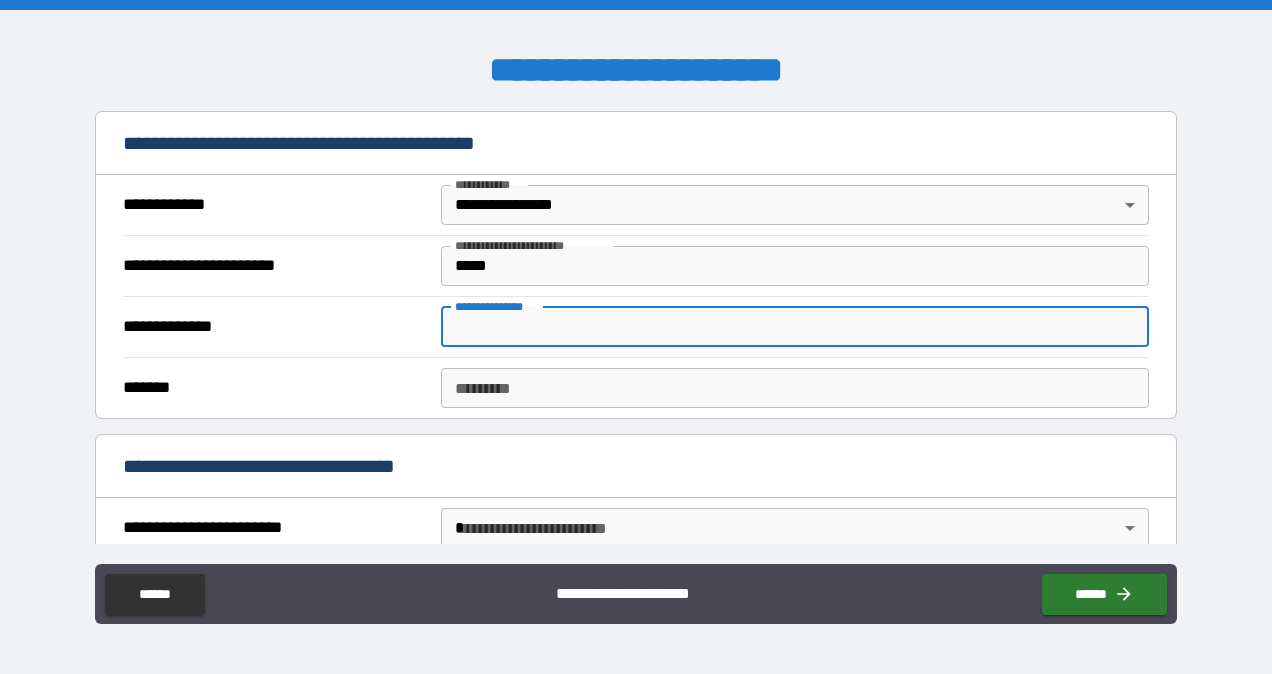 click on "**********" at bounding box center [794, 327] 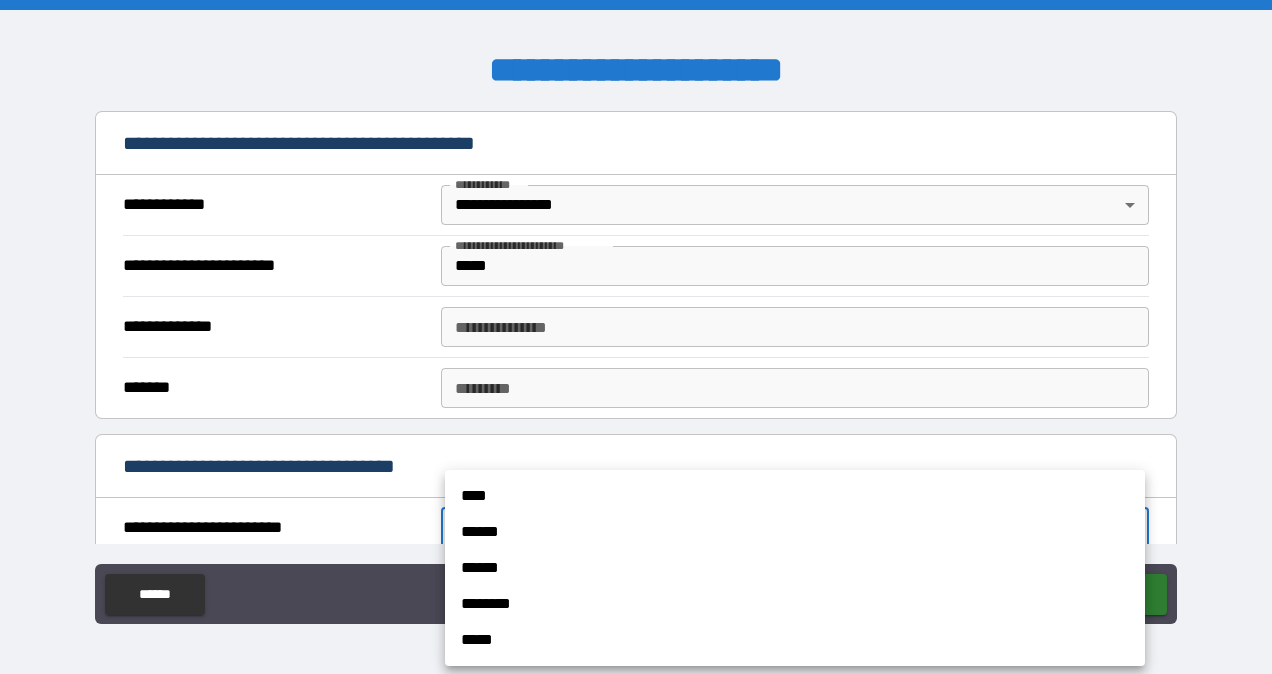 click on "**********" at bounding box center [636, 337] 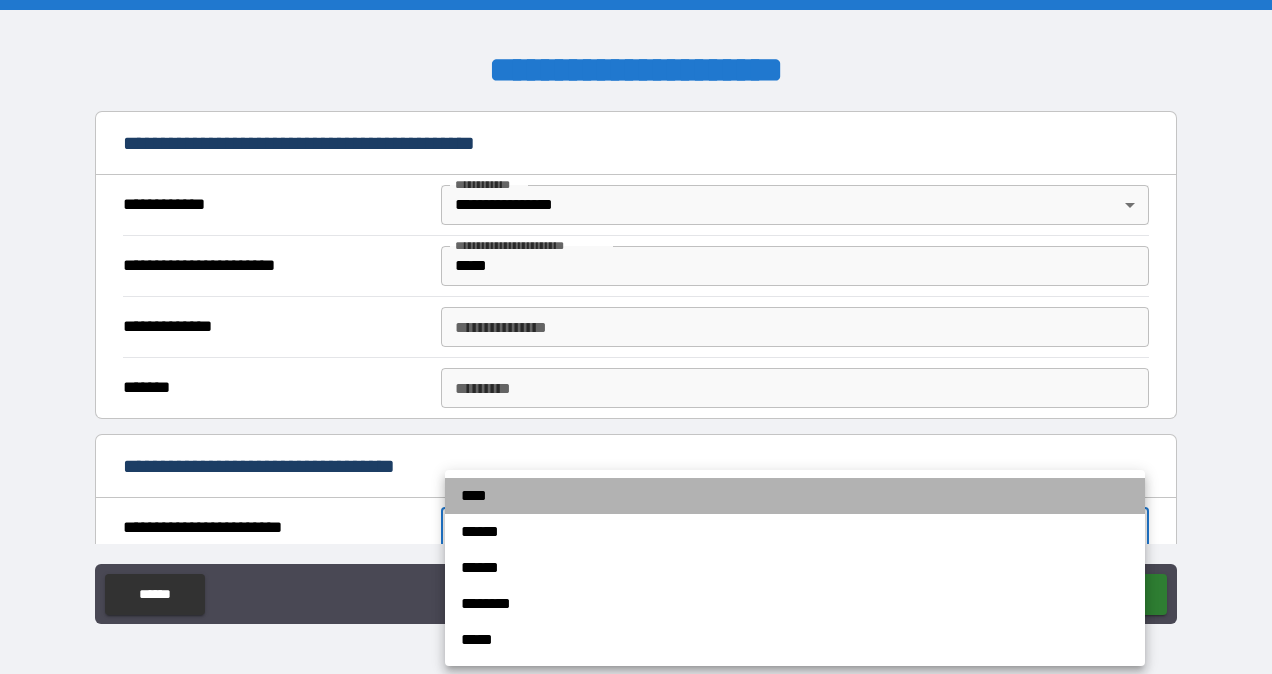click on "****" at bounding box center (795, 496) 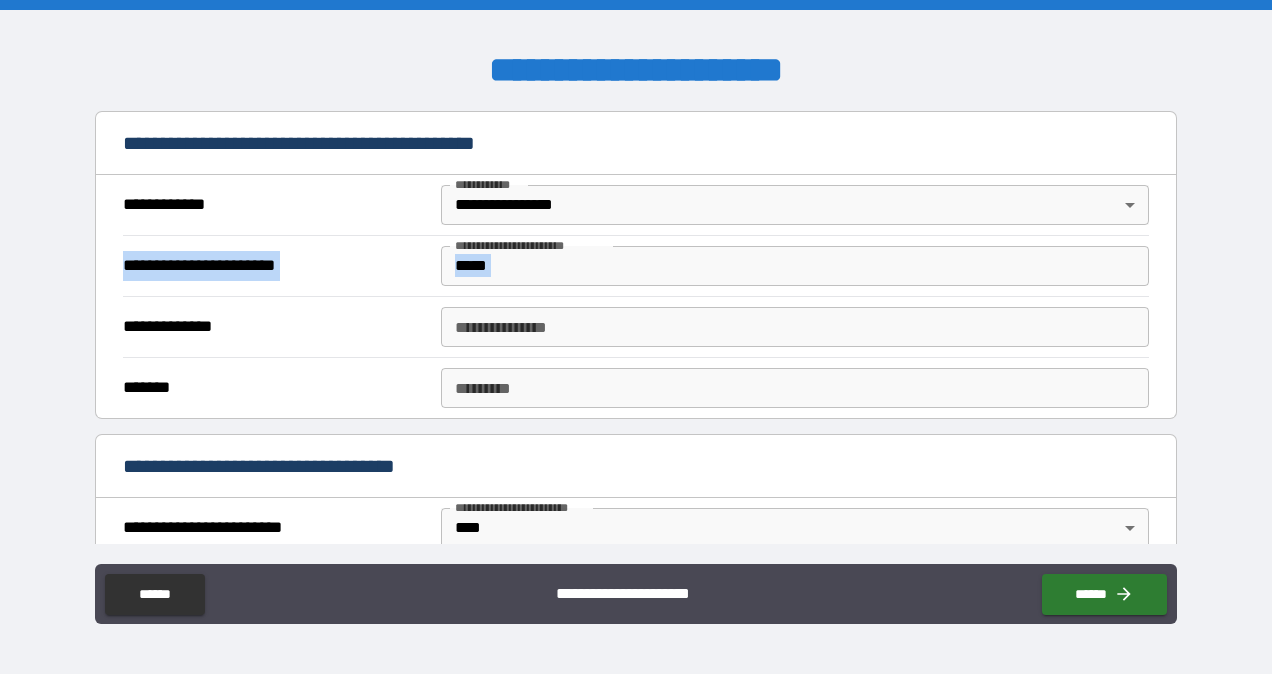drag, startPoint x: 1163, startPoint y: 210, endPoint x: 1165, endPoint y: 281, distance: 71.02816 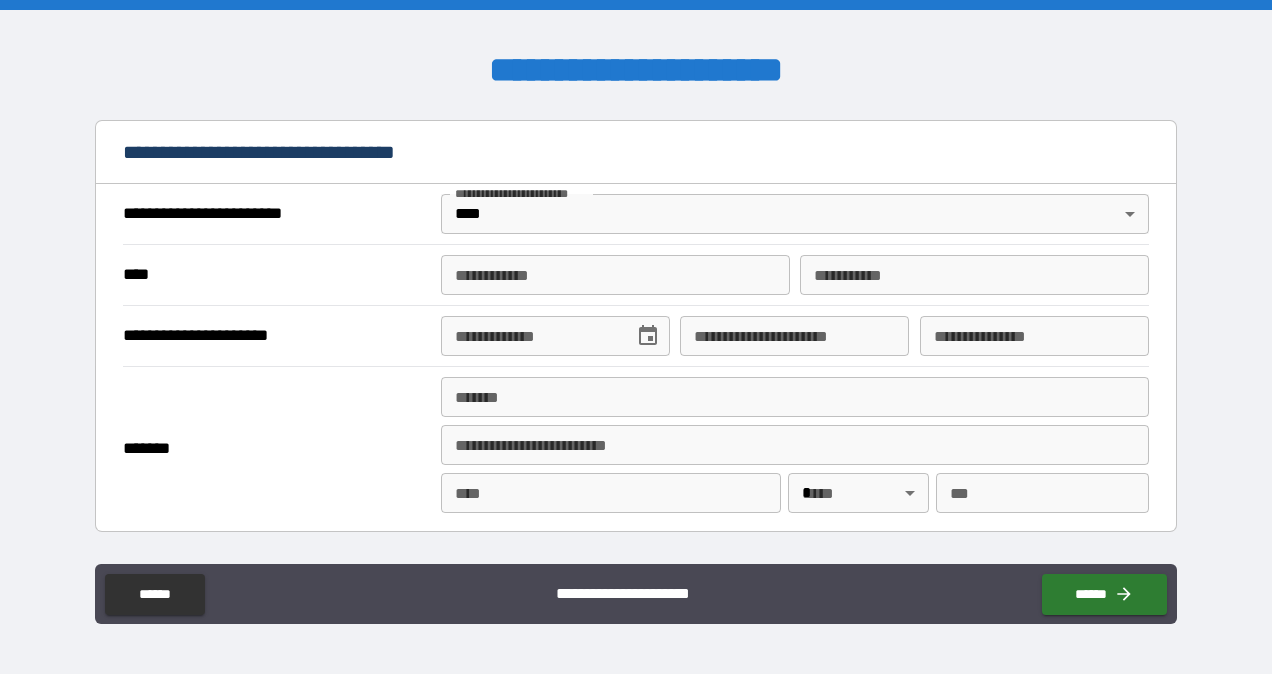 scroll, scrollTop: 710, scrollLeft: 0, axis: vertical 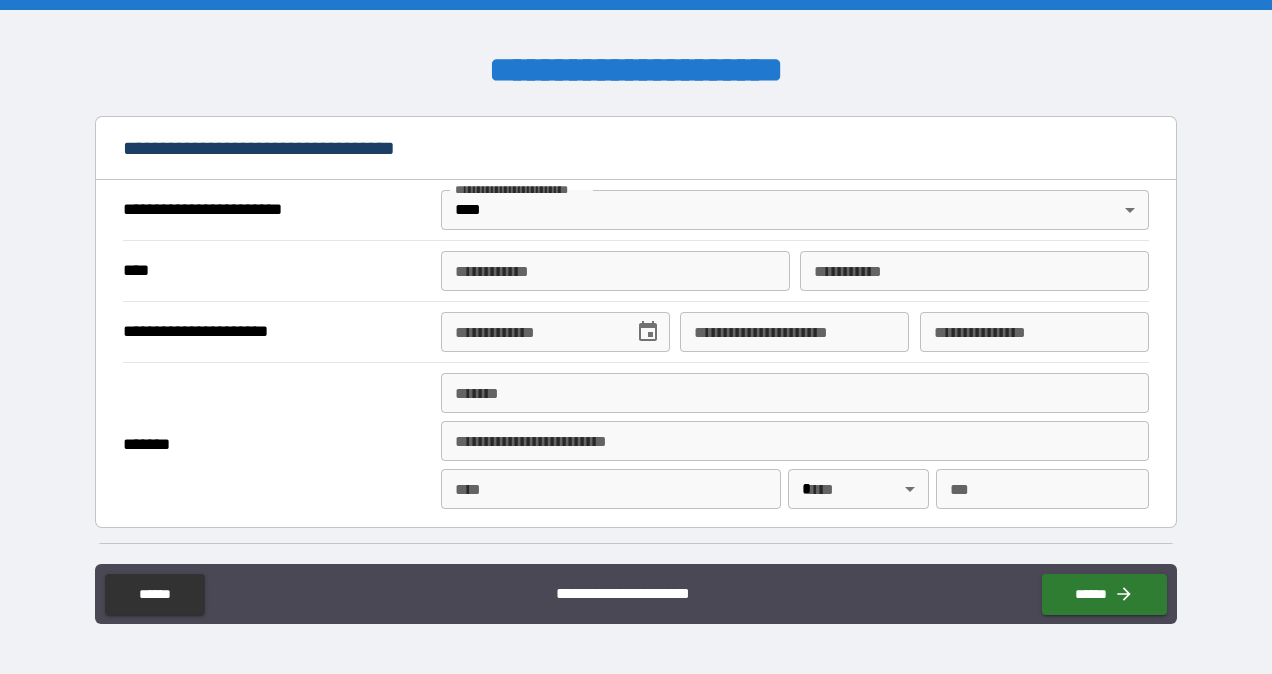 click on "**********" at bounding box center (615, 271) 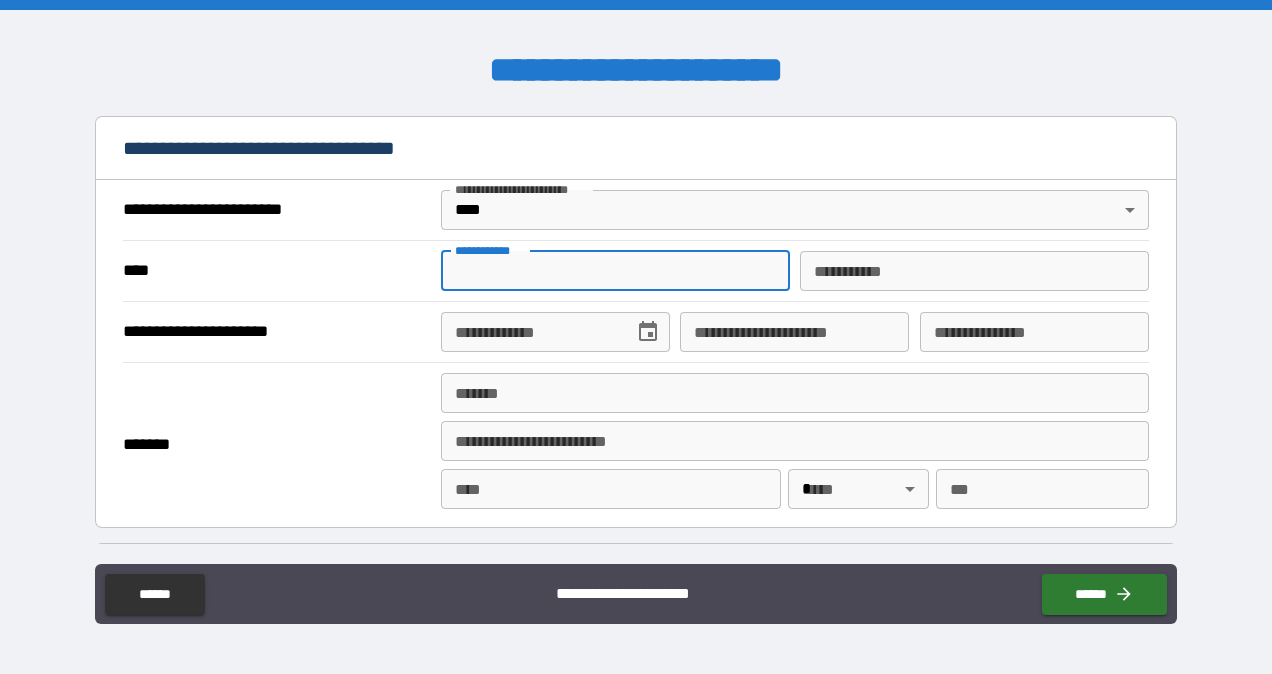 type on "****" 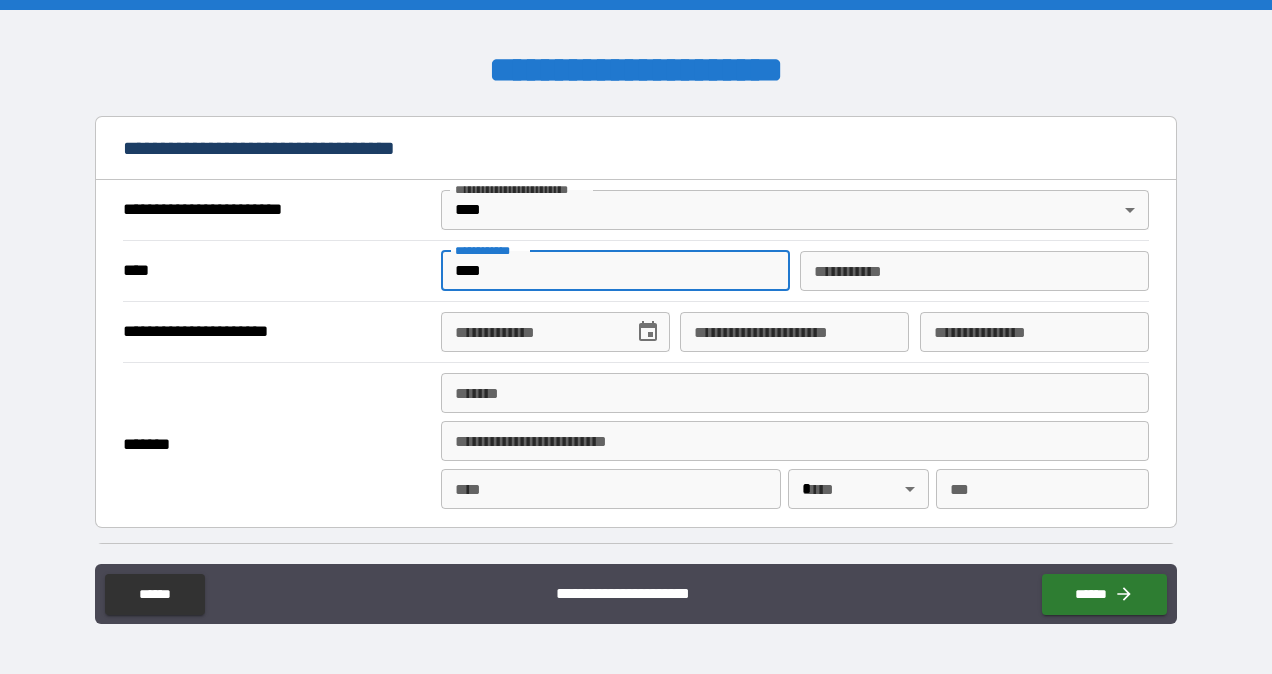 type on "*" 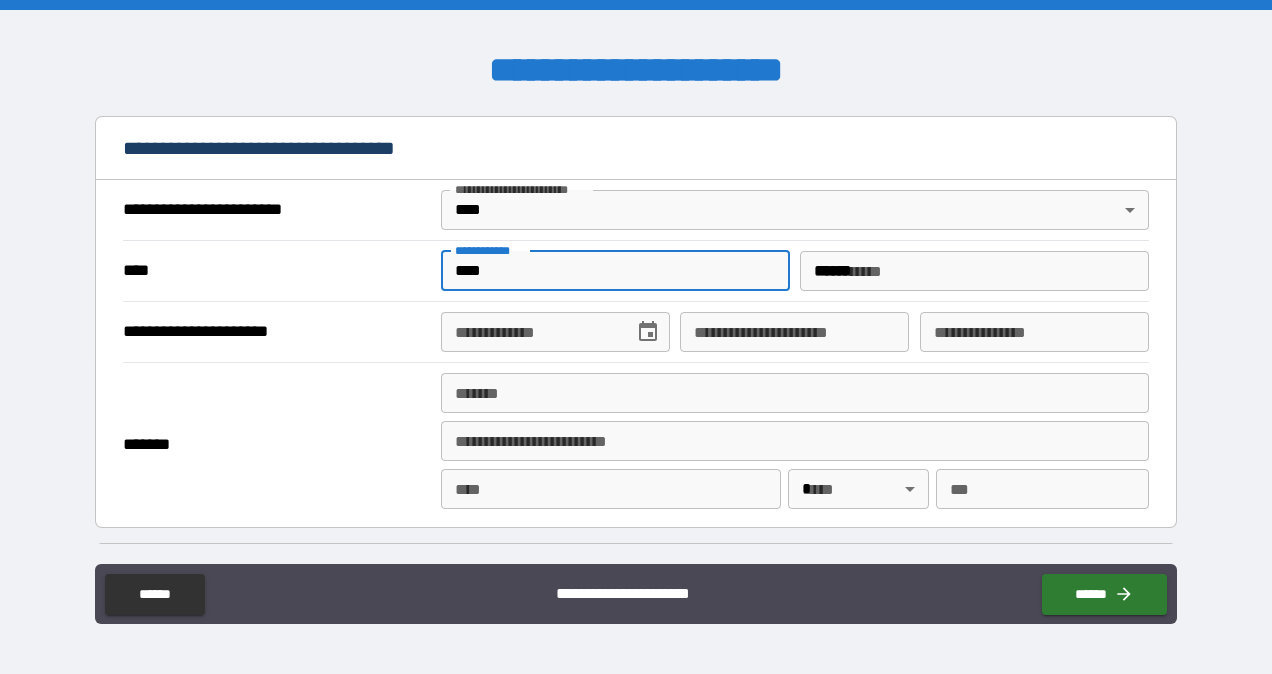 type on "**********" 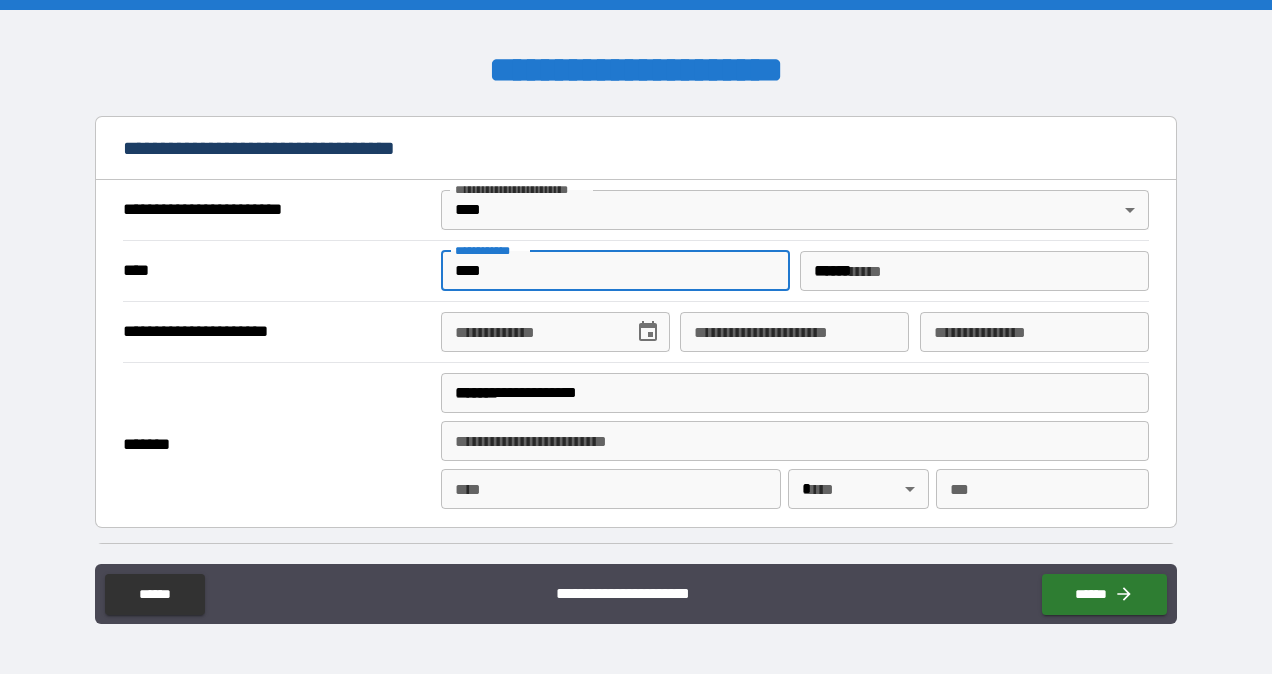 type on "*********" 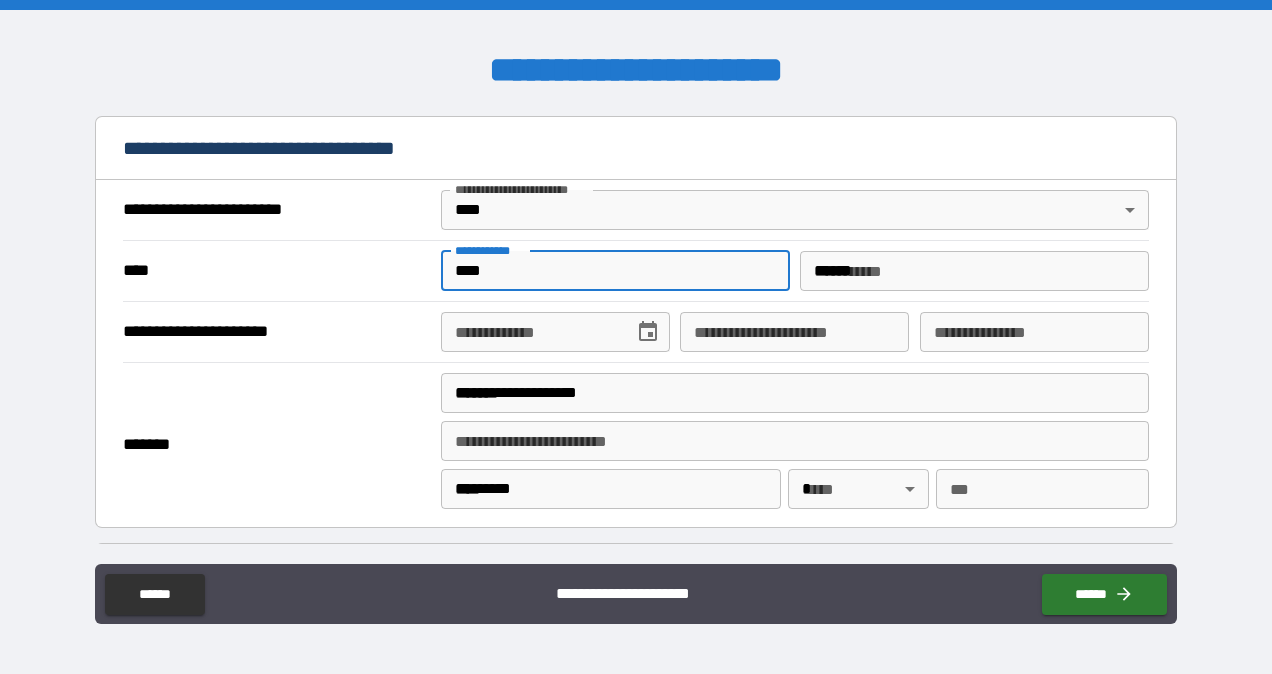 type 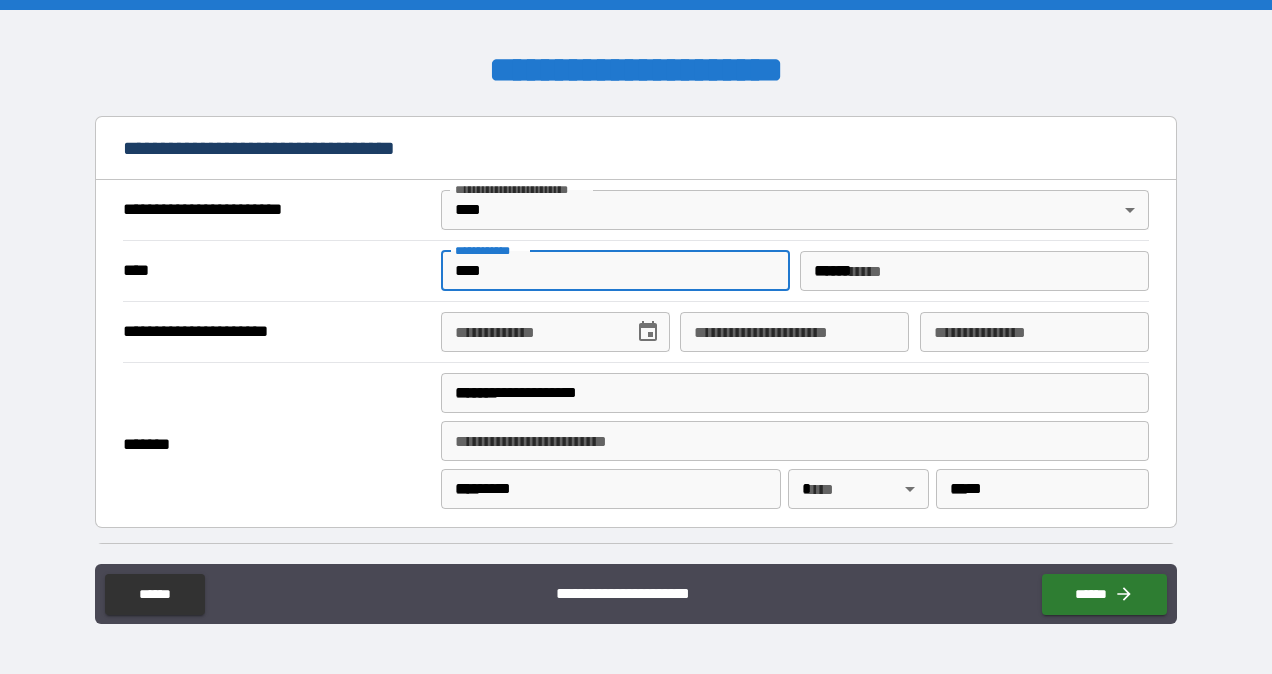 type on "**********" 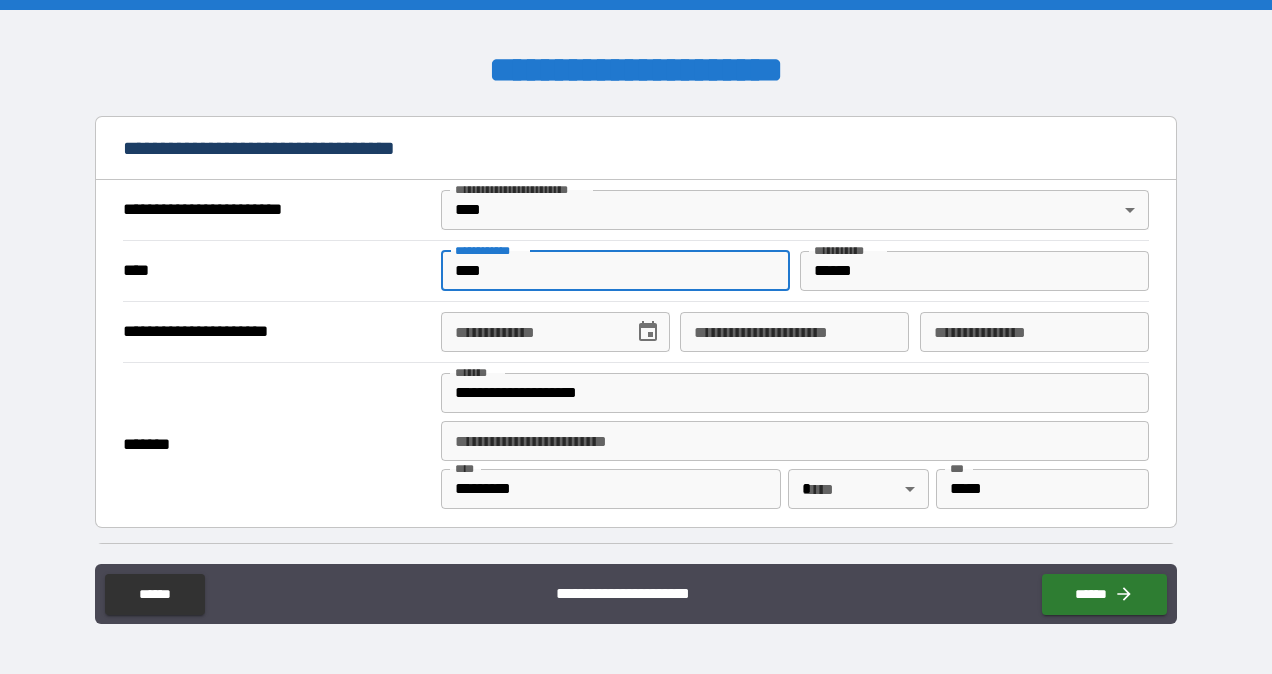 click 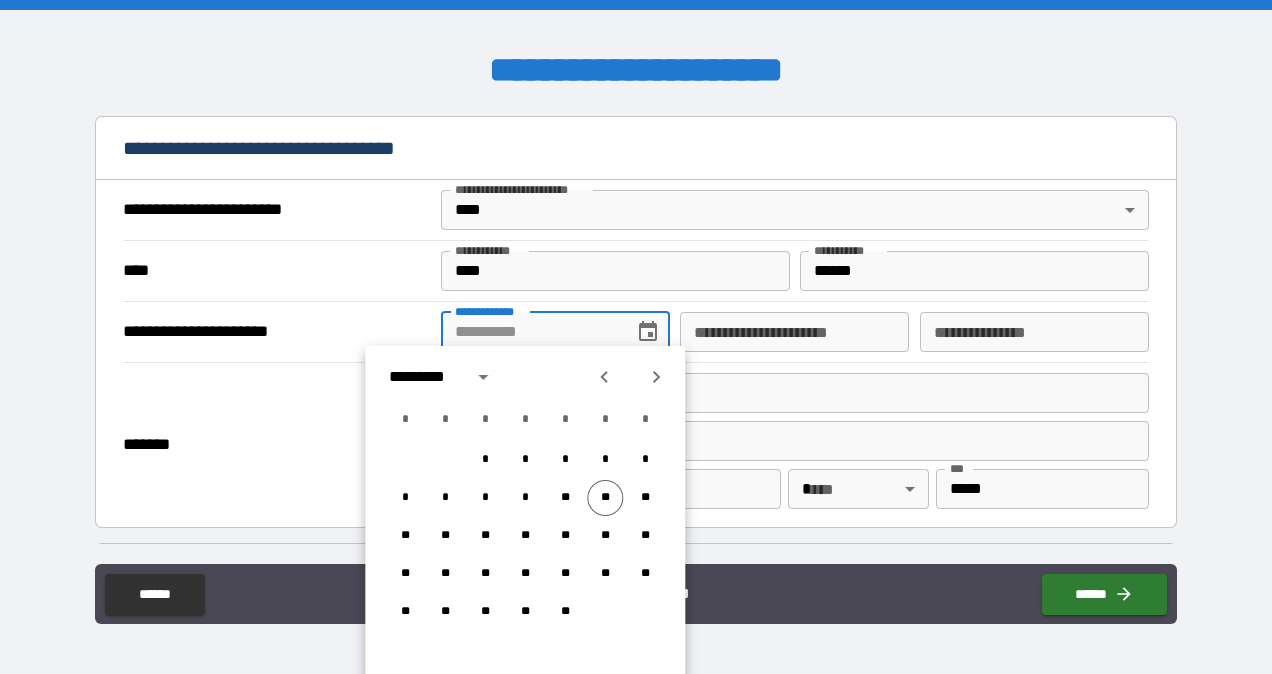 click on "**********" at bounding box center (530, 332) 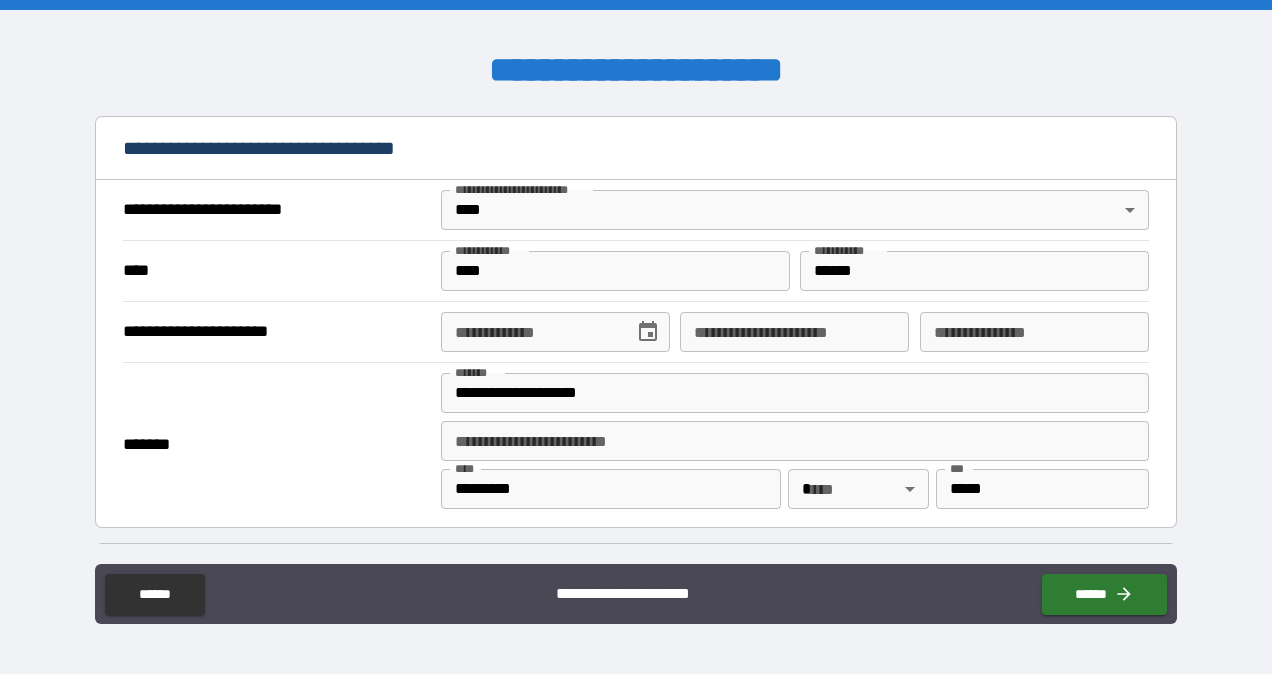 type 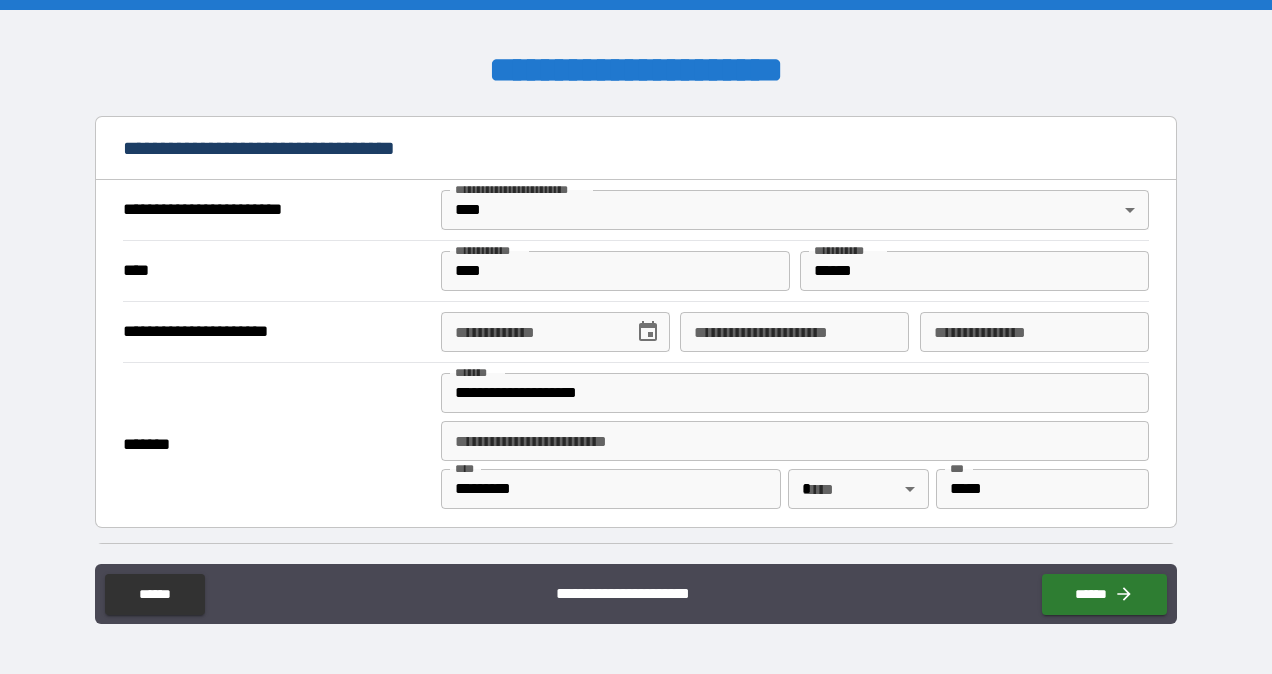click on "**********" at bounding box center (1034, 332) 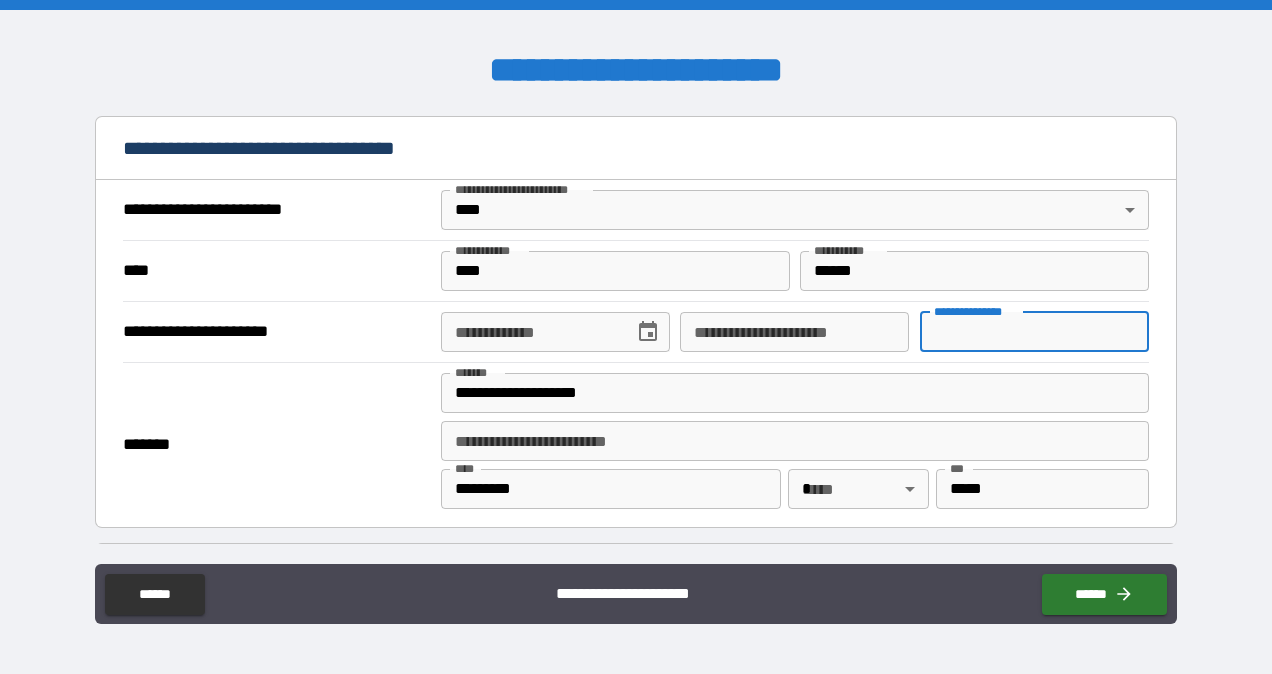 click on "**********" at bounding box center (1034, 332) 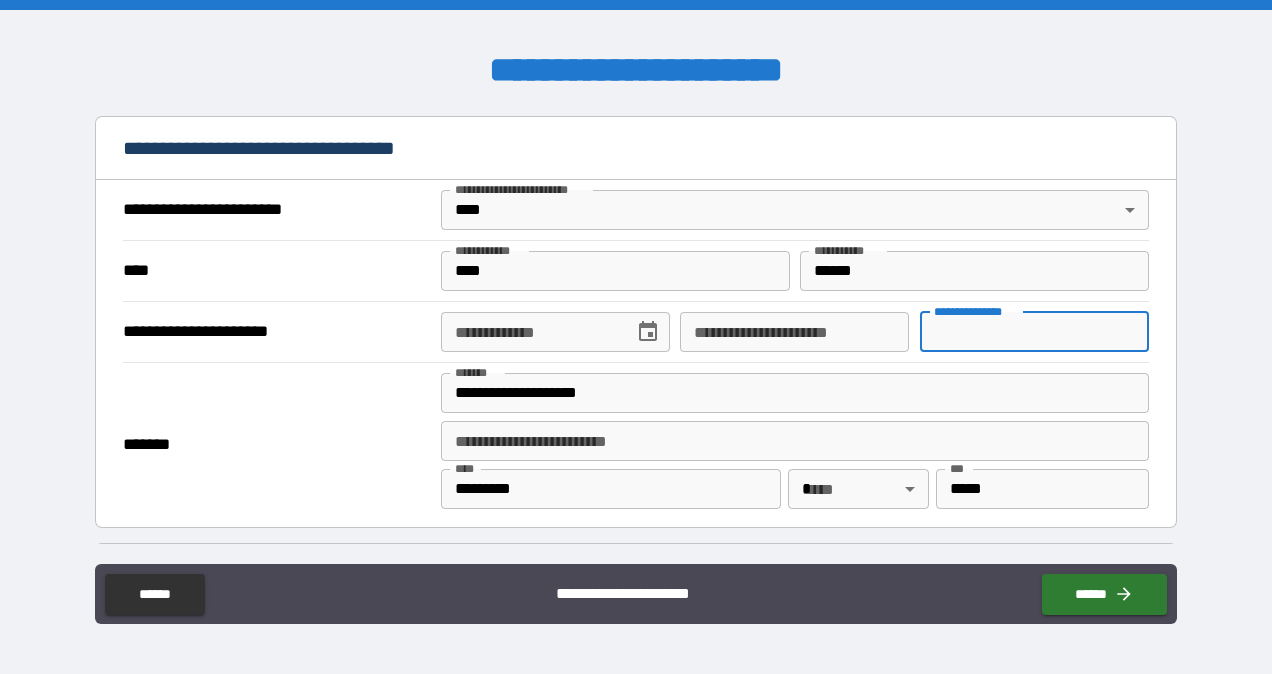 paste on "**********" 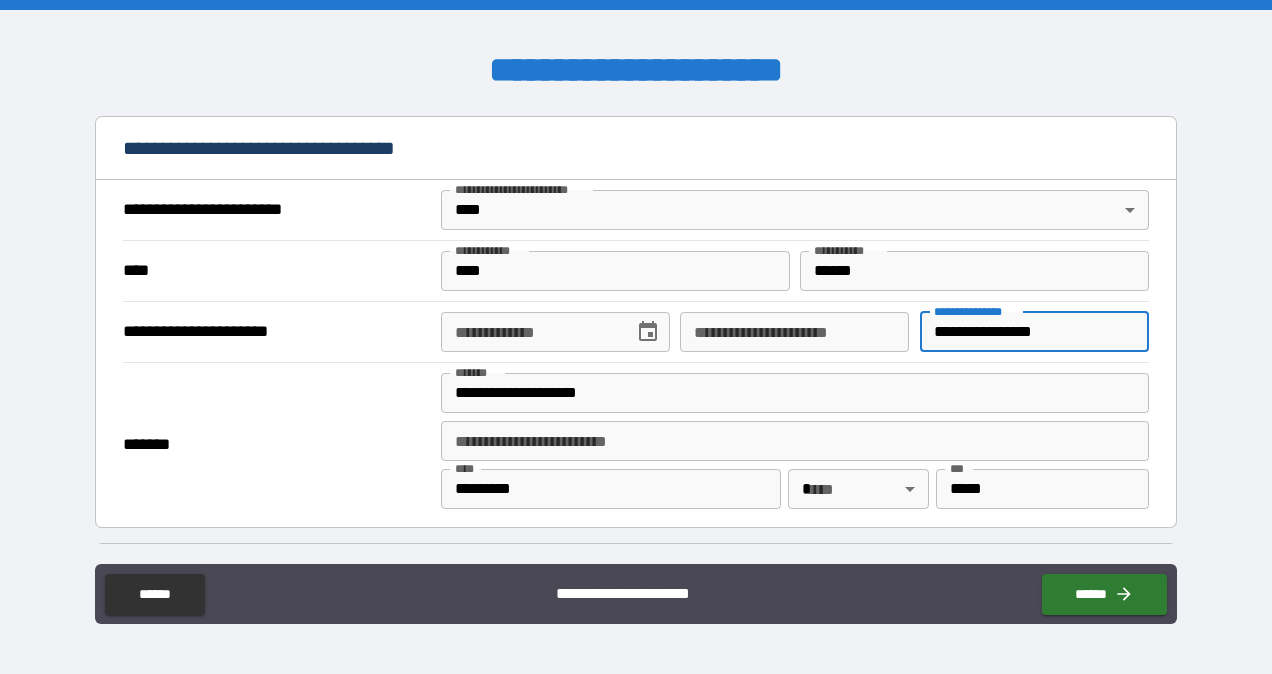 scroll, scrollTop: 0, scrollLeft: 0, axis: both 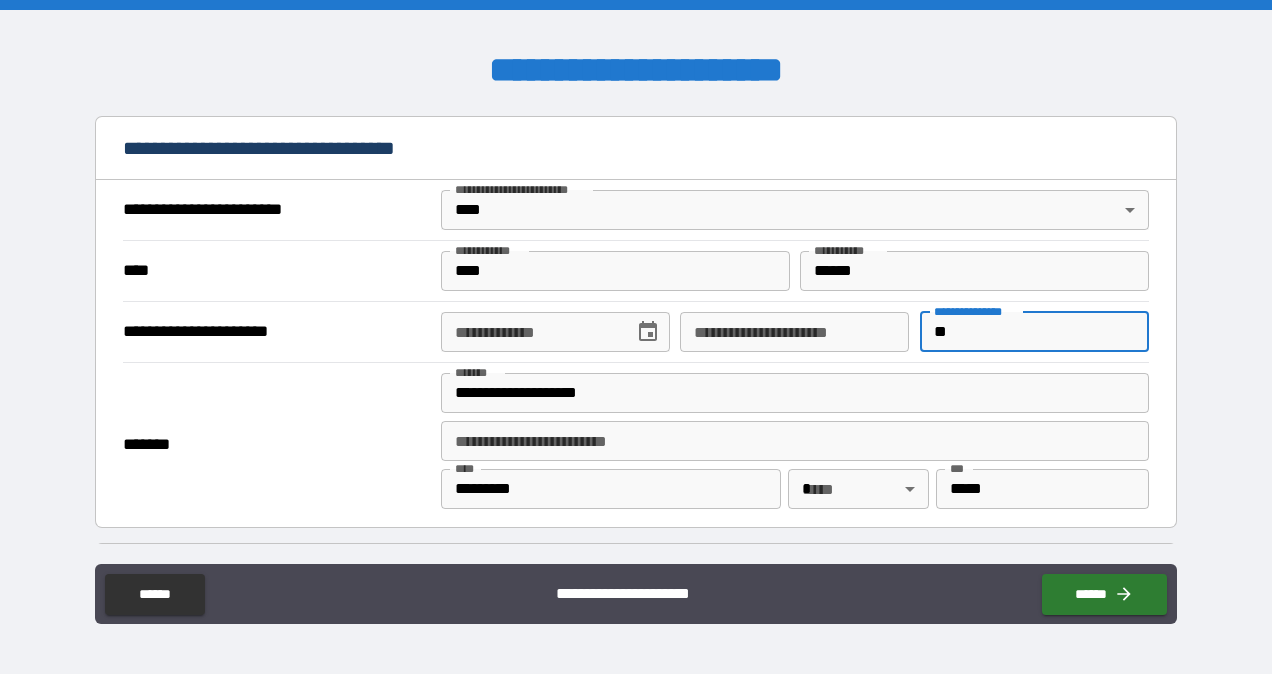 type on "*" 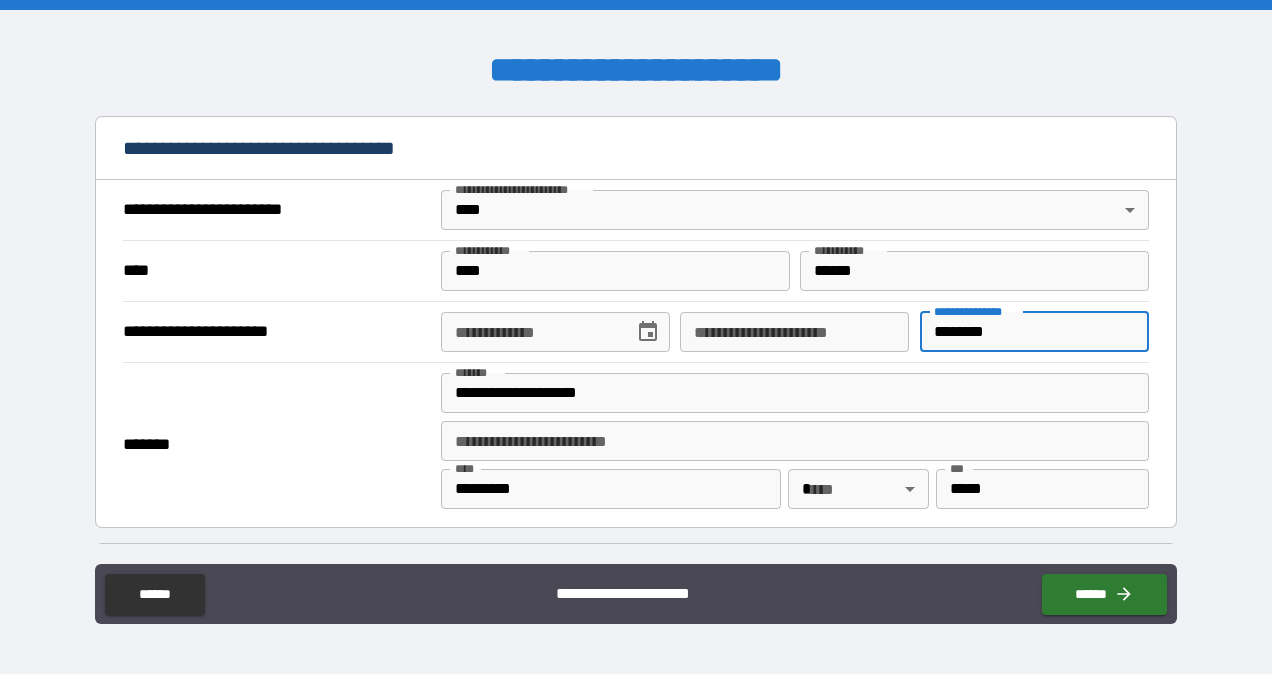 type on "********" 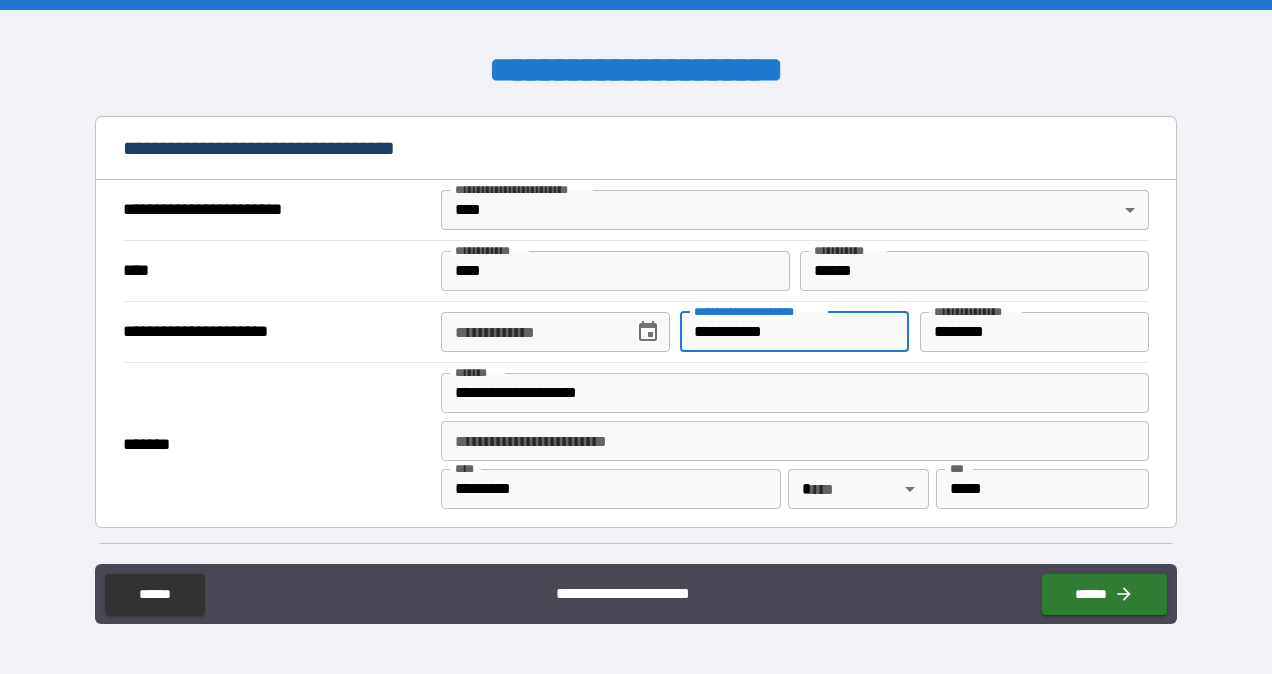 type on "**********" 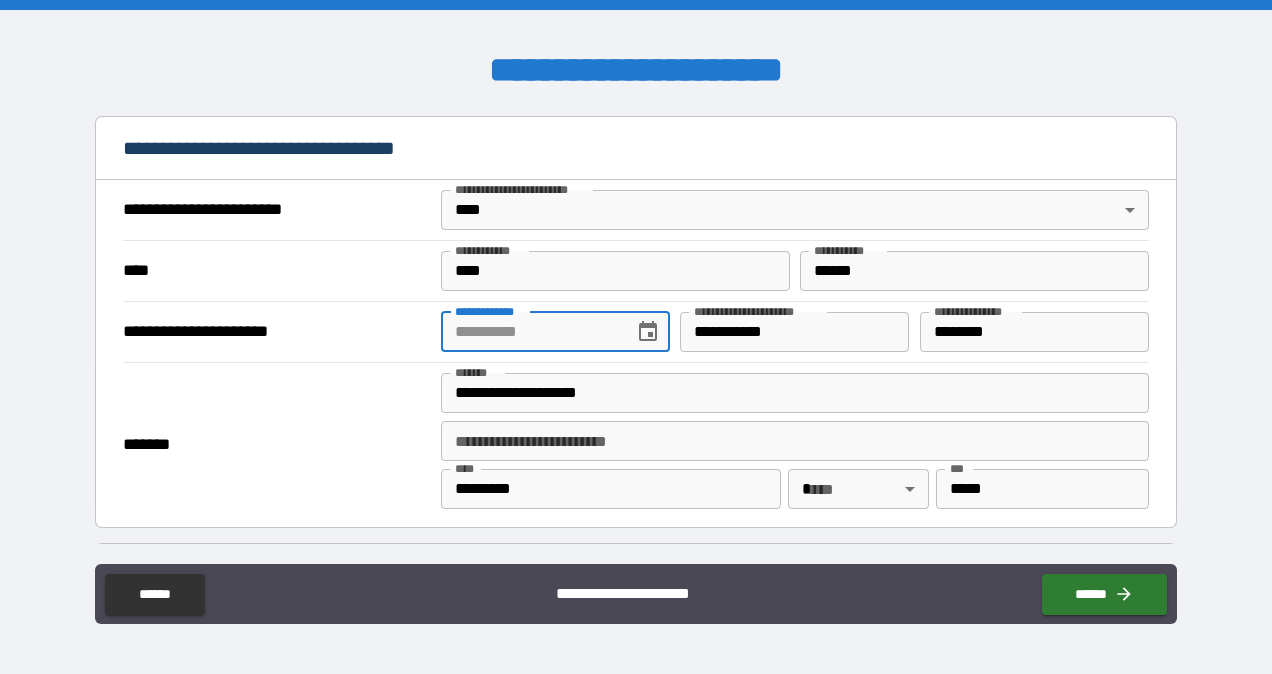 type on "**********" 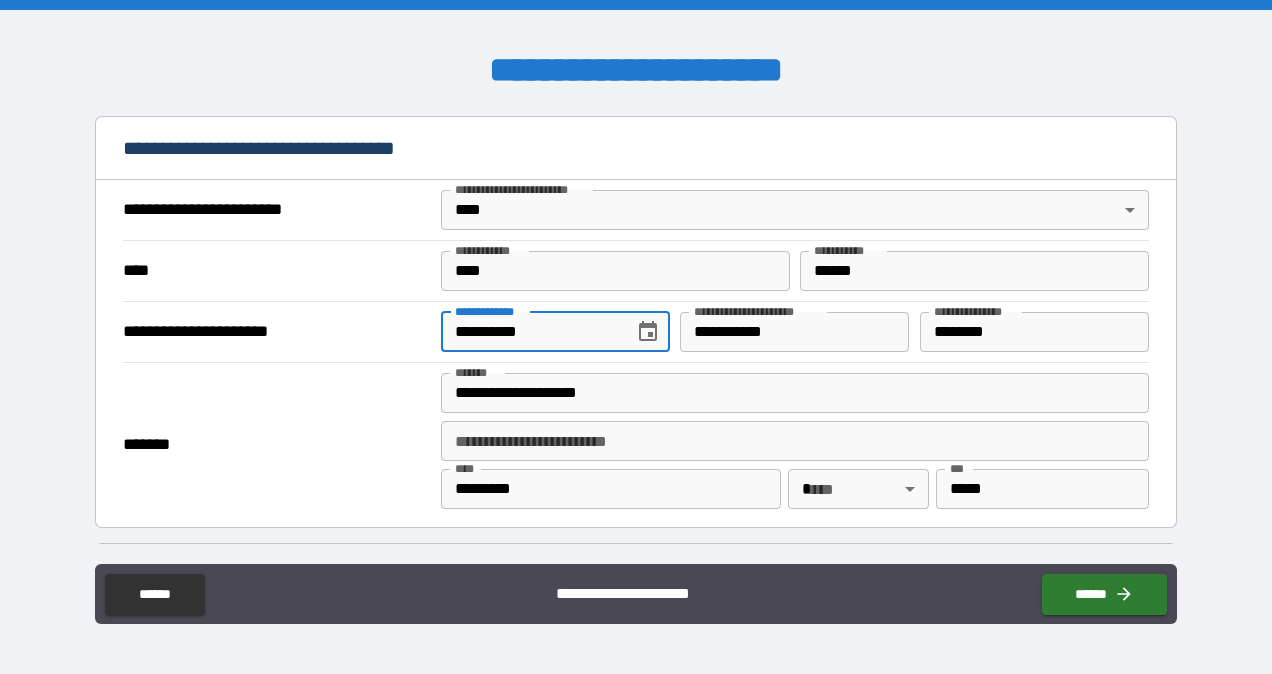 type on "**********" 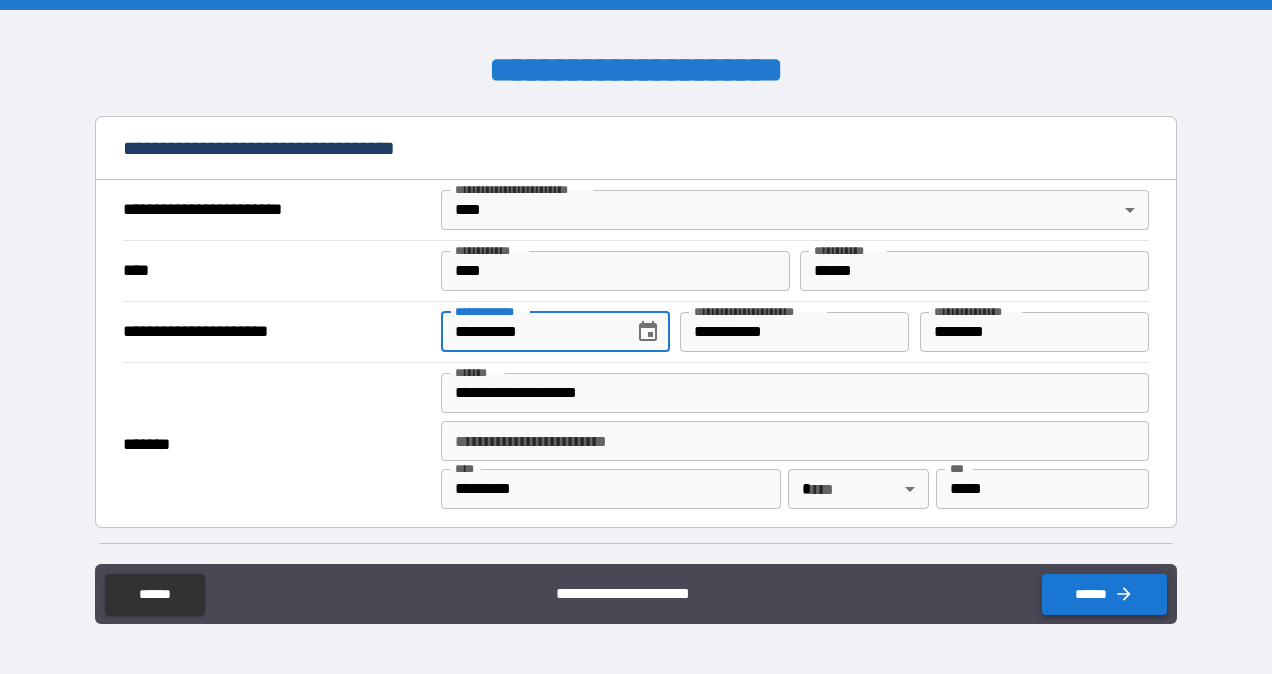 click on "******" at bounding box center [1104, 594] 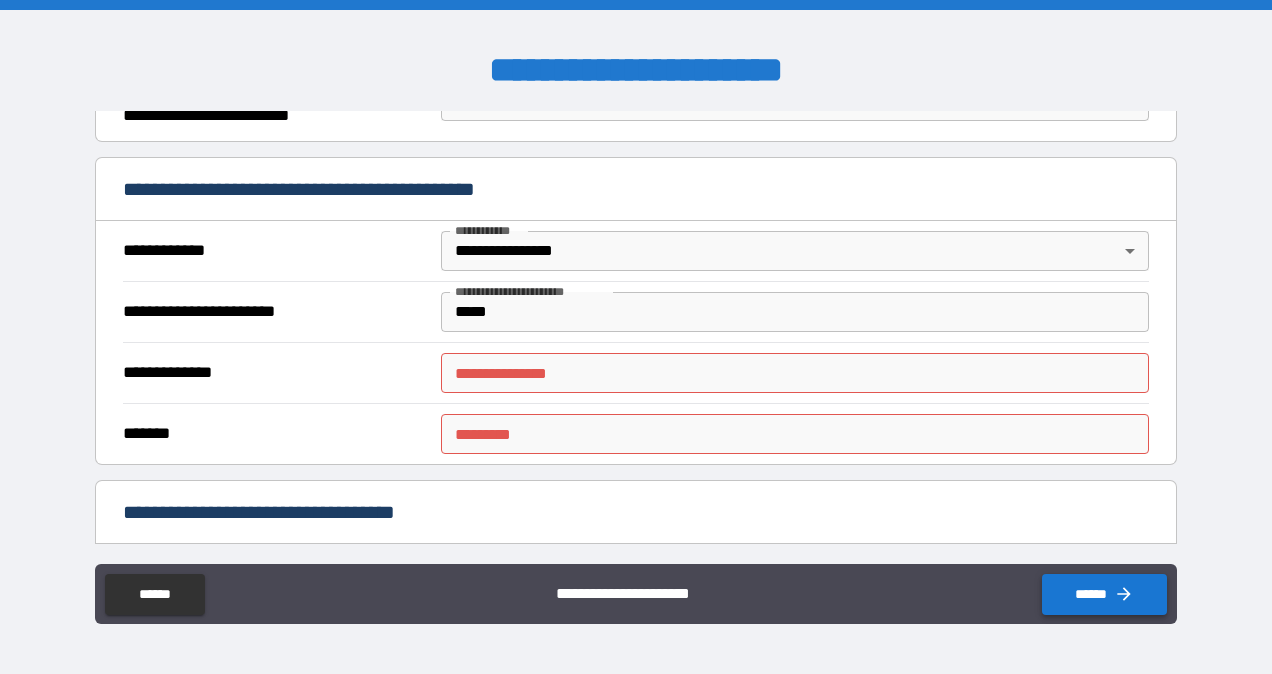 scroll, scrollTop: 362, scrollLeft: 0, axis: vertical 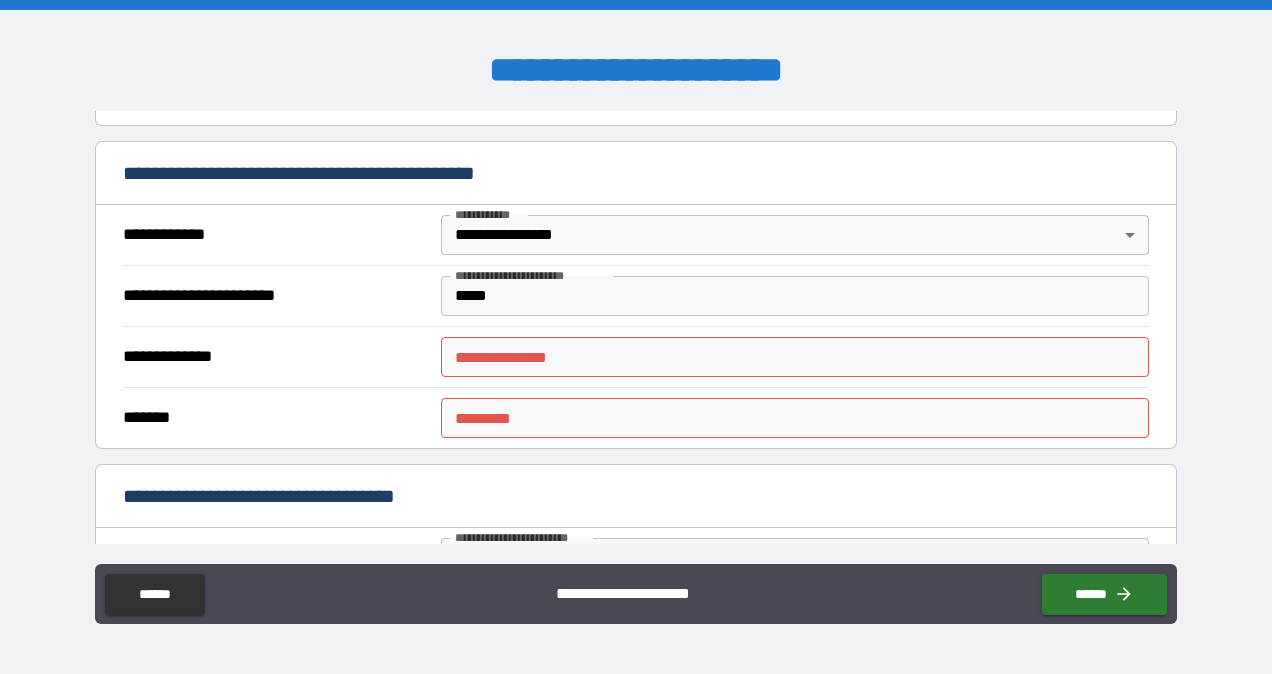 click on "**********" at bounding box center [794, 357] 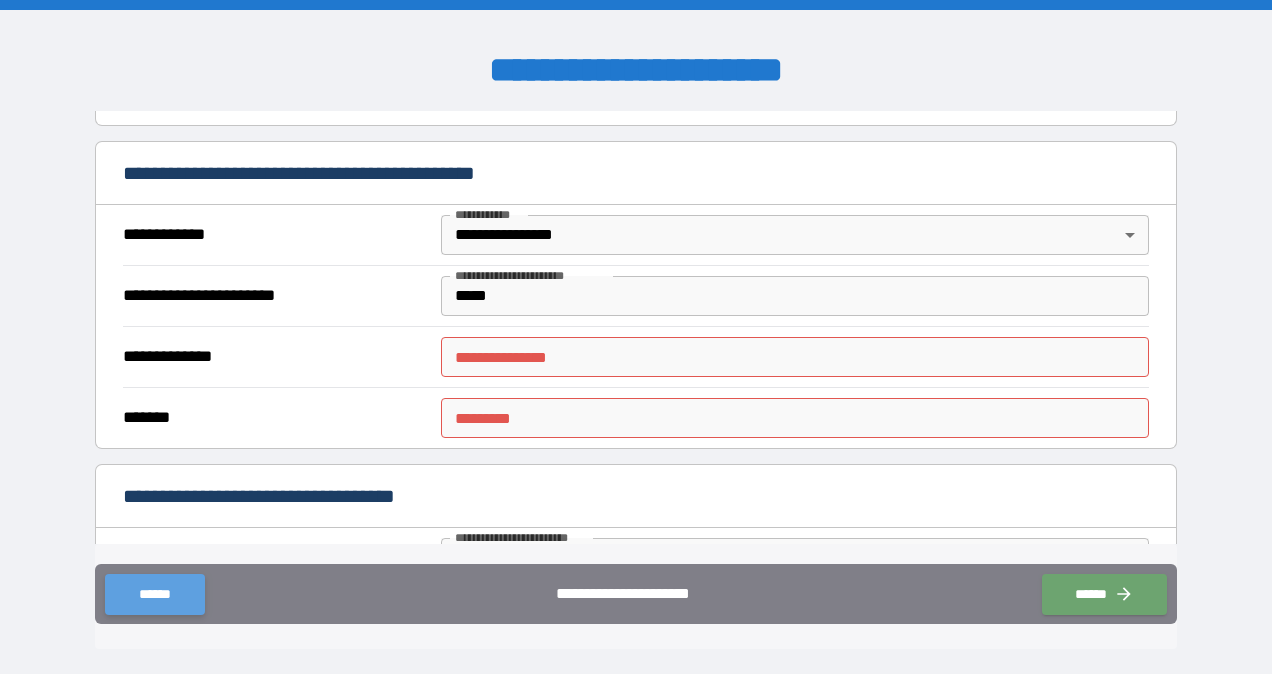click on "******" at bounding box center (154, 594) 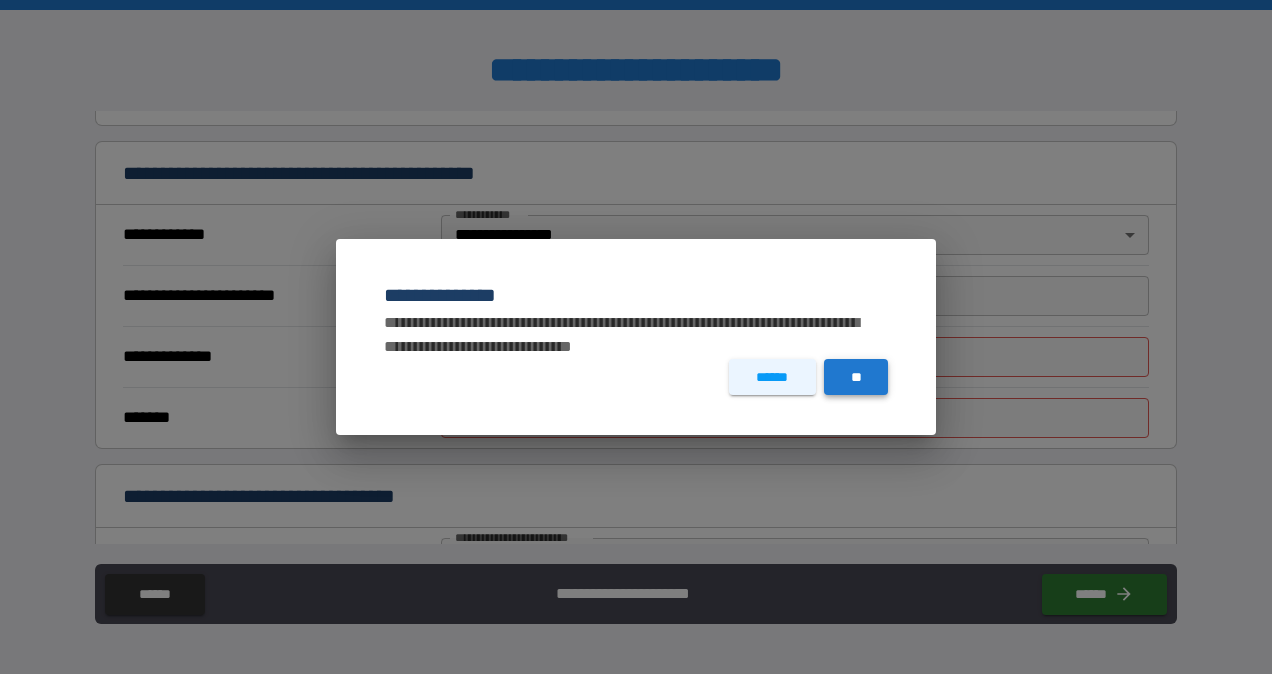 click on "**" at bounding box center [856, 377] 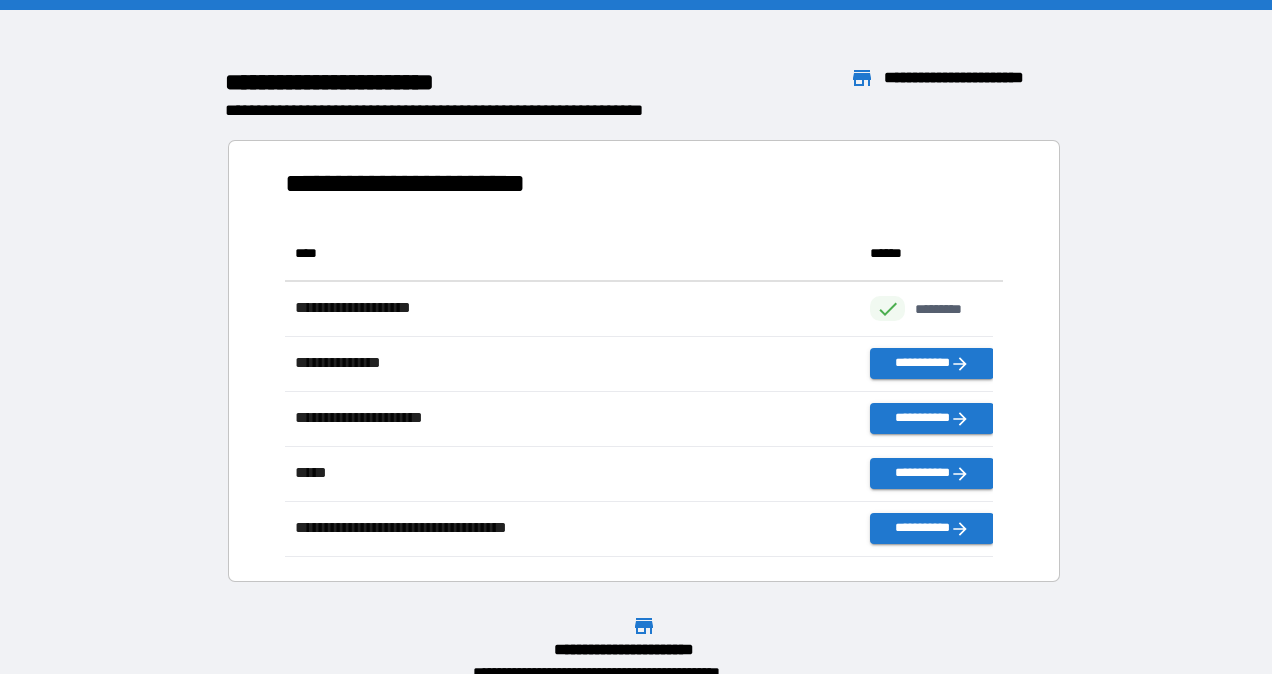 scroll, scrollTop: 16, scrollLeft: 16, axis: both 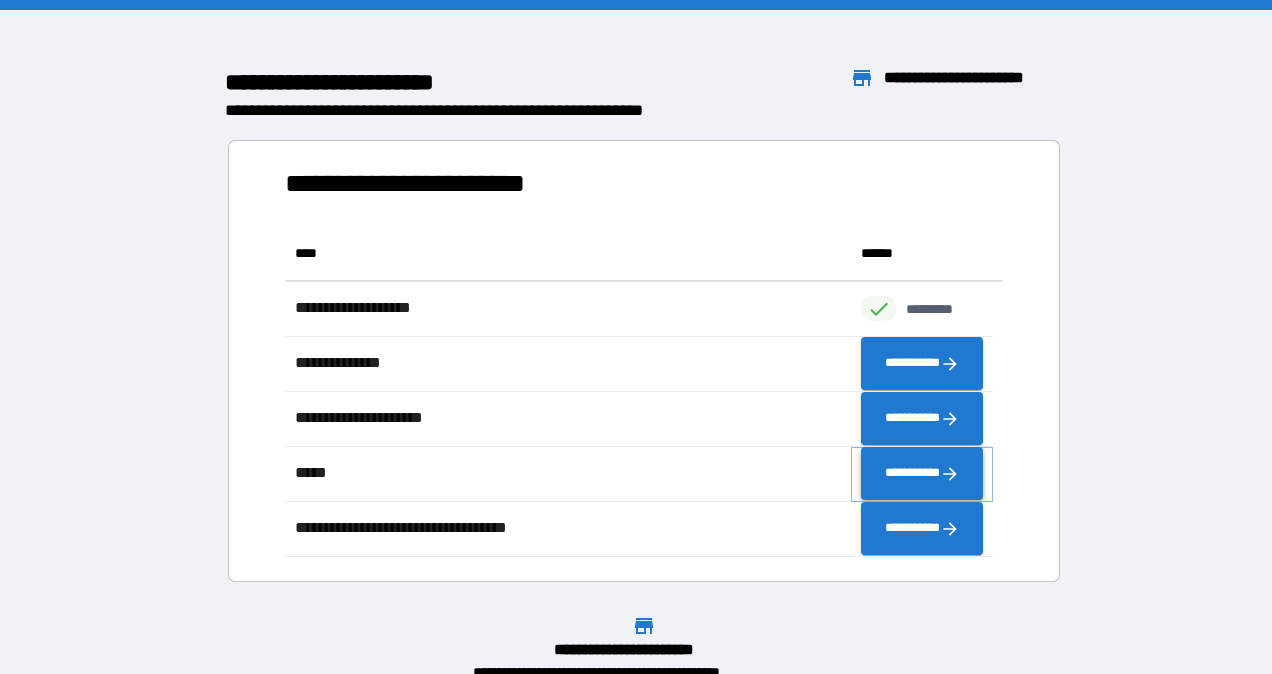 click on "**********" at bounding box center [922, 474] 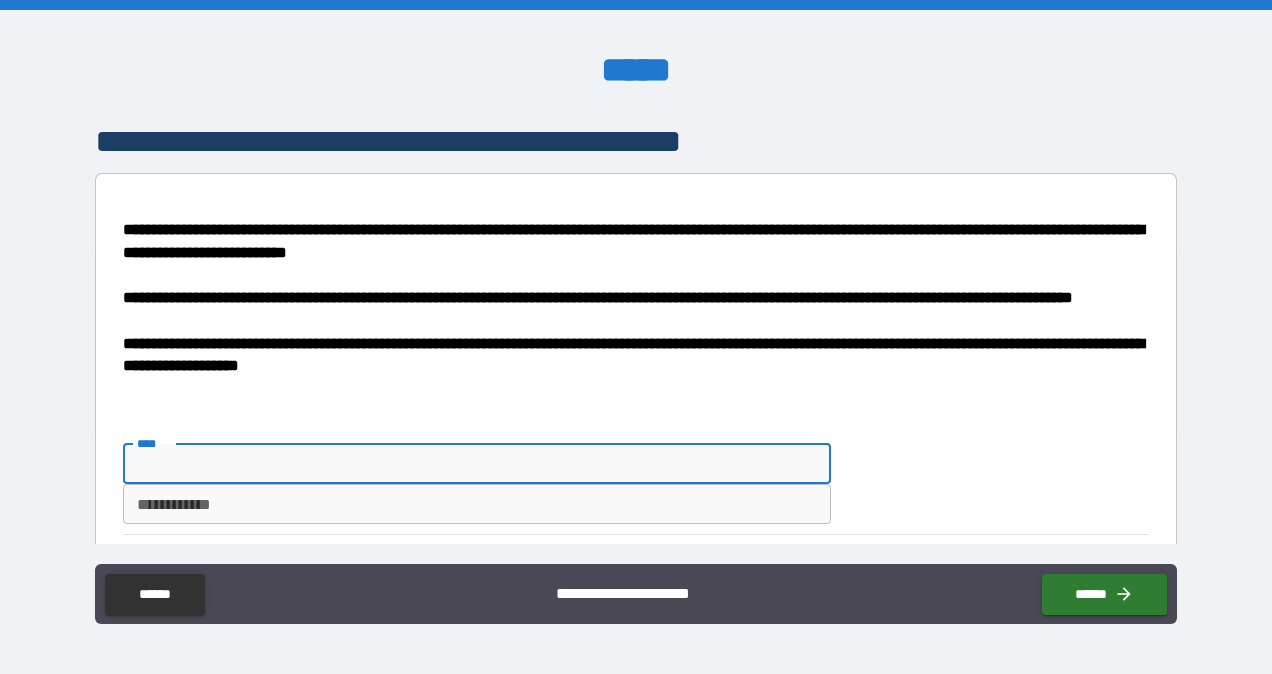 click on "****" at bounding box center (476, 464) 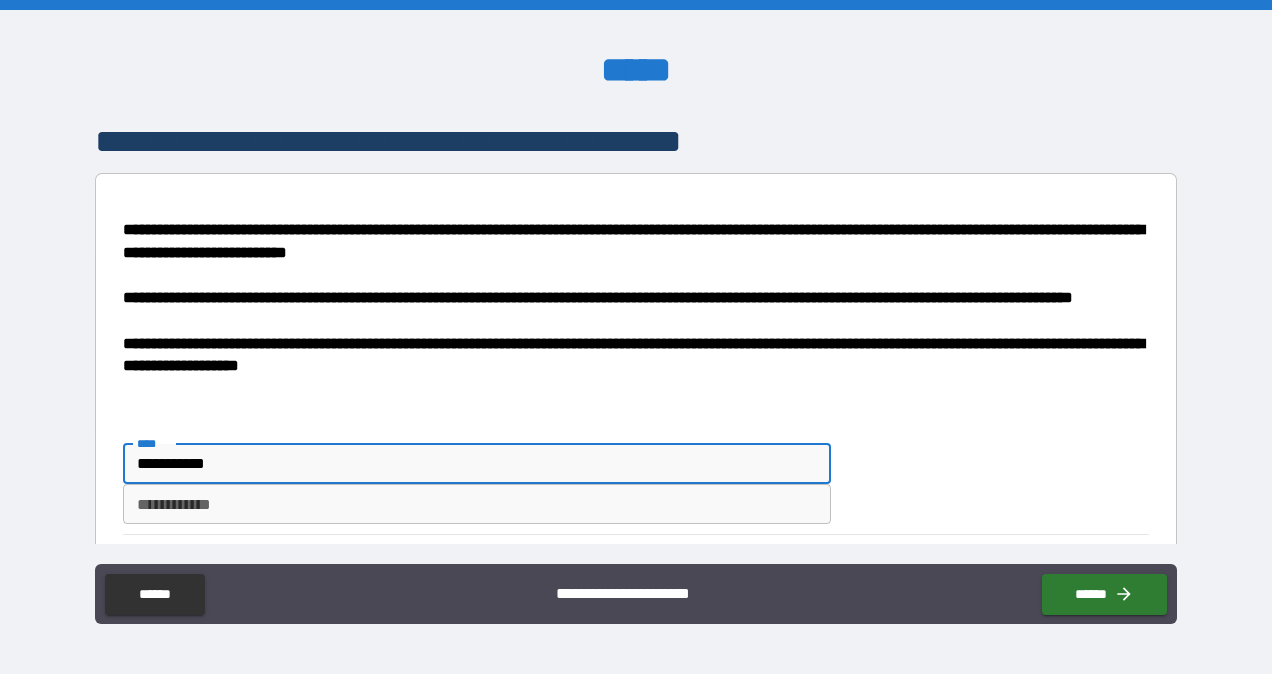 type on "**********" 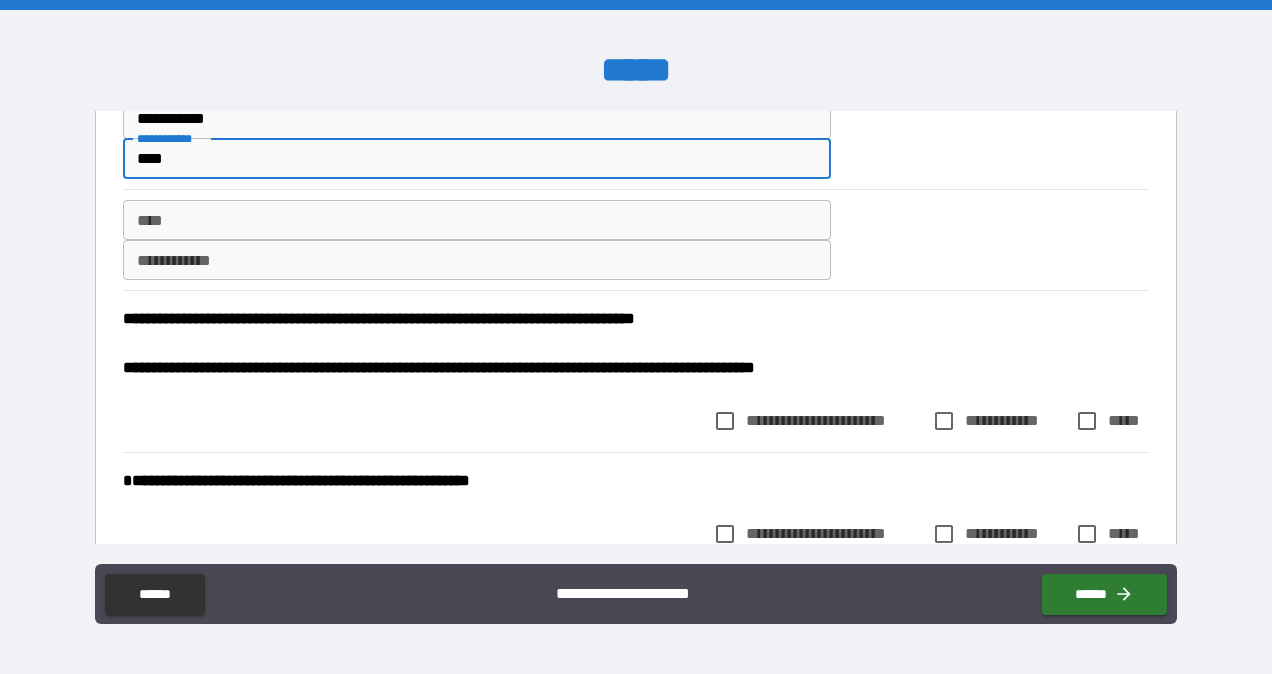 scroll, scrollTop: 346, scrollLeft: 0, axis: vertical 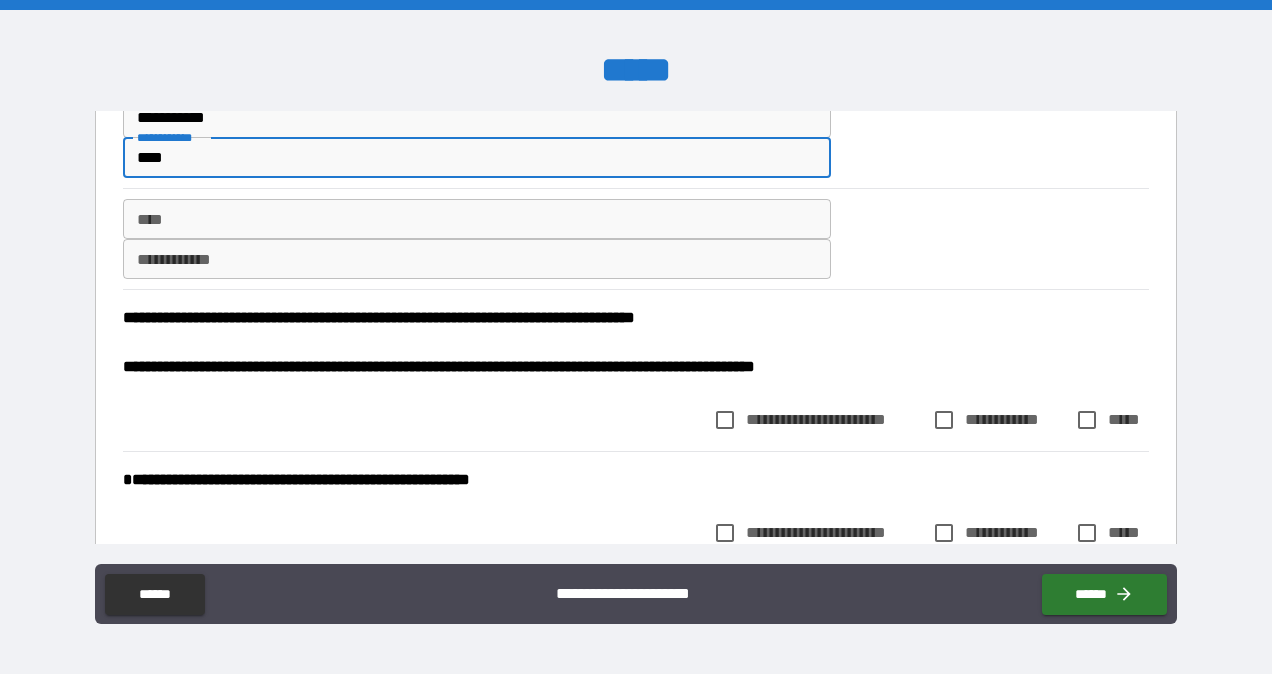 type on "****" 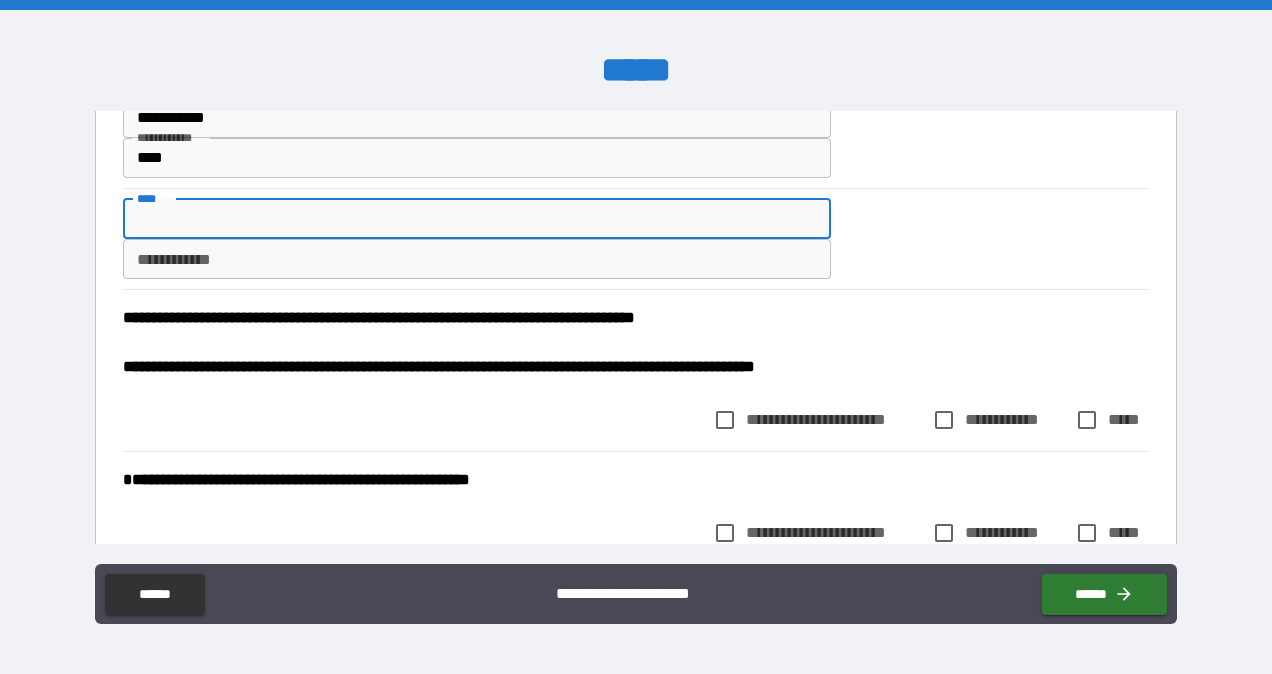click on "****" at bounding box center [476, 219] 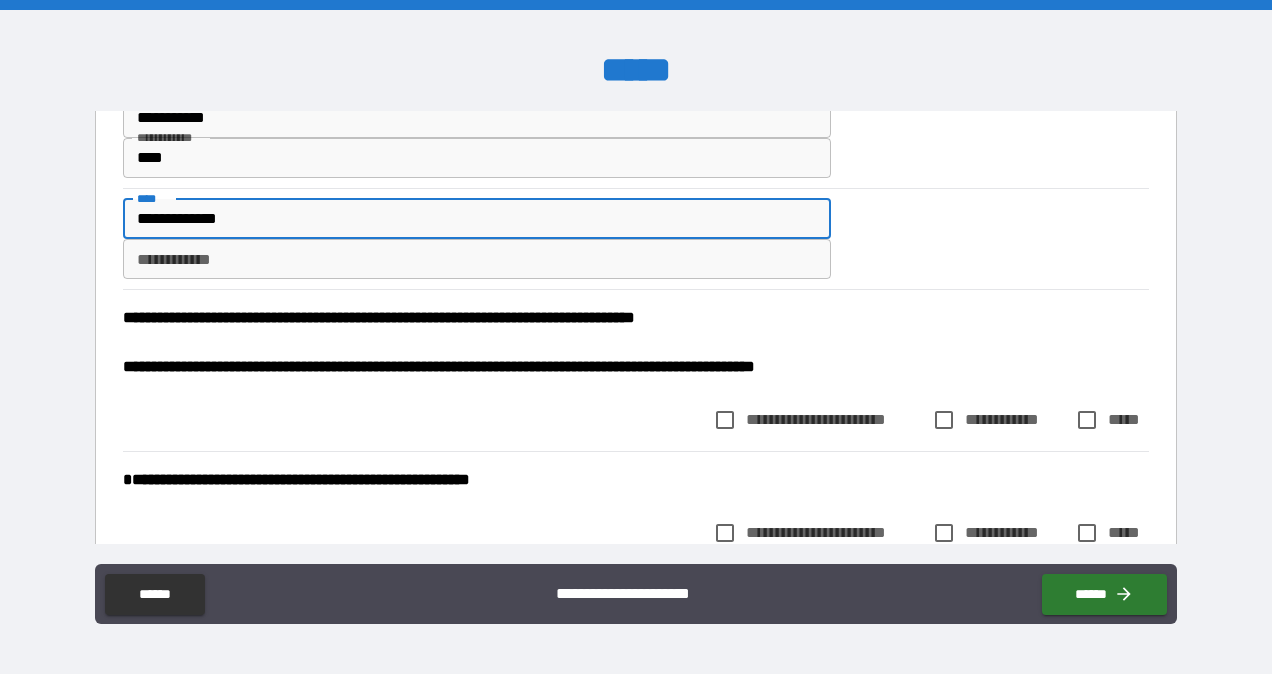 type on "**********" 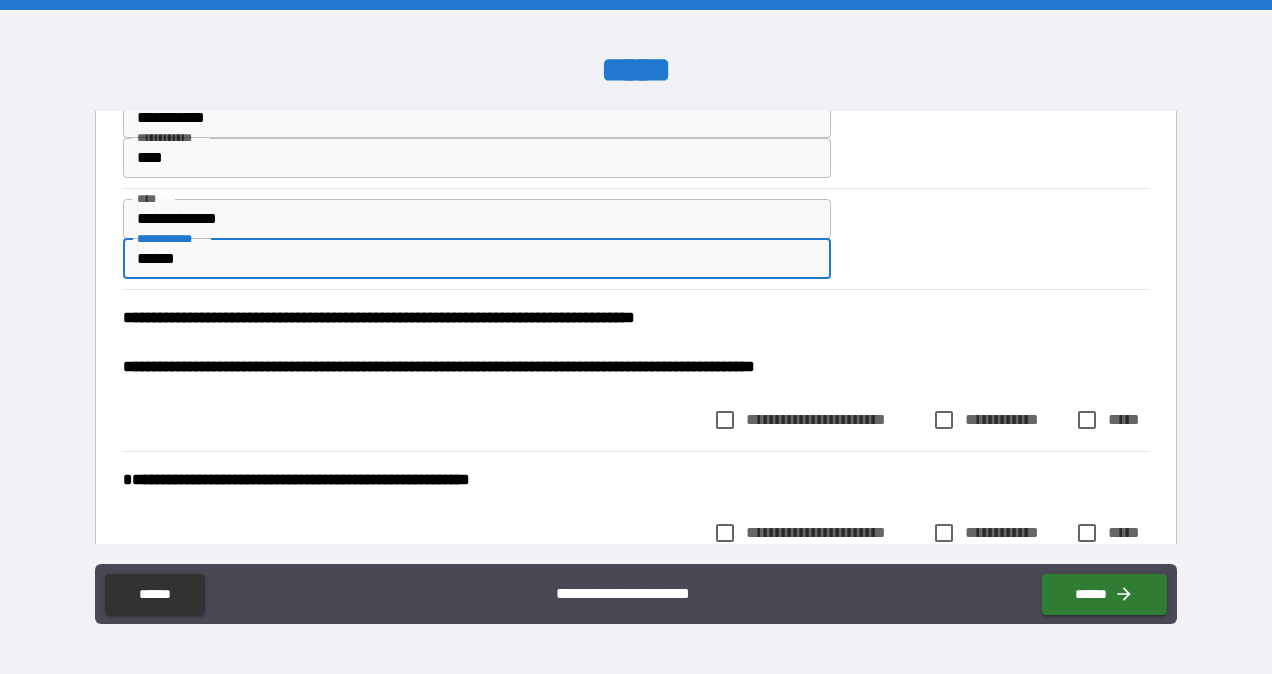 type on "******" 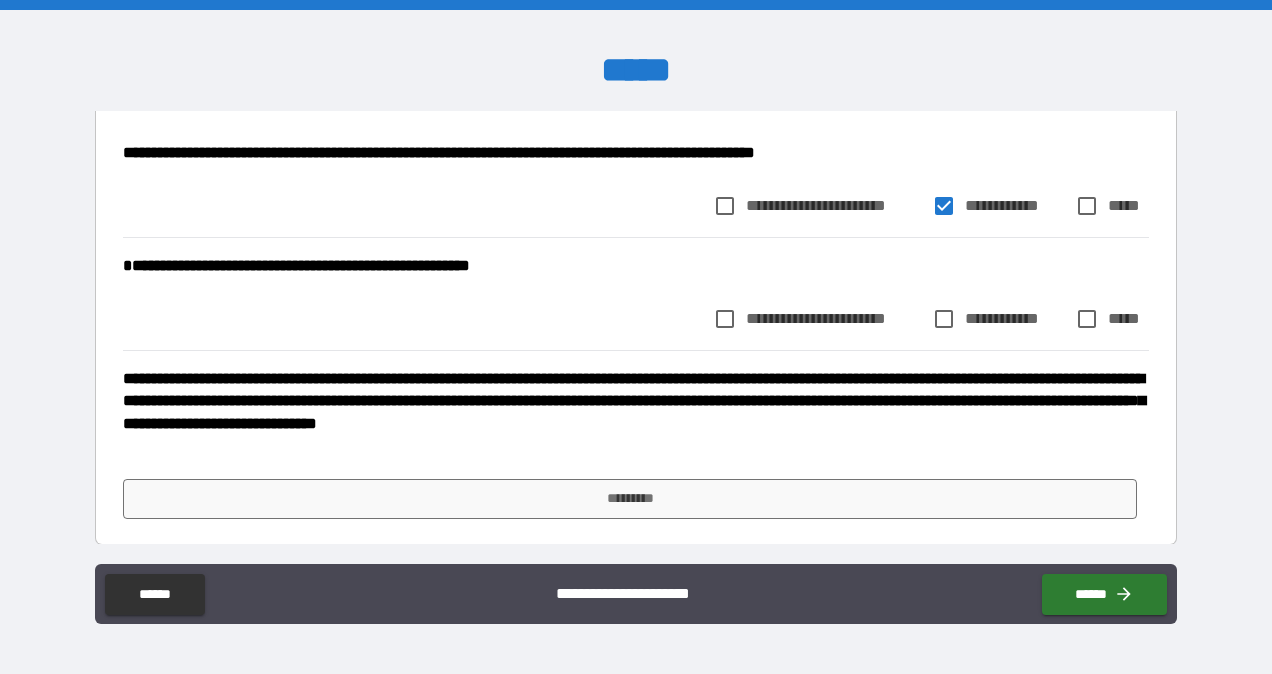 scroll, scrollTop: 586, scrollLeft: 0, axis: vertical 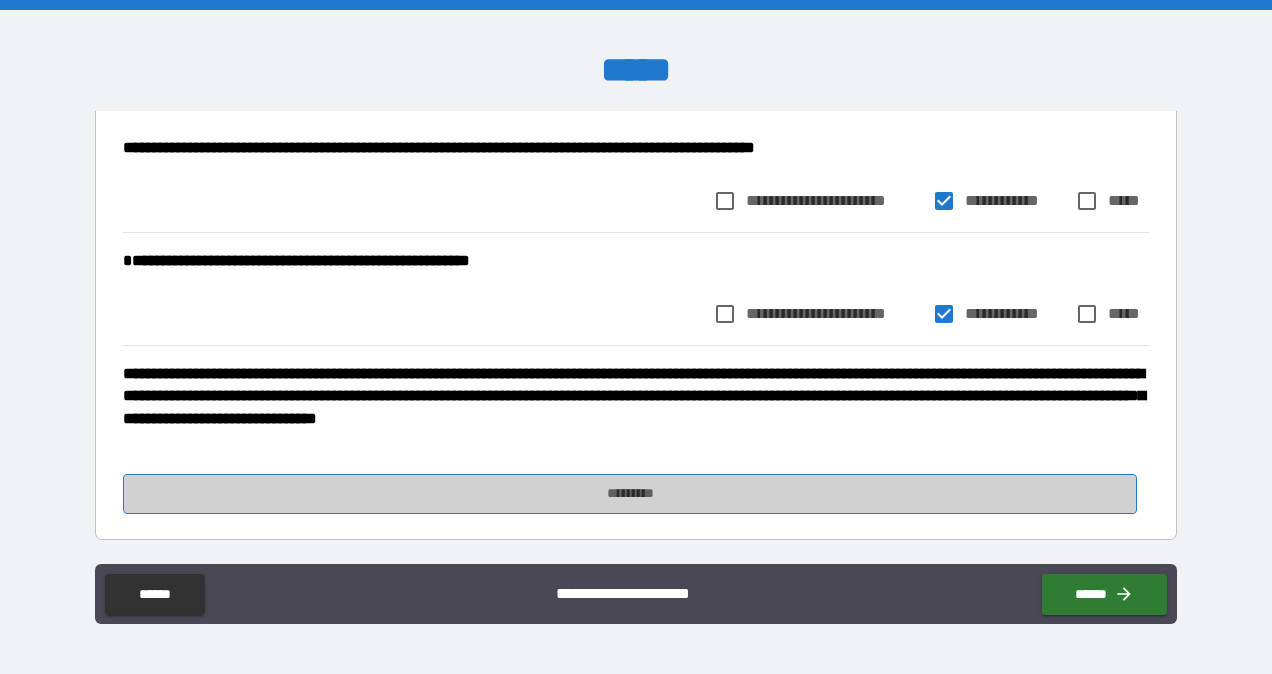 click on "*********" at bounding box center [630, 494] 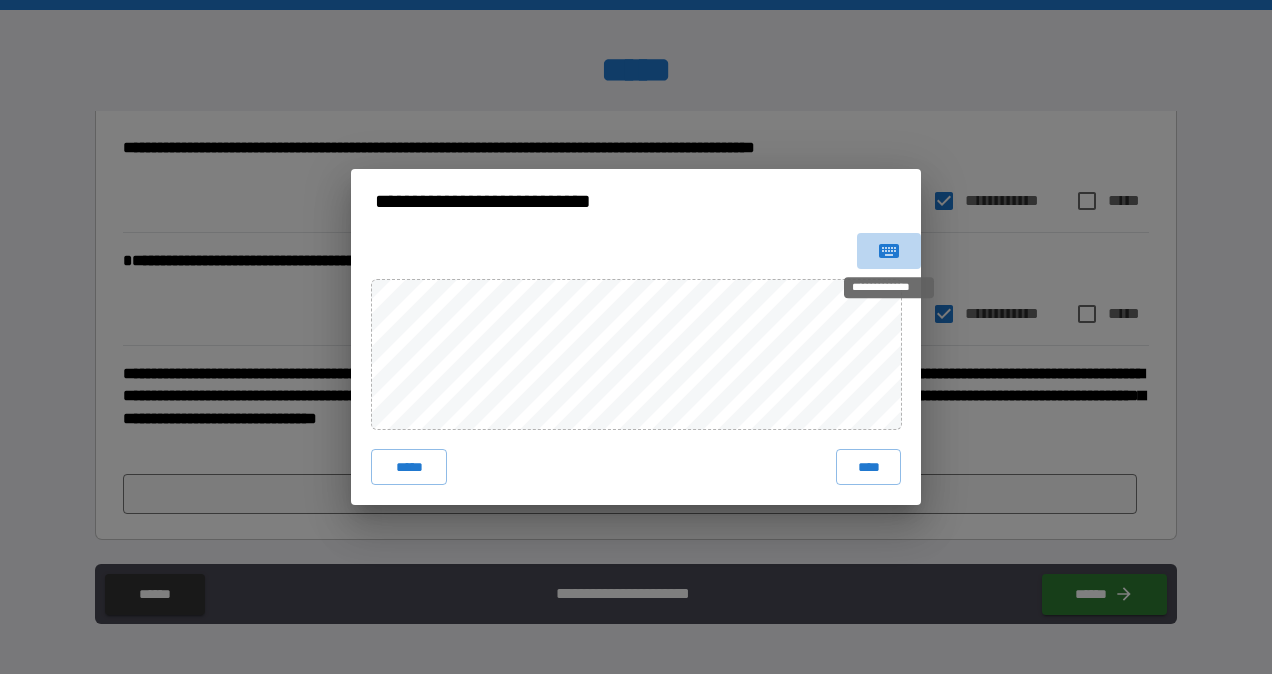 click 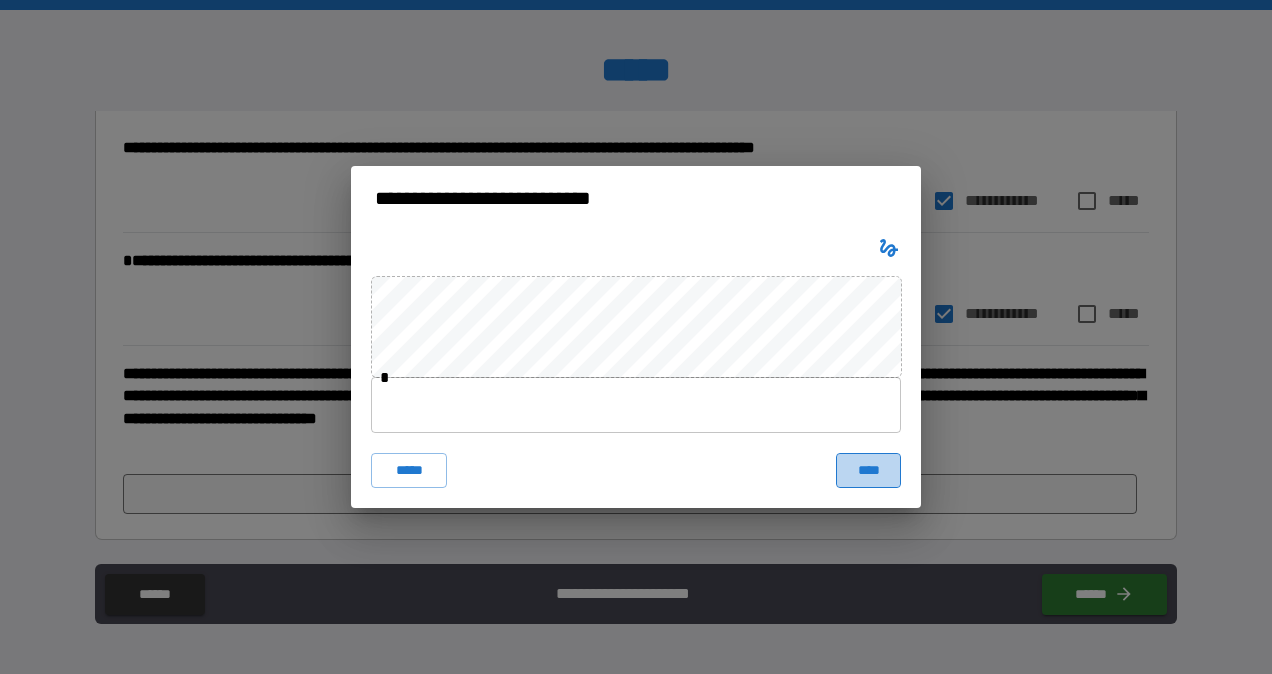 click on "****" at bounding box center (868, 471) 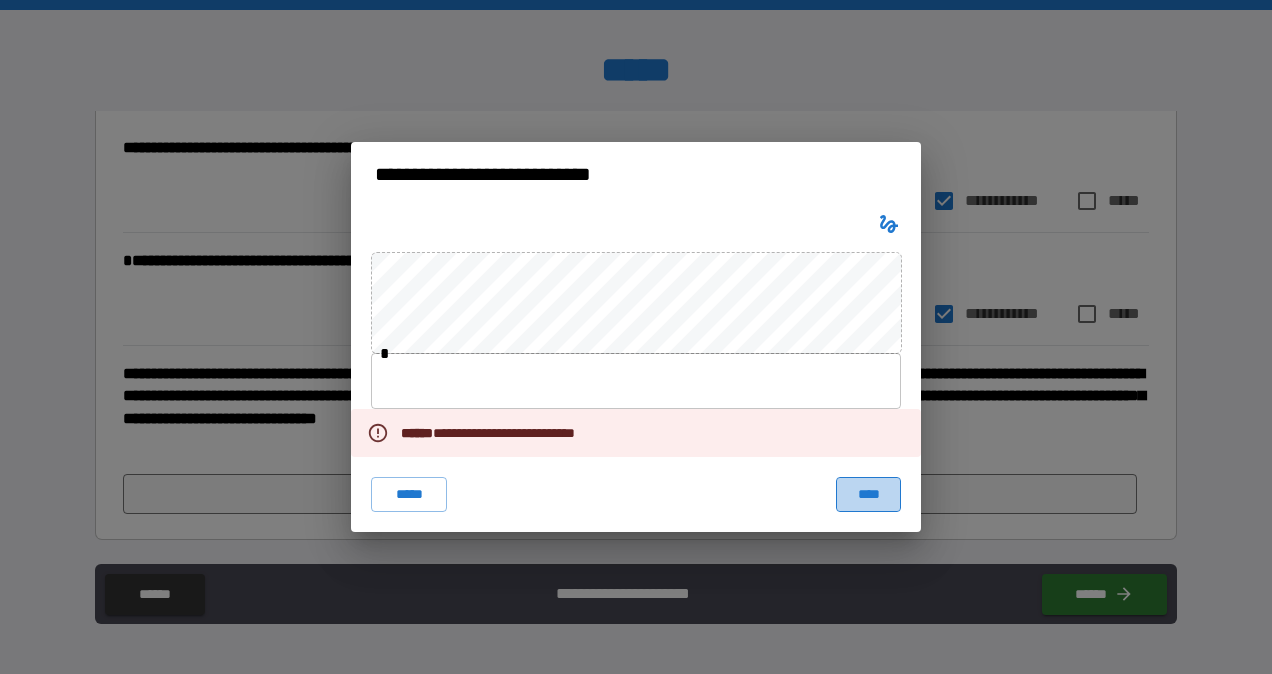 click on "****" at bounding box center (868, 495) 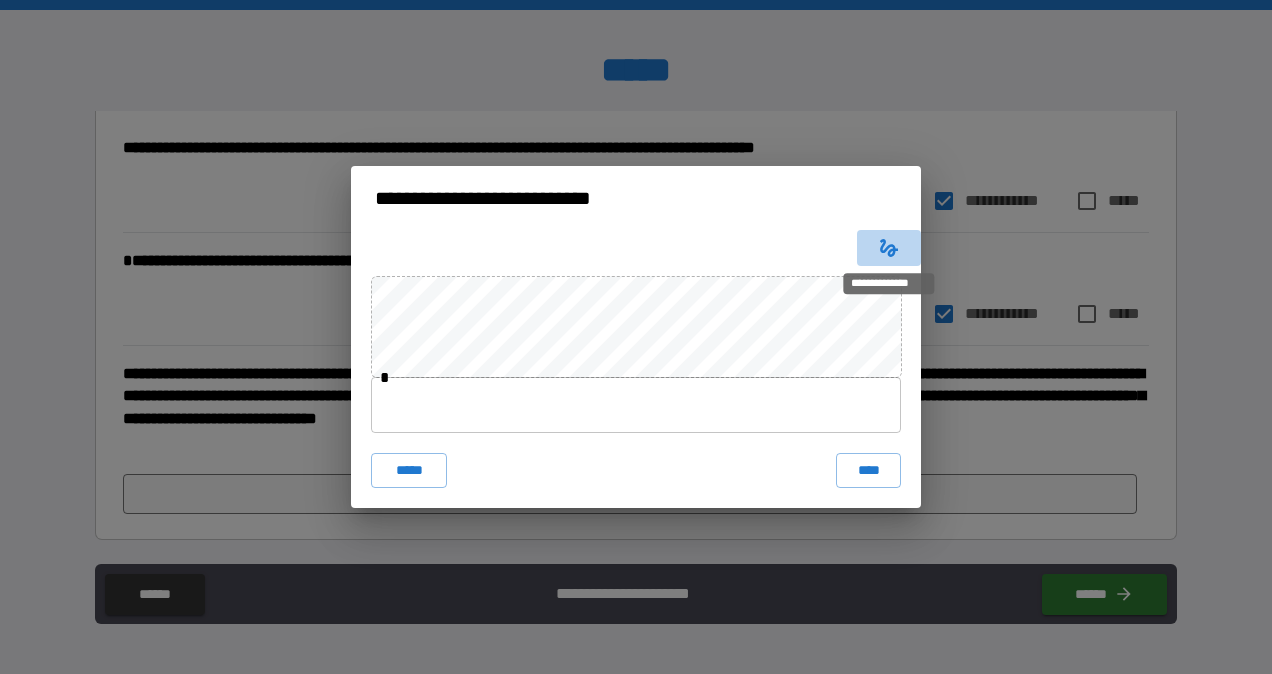 click 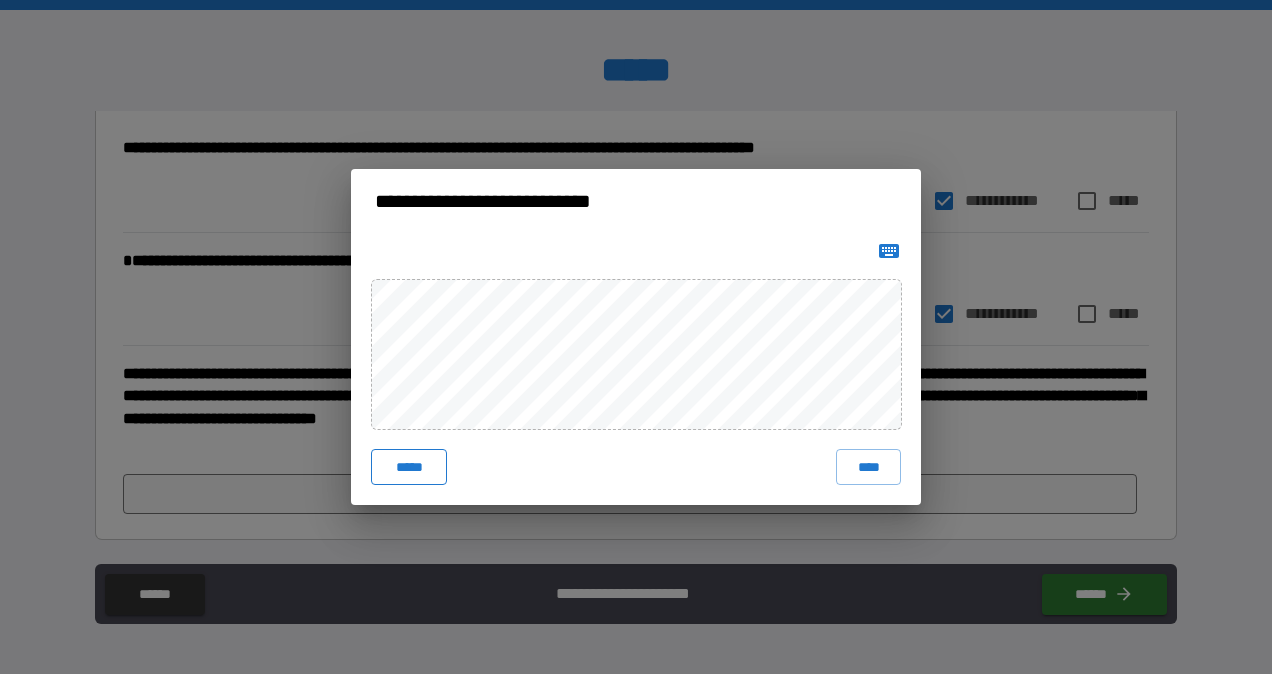 click on "*****" at bounding box center [409, 467] 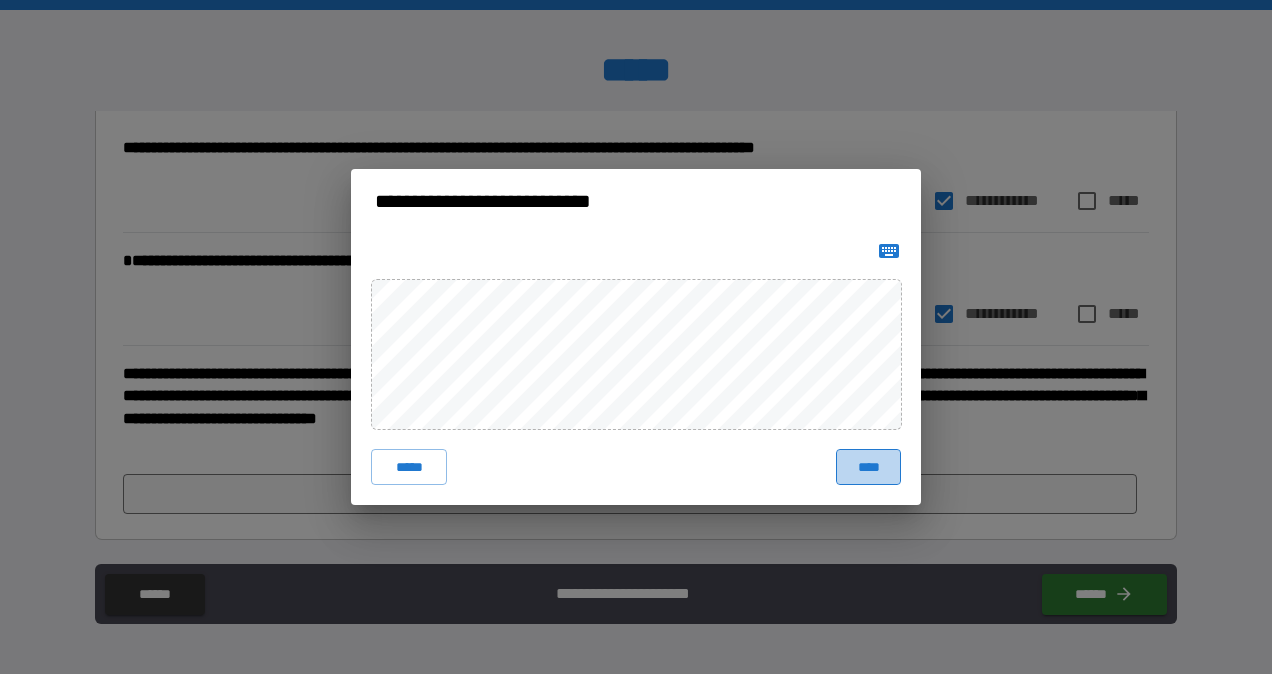click on "****" at bounding box center (868, 467) 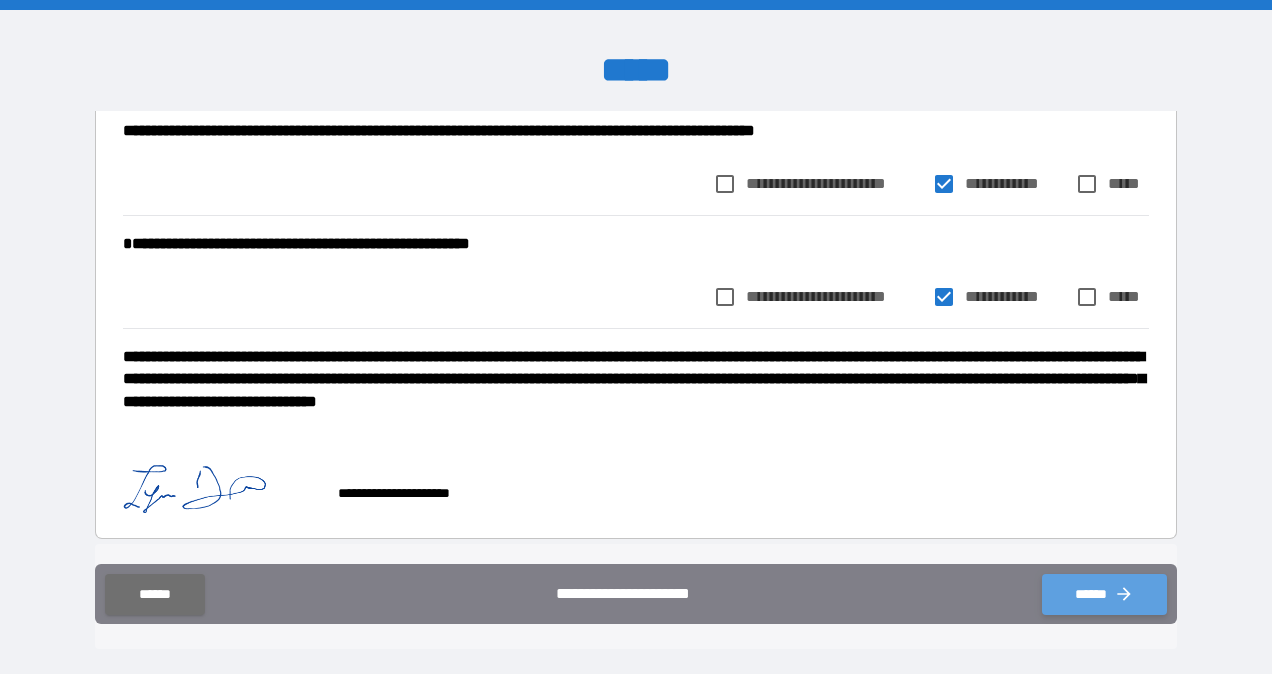 click on "******" at bounding box center [1104, 594] 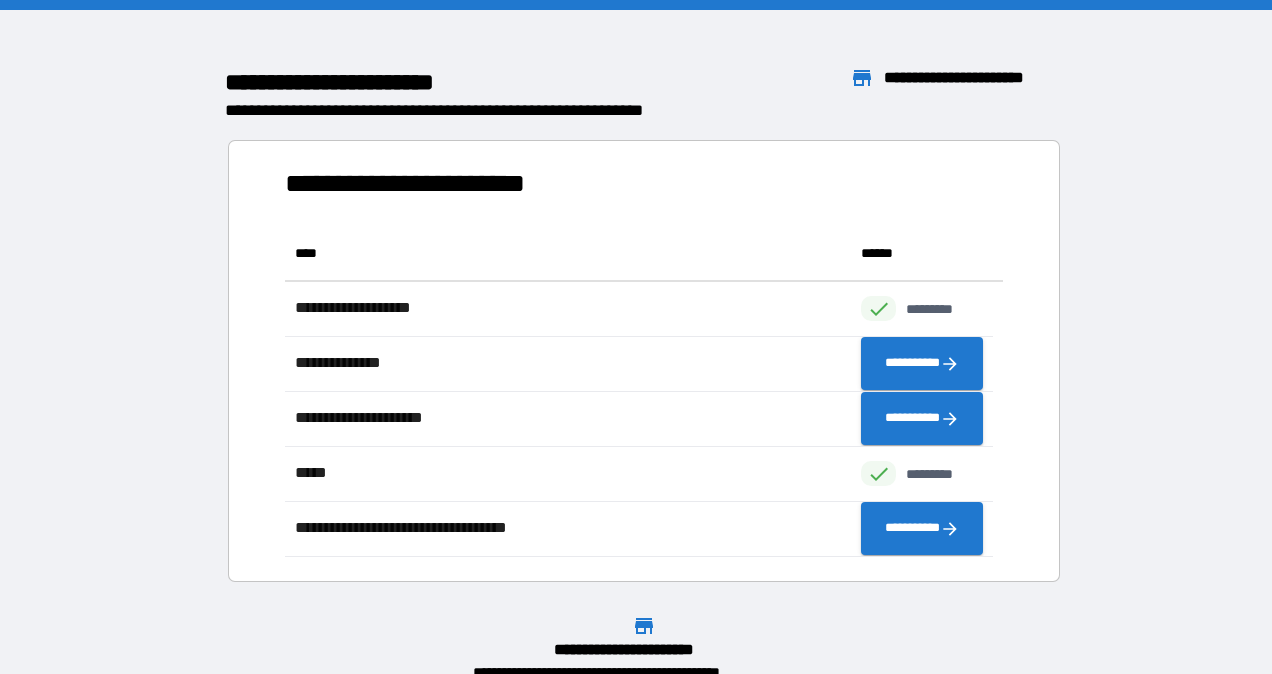 scroll, scrollTop: 16, scrollLeft: 16, axis: both 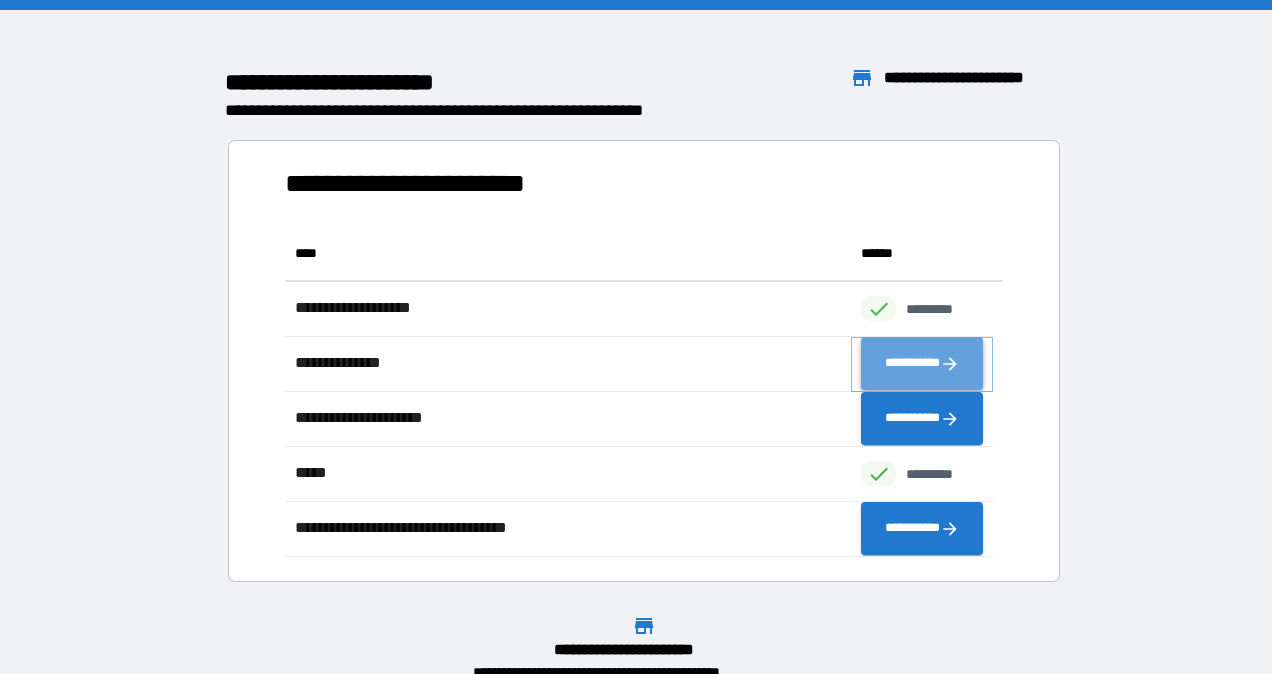 click on "**********" at bounding box center (922, 364) 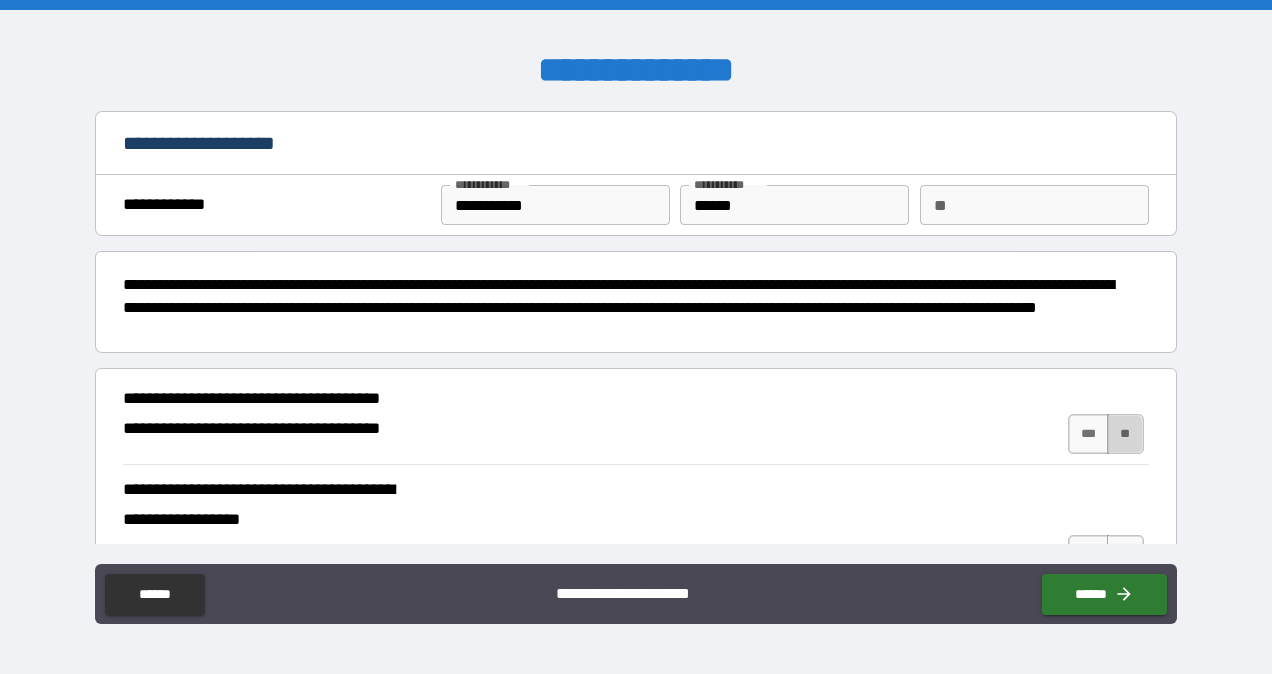 click on "**" at bounding box center (1125, 434) 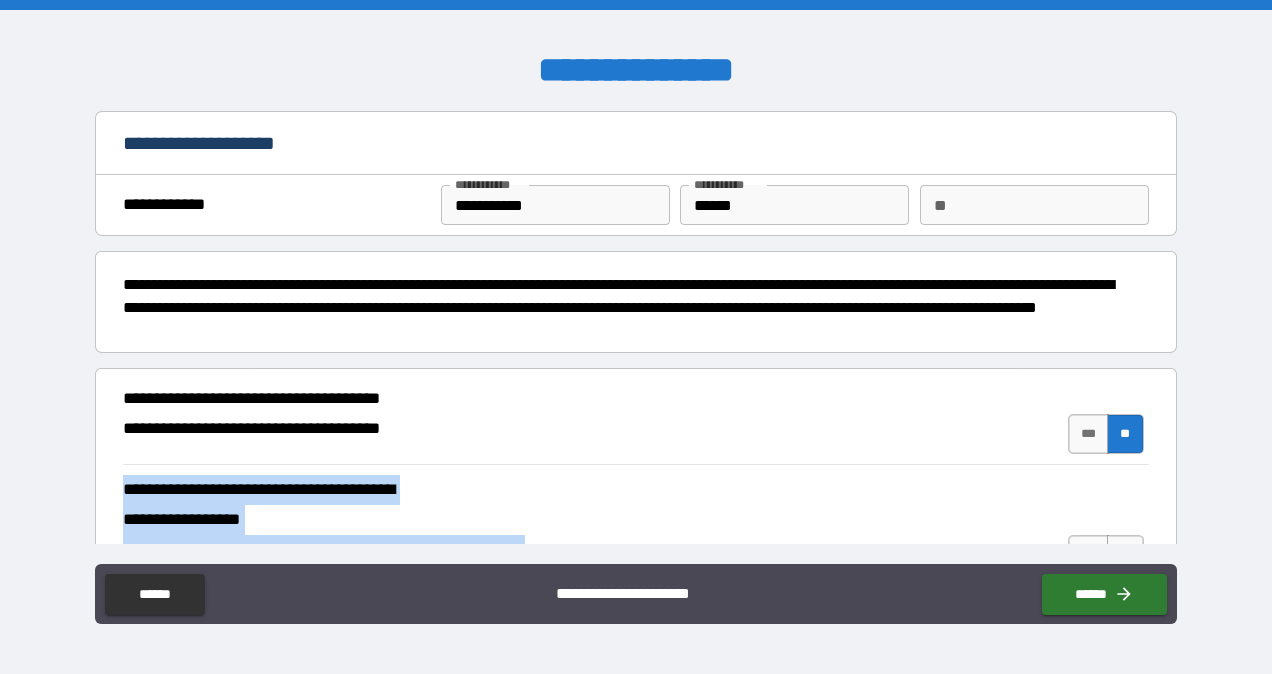 drag, startPoint x: 1162, startPoint y: 378, endPoint x: 1196, endPoint y: 486, distance: 113.22544 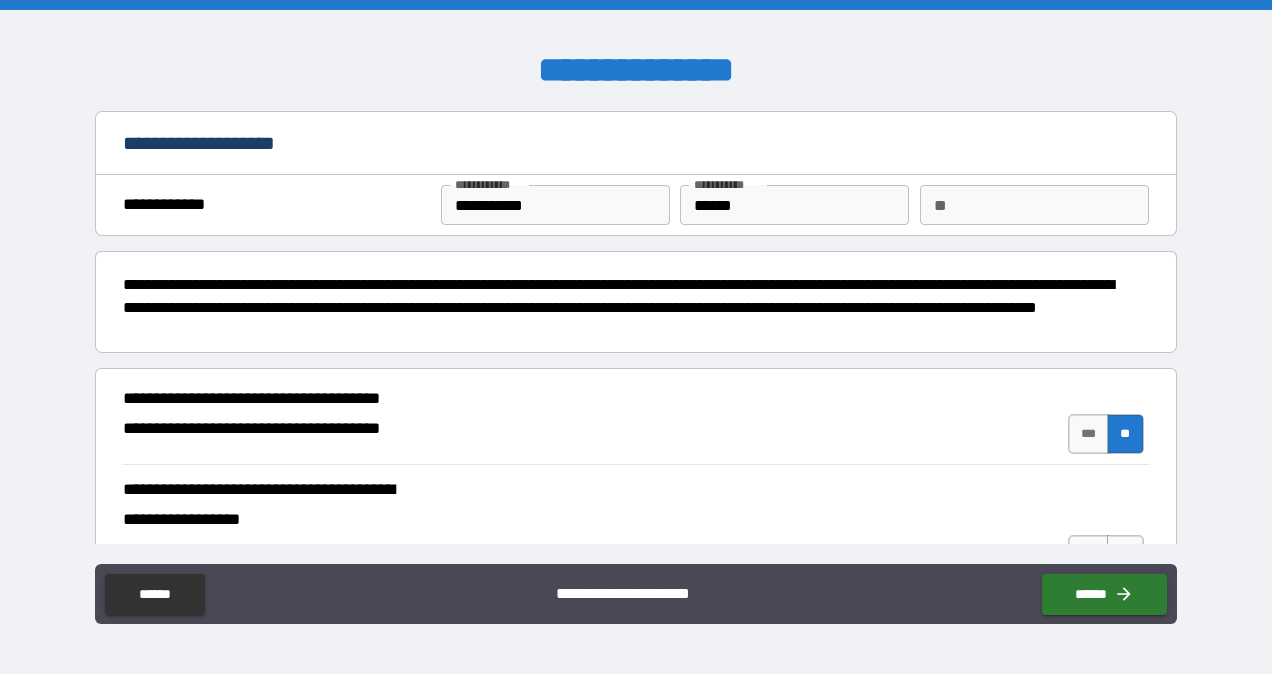 click on "**********" at bounding box center [635, 424] 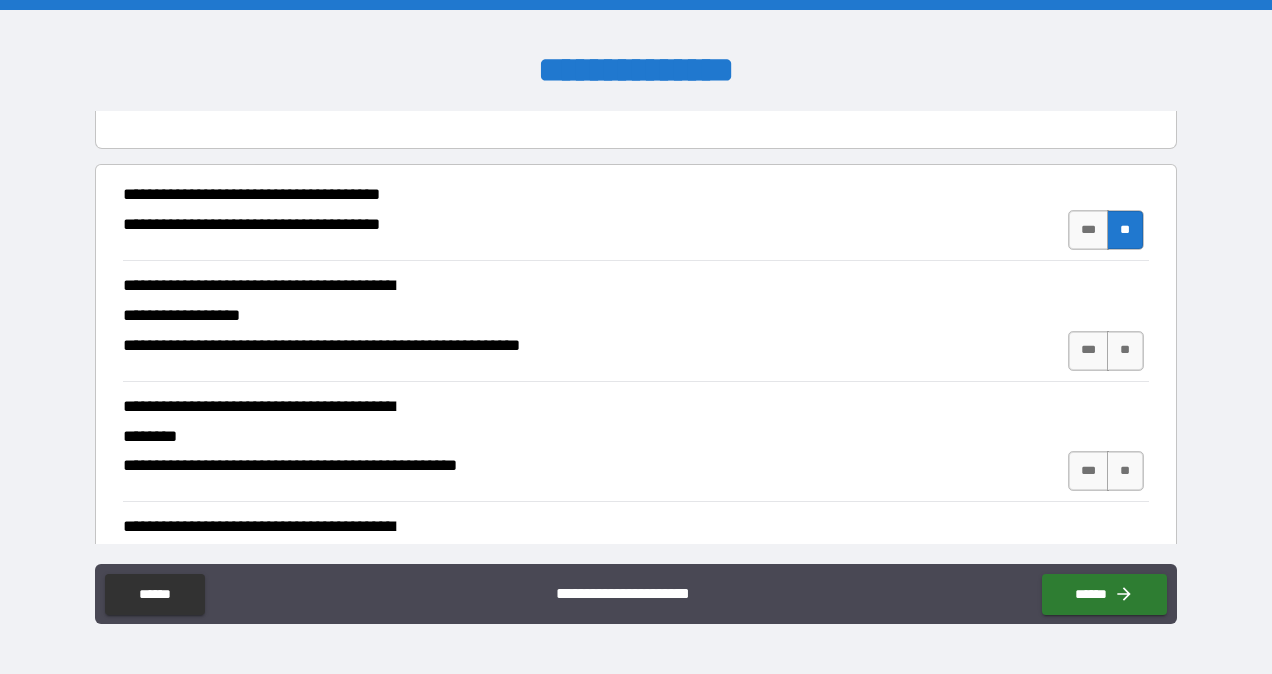 scroll, scrollTop: 211, scrollLeft: 0, axis: vertical 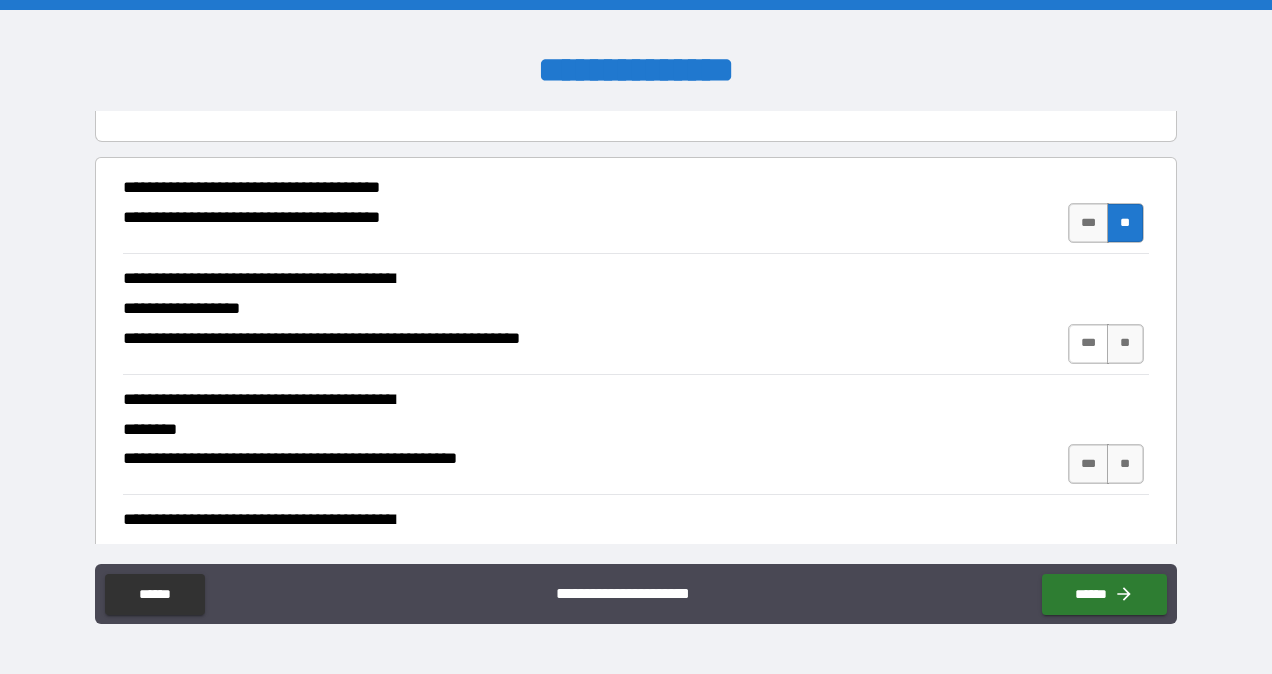 click on "***" at bounding box center [1089, 344] 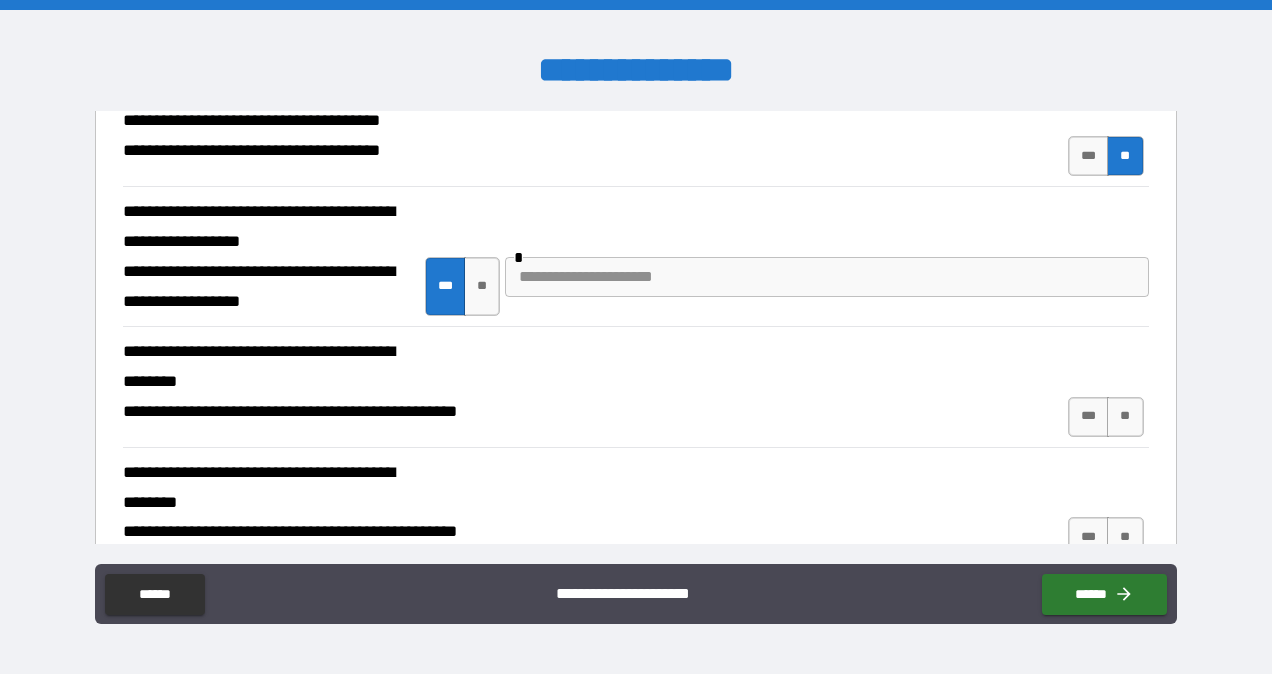 scroll, scrollTop: 380, scrollLeft: 0, axis: vertical 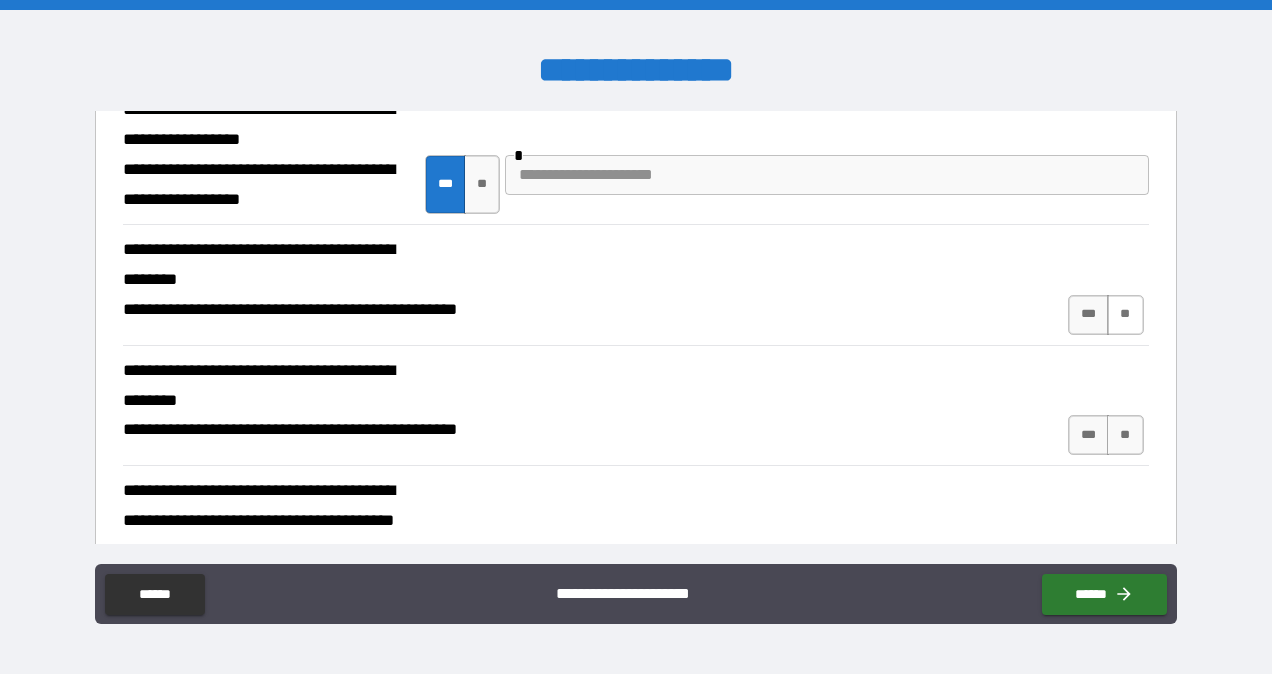click on "**" at bounding box center [1125, 315] 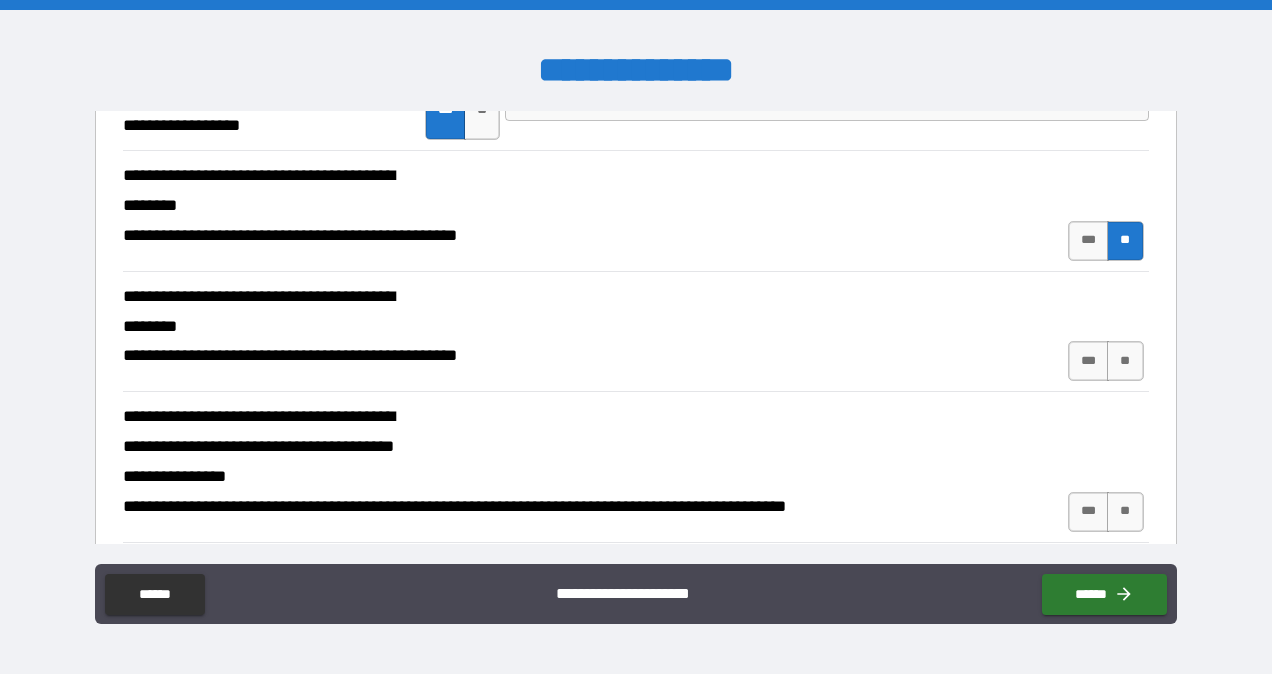scroll, scrollTop: 523, scrollLeft: 0, axis: vertical 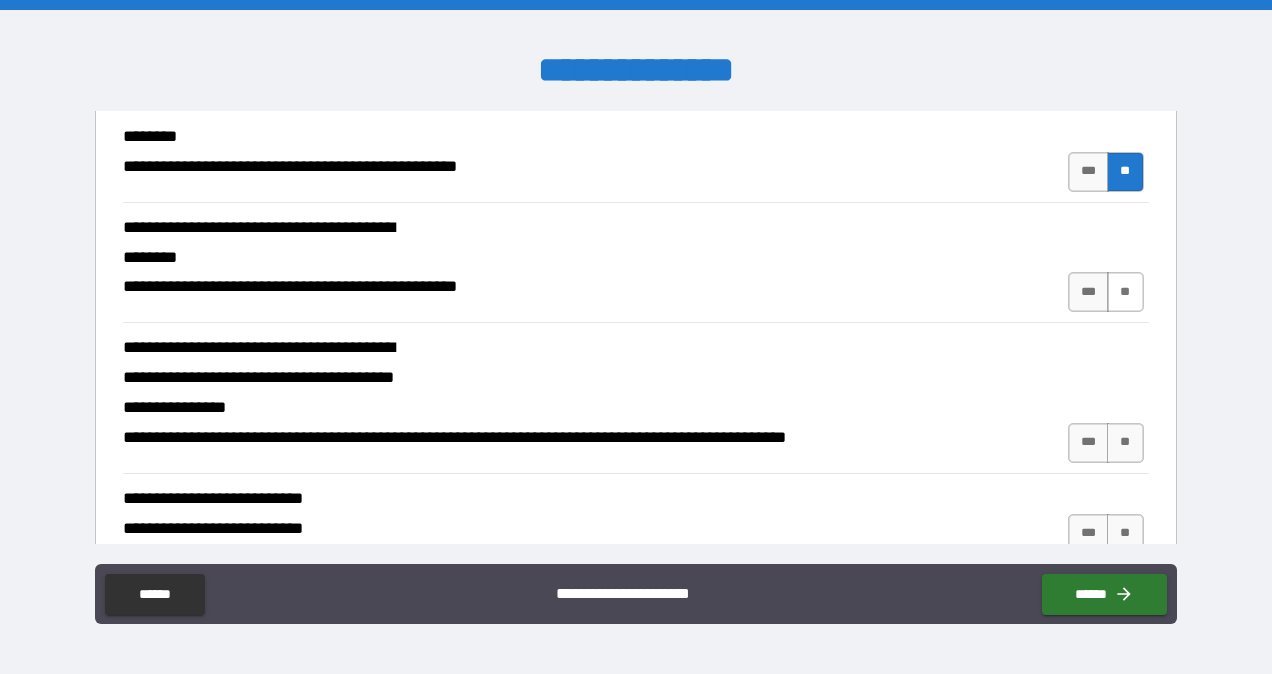click on "**" at bounding box center (1125, 292) 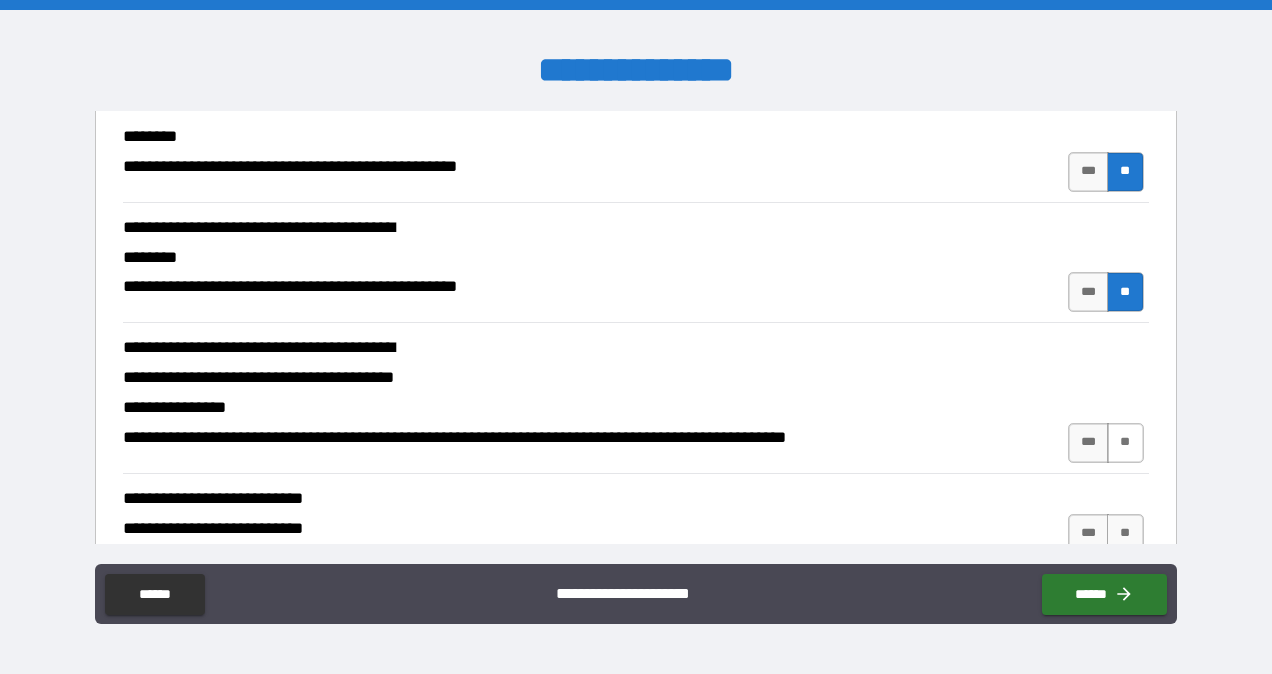 click on "**" at bounding box center (1125, 443) 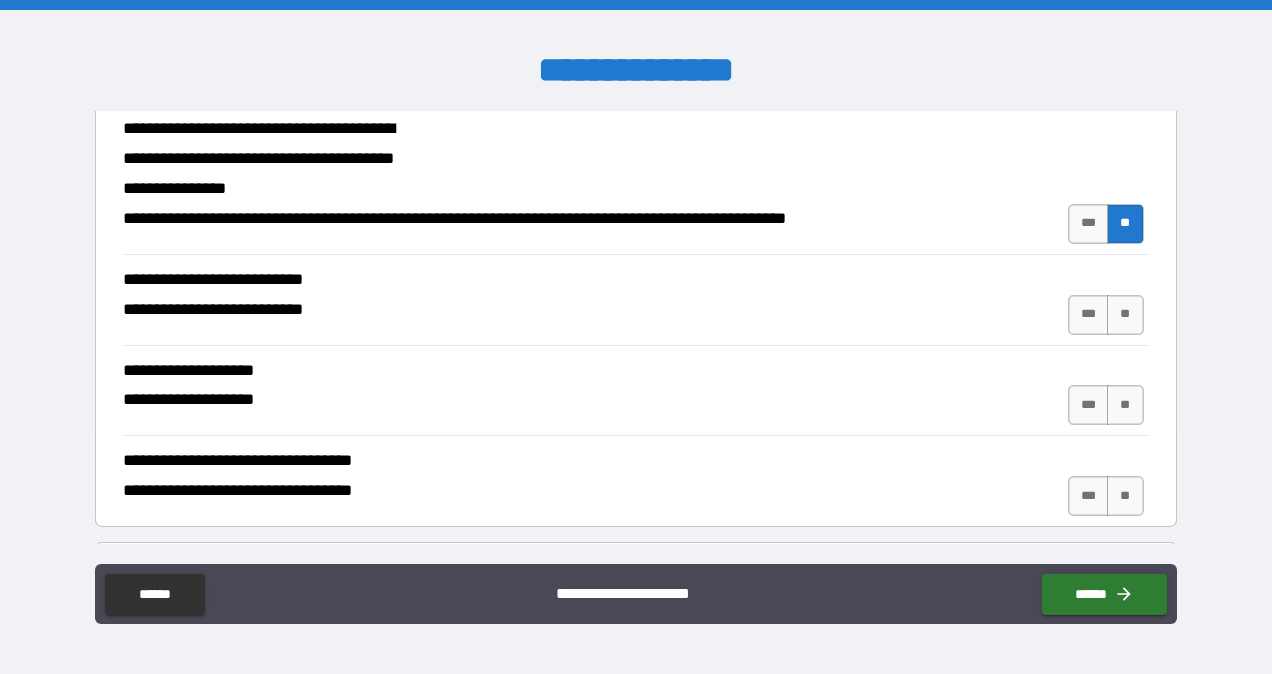 scroll, scrollTop: 747, scrollLeft: 0, axis: vertical 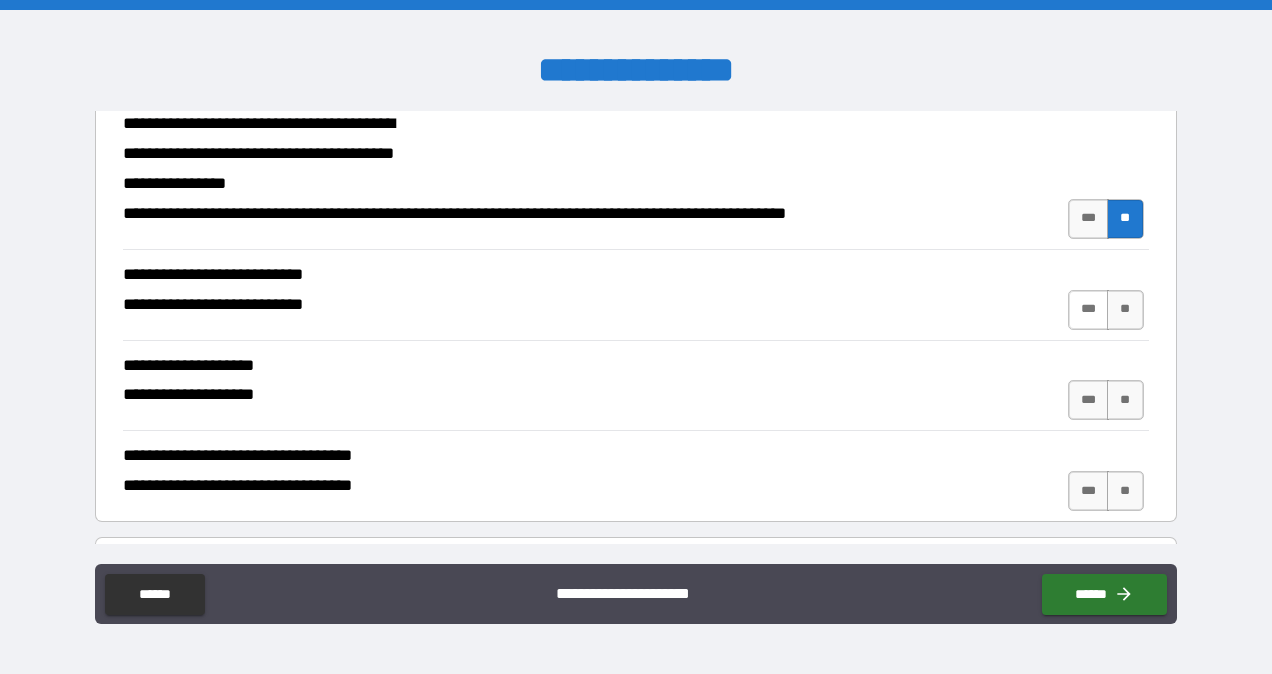 click on "***" at bounding box center (1089, 310) 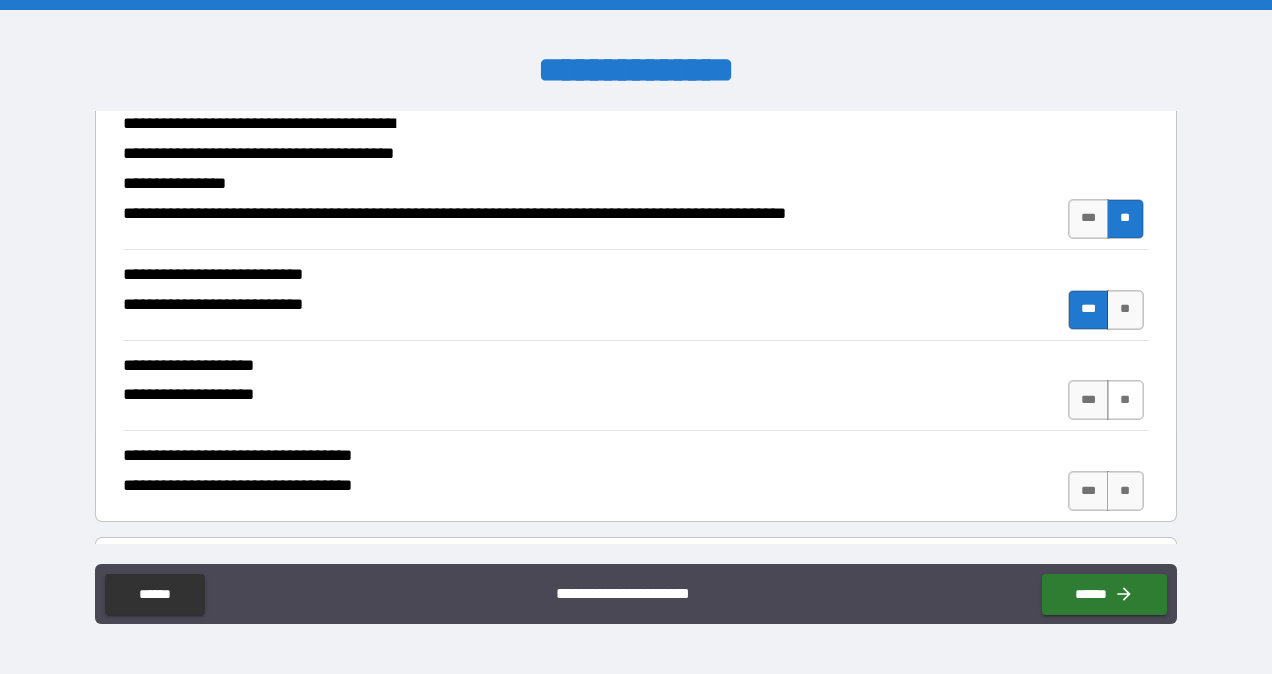 click on "**" at bounding box center [1125, 400] 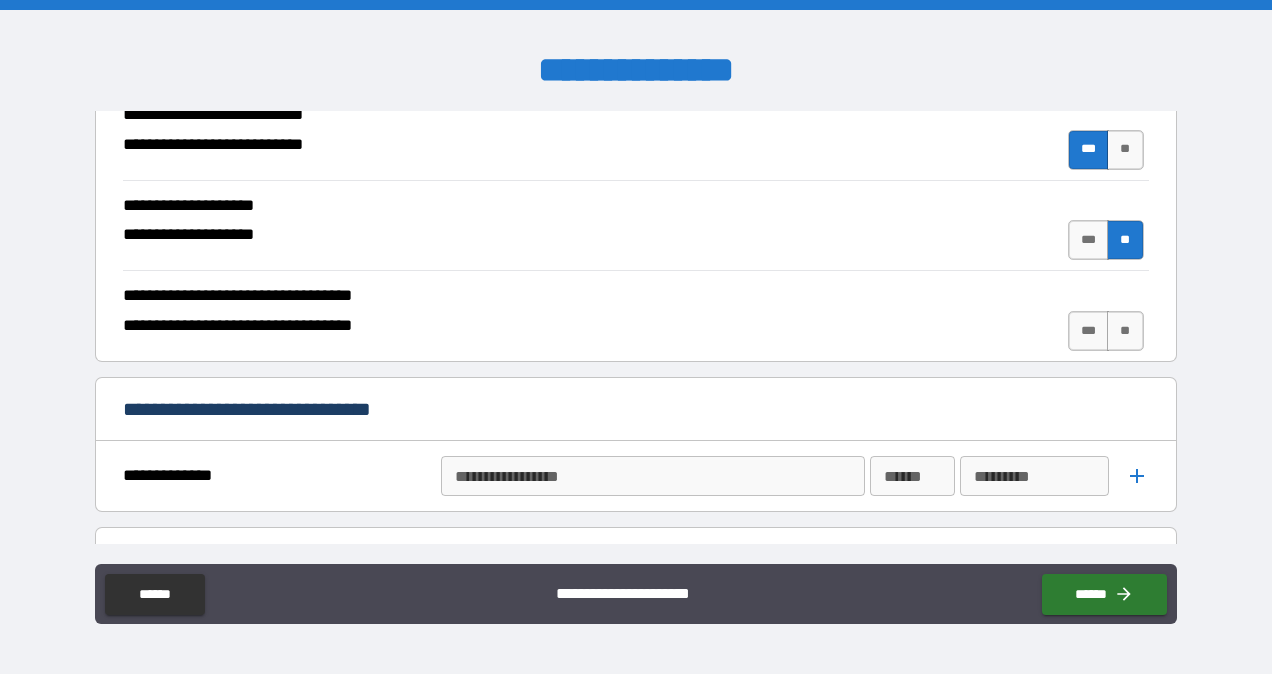 scroll, scrollTop: 933, scrollLeft: 0, axis: vertical 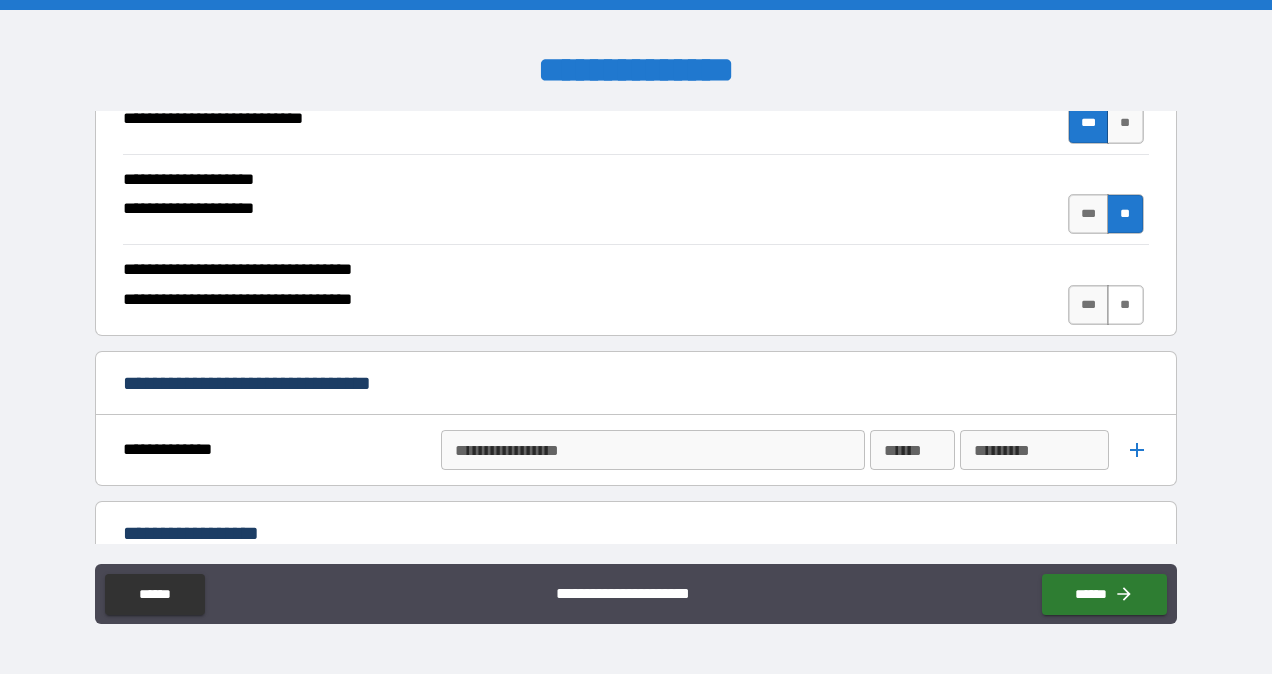 click on "**" at bounding box center (1125, 305) 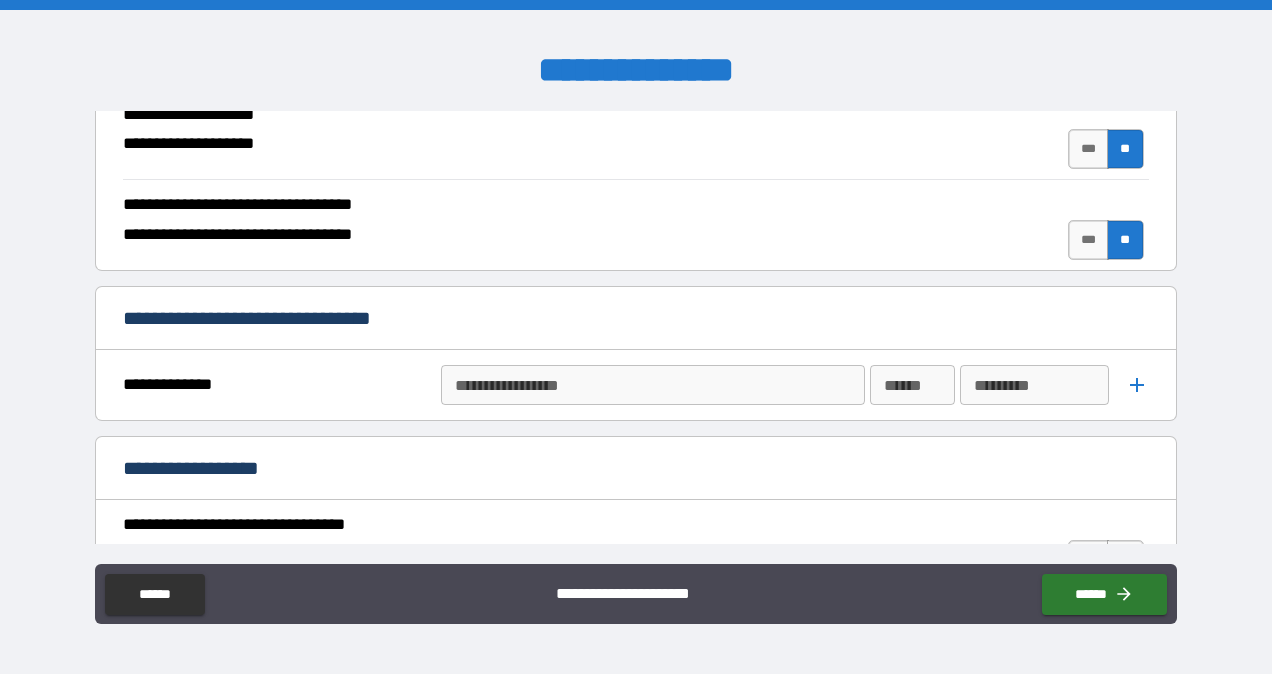 scroll, scrollTop: 1047, scrollLeft: 0, axis: vertical 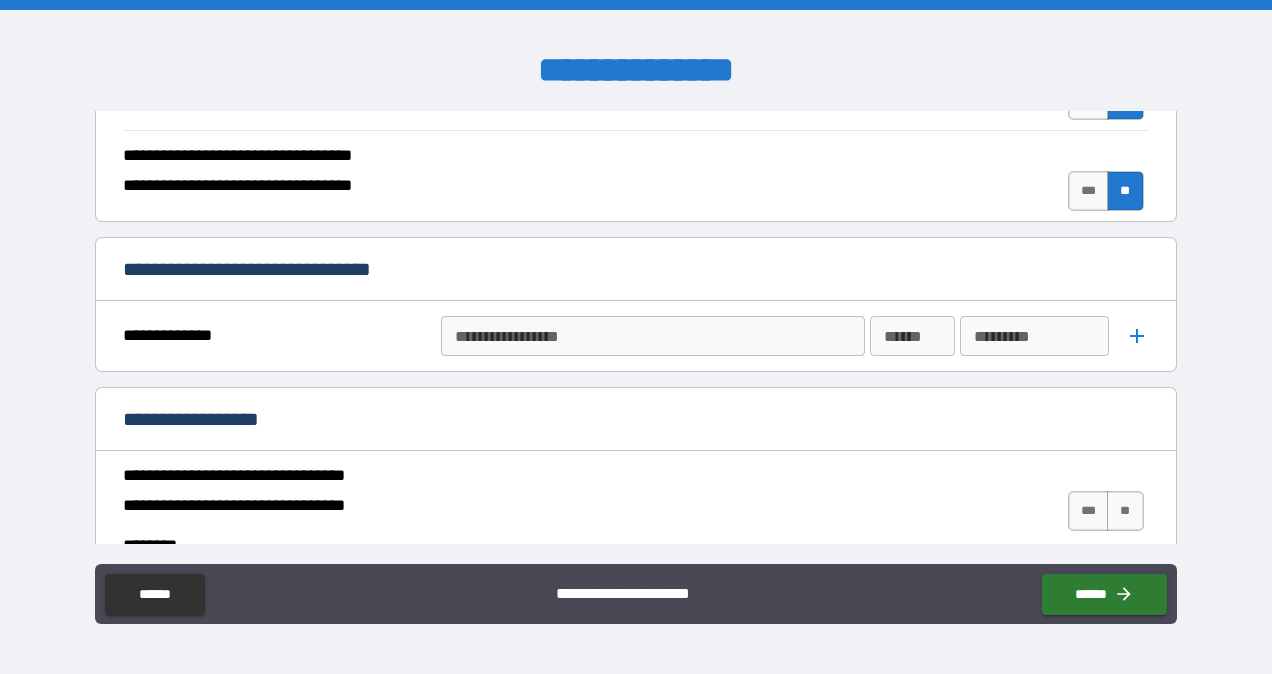 click on "**********" at bounding box center (651, 336) 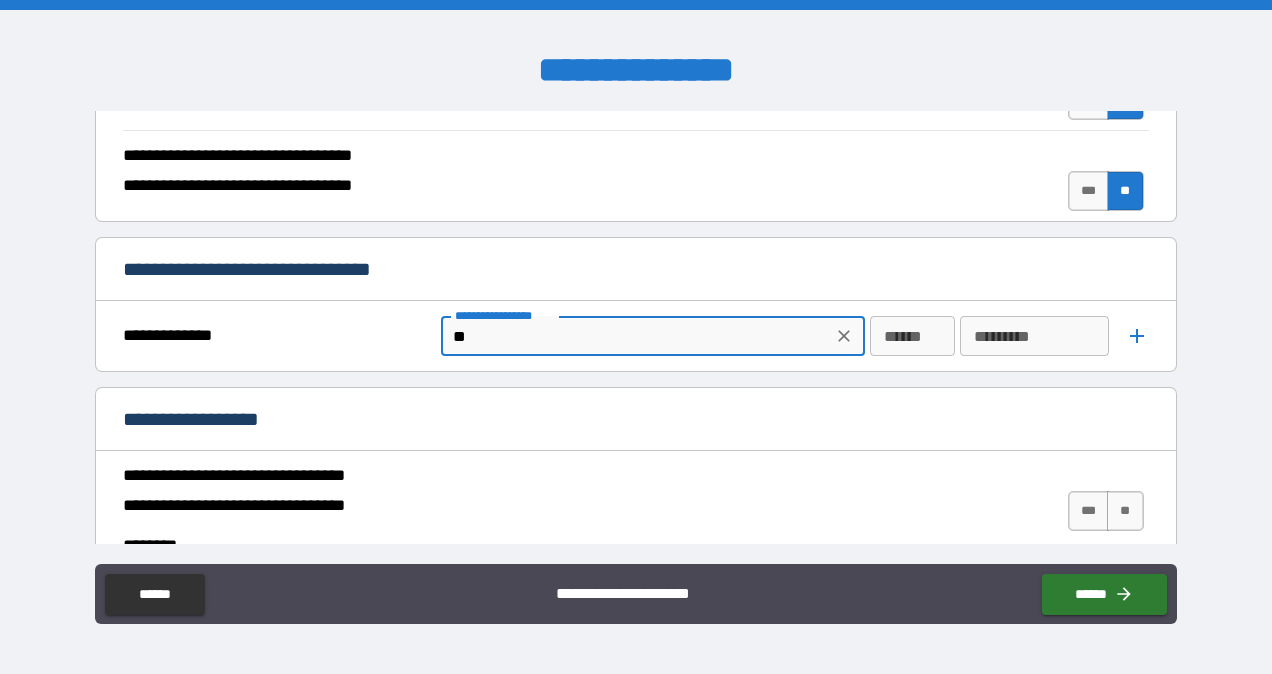 drag, startPoint x: 506, startPoint y: 326, endPoint x: 446, endPoint y: 326, distance: 60 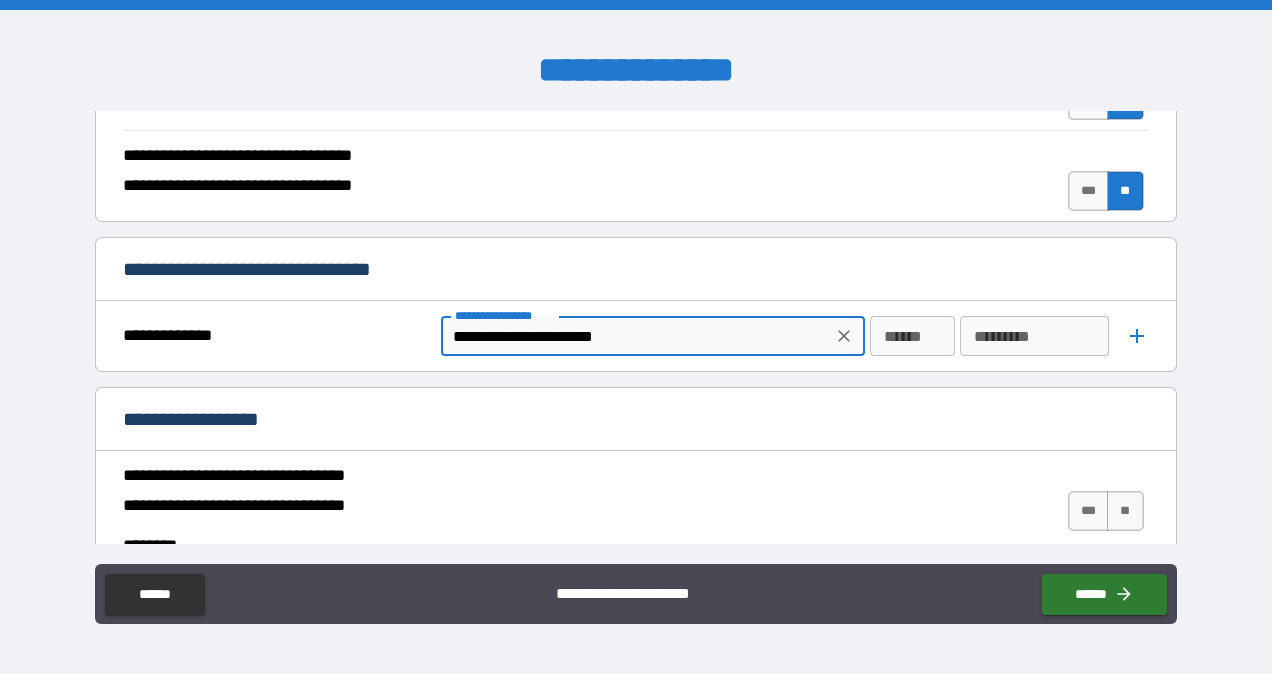 type on "**********" 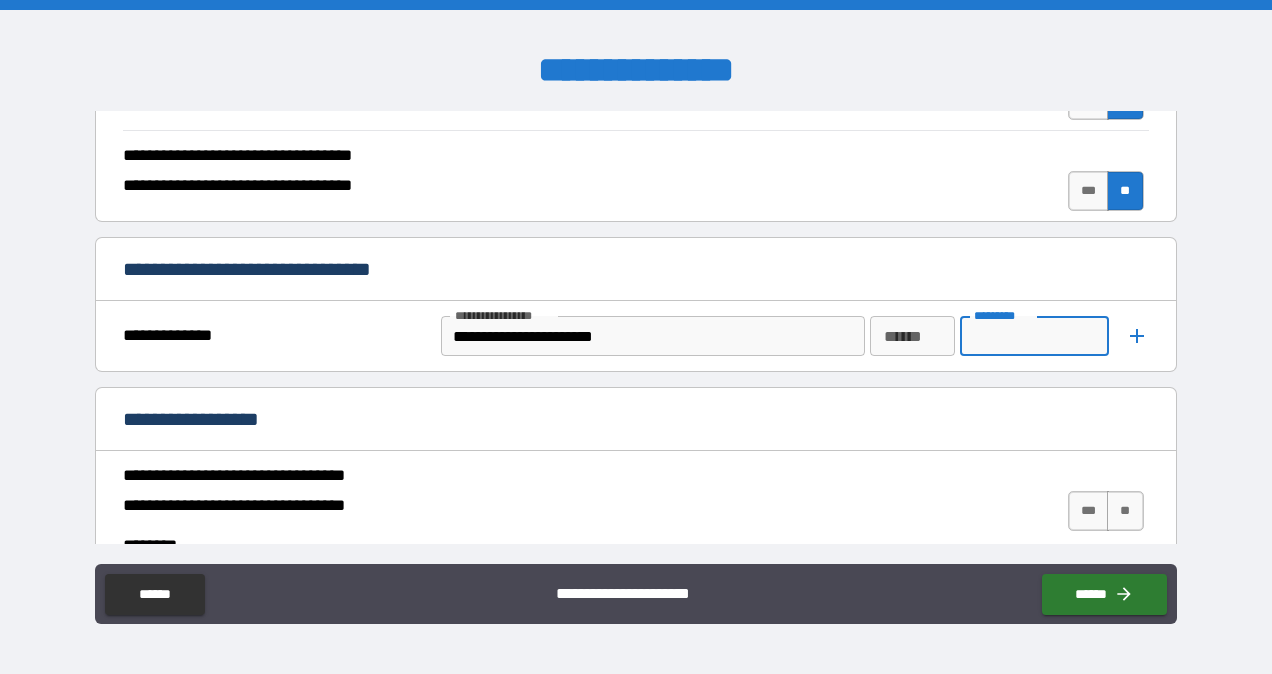 click on "*********" at bounding box center [1034, 336] 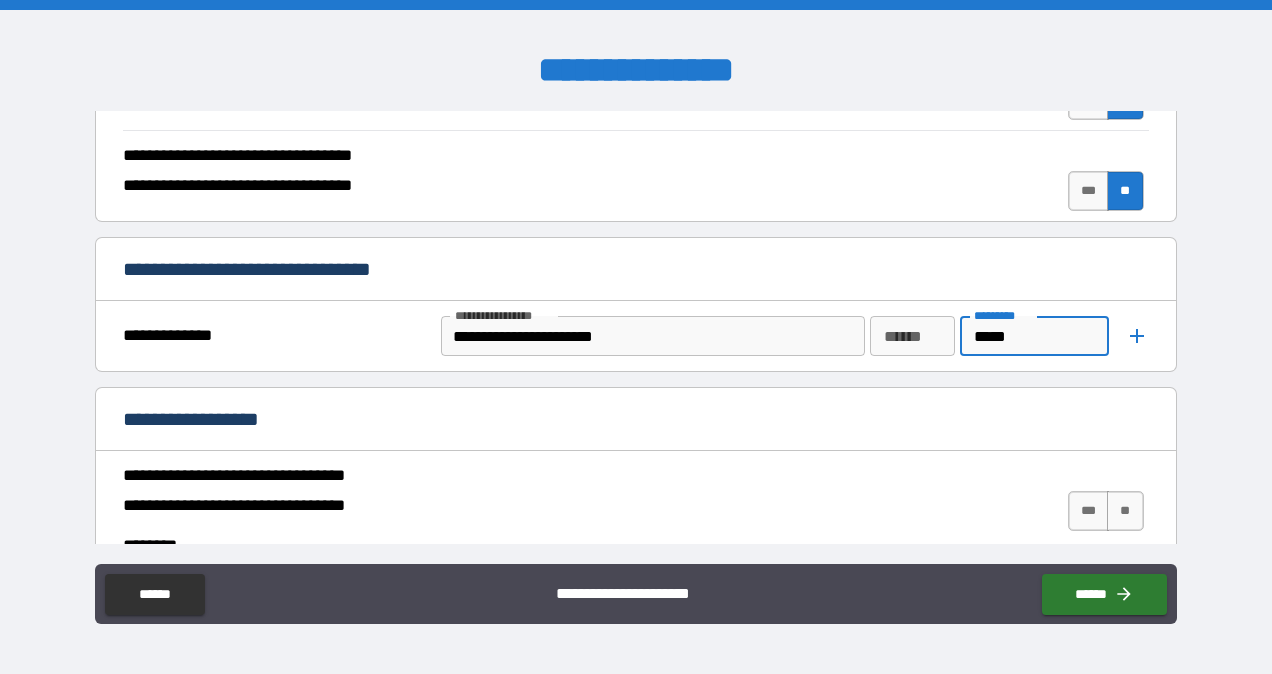 type on "****" 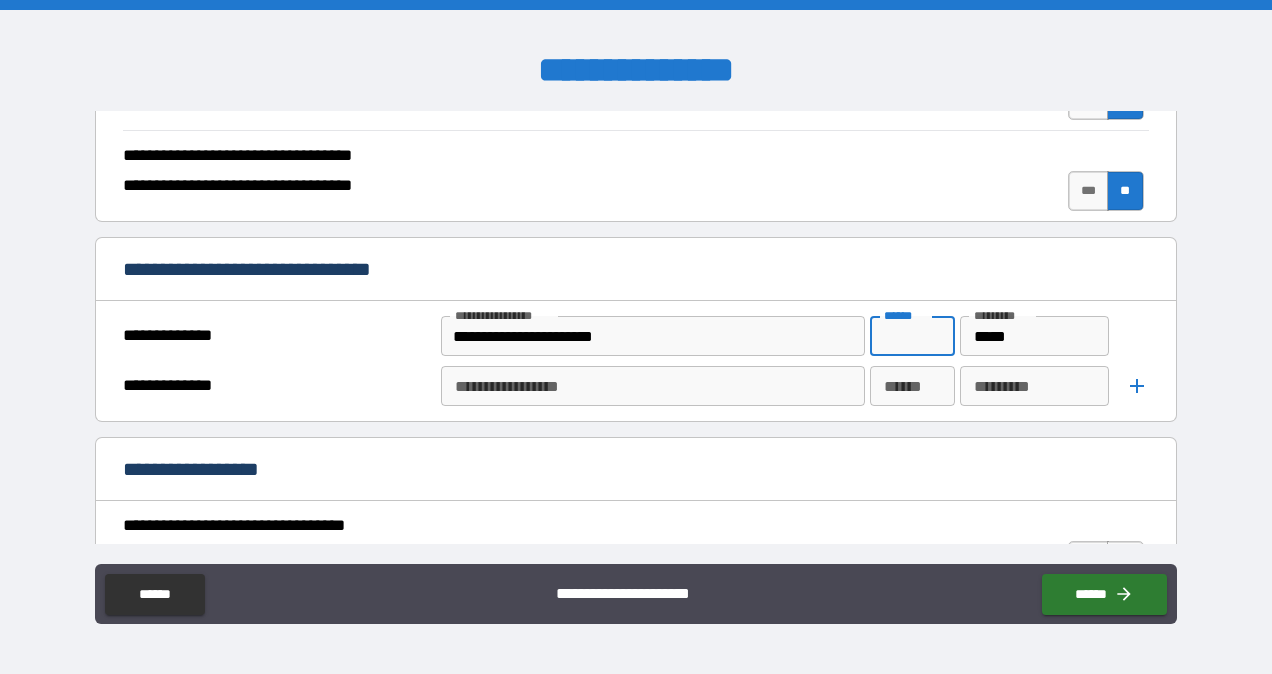 click on "******" at bounding box center [912, 336] 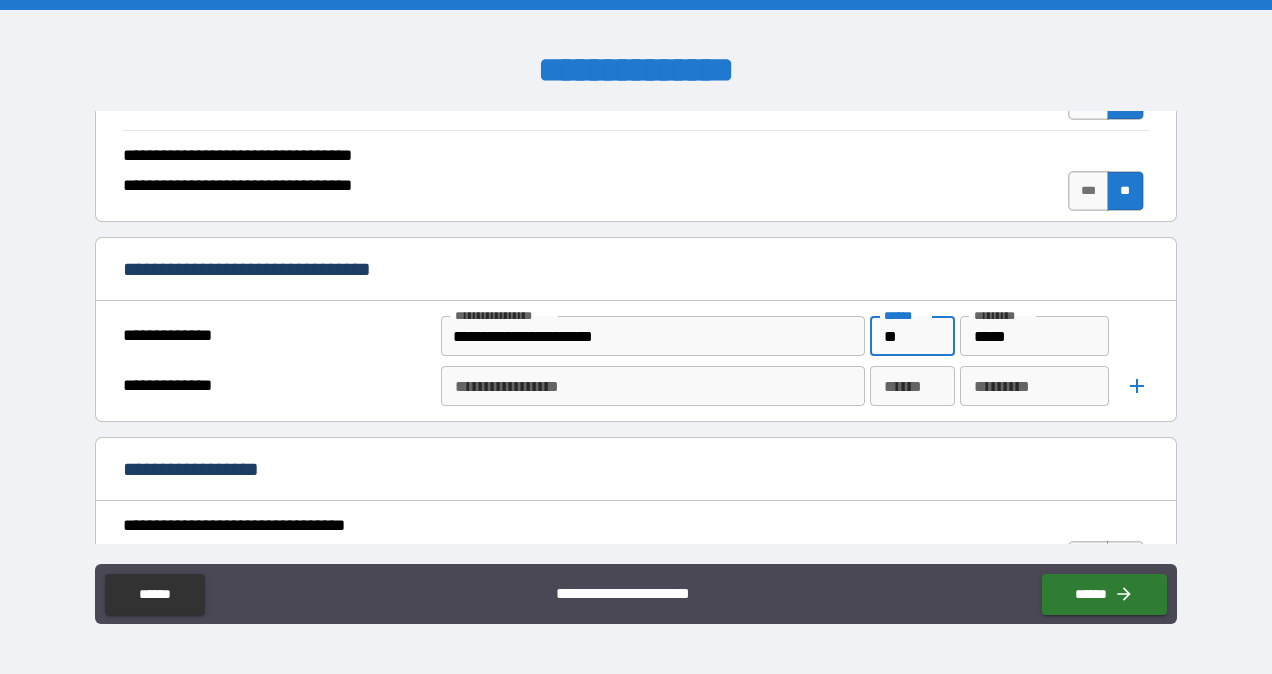 type on "**" 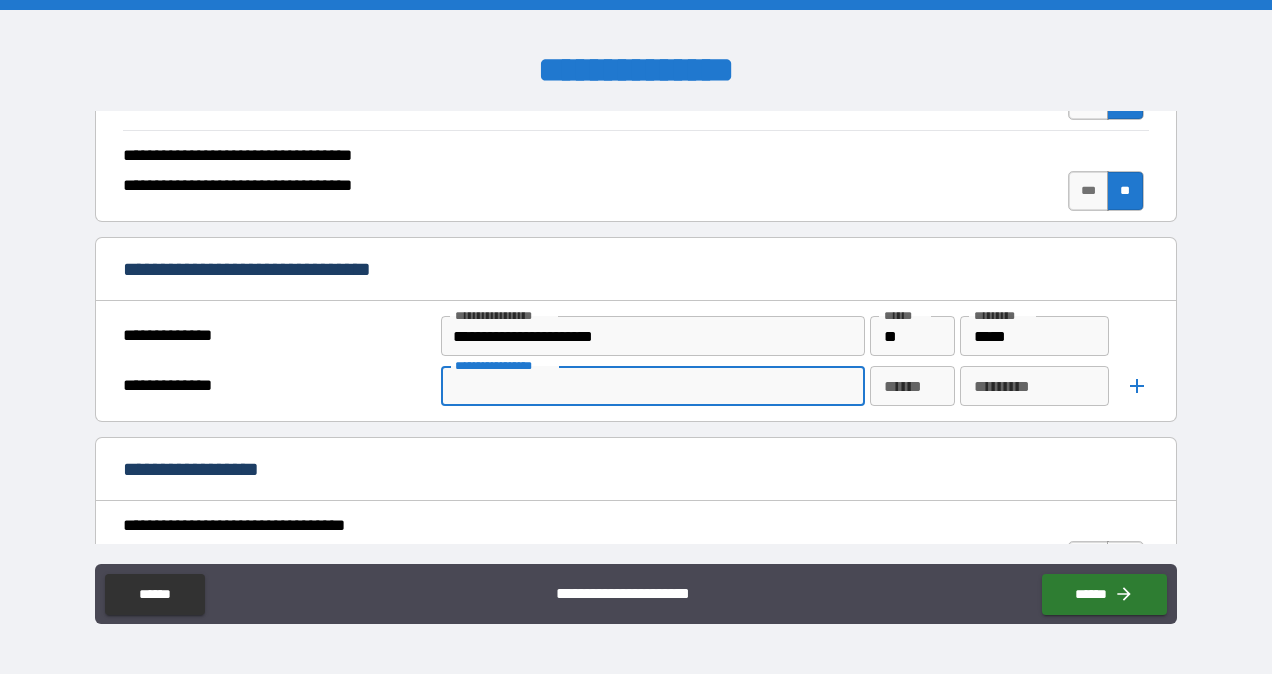 paste on "**********" 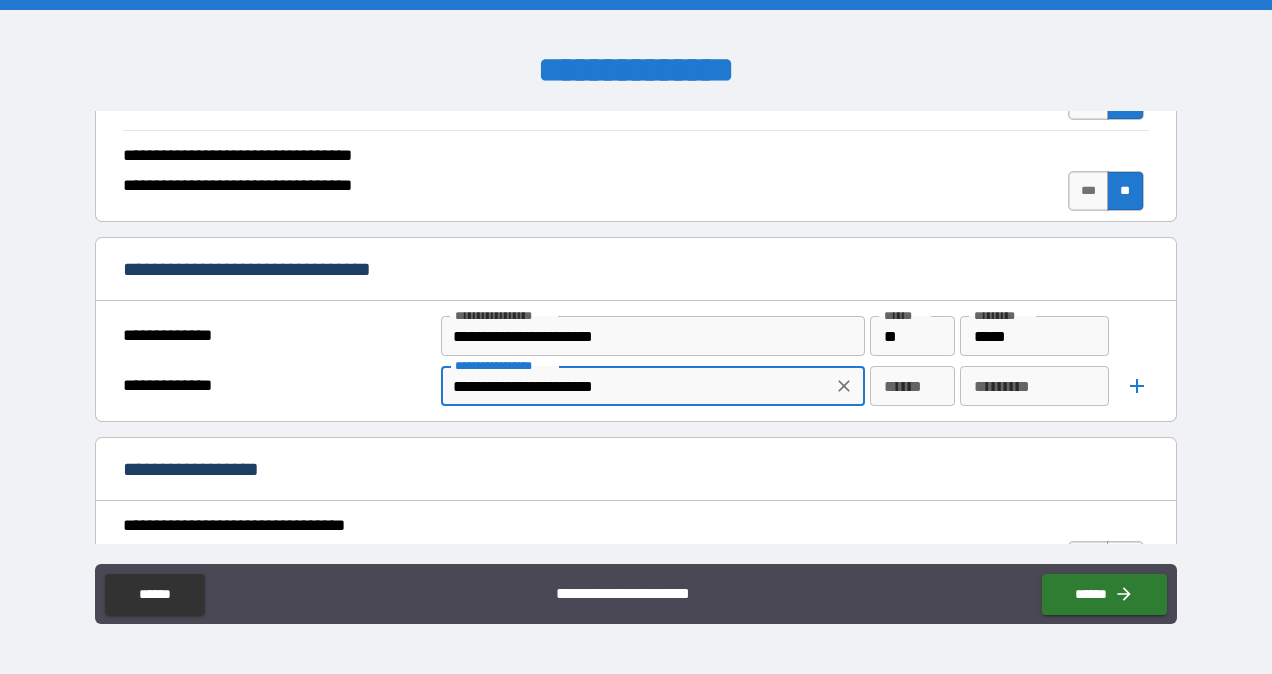 type on "**********" 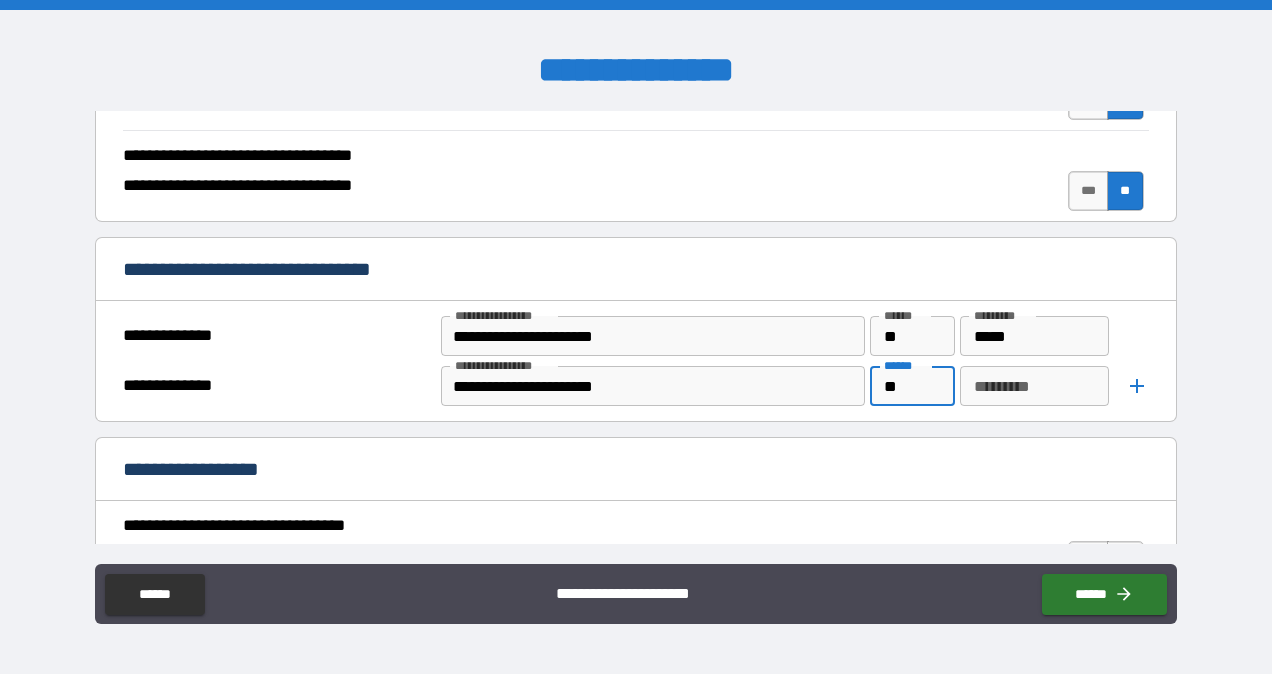 type on "**" 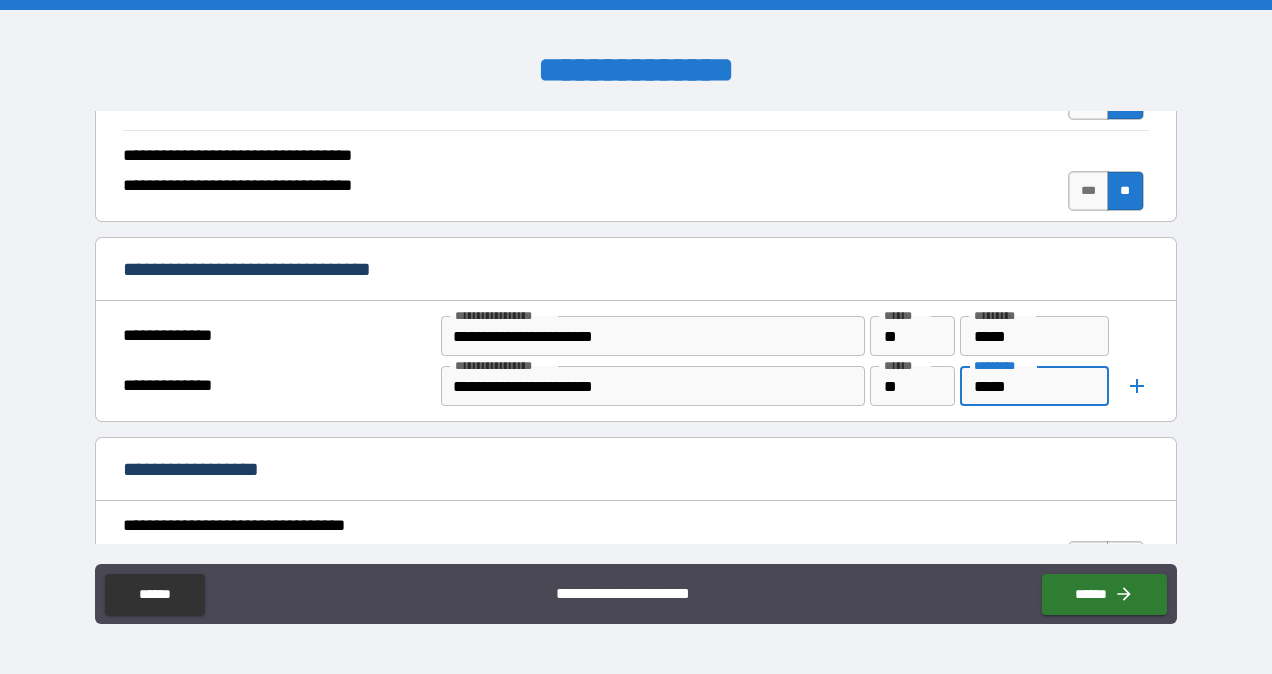 type on "*****" 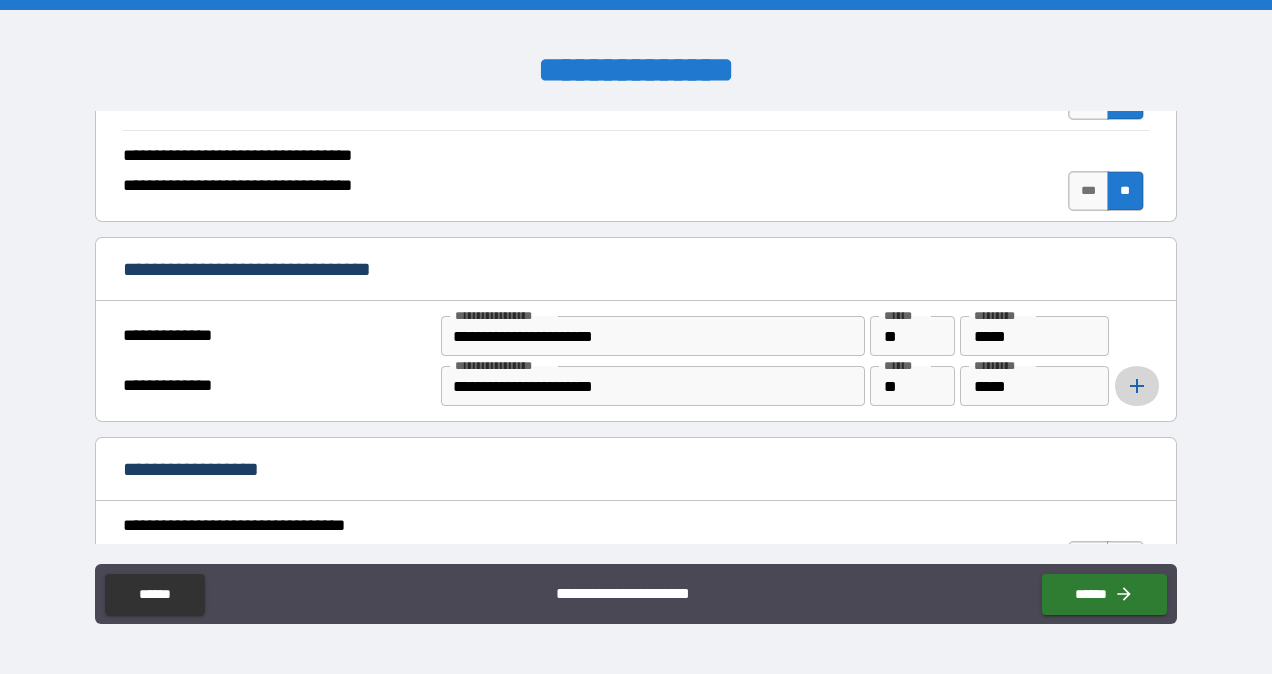 click 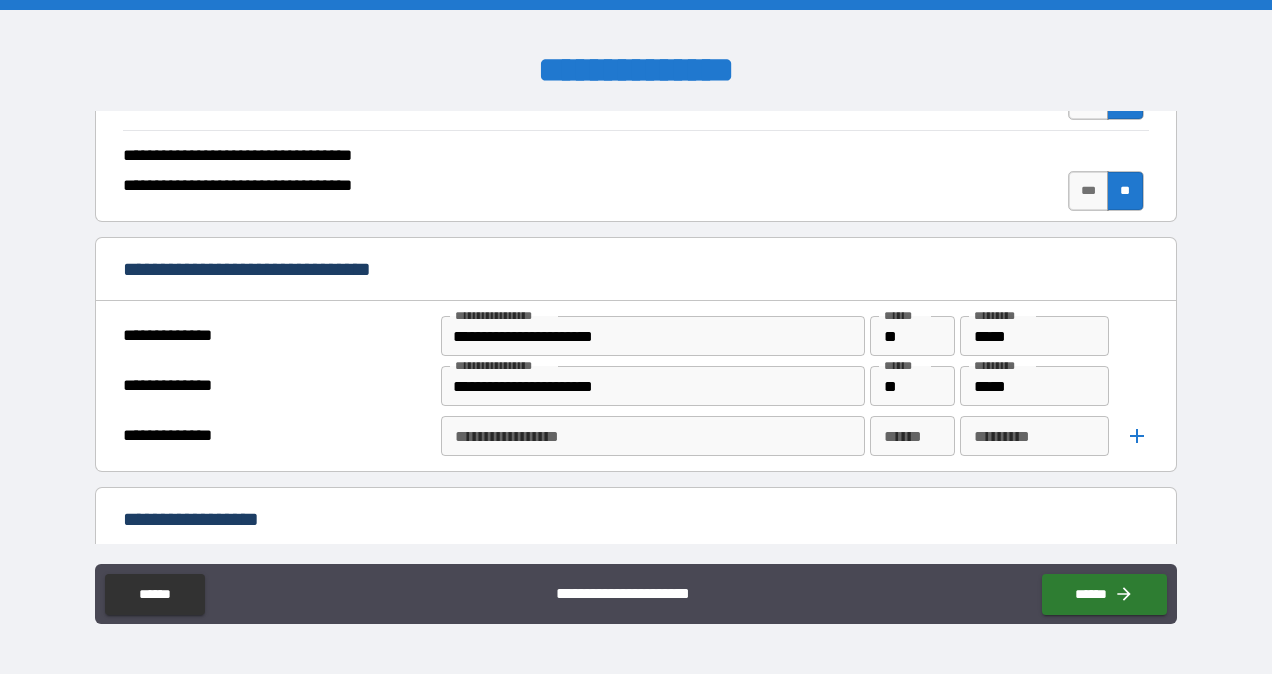 click on "**********" at bounding box center [651, 436] 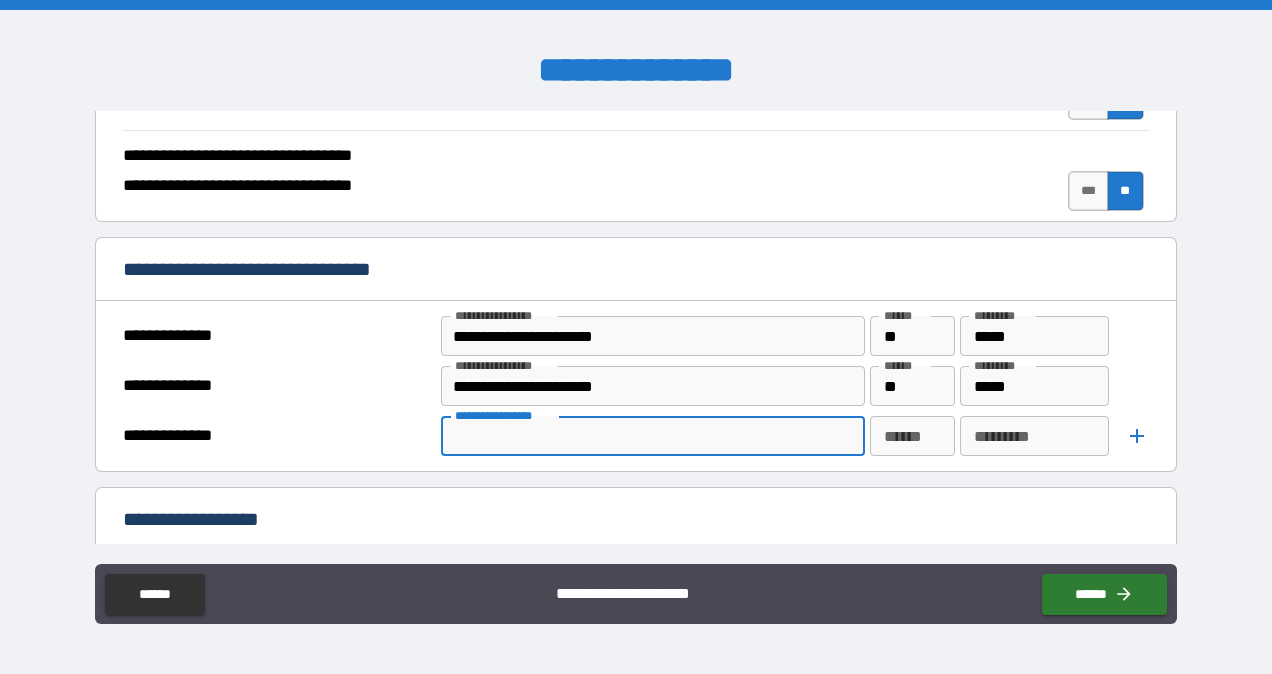 paste on "**********" 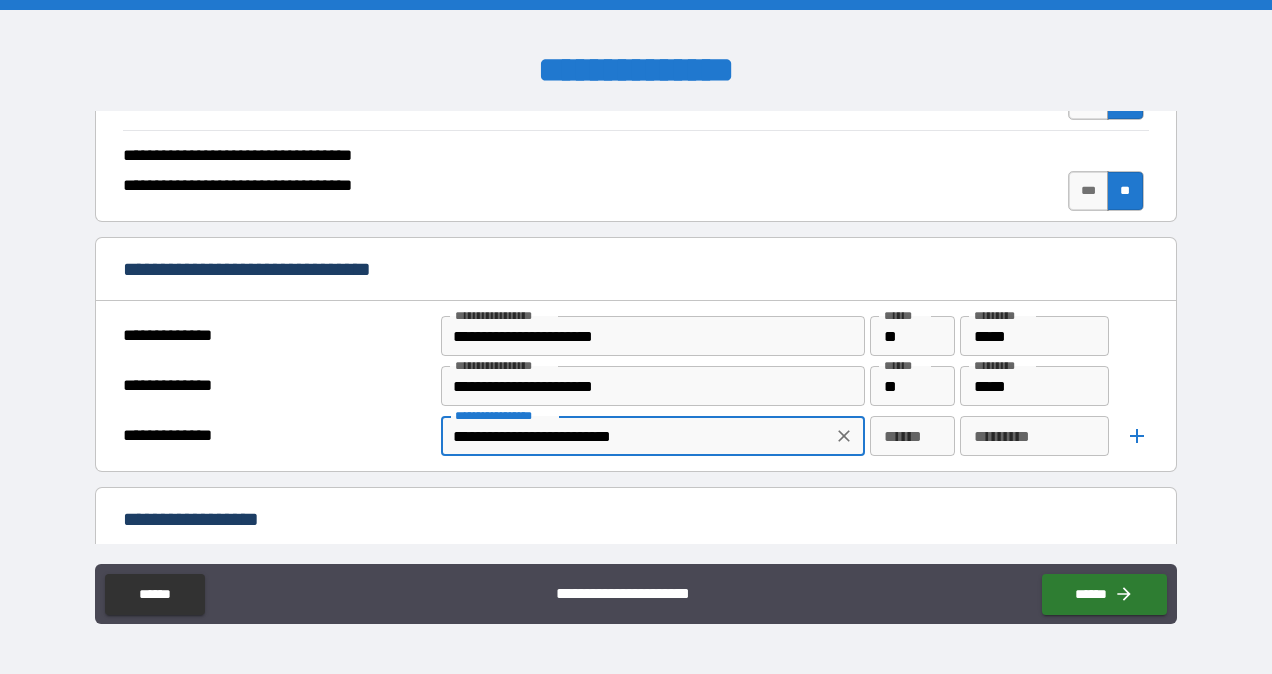 type on "**********" 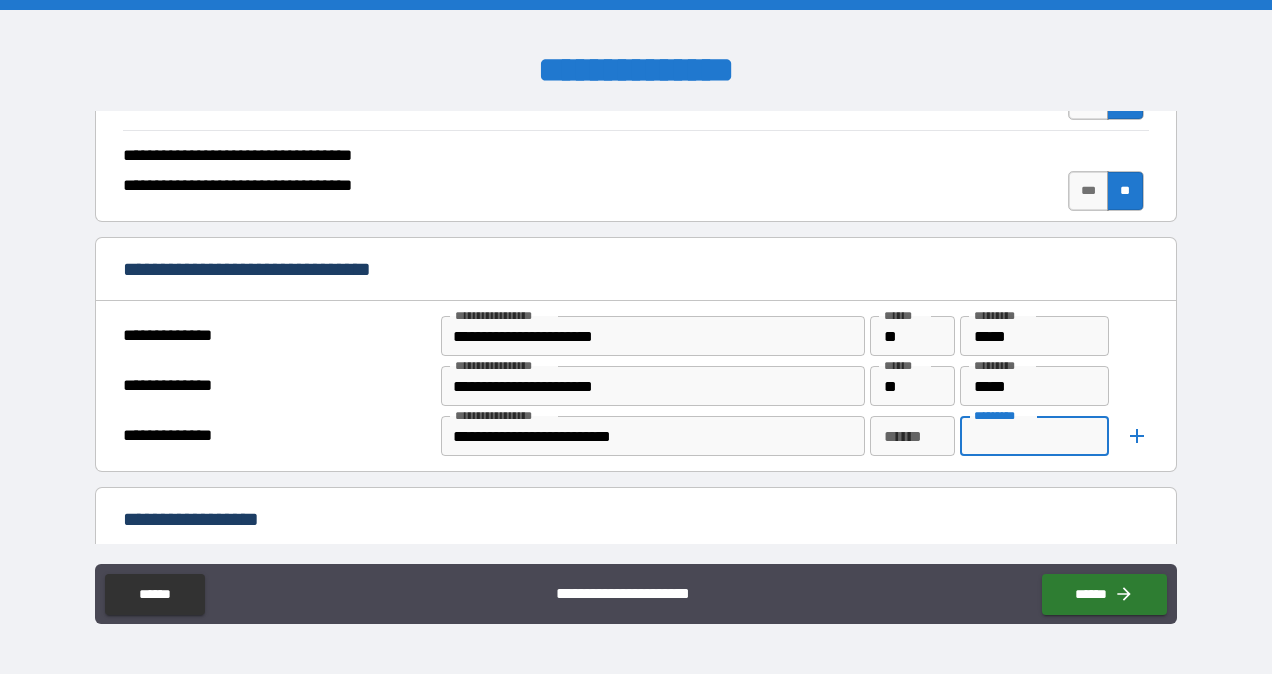 click on "*********" at bounding box center [1034, 436] 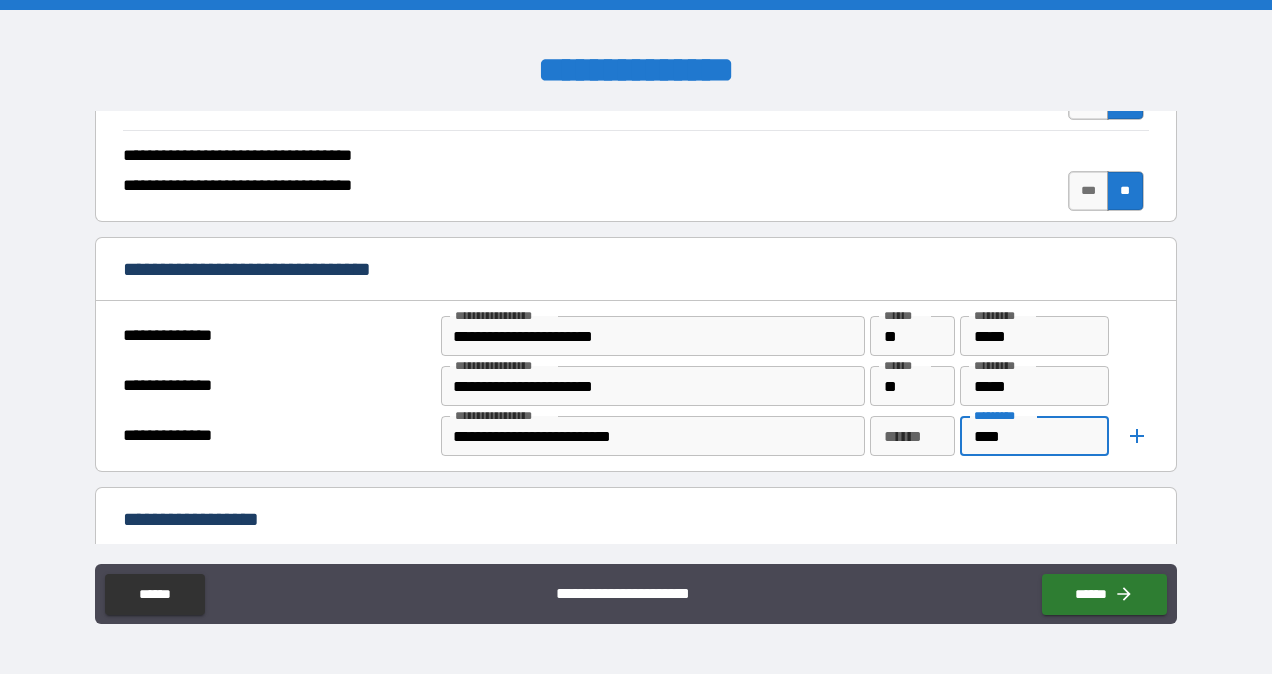 type on "****" 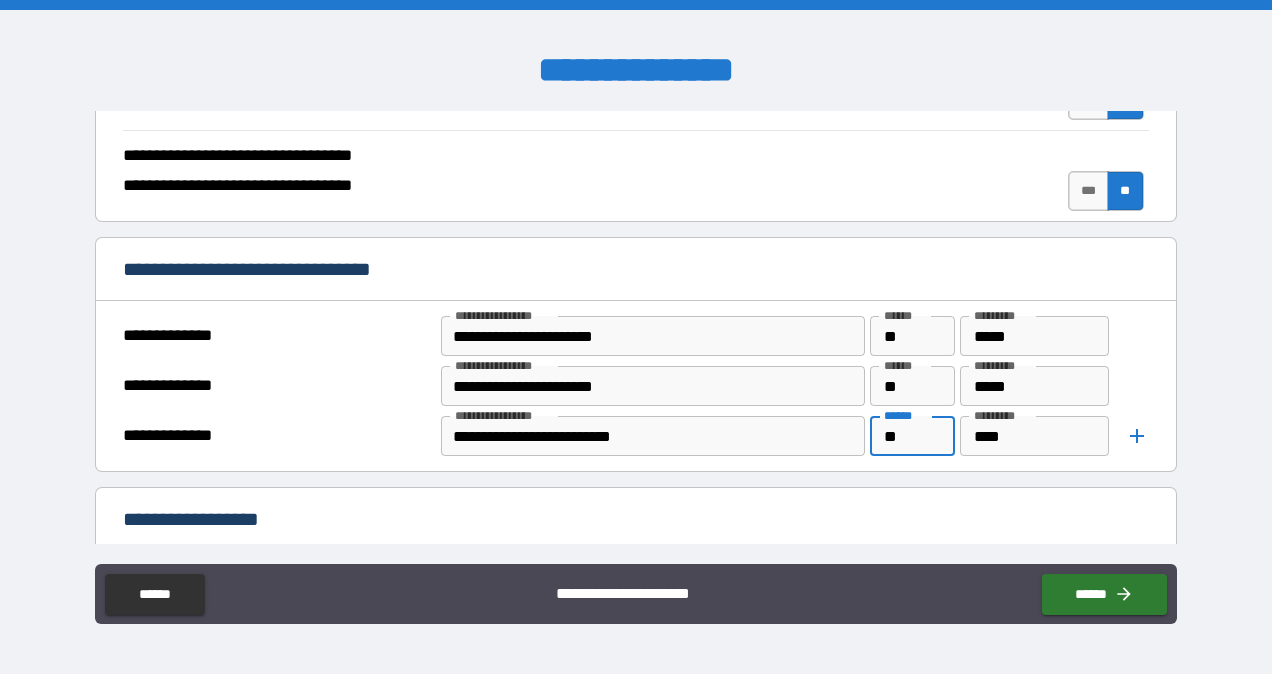 type on "**" 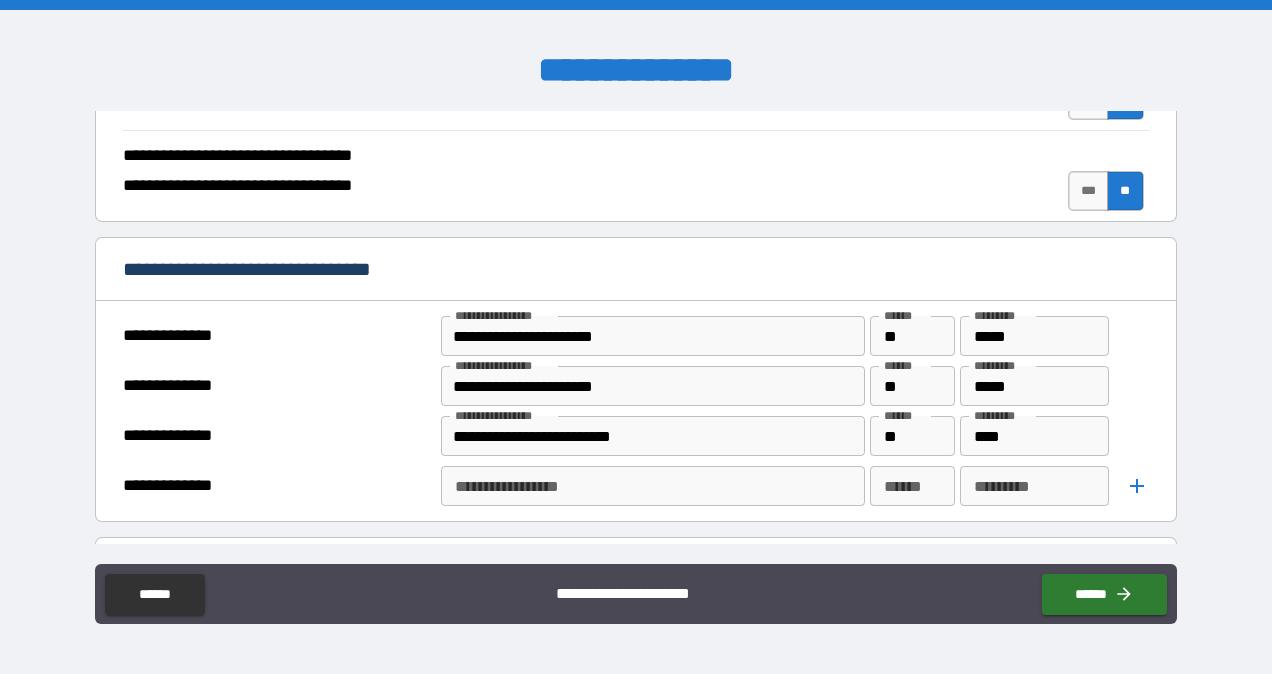 click on "**********" at bounding box center (651, 486) 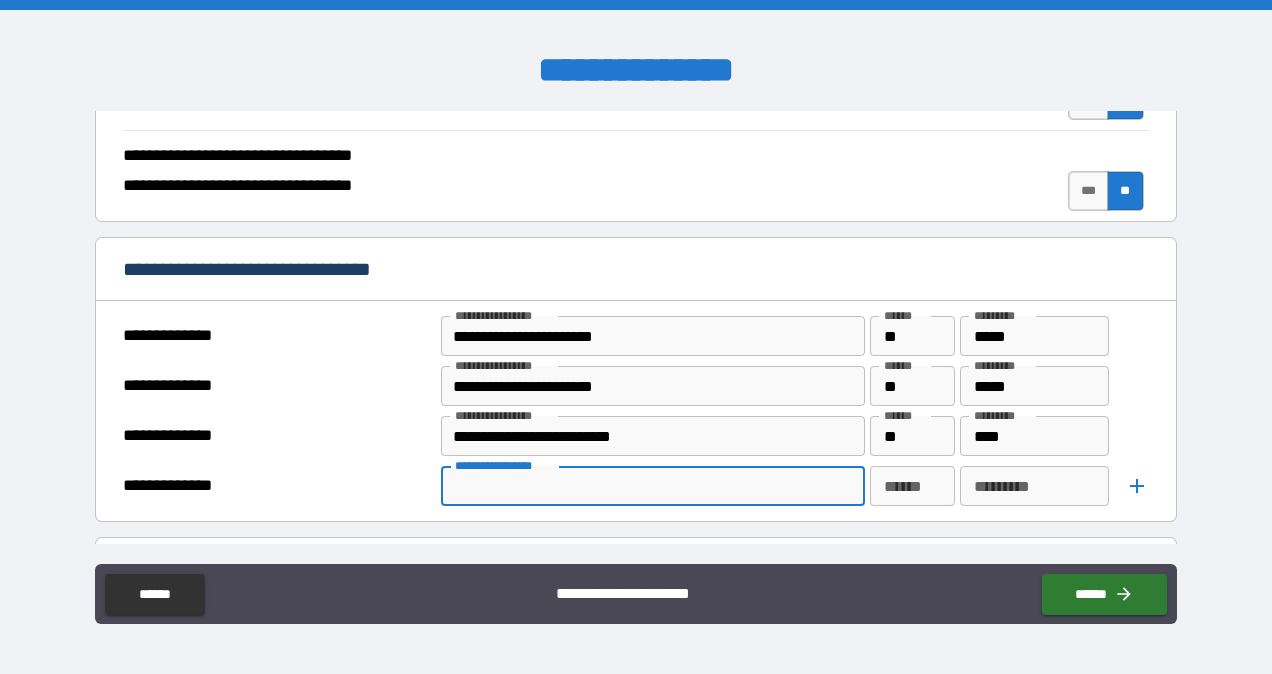 paste on "**********" 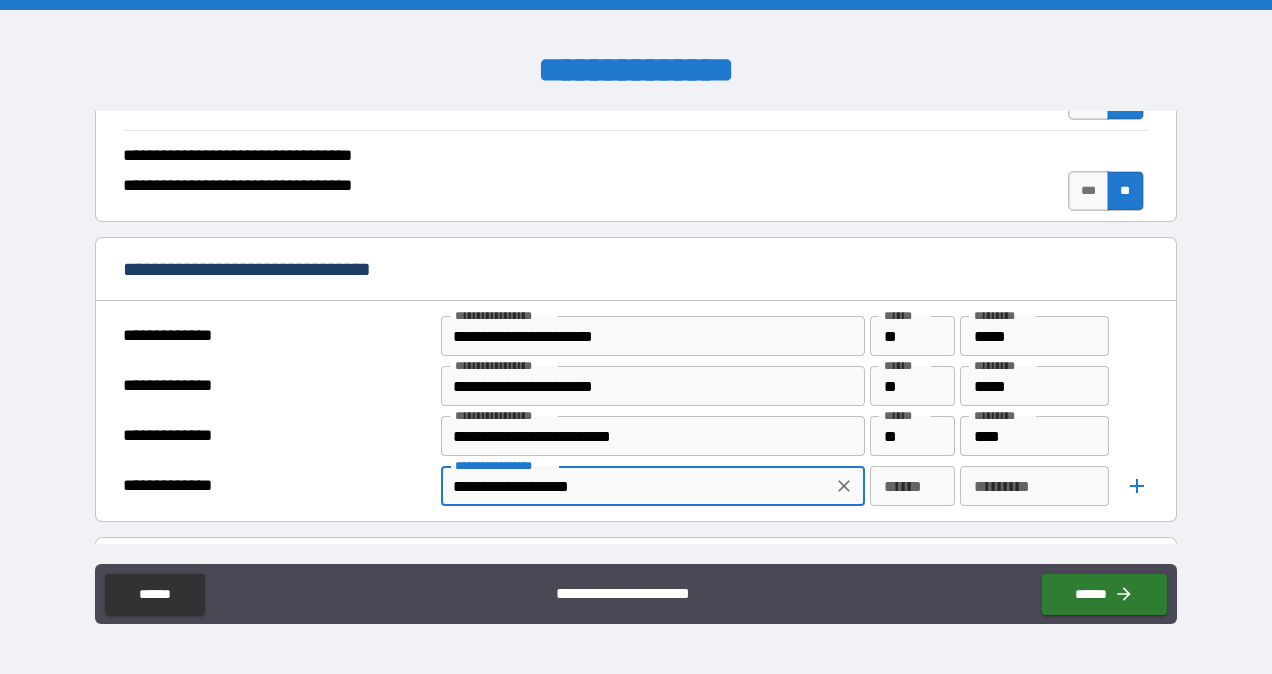 type on "**********" 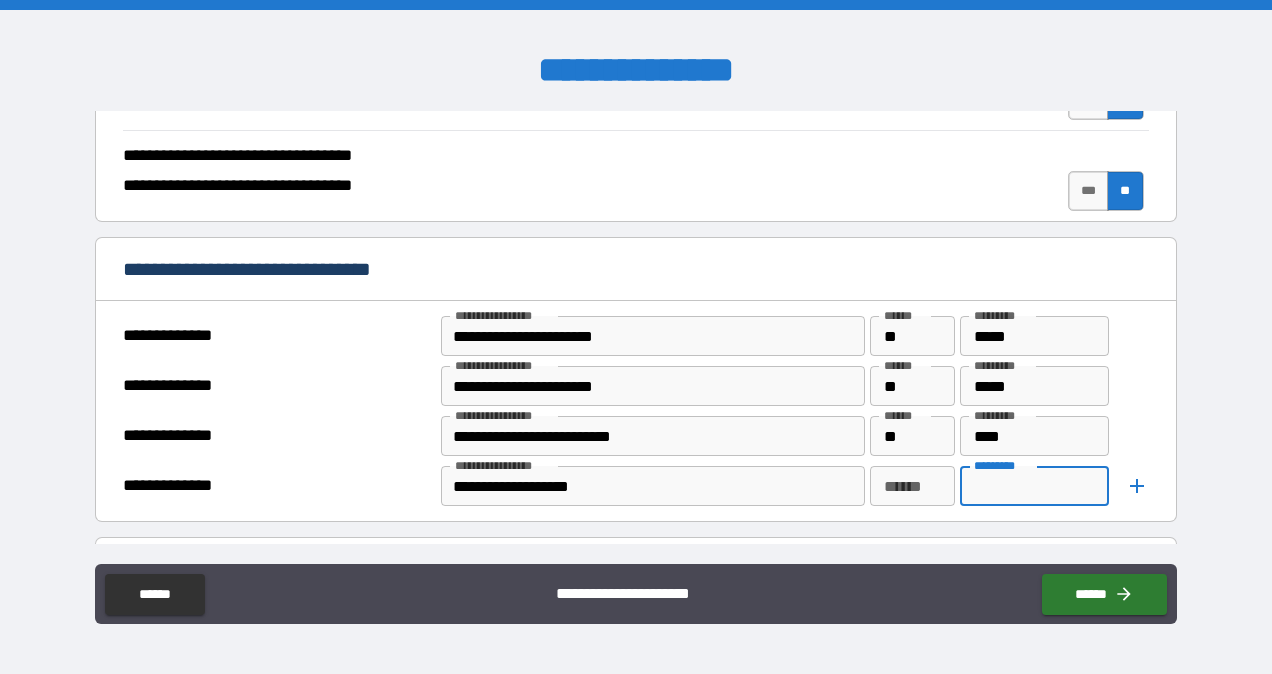 click on "*********" at bounding box center [1034, 486] 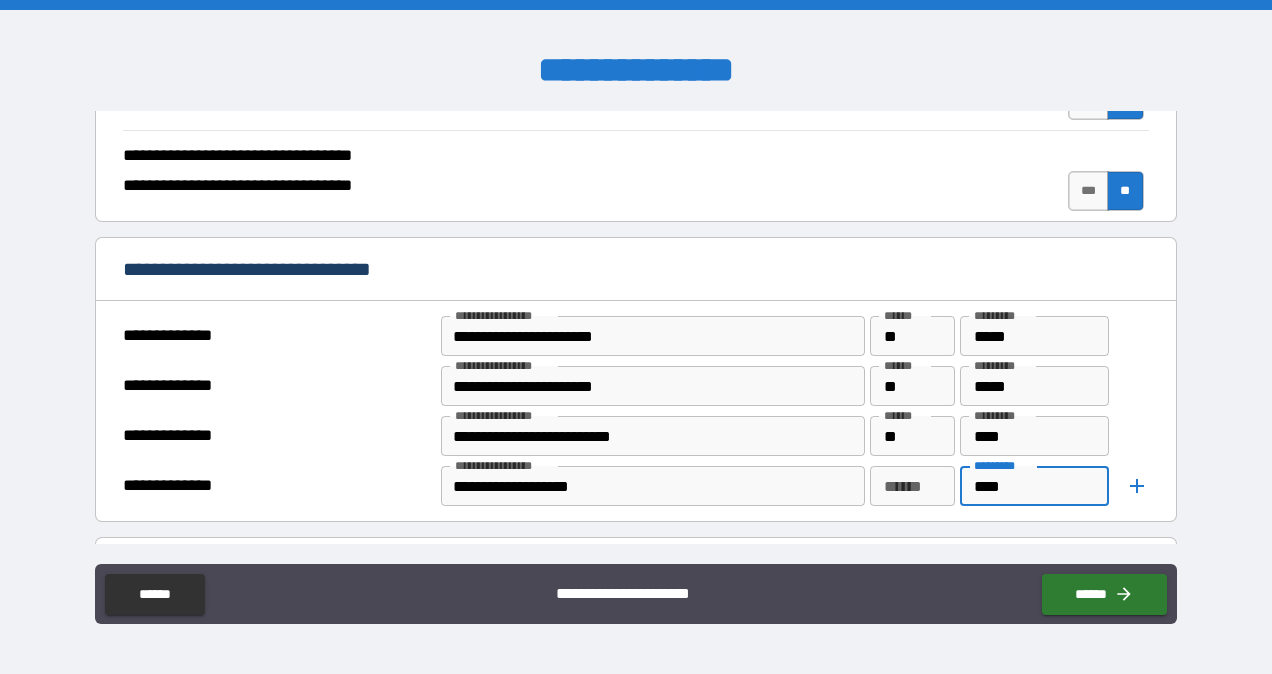 type on "****" 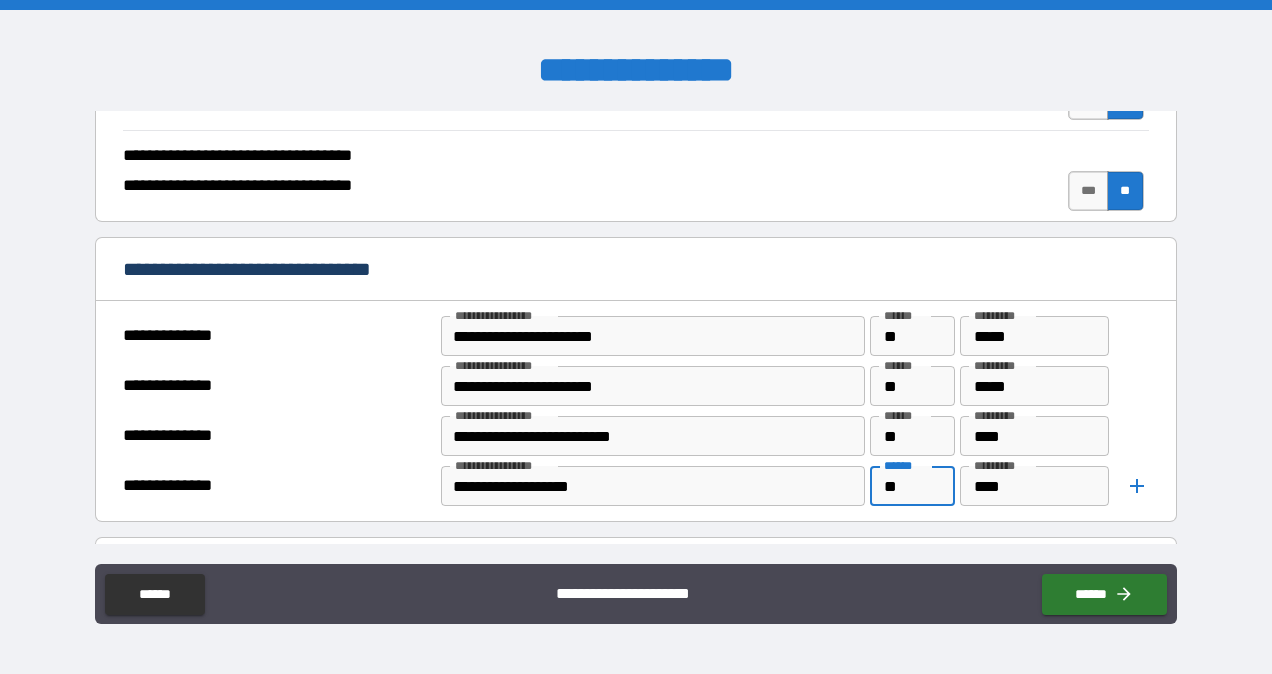 type on "**" 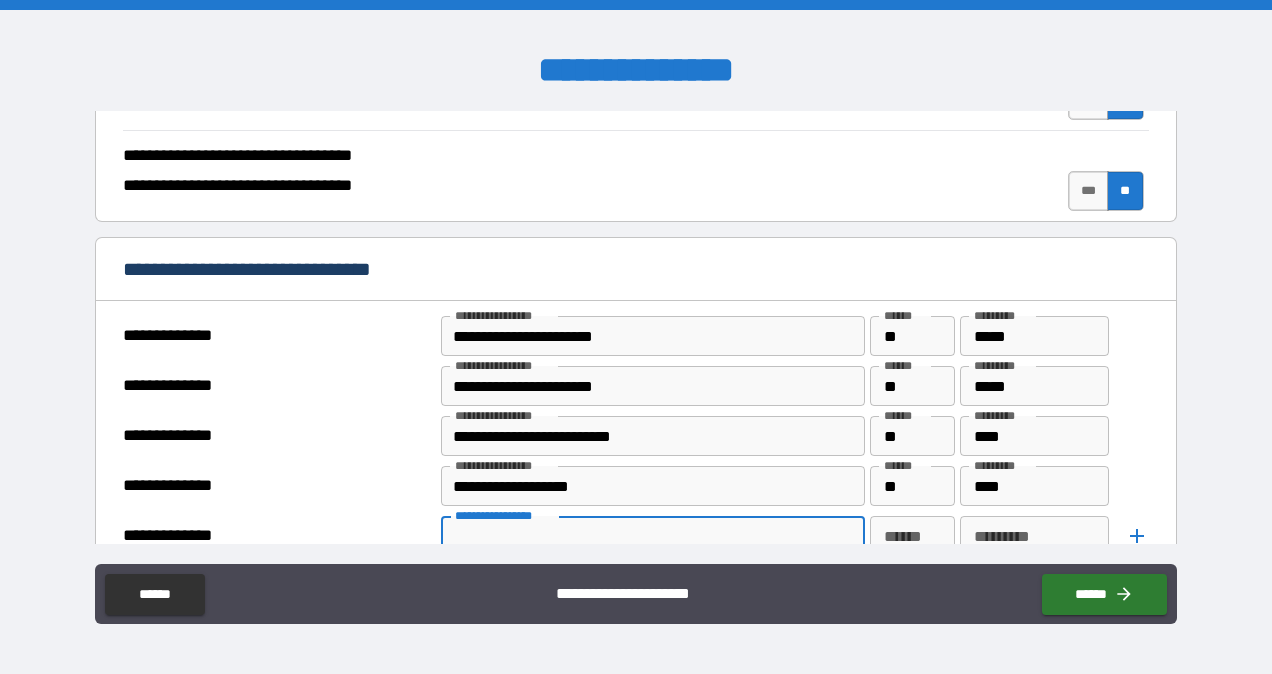 click on "**********" at bounding box center (651, 536) 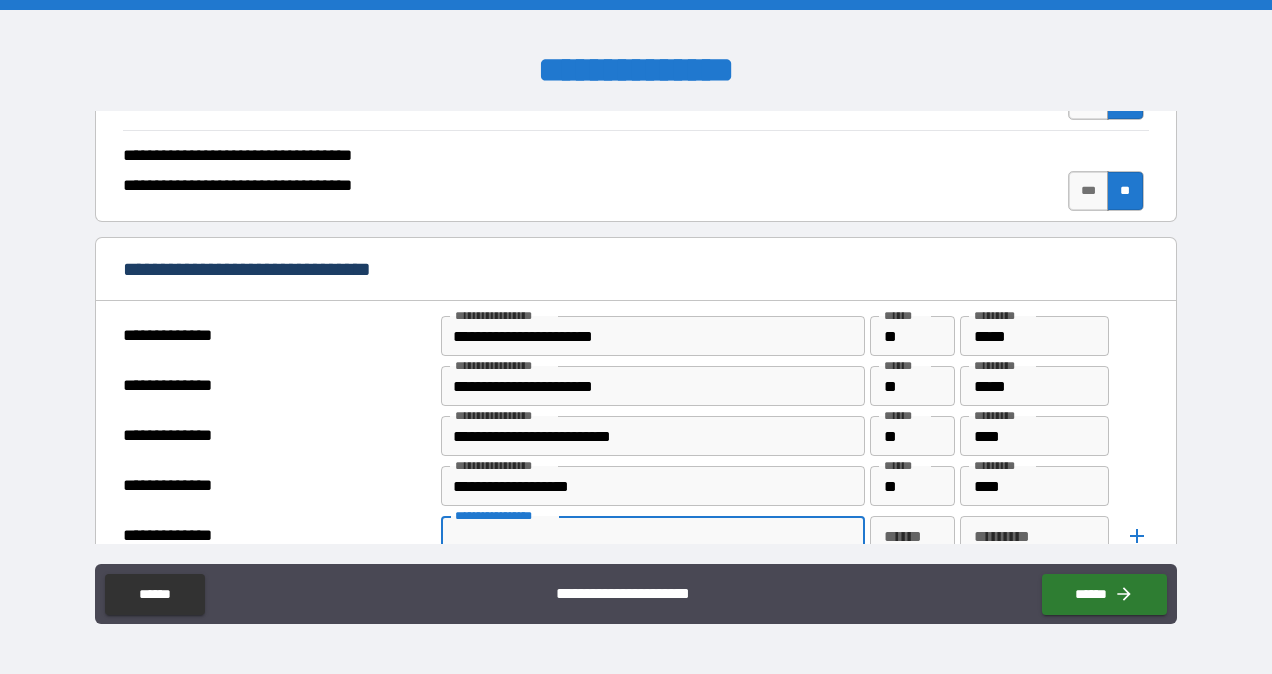paste on "**********" 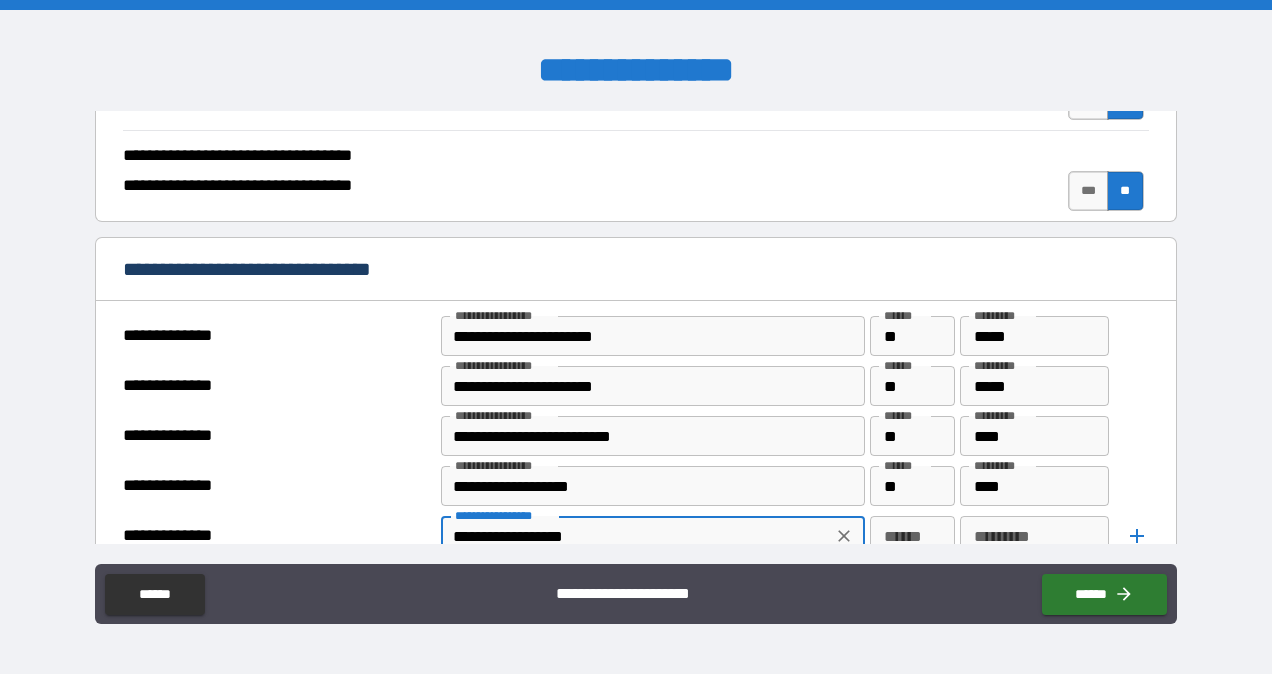 type on "**********" 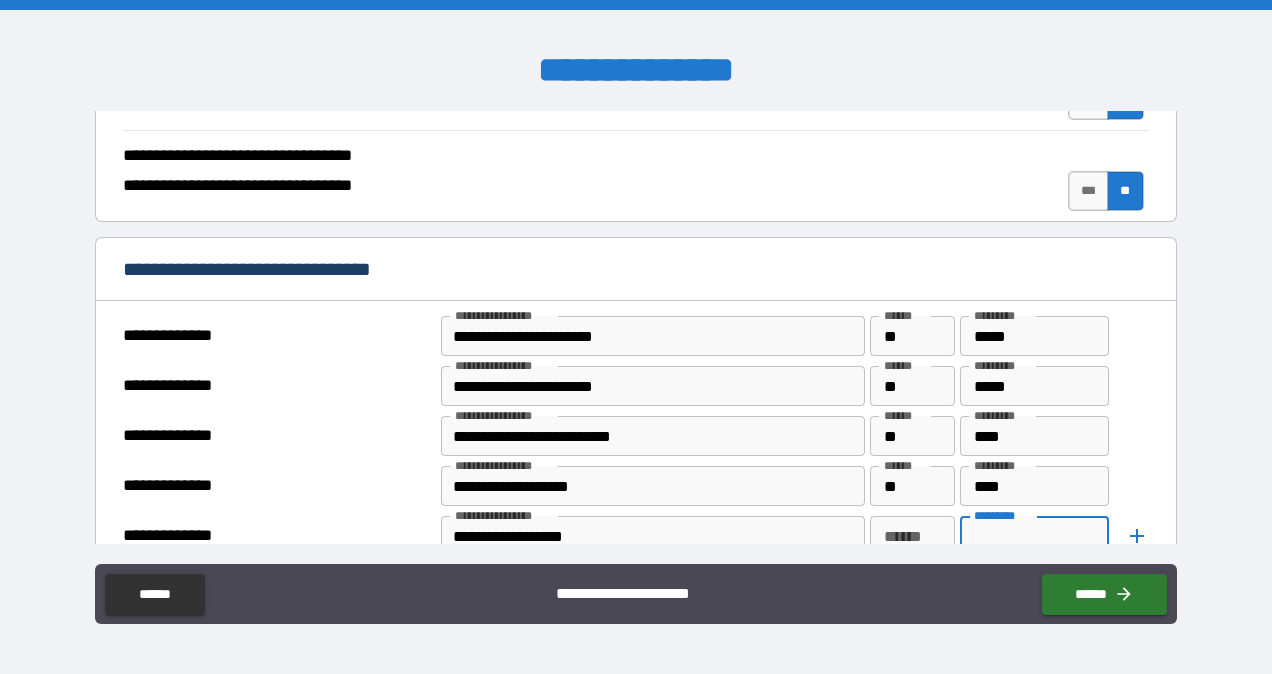 click on "*********" at bounding box center (1034, 536) 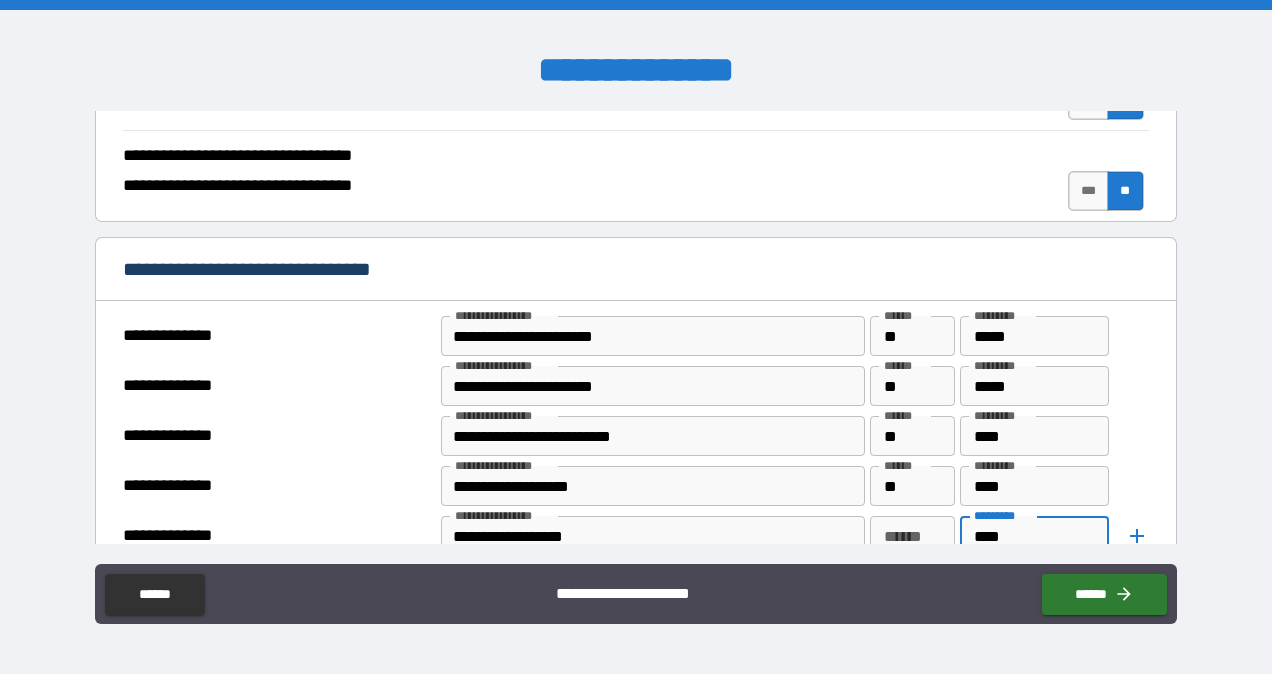 type on "****" 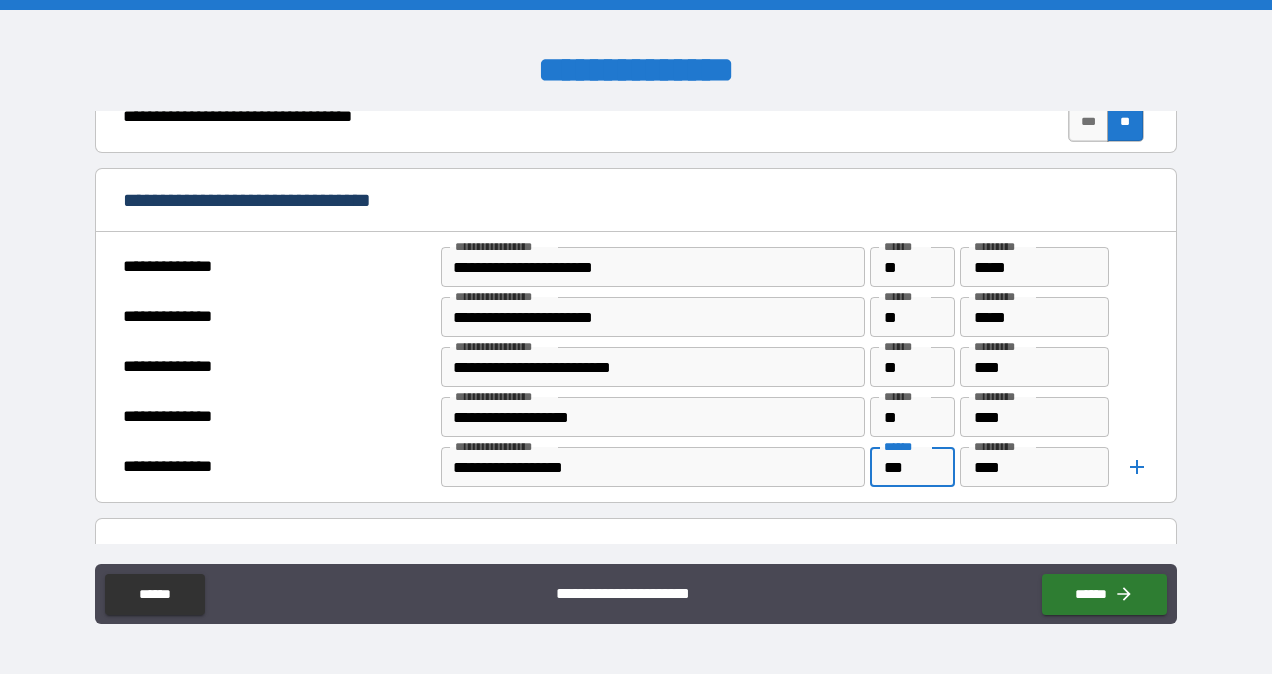 scroll, scrollTop: 1130, scrollLeft: 0, axis: vertical 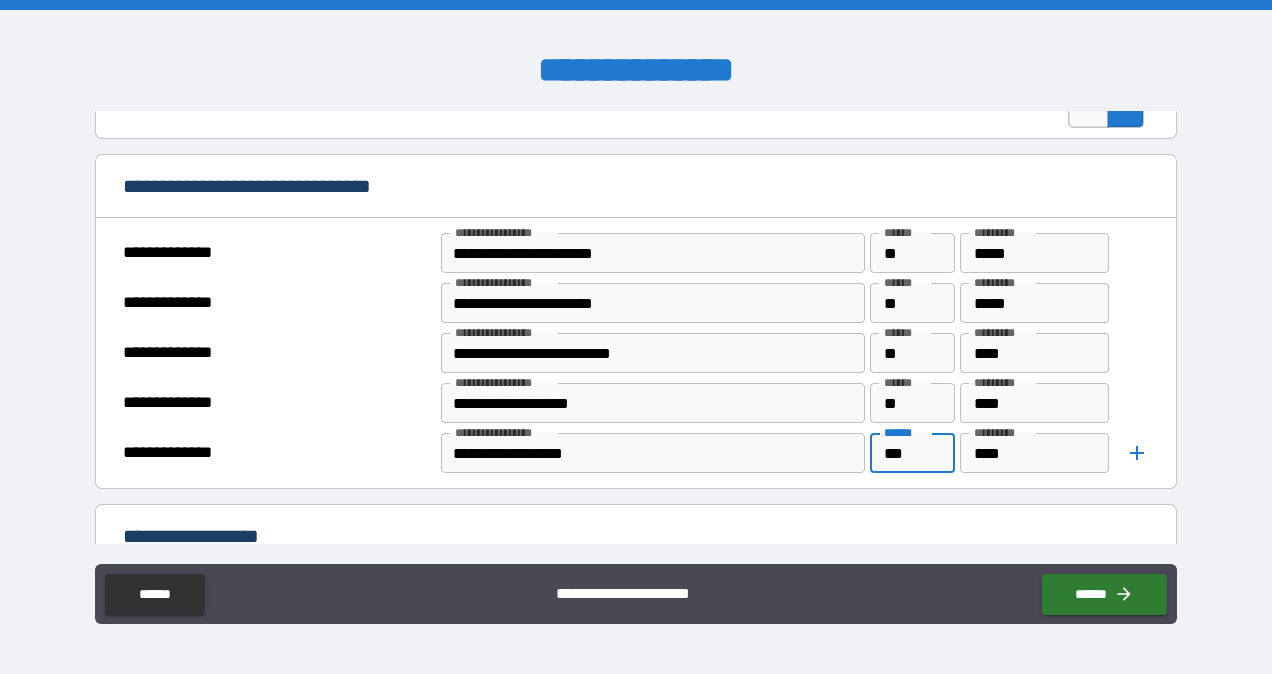 type on "***" 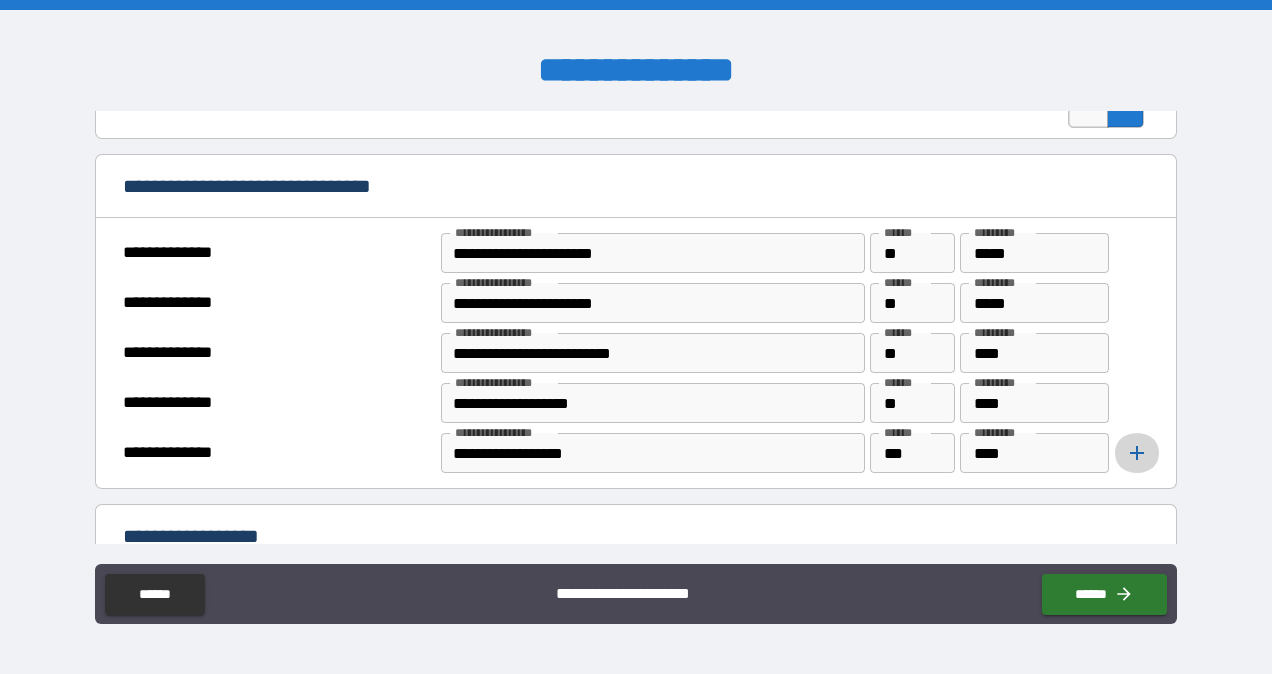 click 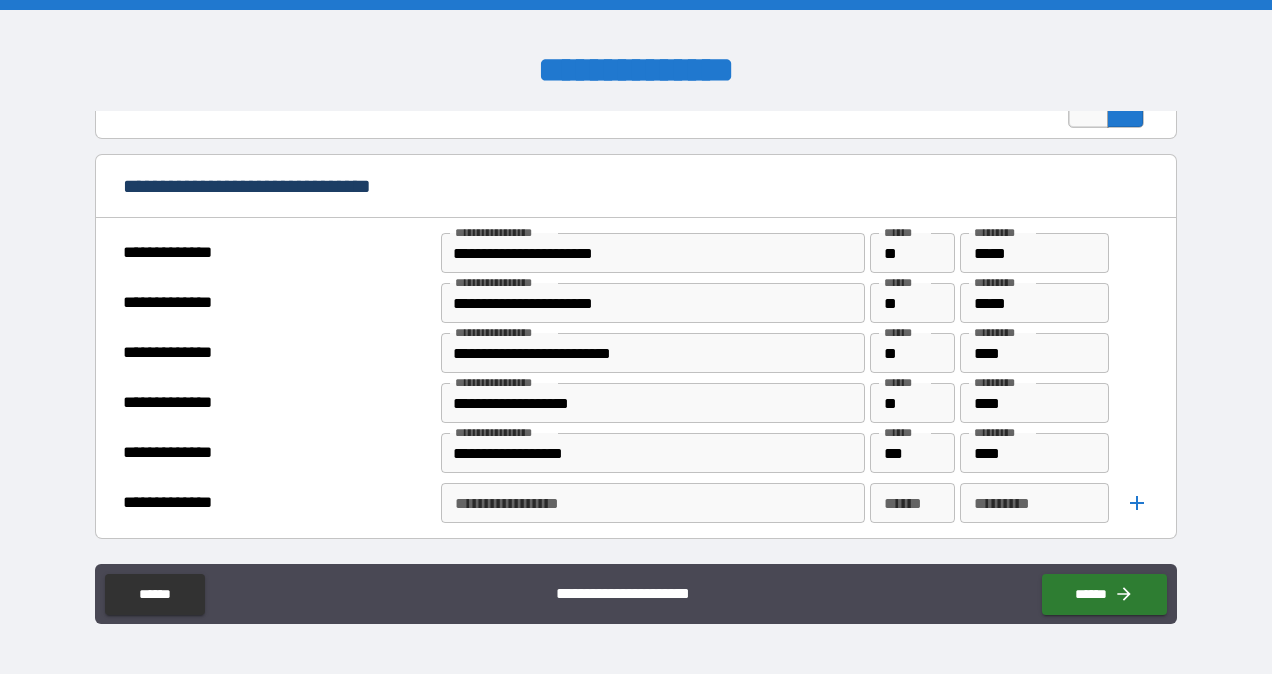 click on "**********" at bounding box center [651, 503] 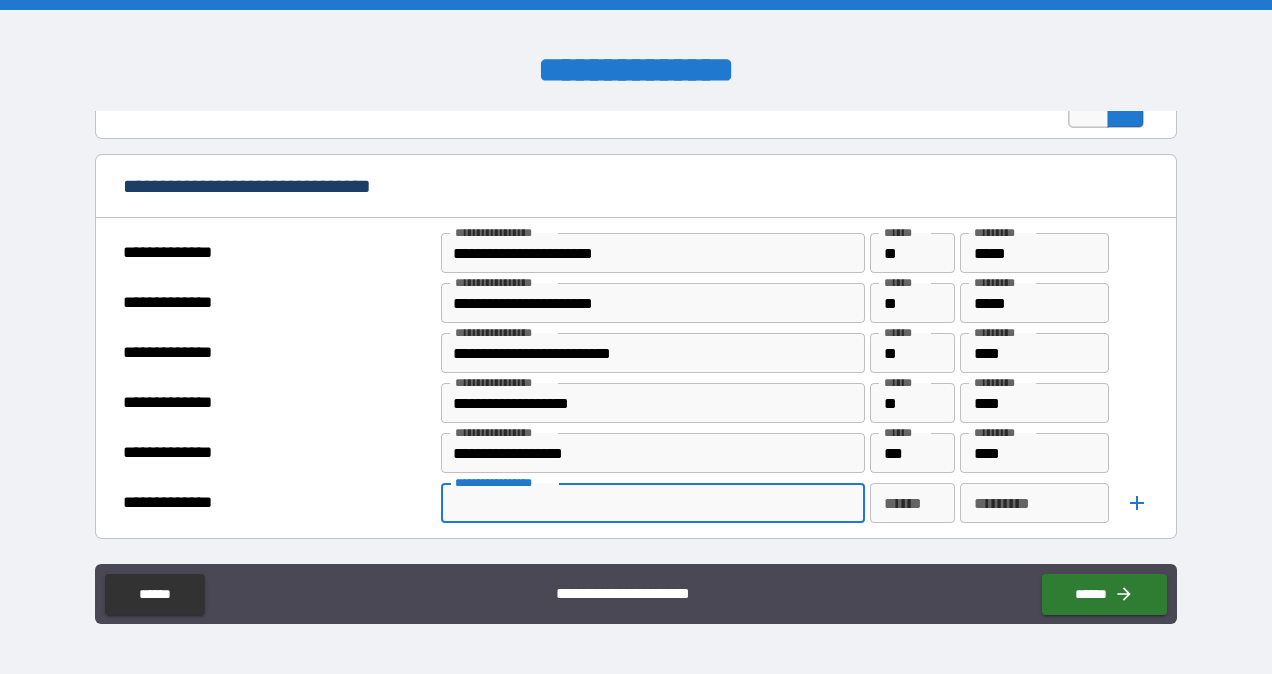 paste on "**********" 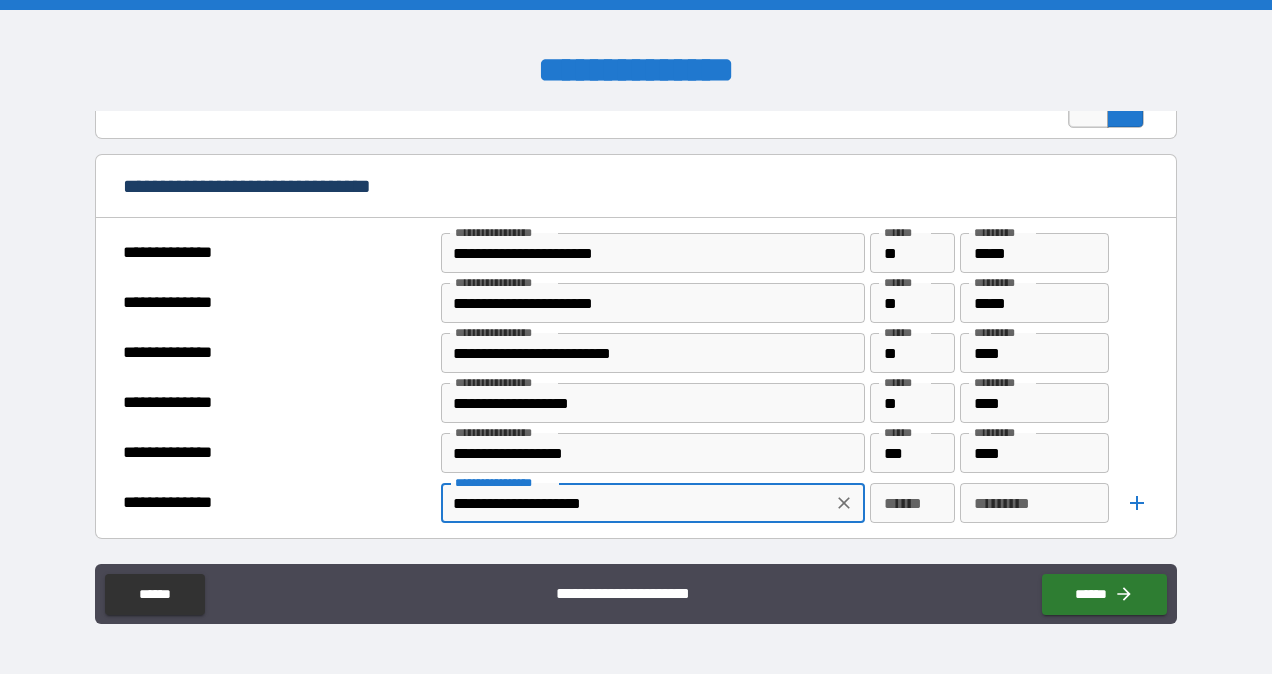type on "**********" 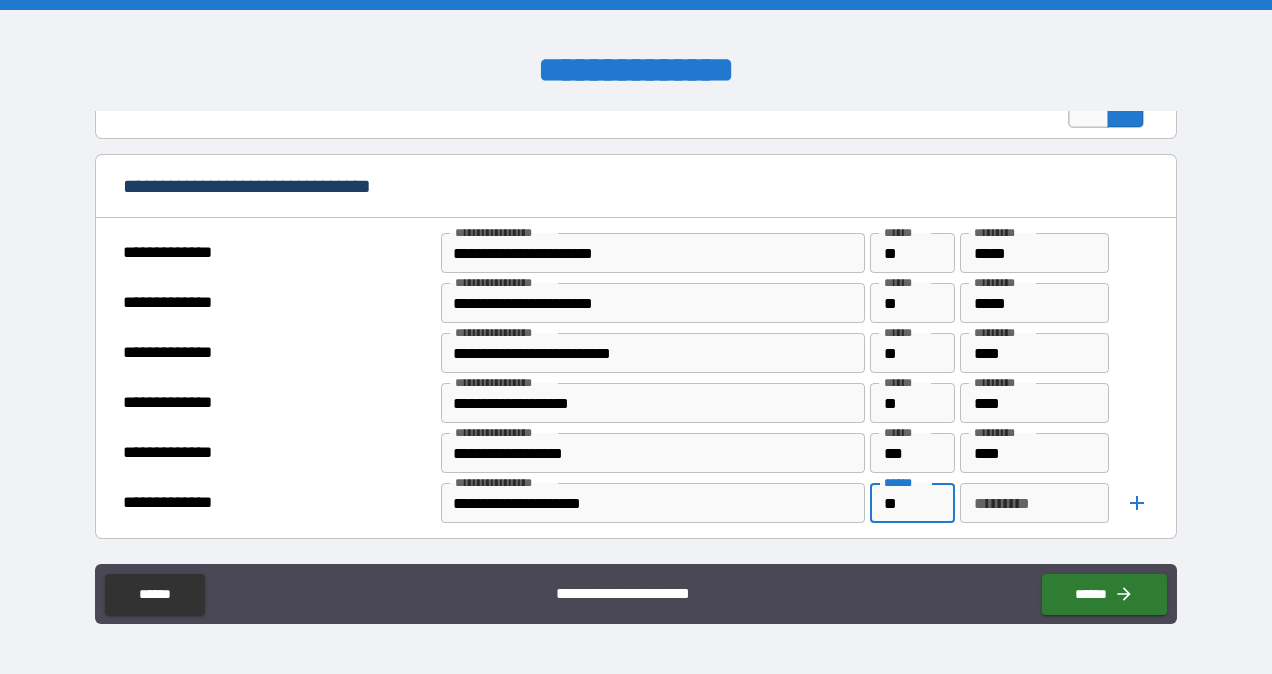 type on "**" 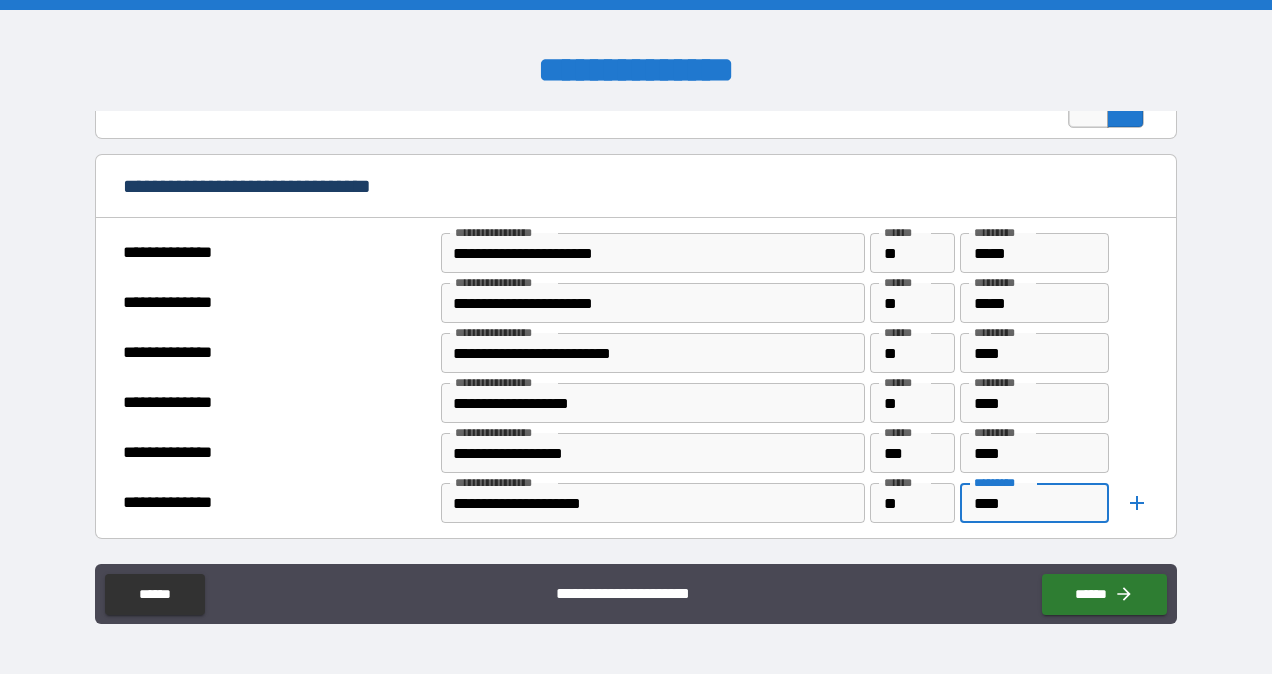 type on "****" 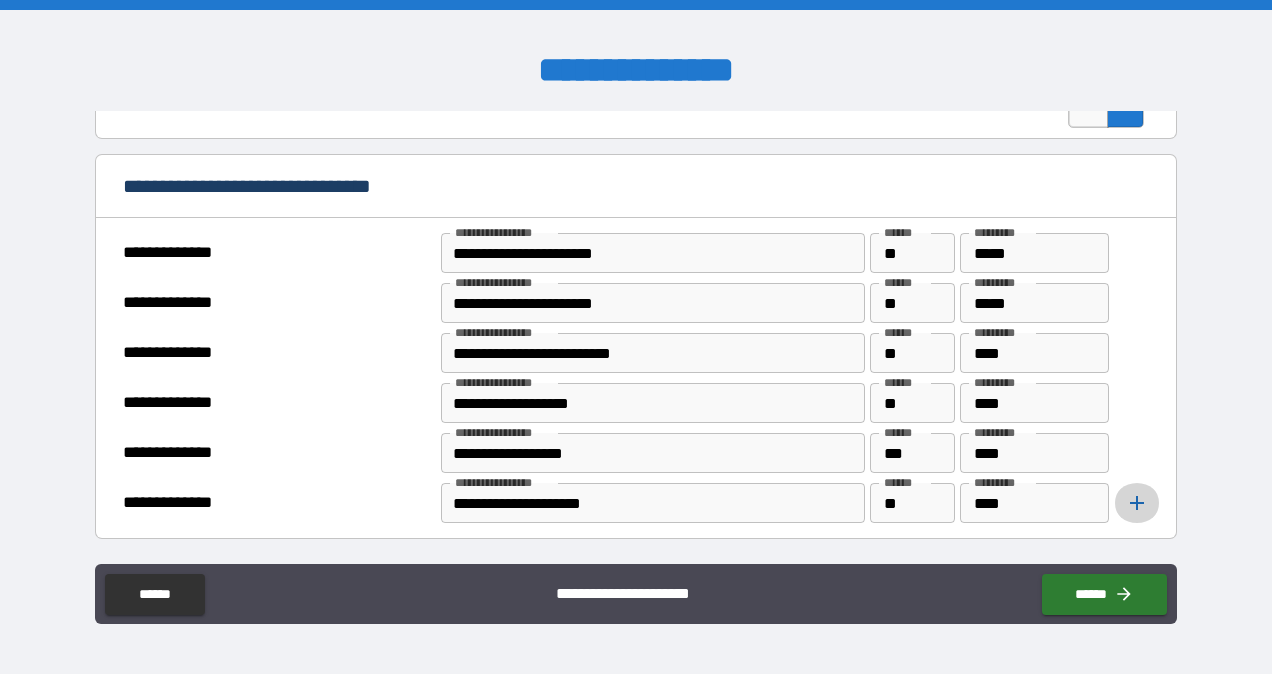 click 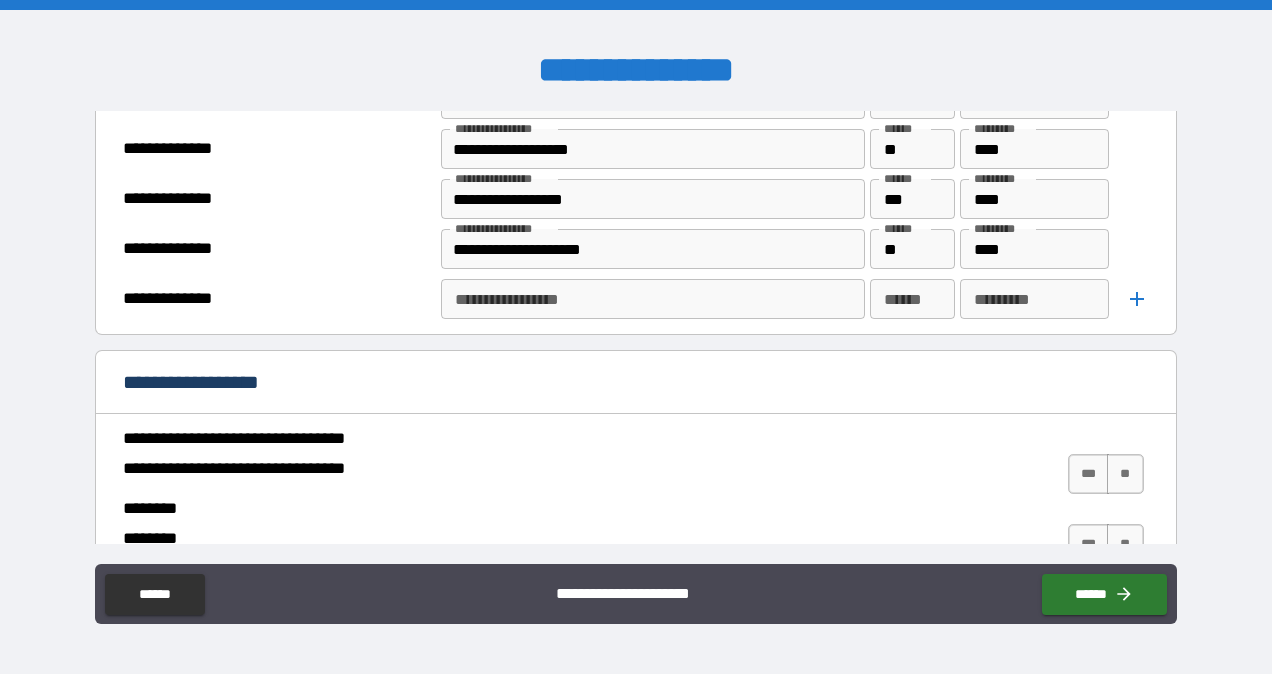 scroll, scrollTop: 1414, scrollLeft: 0, axis: vertical 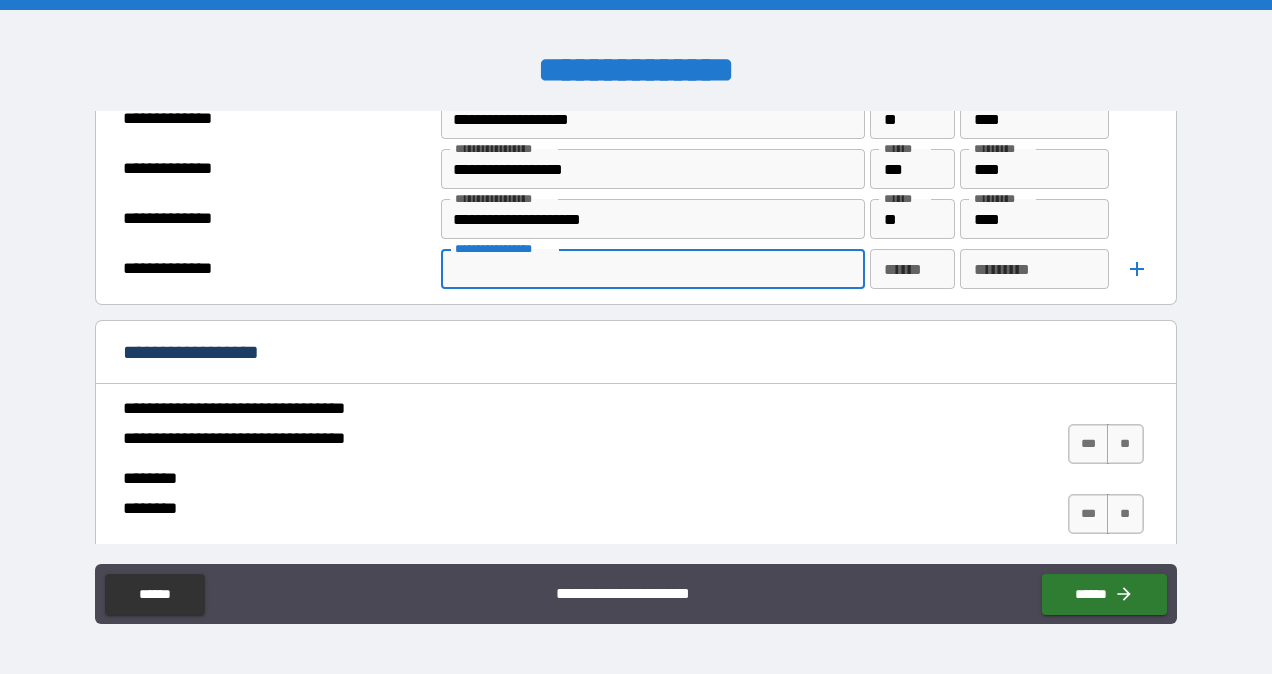 click on "**********" at bounding box center [651, 269] 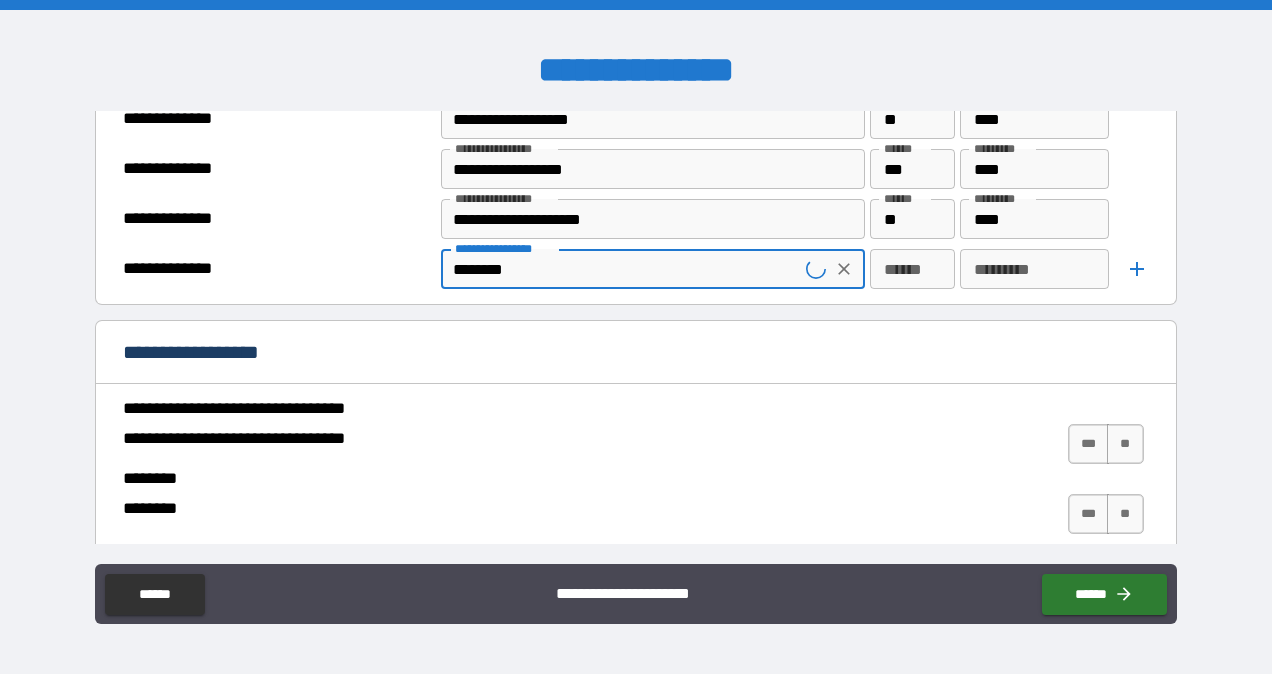 type on "********" 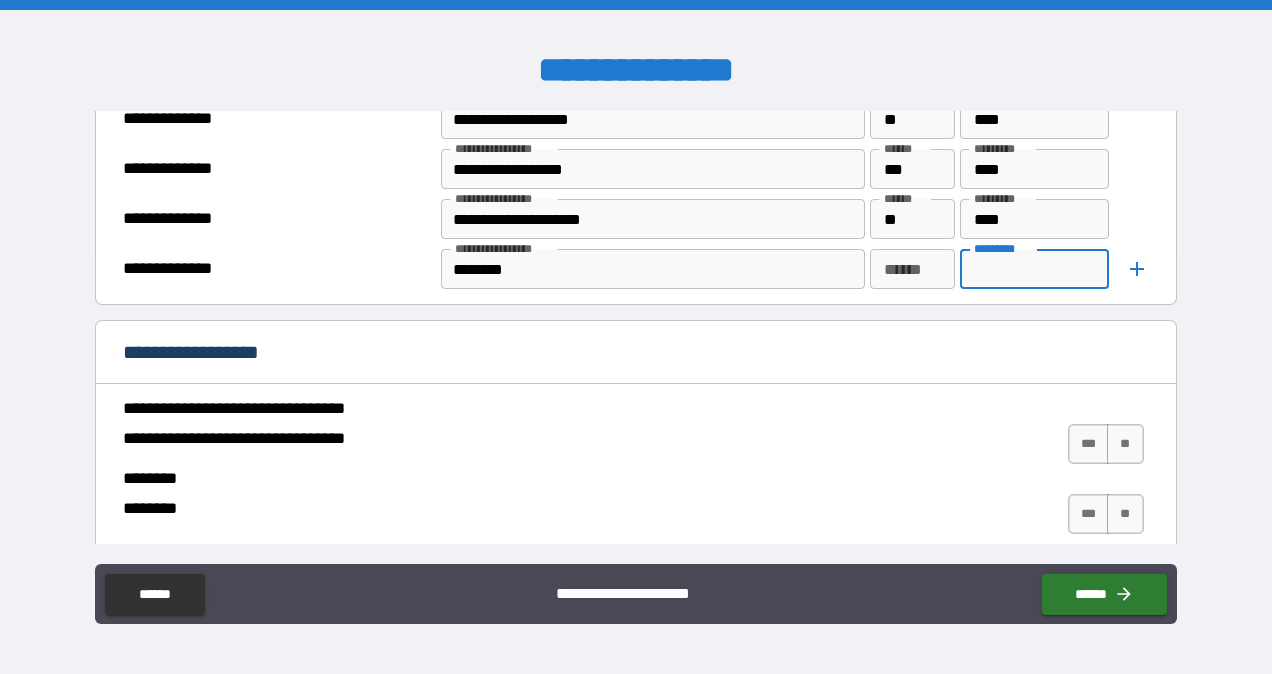 type on "*" 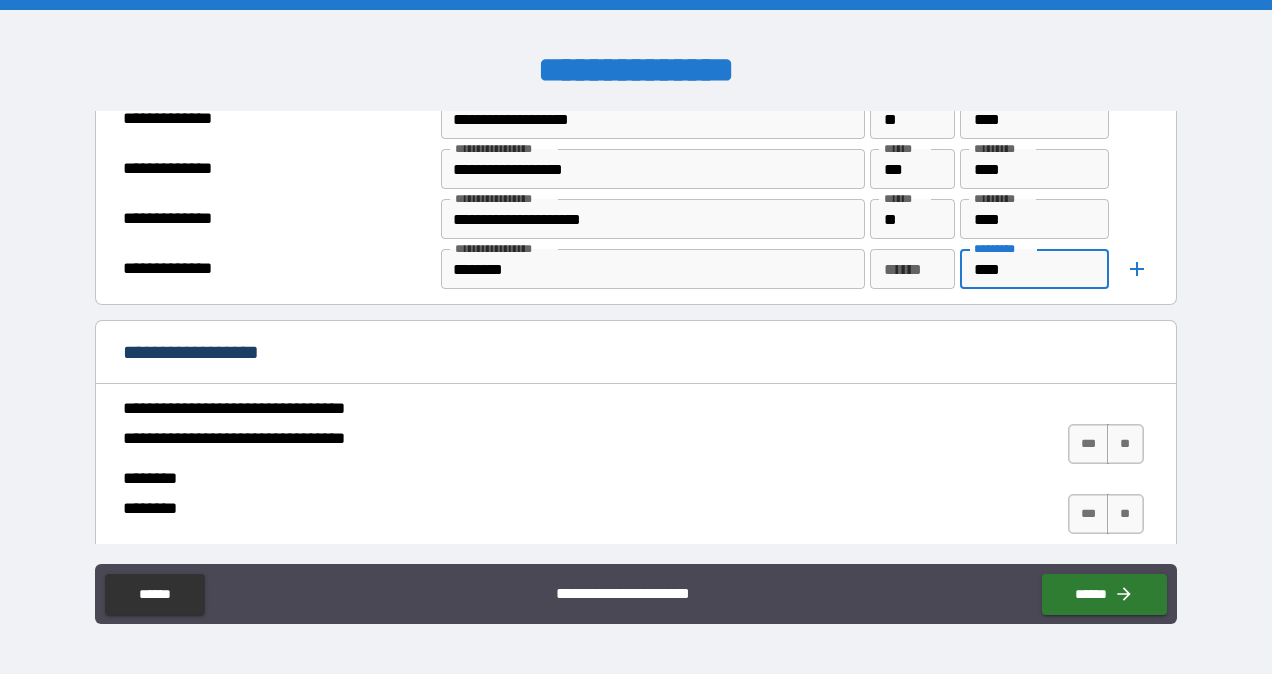 type on "****" 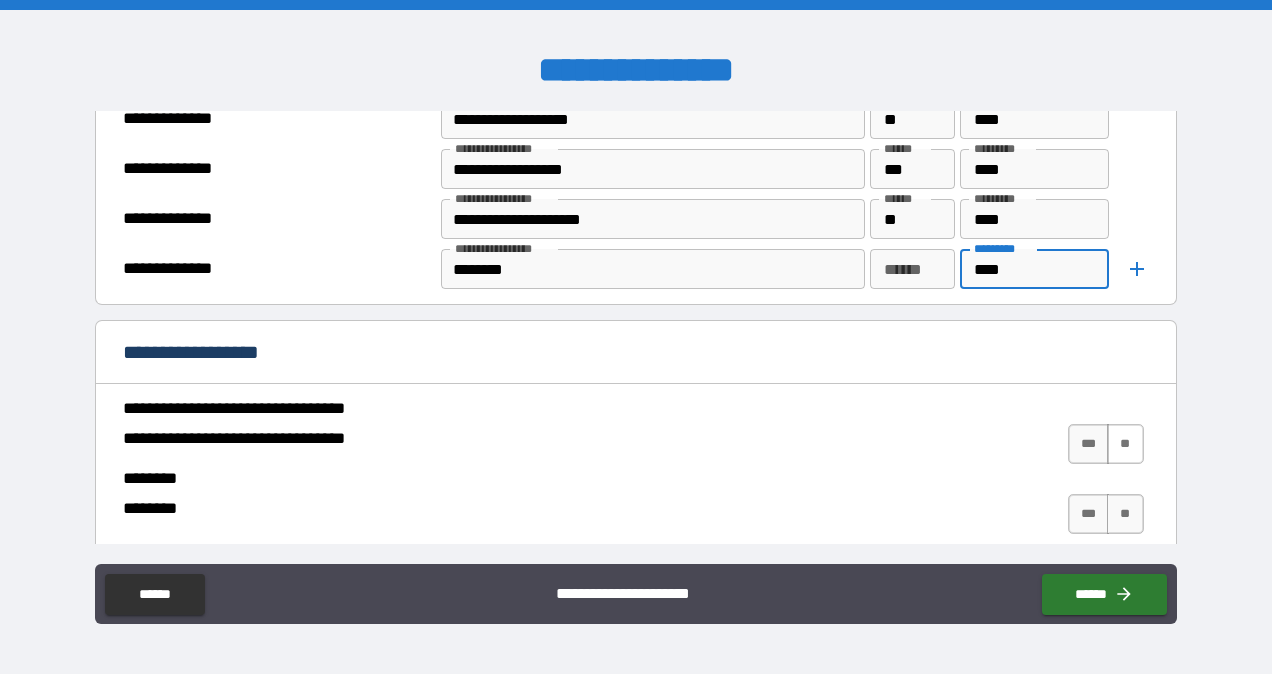 click on "**" at bounding box center (1125, 444) 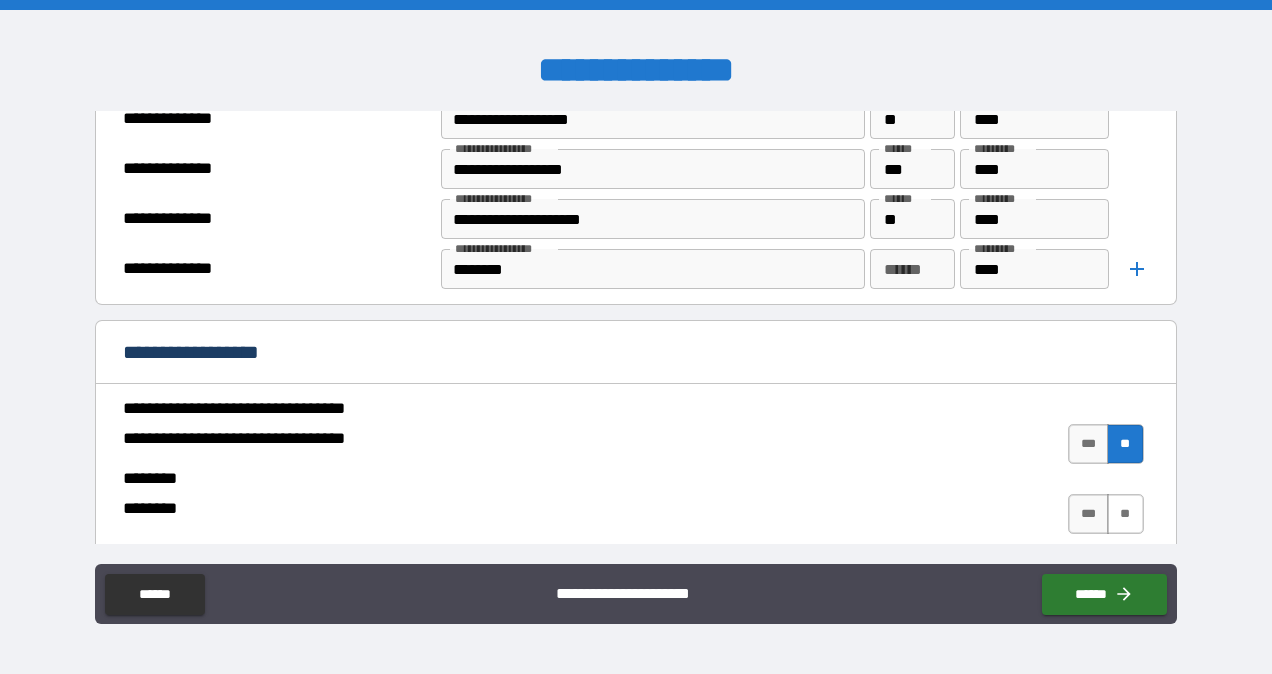 click on "**" at bounding box center (1125, 514) 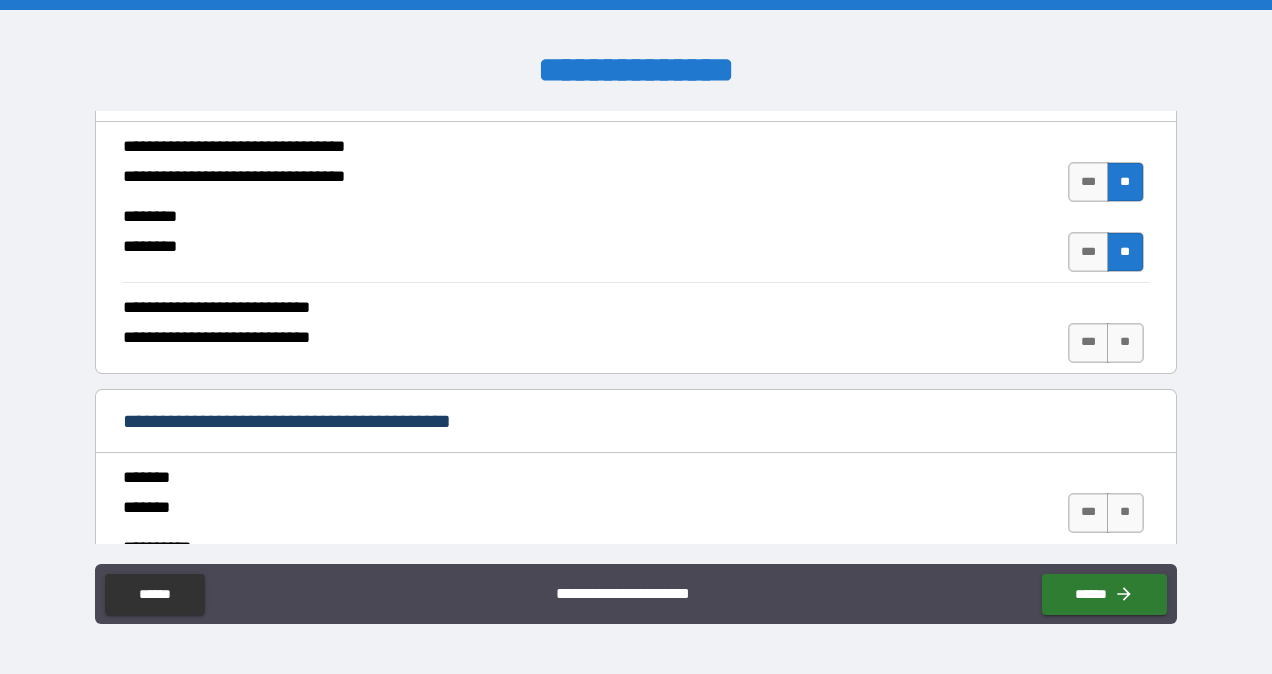 scroll, scrollTop: 1676, scrollLeft: 0, axis: vertical 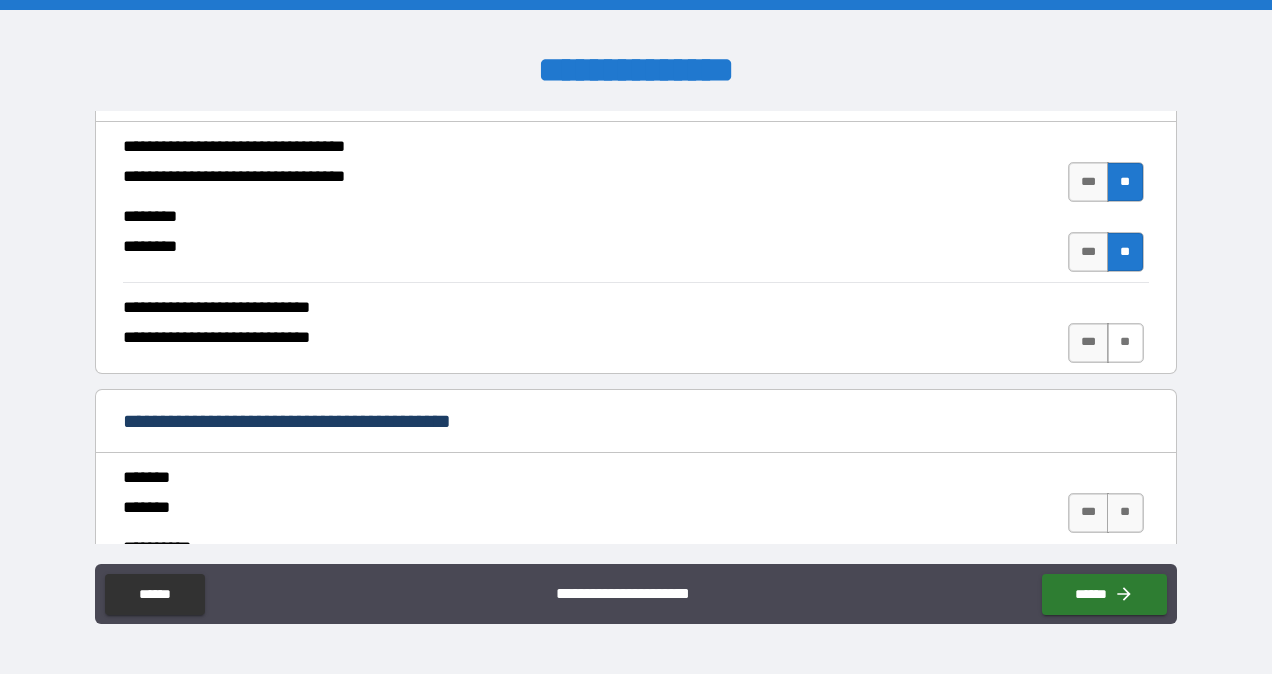 click on "**" at bounding box center (1125, 343) 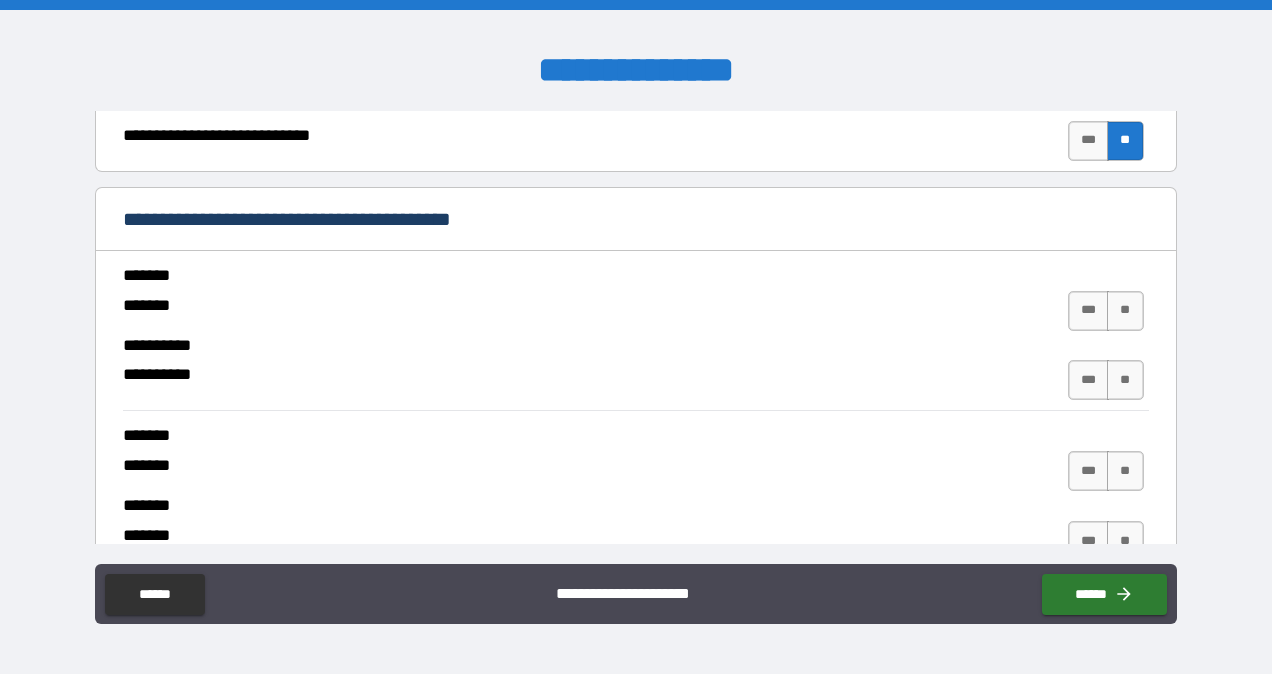 scroll, scrollTop: 1884, scrollLeft: 0, axis: vertical 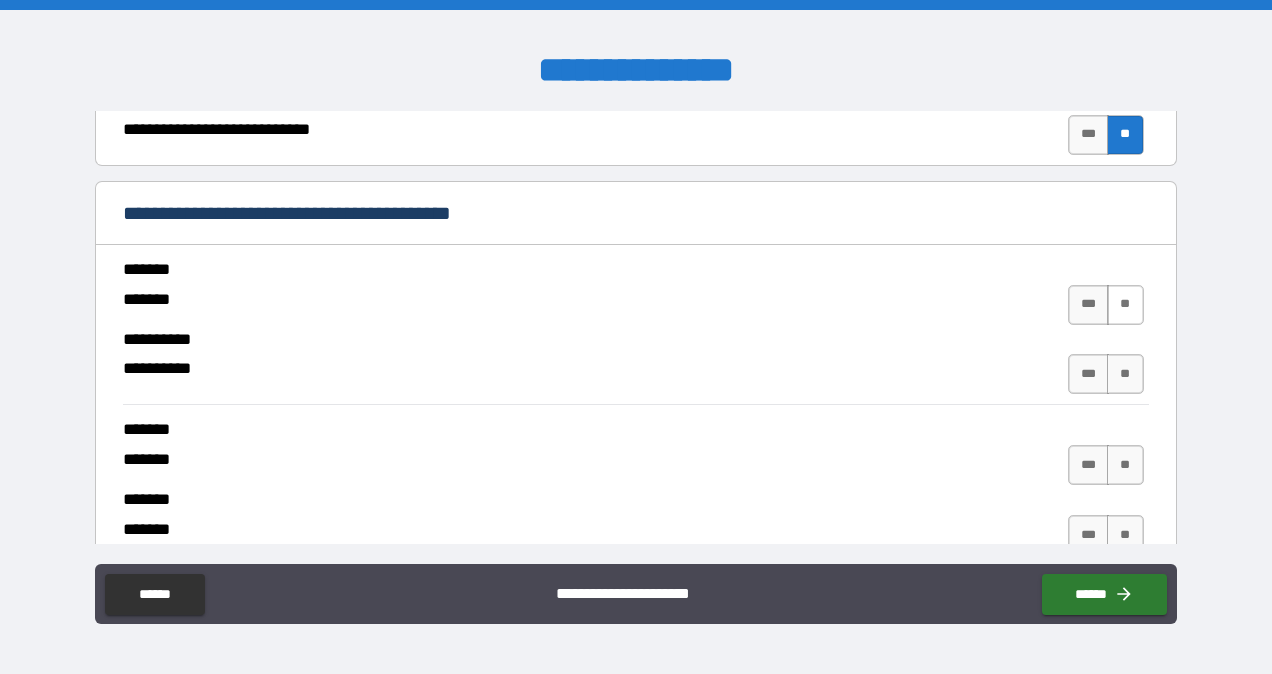click on "**" at bounding box center [1125, 305] 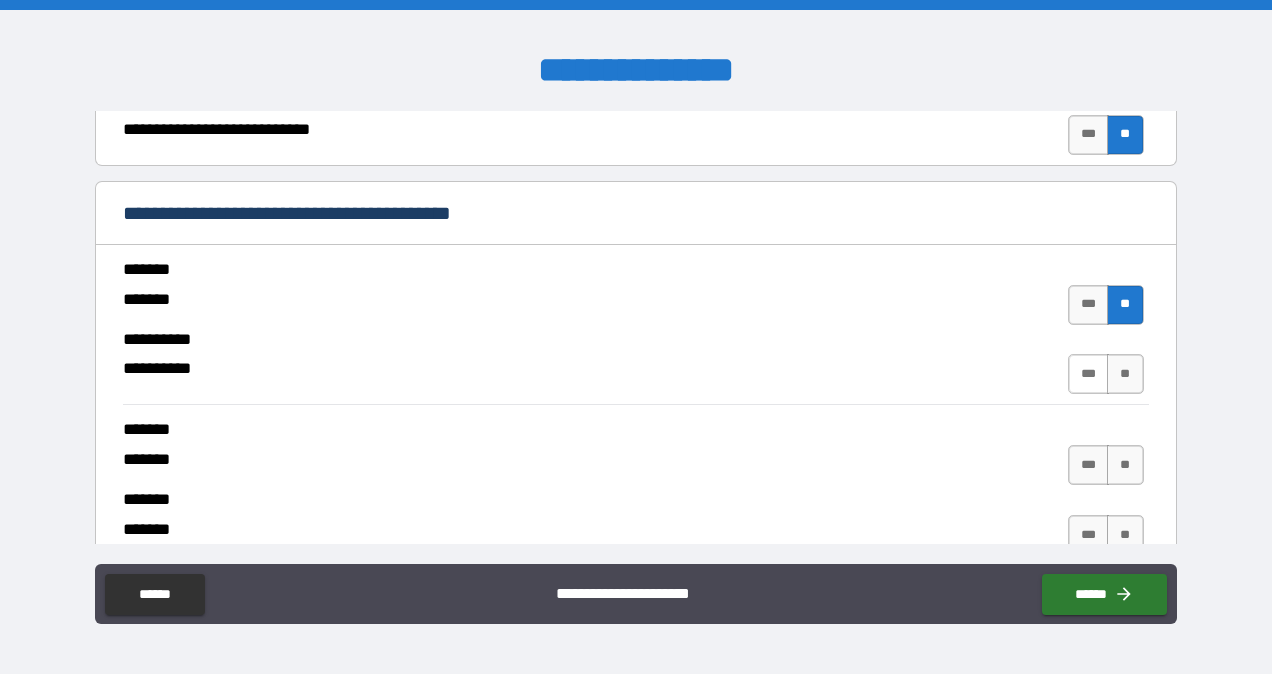 click on "***" at bounding box center (1089, 374) 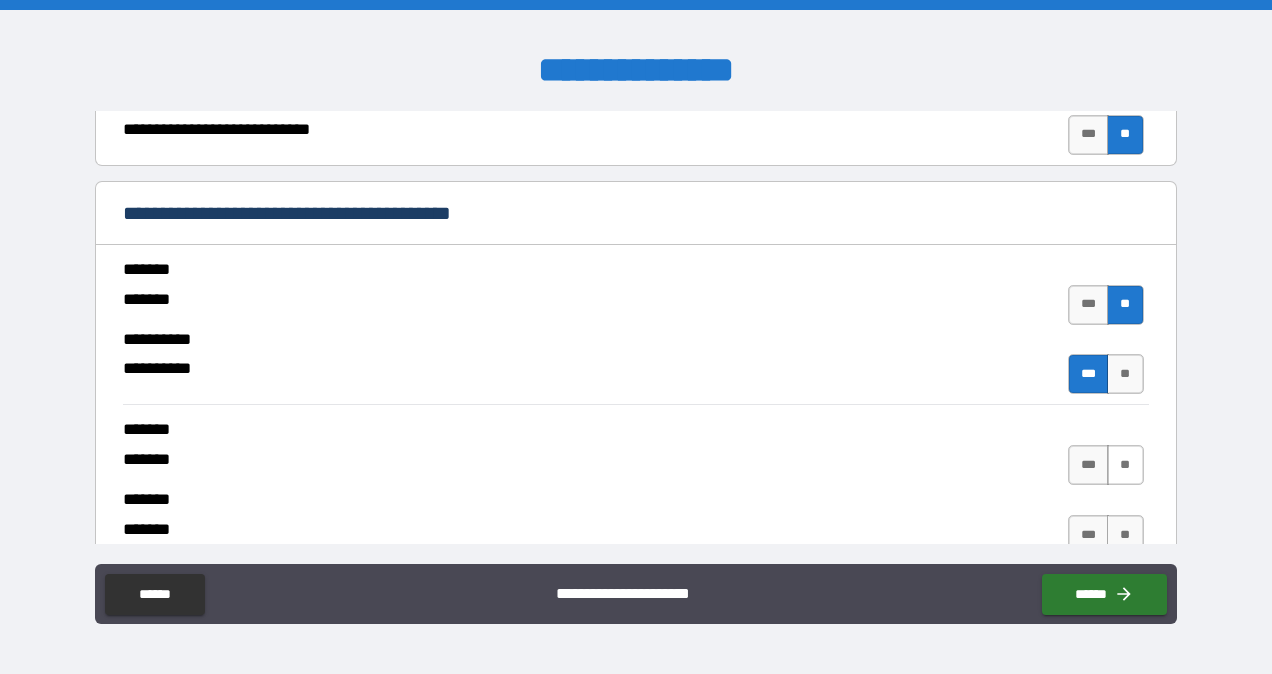 click on "**" at bounding box center (1125, 465) 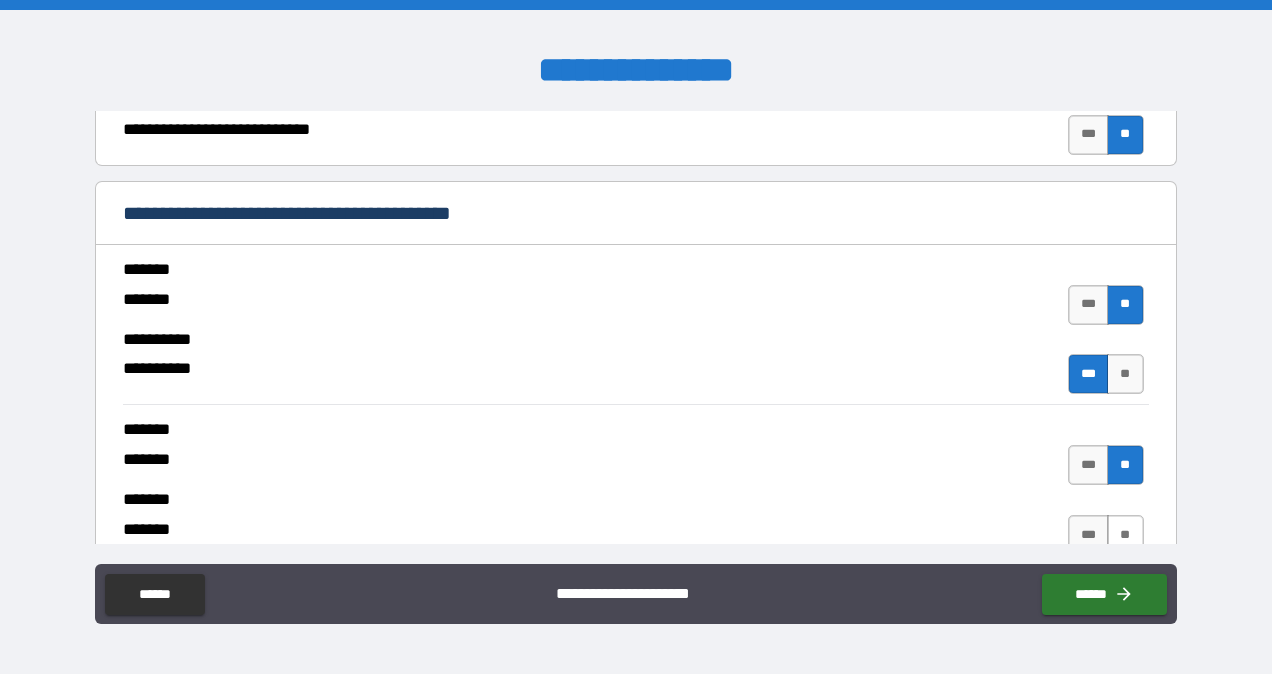 click on "**" at bounding box center [1125, 535] 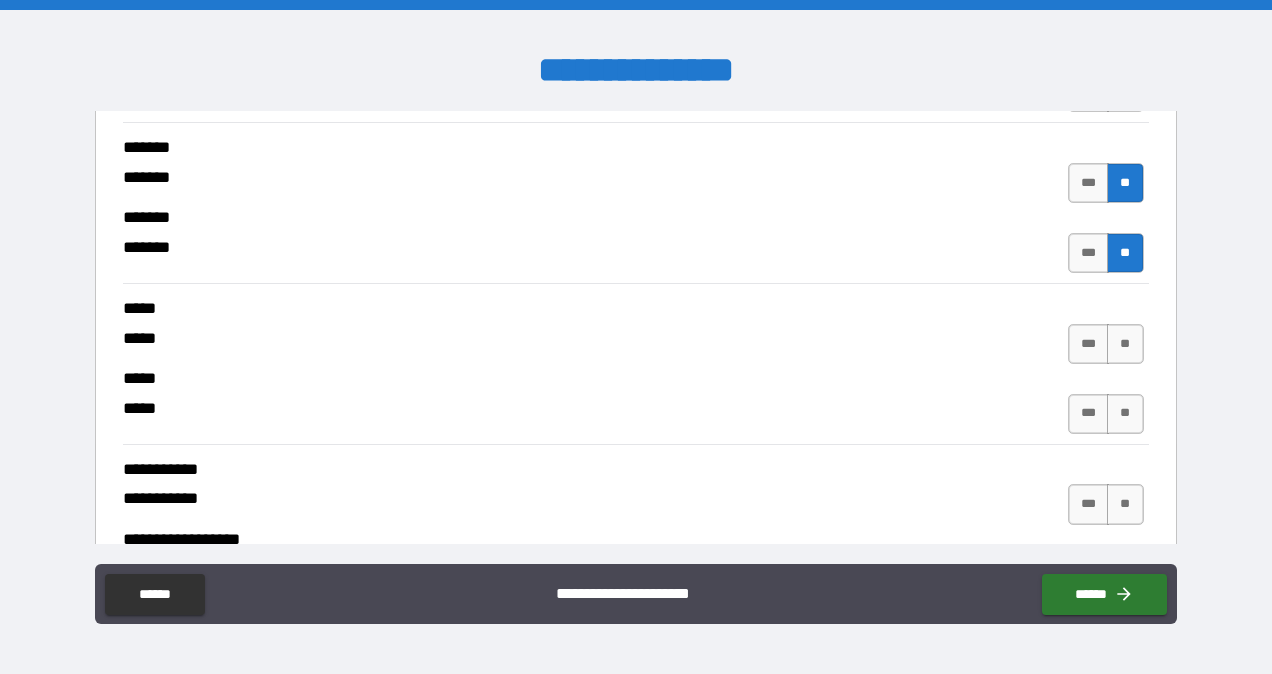 scroll, scrollTop: 2162, scrollLeft: 0, axis: vertical 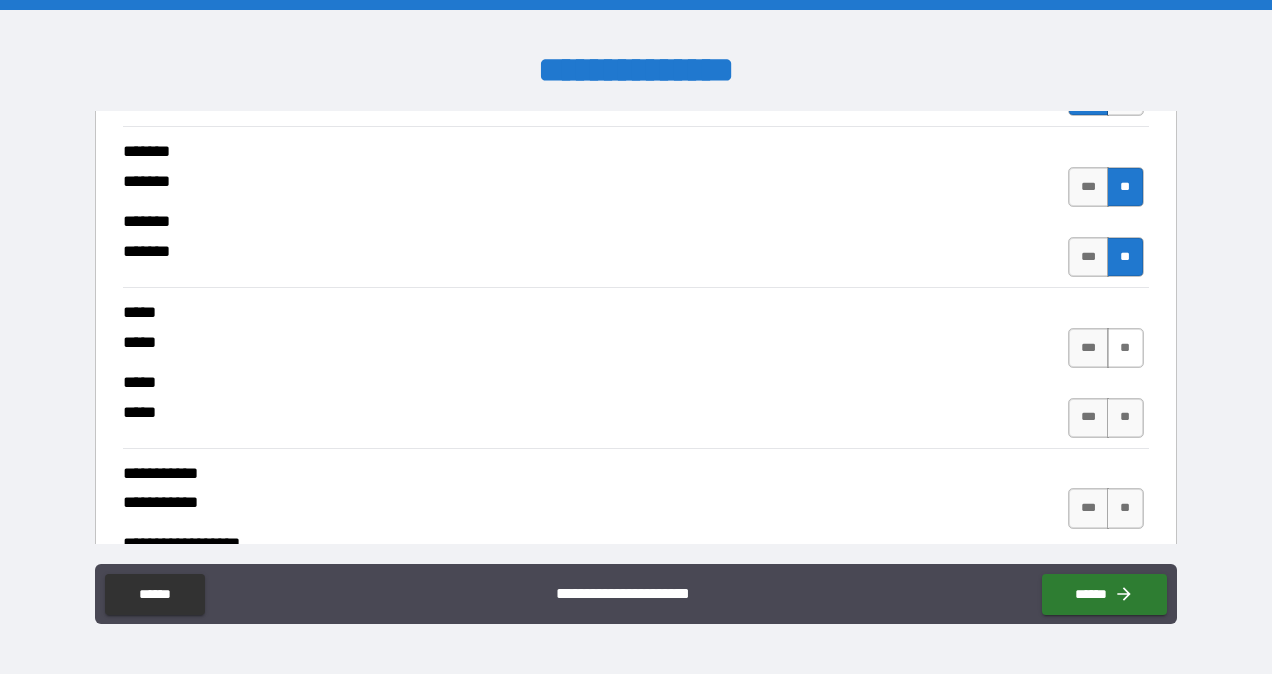 click on "**" at bounding box center [1125, 348] 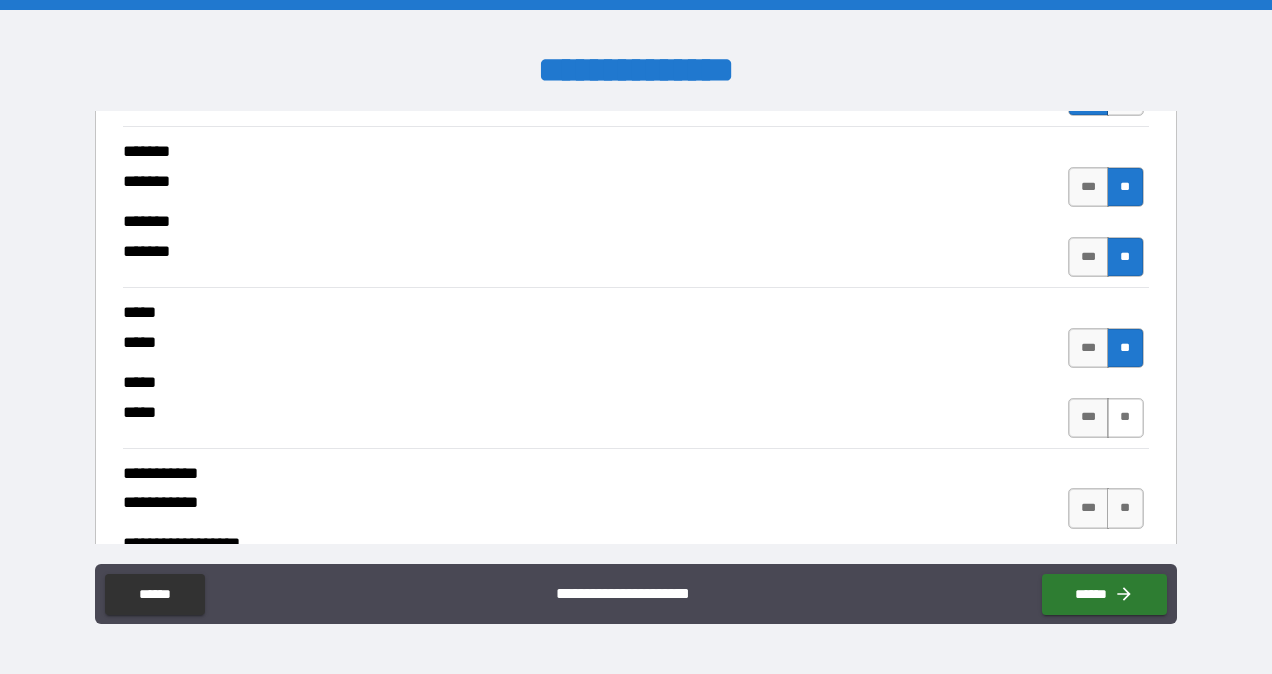 click on "**" at bounding box center (1125, 418) 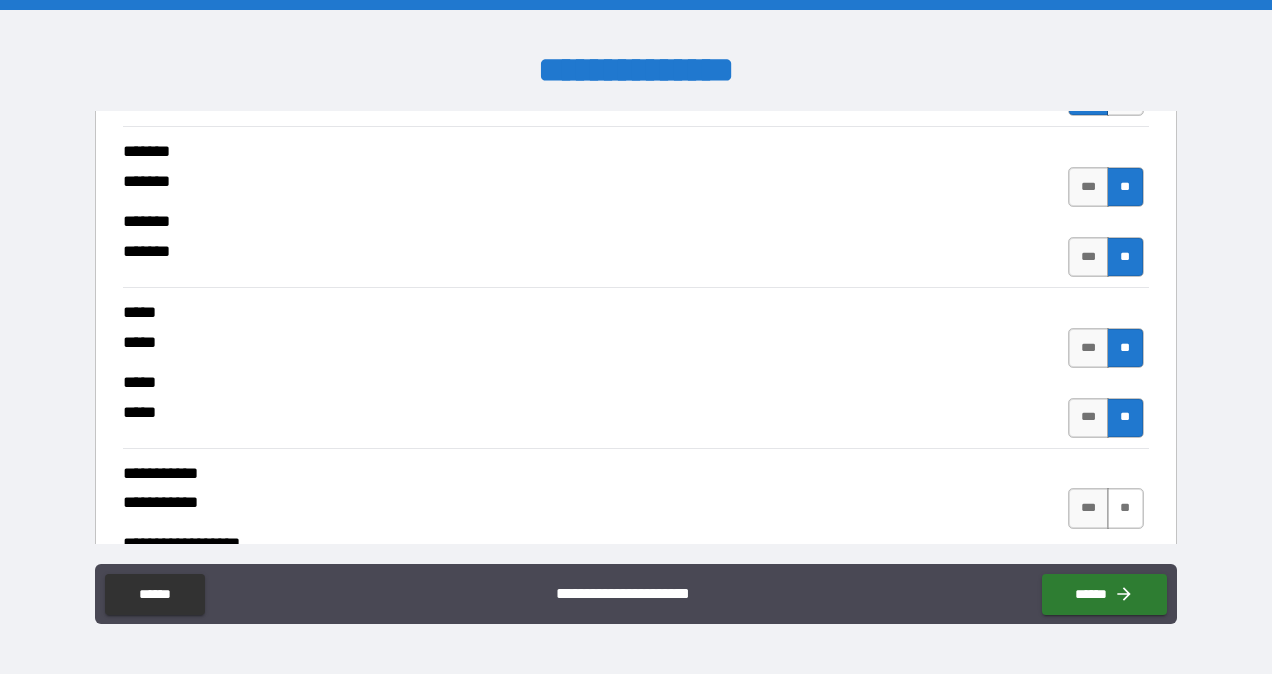 click on "**" at bounding box center (1125, 508) 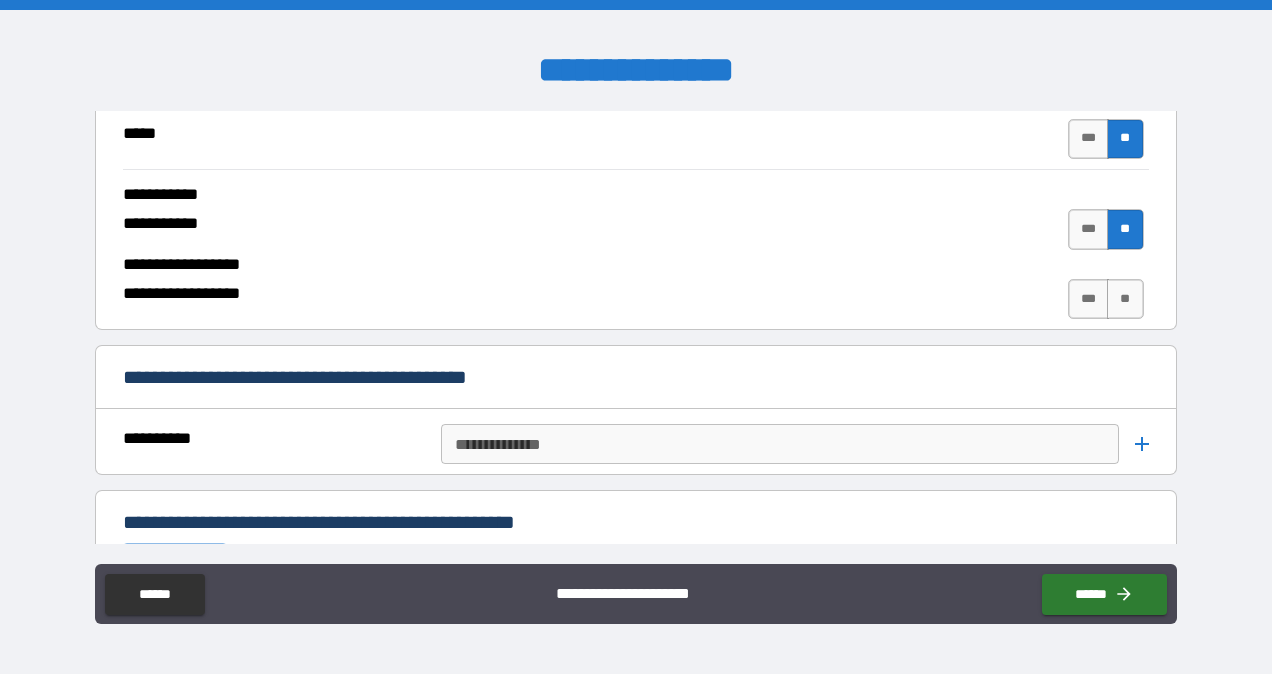 scroll, scrollTop: 2442, scrollLeft: 0, axis: vertical 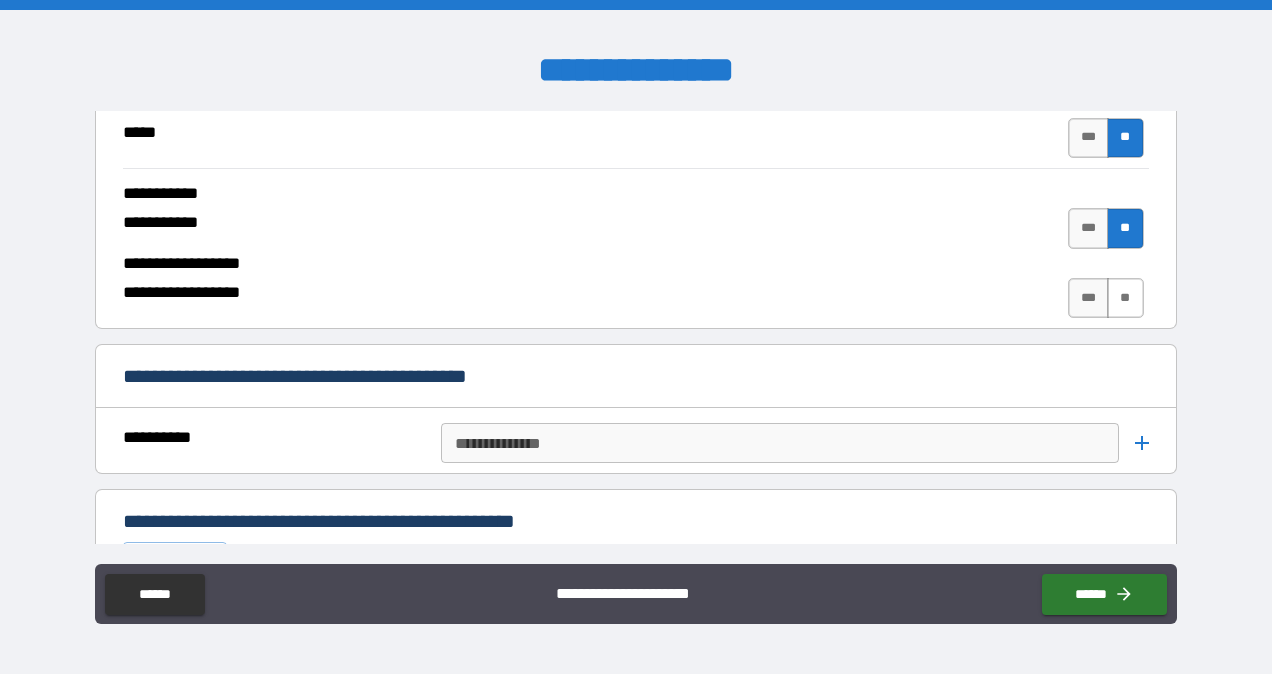 click on "**" at bounding box center [1125, 298] 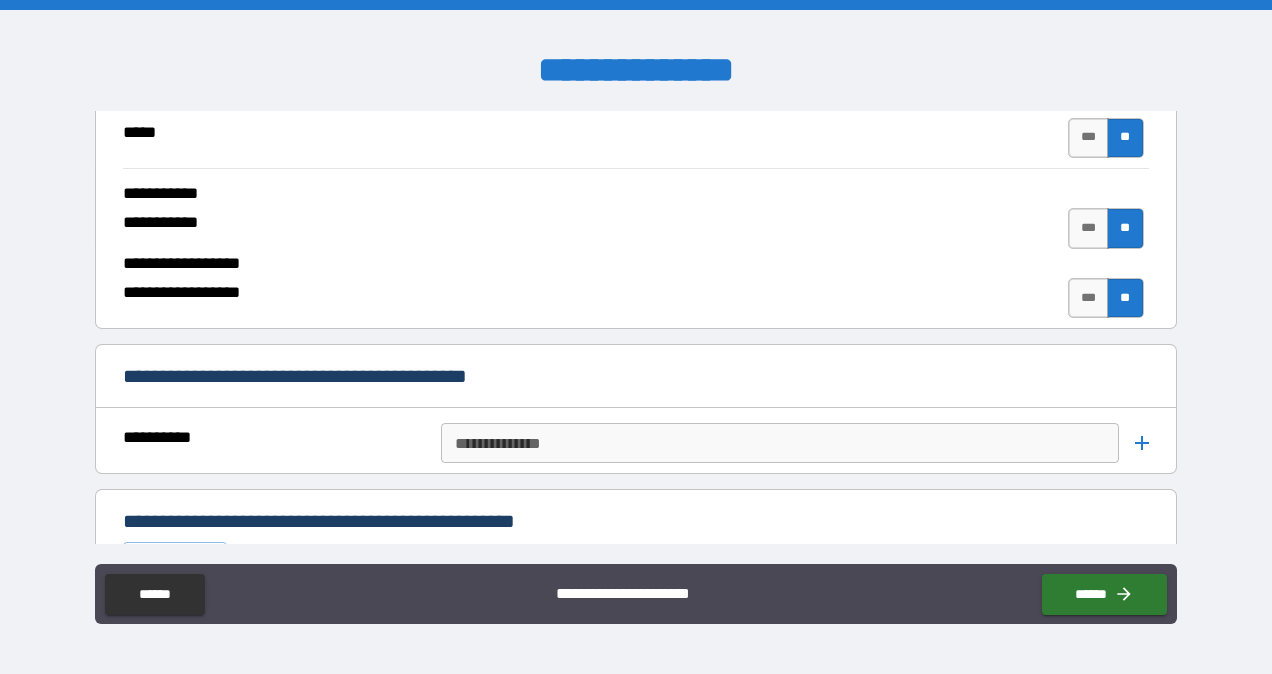 click on "**********" at bounding box center (778, 443) 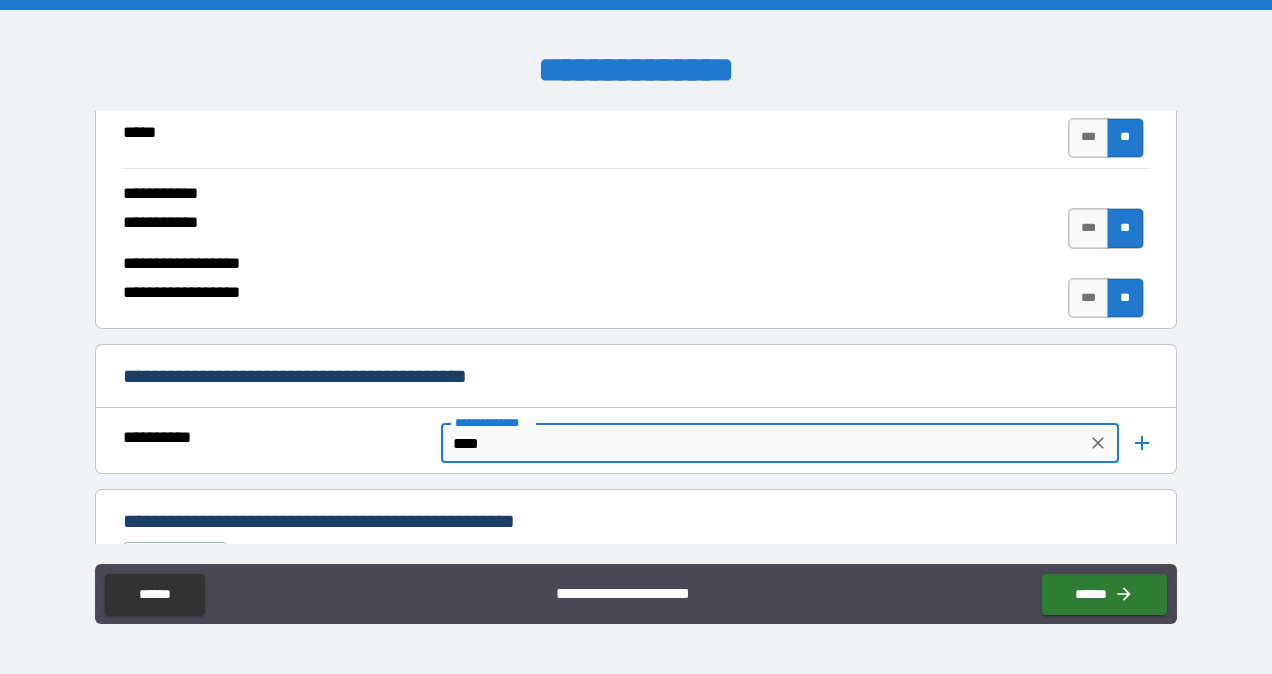 type on "****" 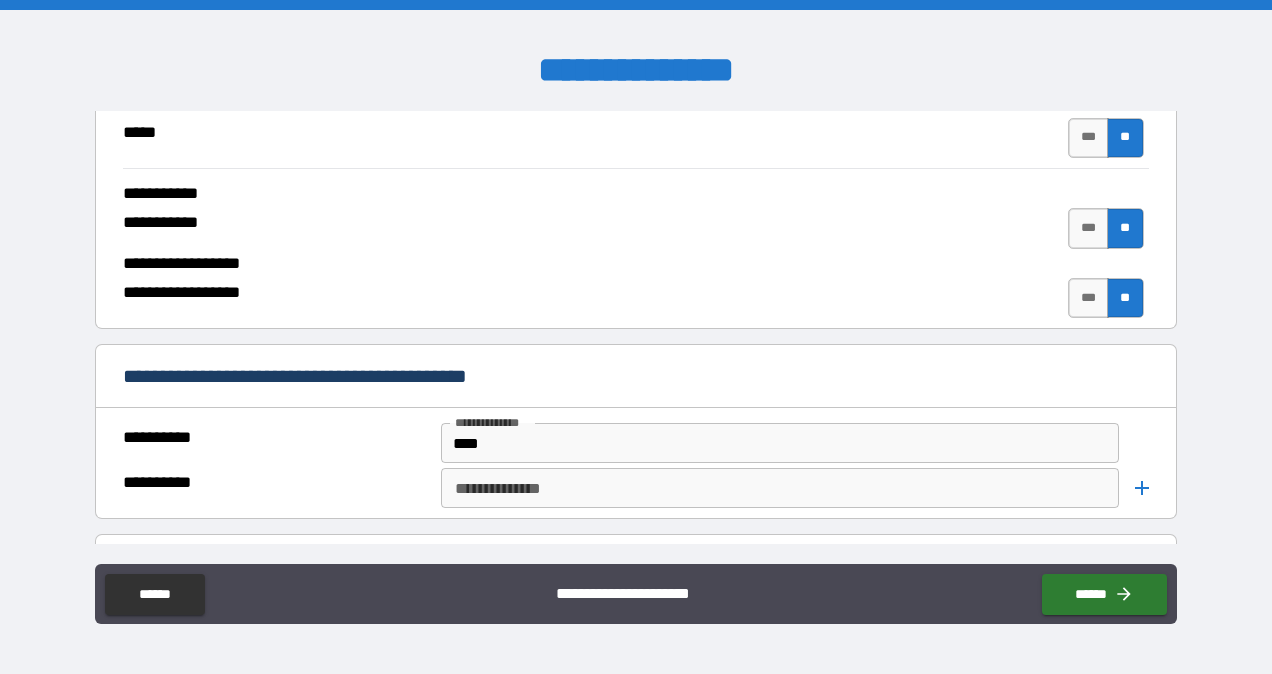 click on "**********" at bounding box center (778, 488) 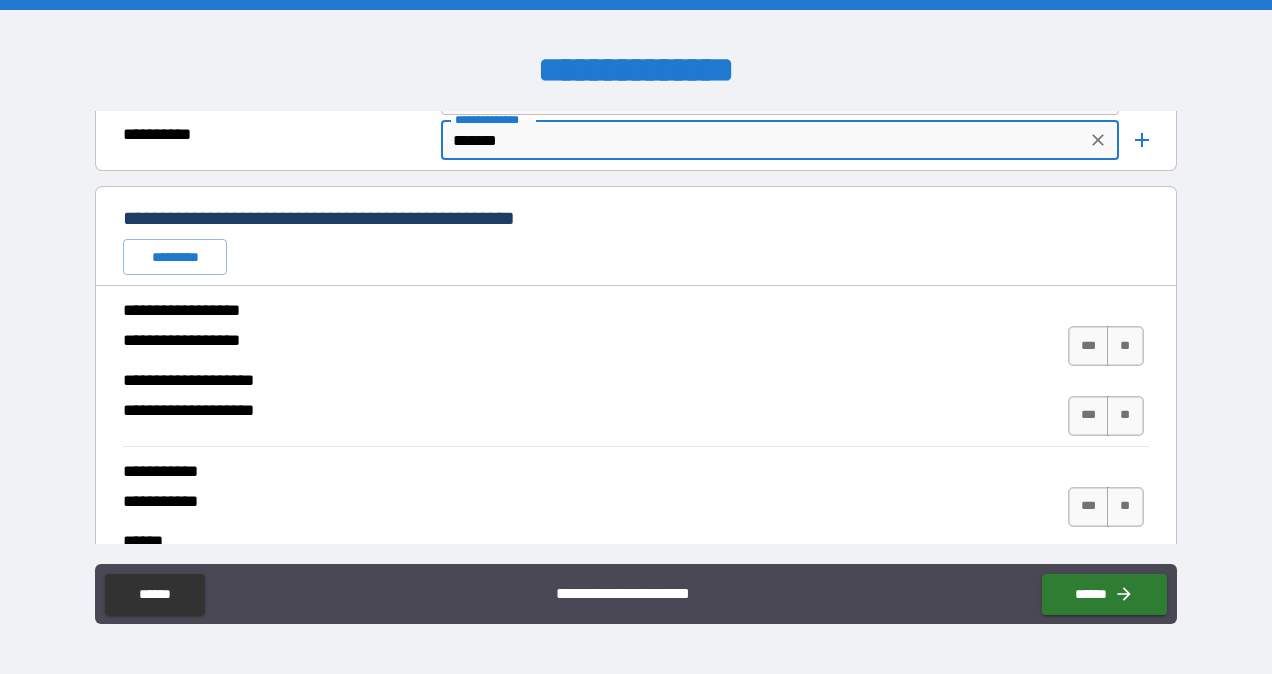 scroll, scrollTop: 2798, scrollLeft: 0, axis: vertical 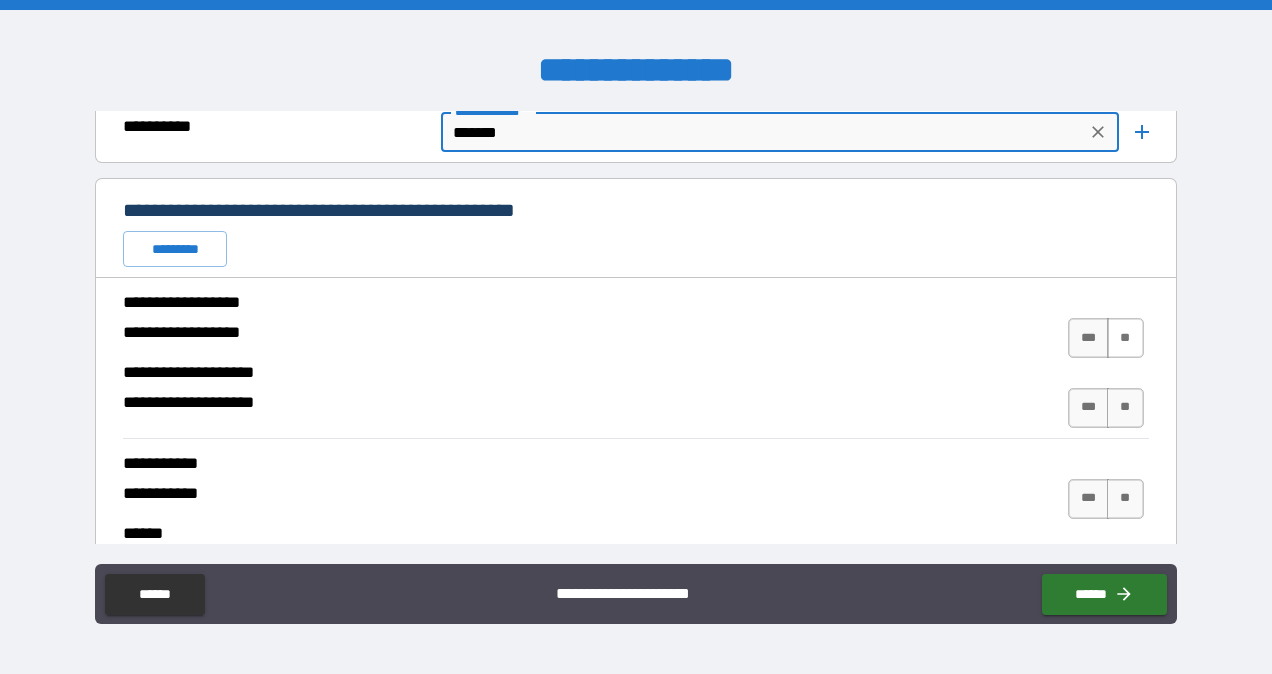 type on "*******" 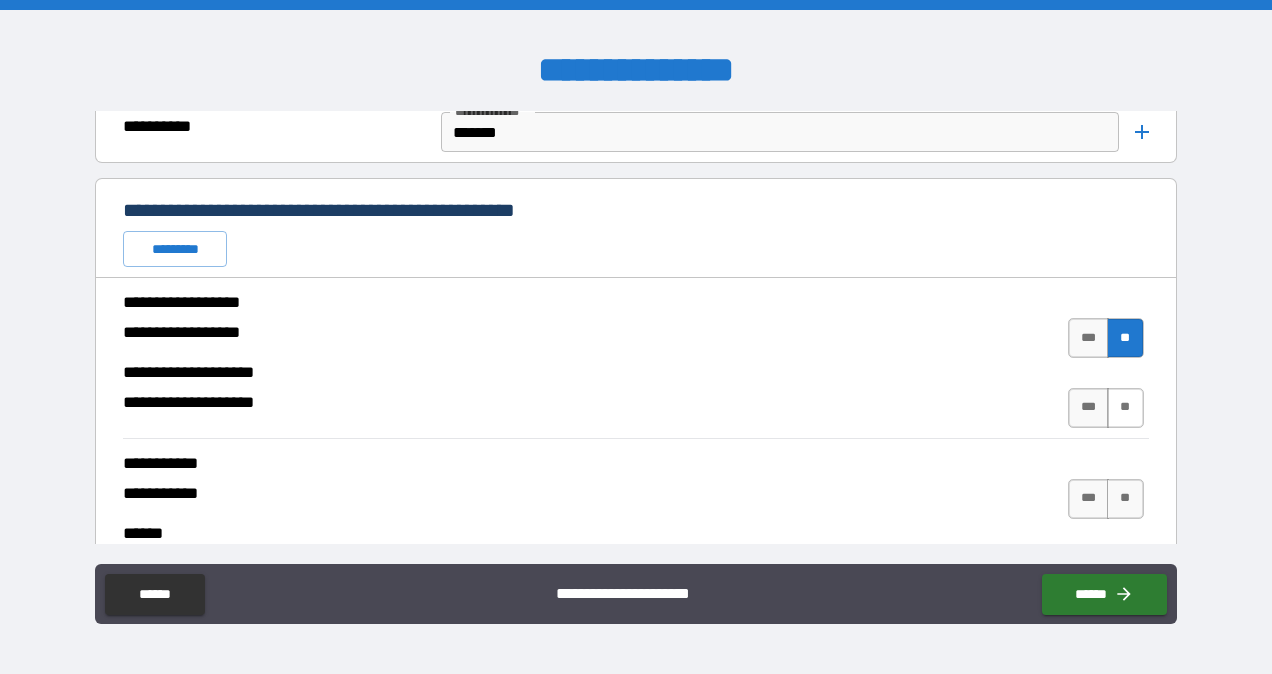 click on "**" at bounding box center [1125, 408] 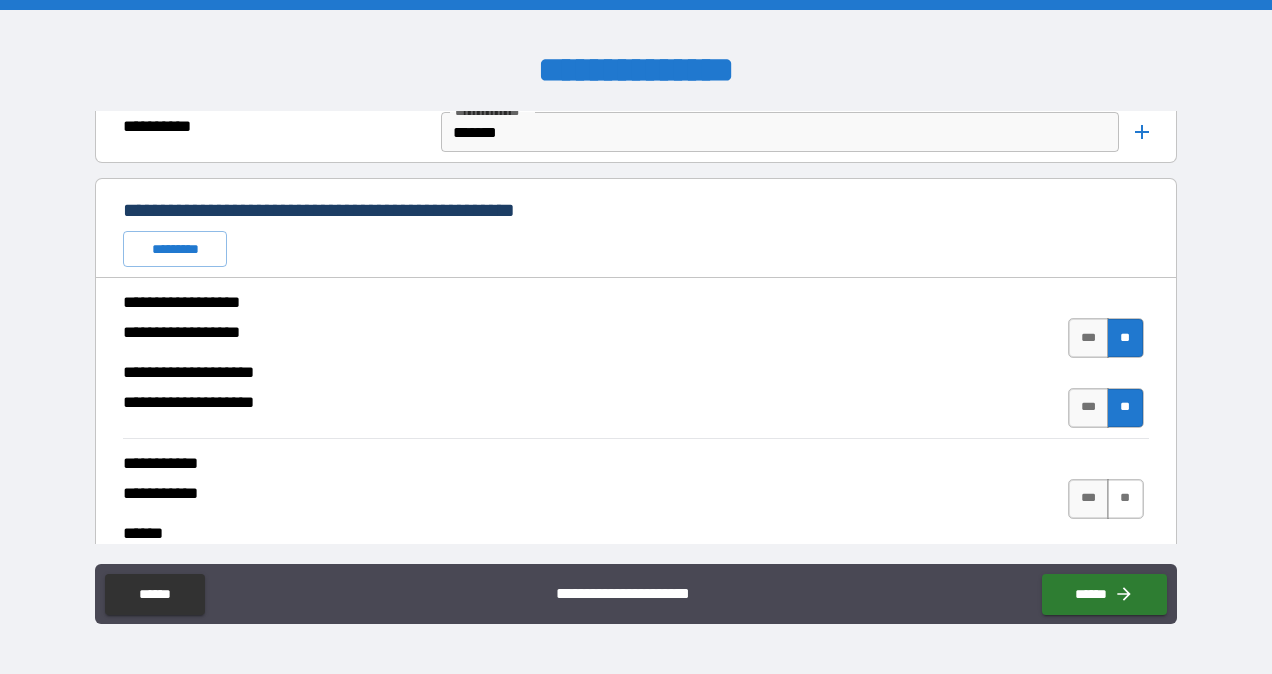 click on "**" at bounding box center [1125, 499] 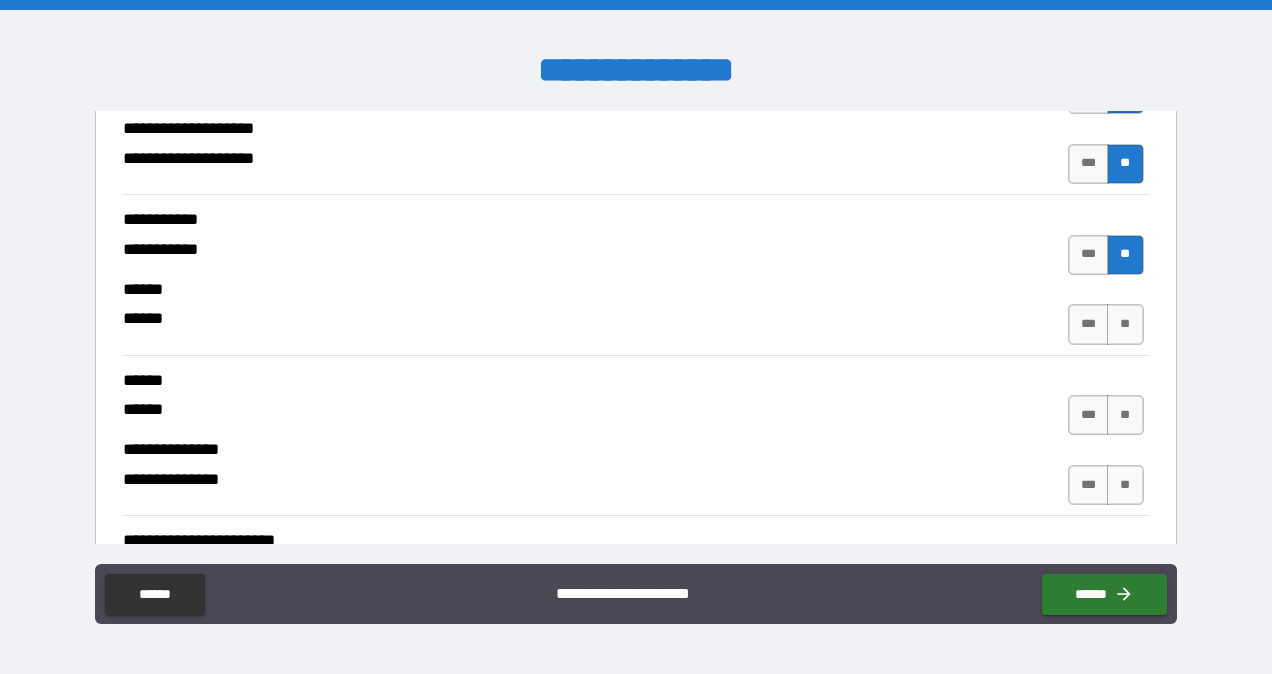 scroll, scrollTop: 3044, scrollLeft: 0, axis: vertical 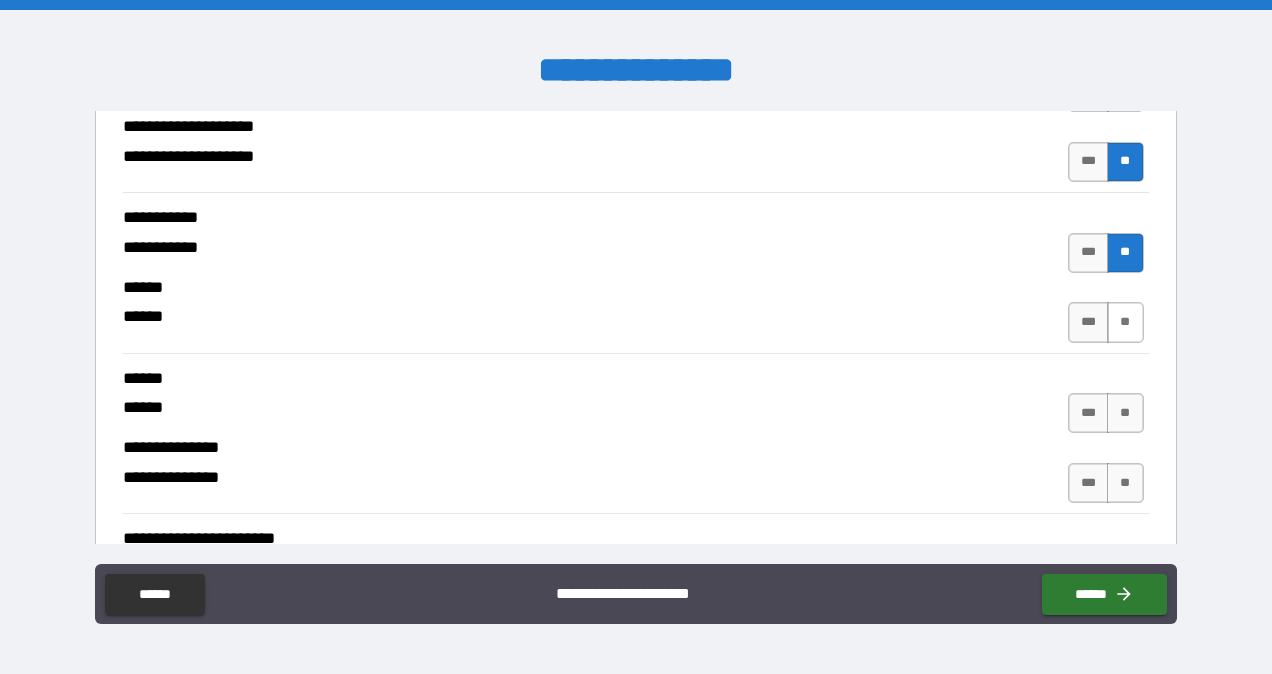 click on "**" at bounding box center (1125, 322) 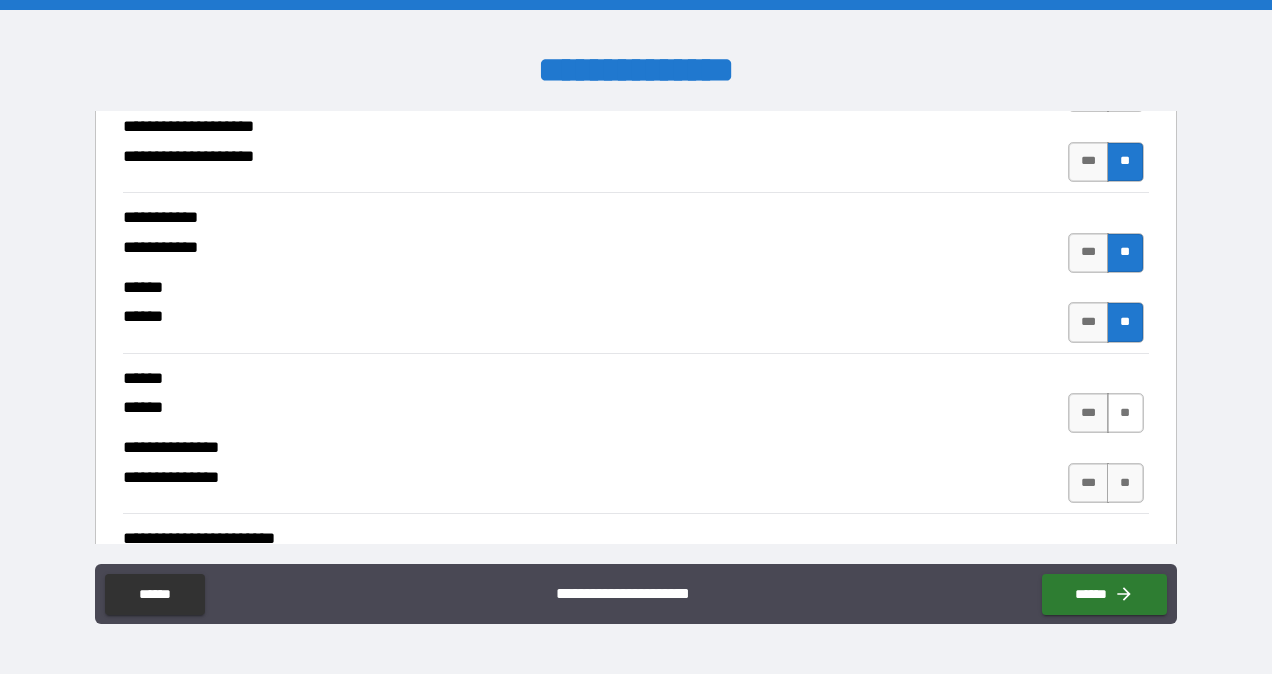 click on "**" at bounding box center (1125, 413) 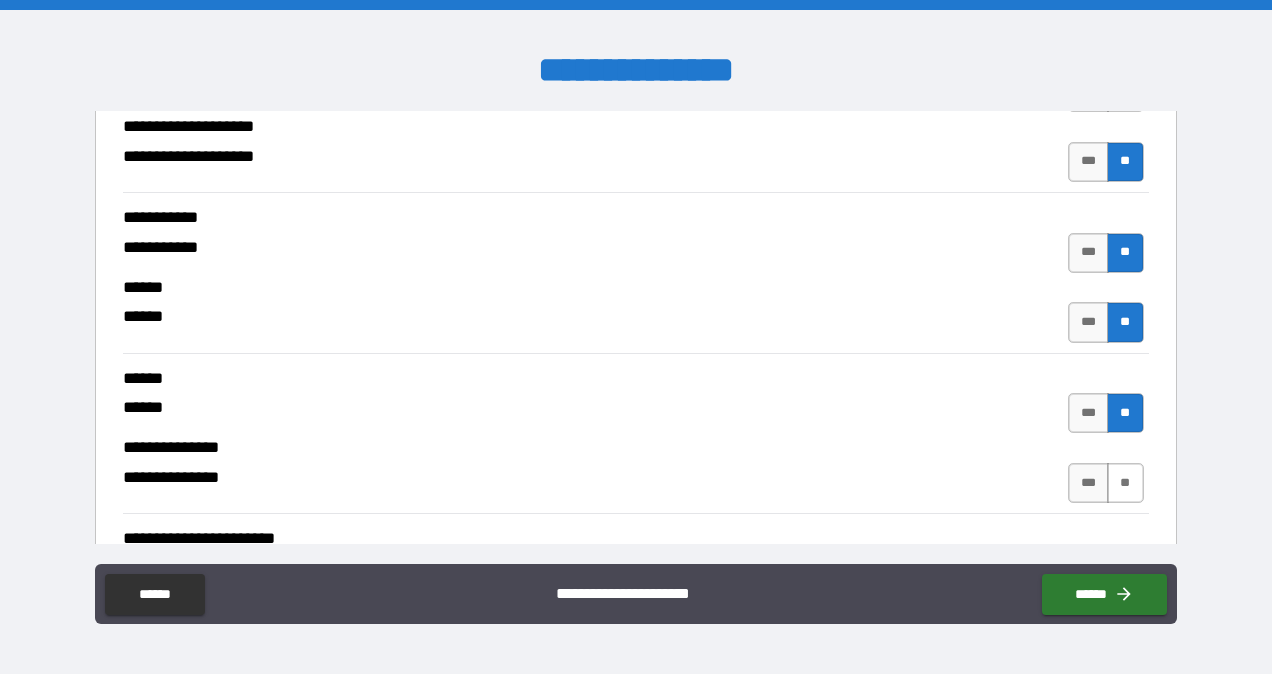 click on "**" at bounding box center (1125, 483) 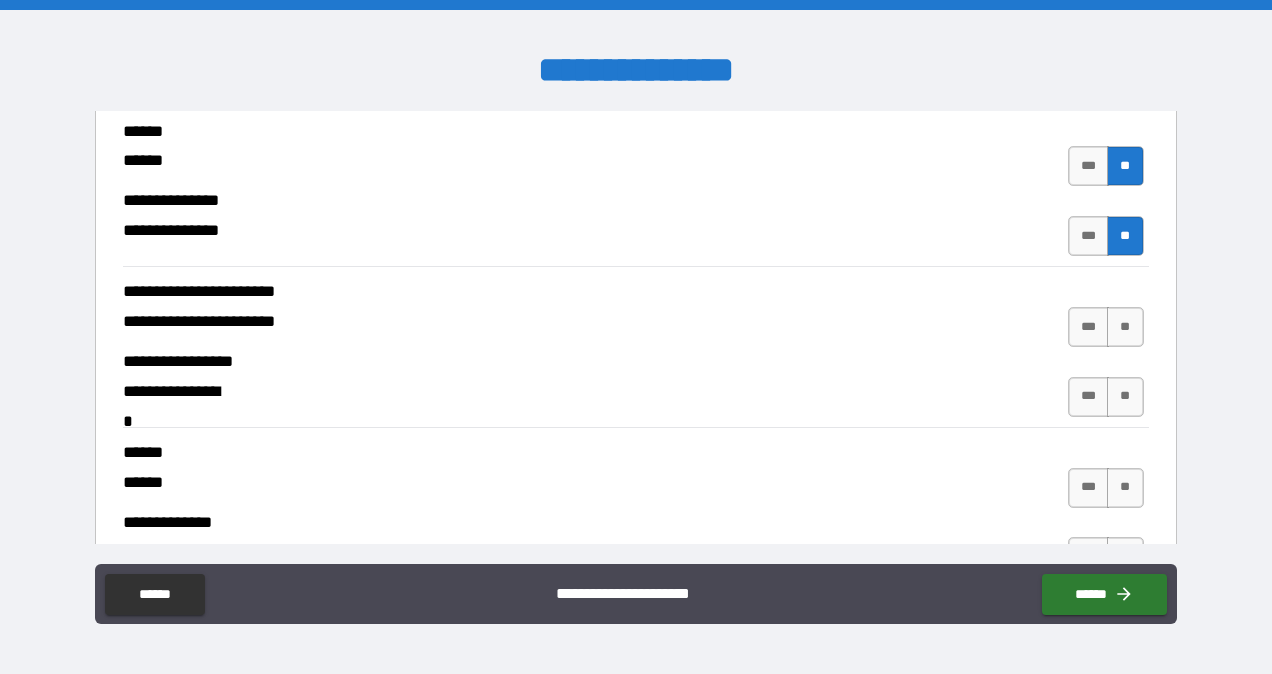 scroll, scrollTop: 3306, scrollLeft: 0, axis: vertical 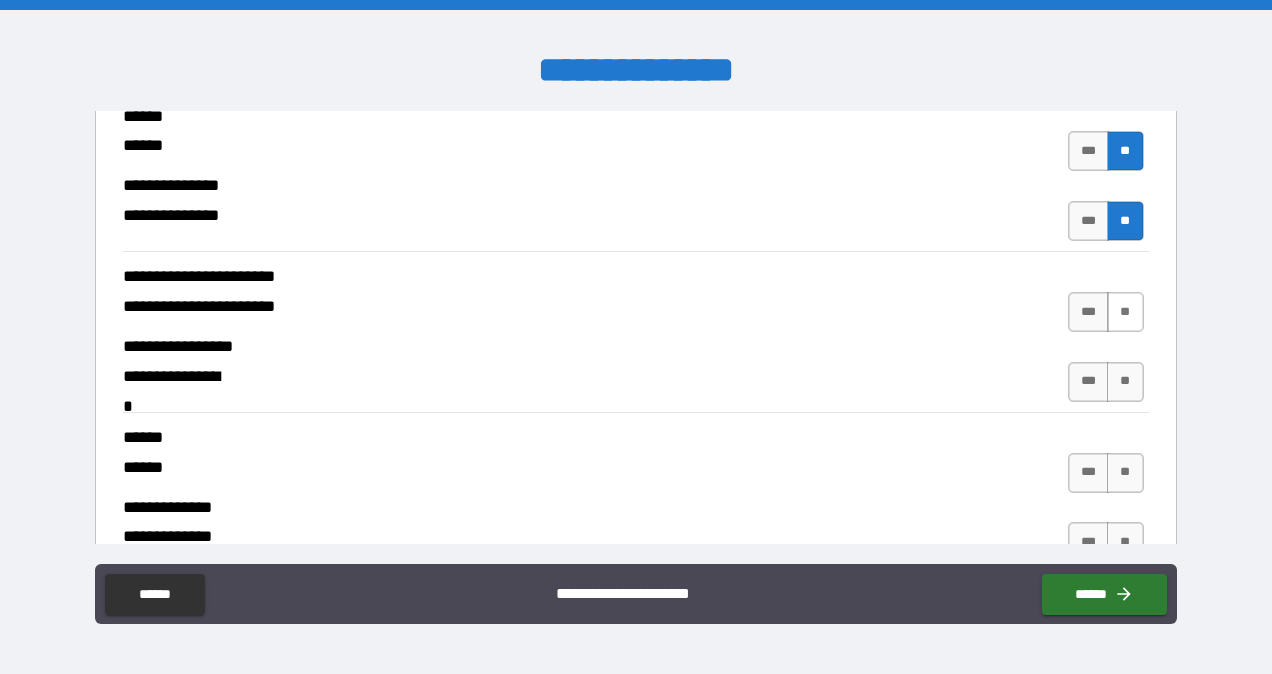 click on "**" at bounding box center [1125, 312] 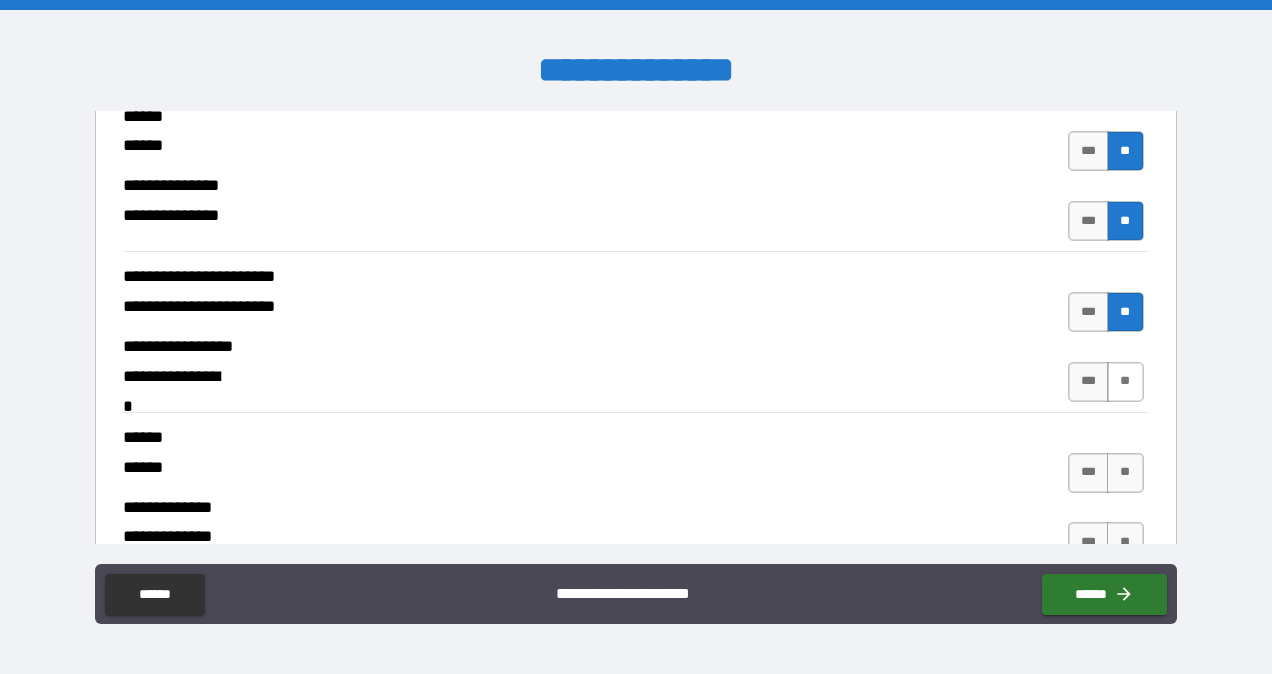 click on "**" at bounding box center (1125, 382) 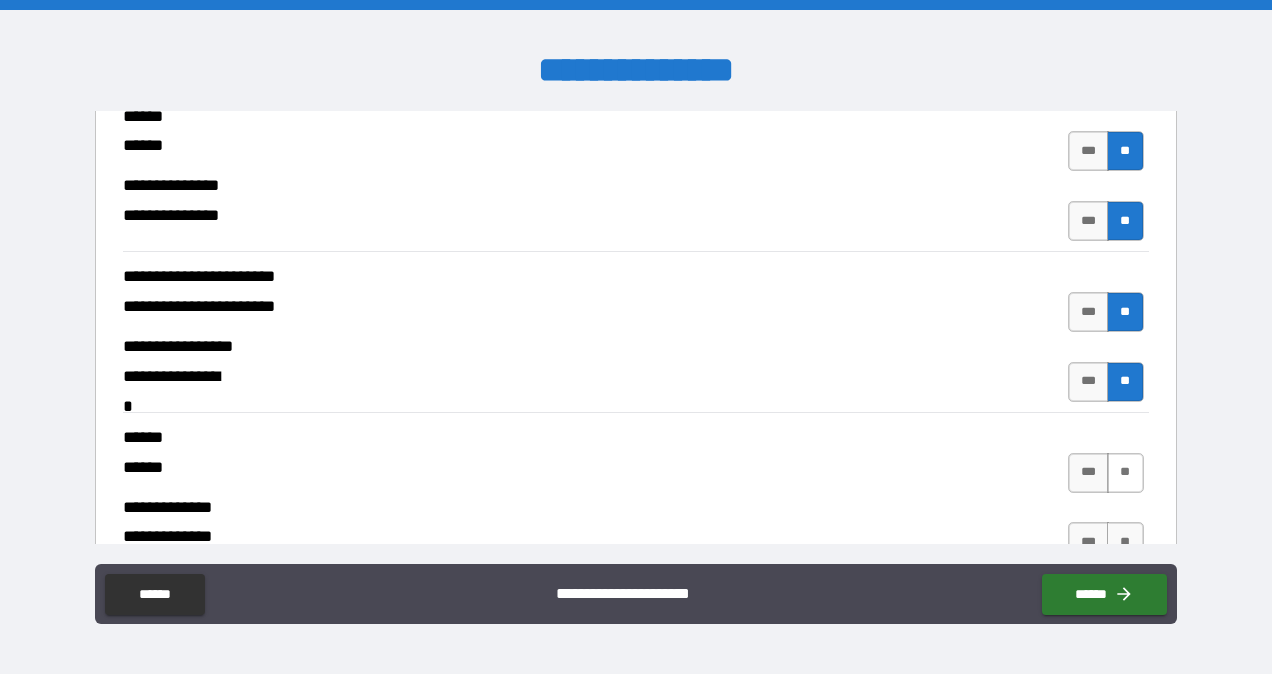 click on "**" at bounding box center [1125, 473] 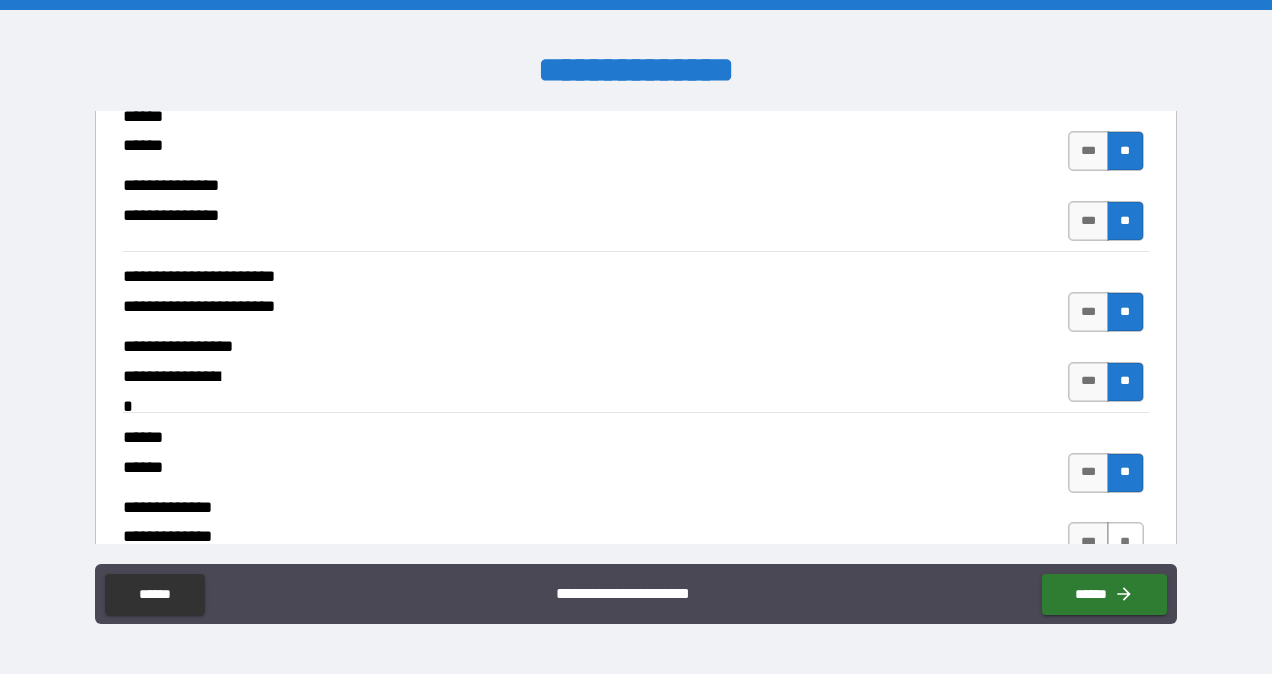 click on "**" at bounding box center (1125, 542) 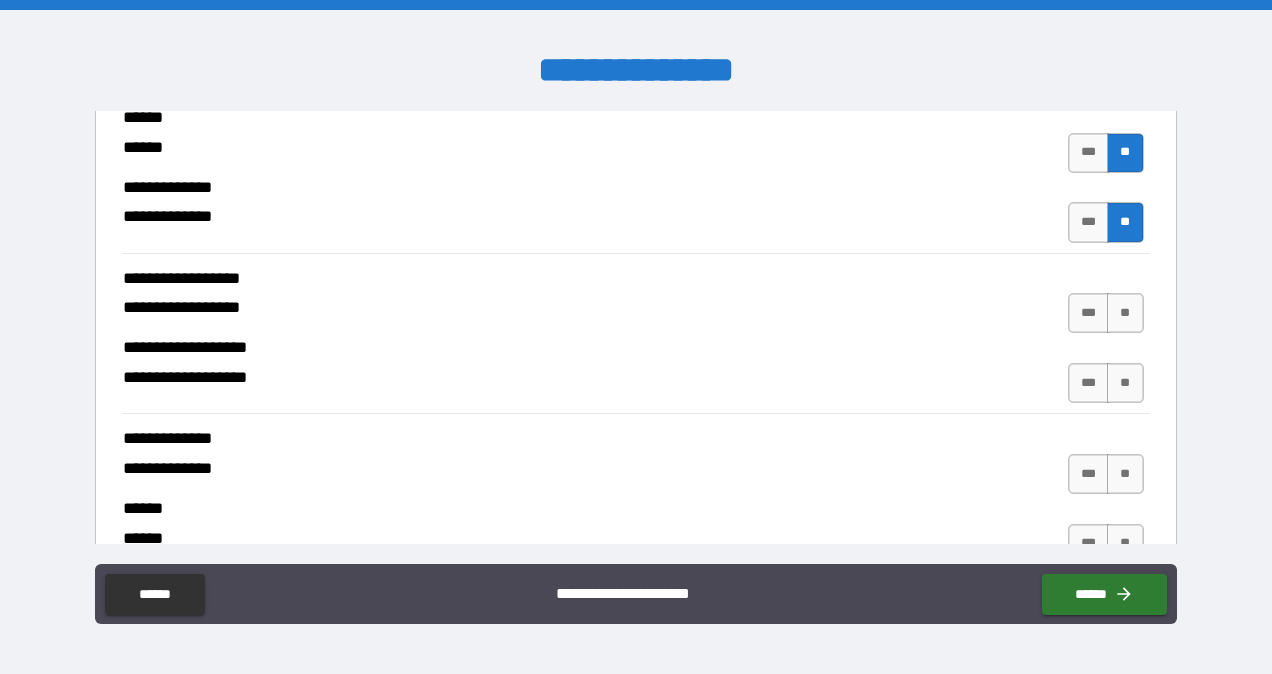 scroll, scrollTop: 3629, scrollLeft: 0, axis: vertical 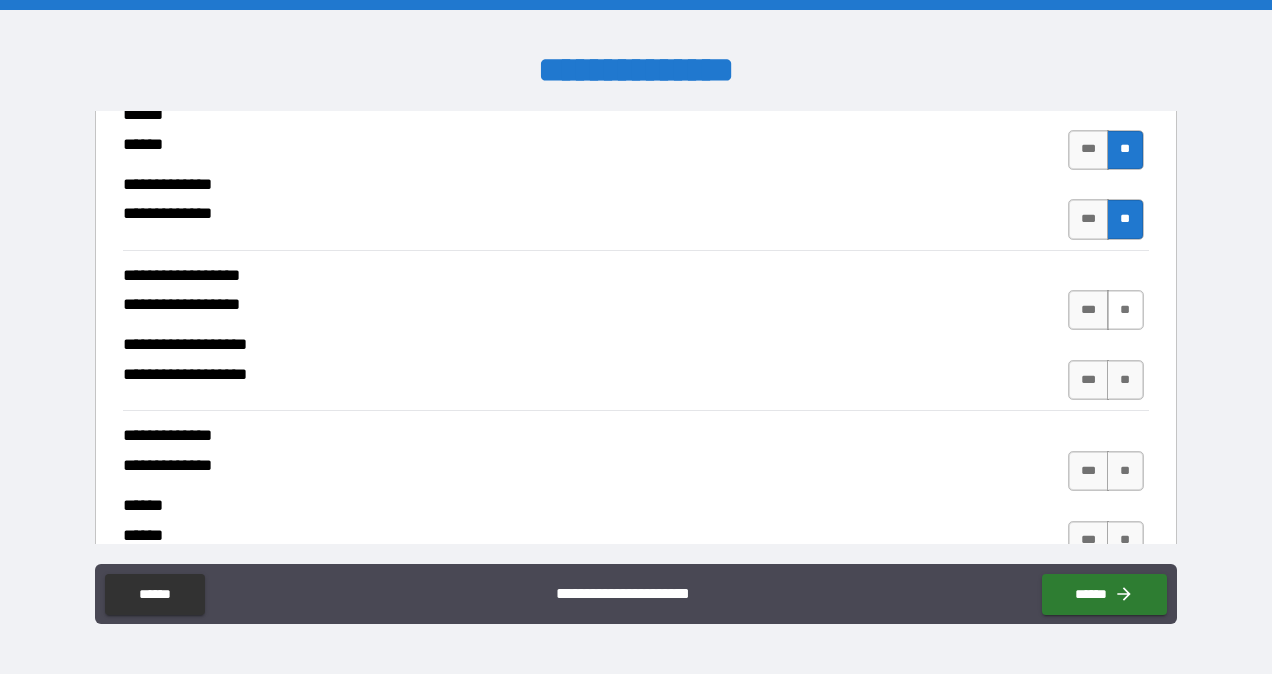 click on "**" at bounding box center (1125, 310) 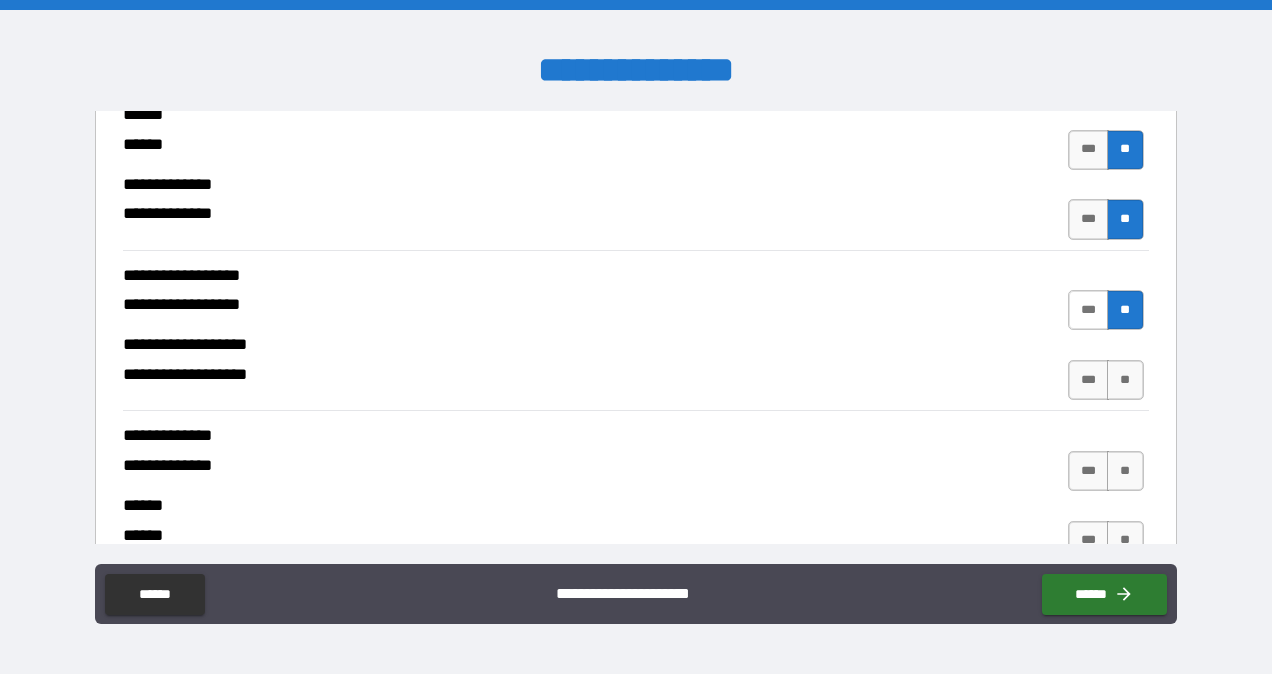click on "***" at bounding box center (1089, 310) 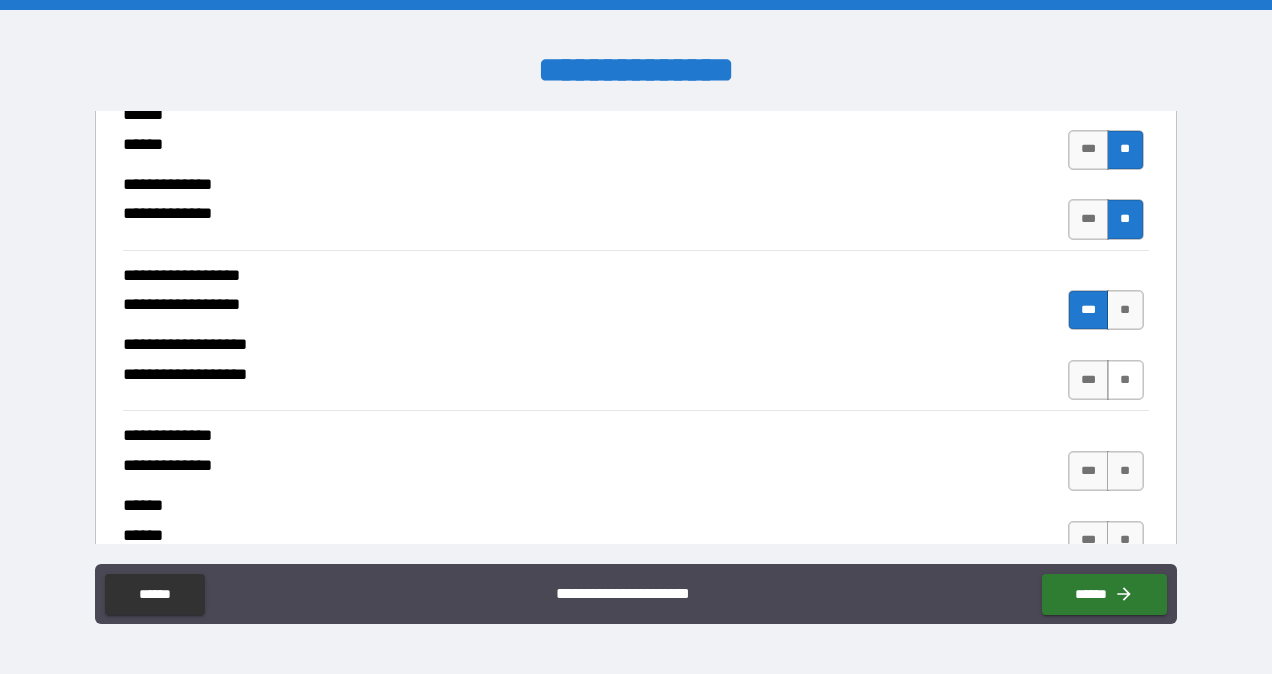click on "**" at bounding box center (1125, 380) 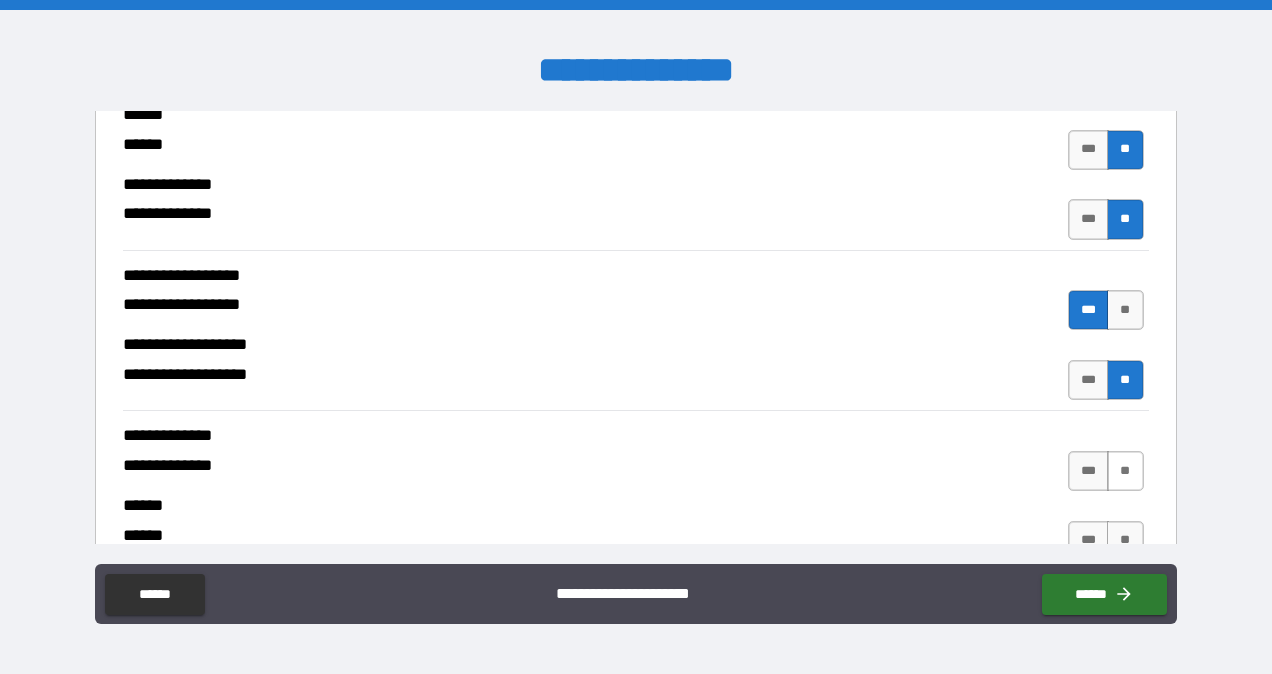 click on "**" at bounding box center [1125, 471] 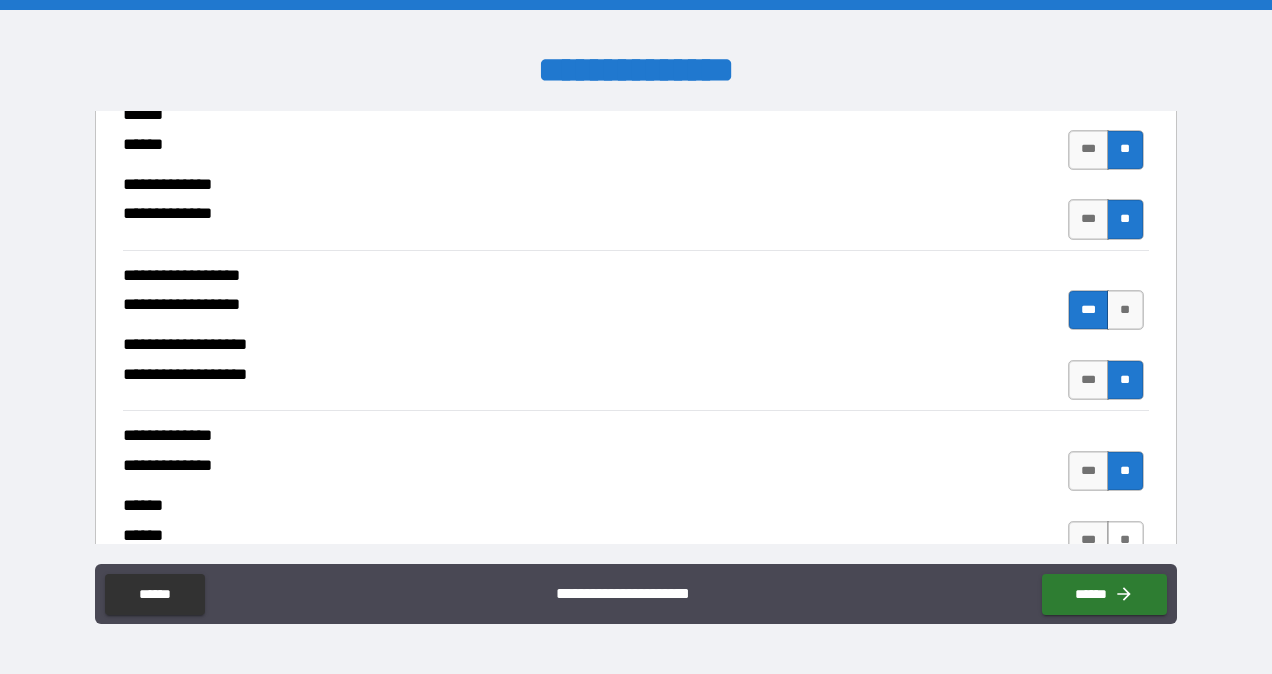 click on "**" at bounding box center (1125, 541) 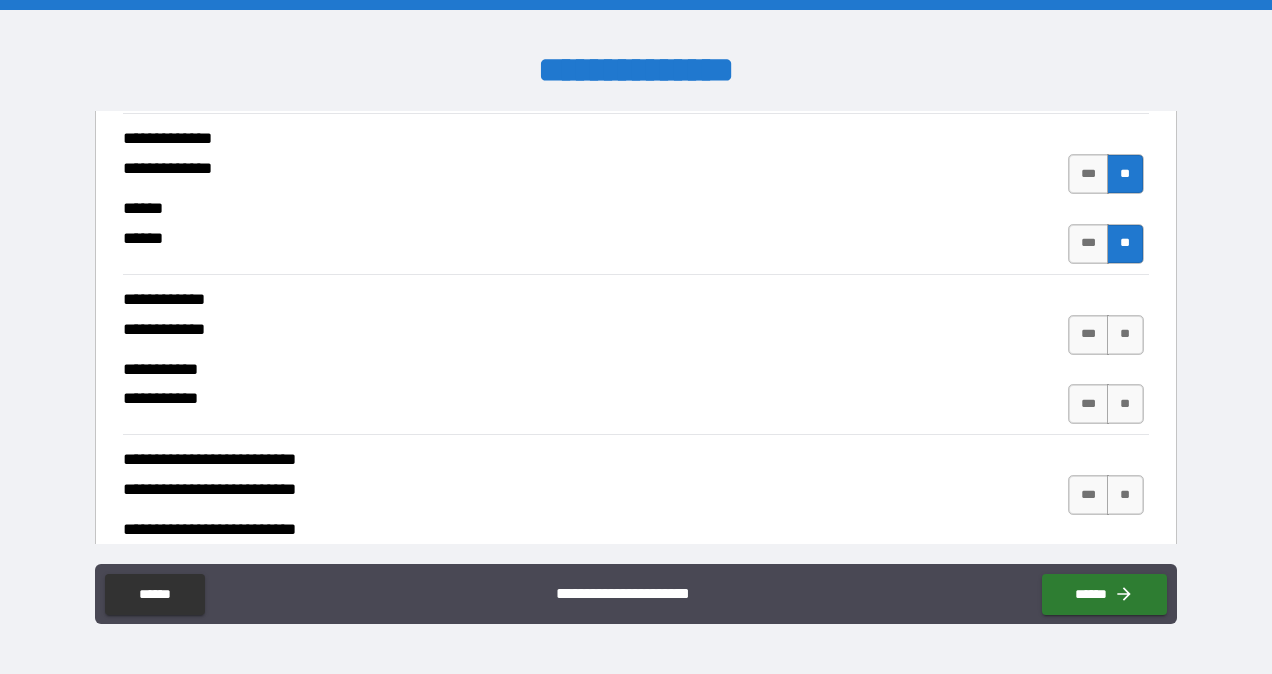 scroll, scrollTop: 3927, scrollLeft: 0, axis: vertical 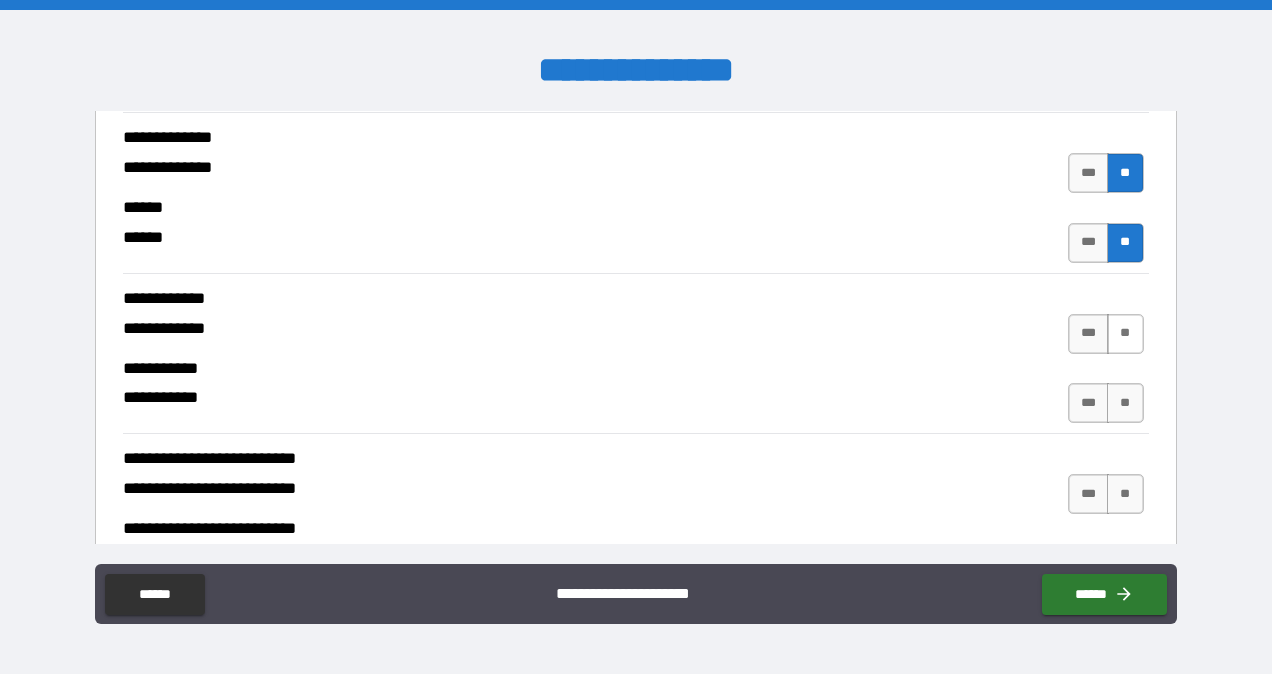 click on "**" at bounding box center (1125, 334) 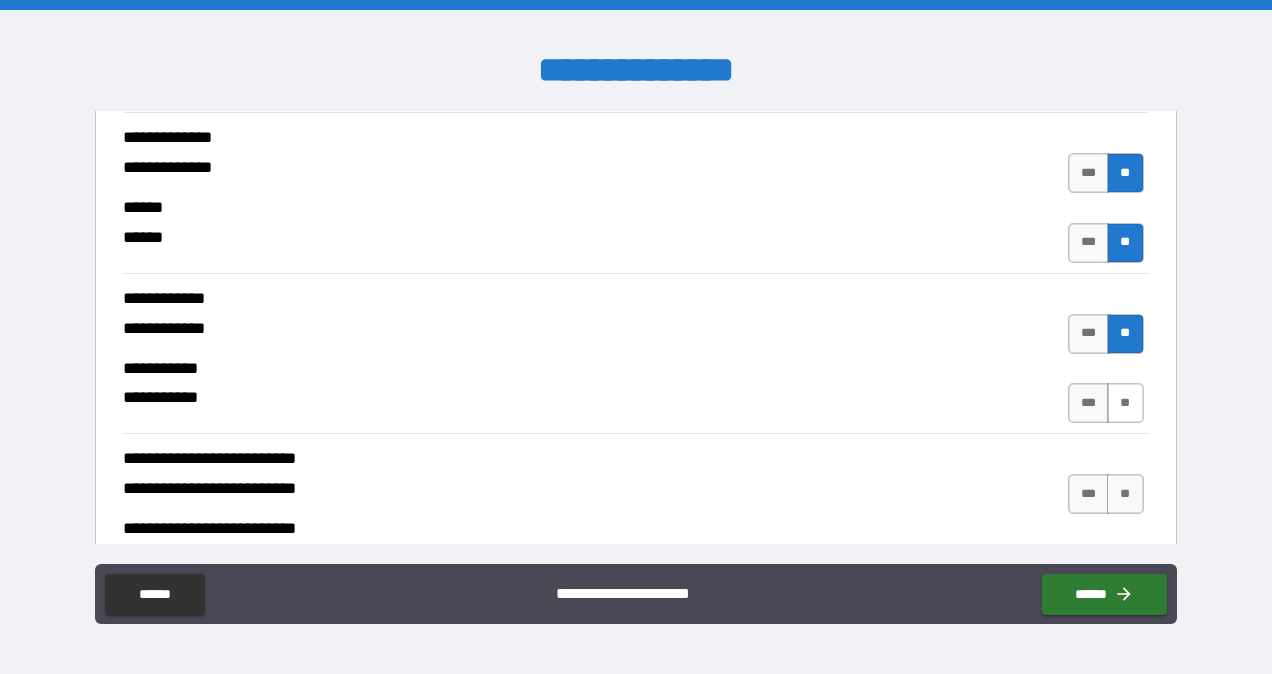 click on "**" at bounding box center [1125, 403] 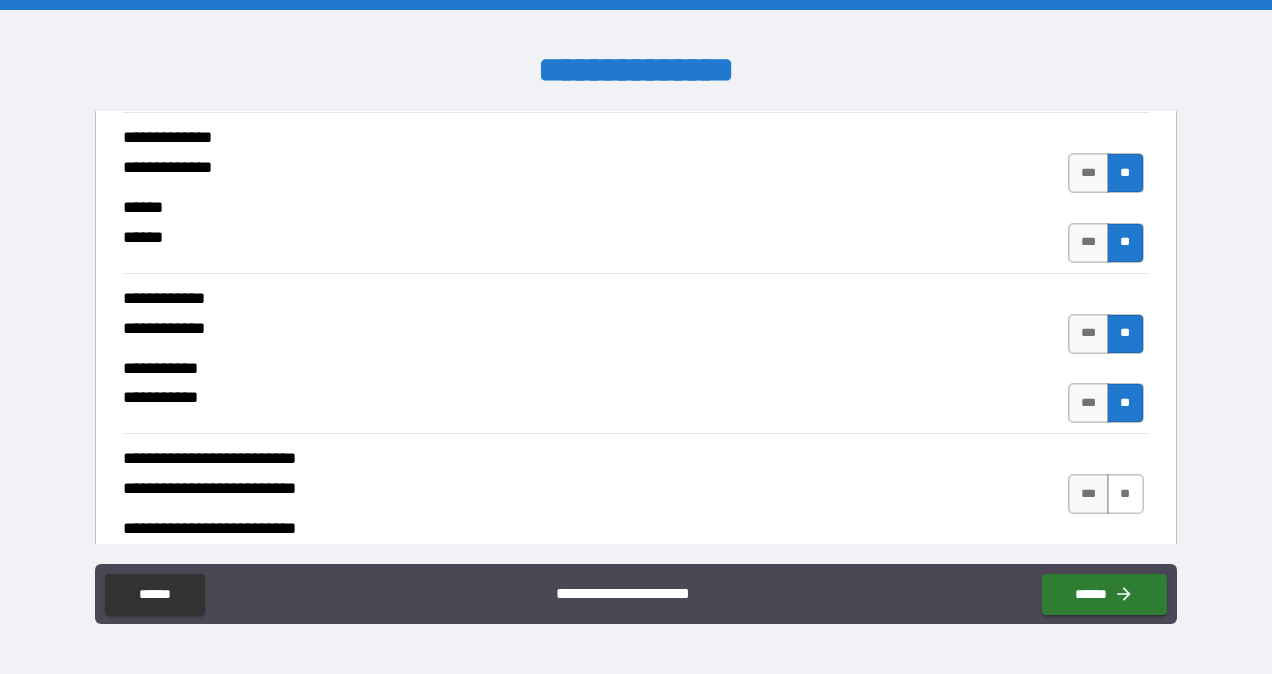 click on "**" at bounding box center (1125, 494) 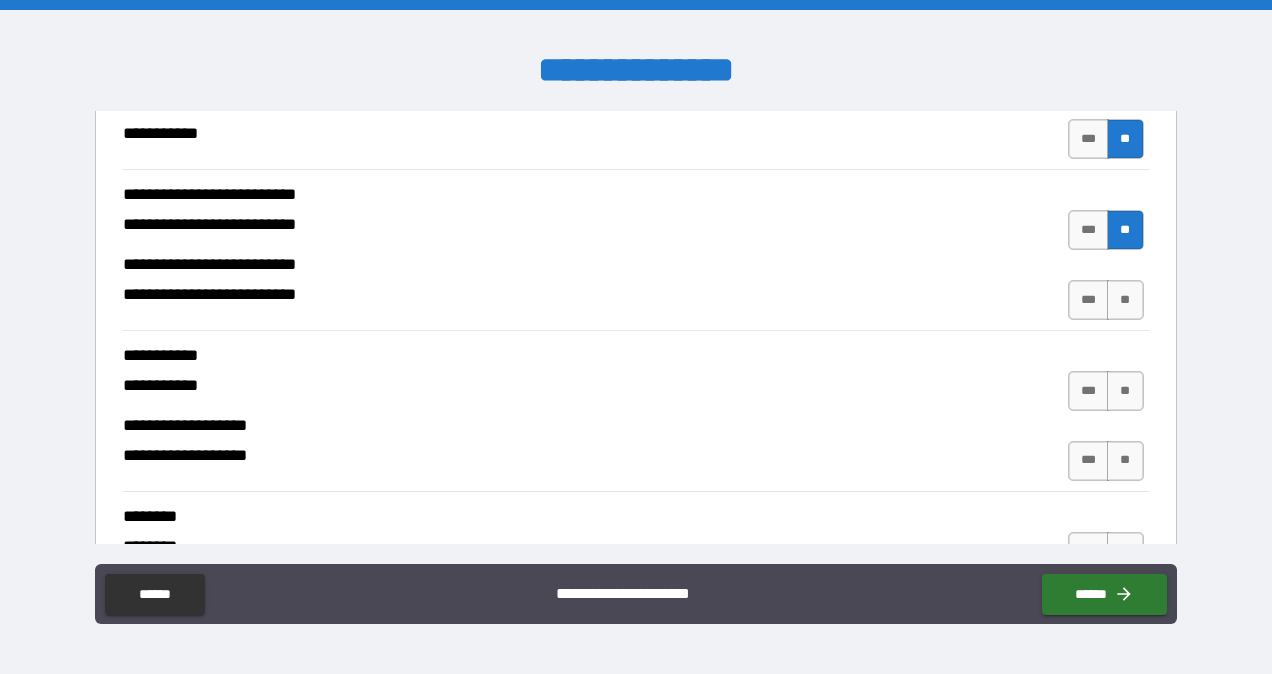 scroll, scrollTop: 4194, scrollLeft: 0, axis: vertical 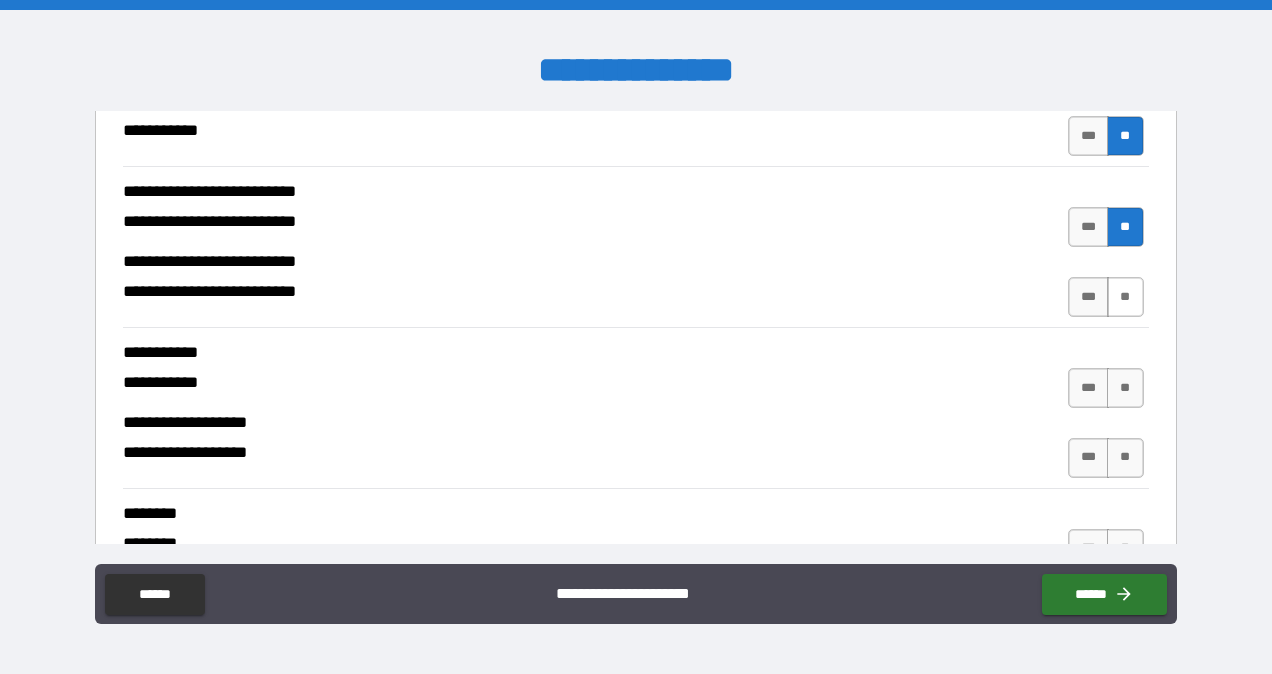 click on "**" at bounding box center [1125, 297] 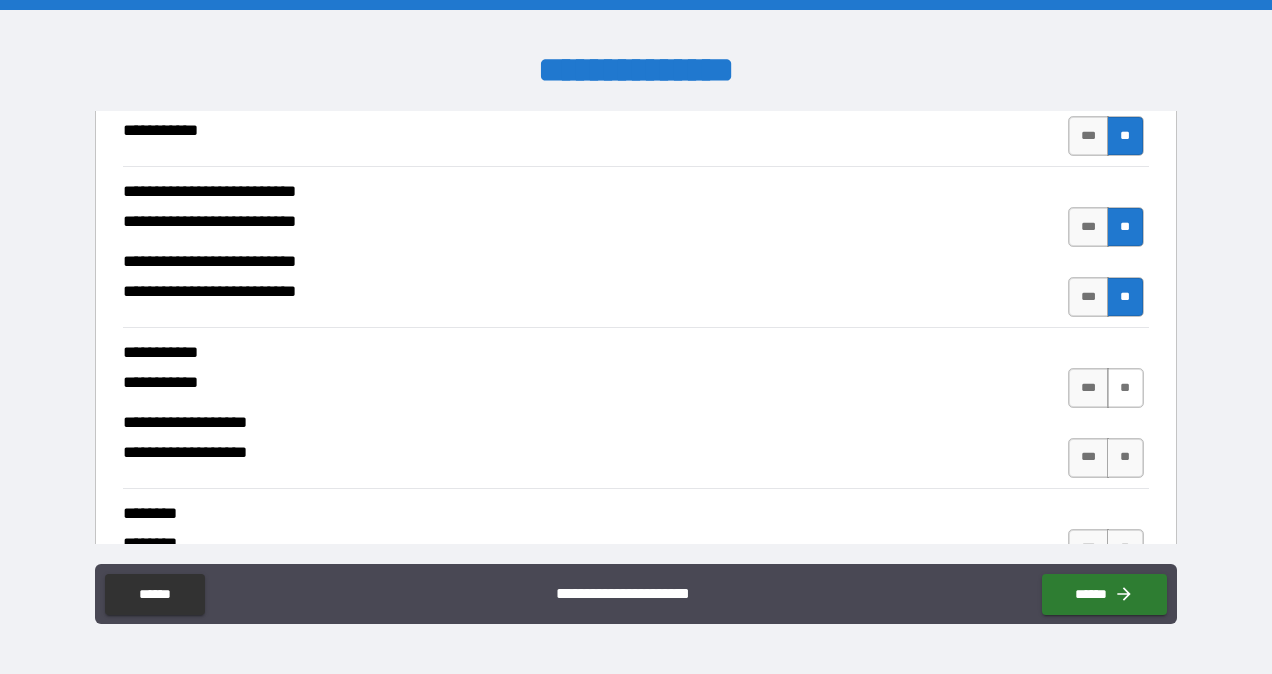click on "**" at bounding box center [1125, 388] 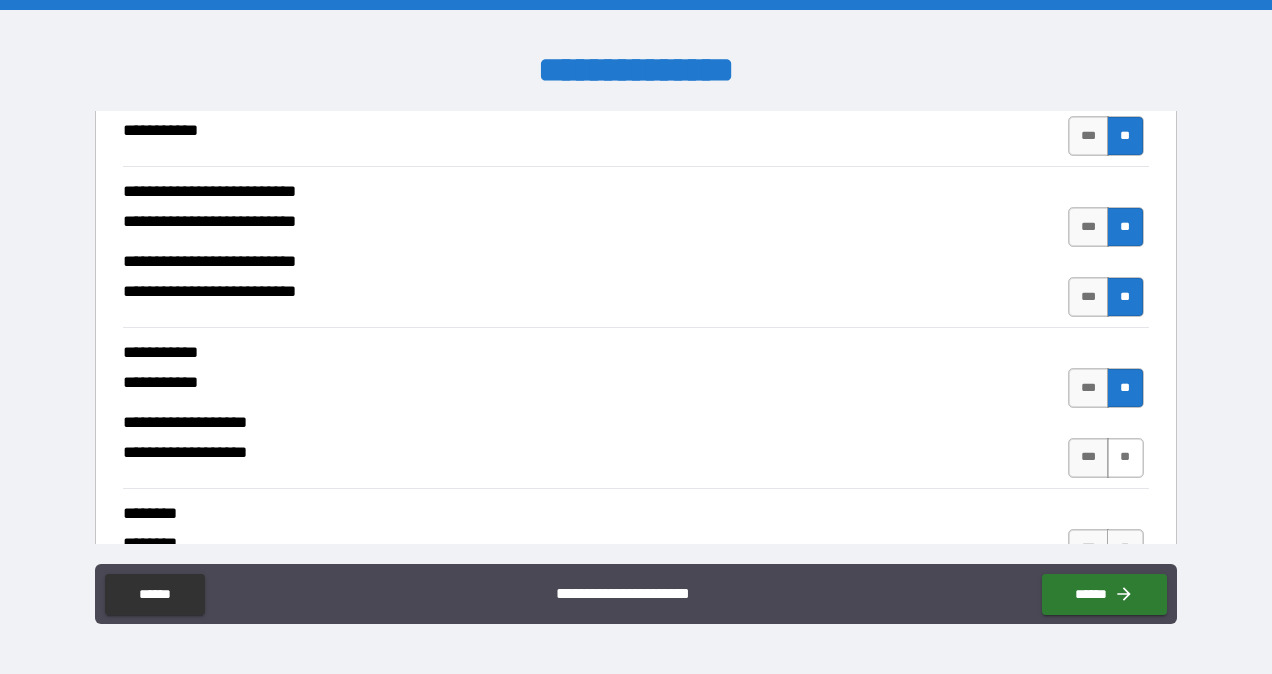 click on "**" at bounding box center [1125, 458] 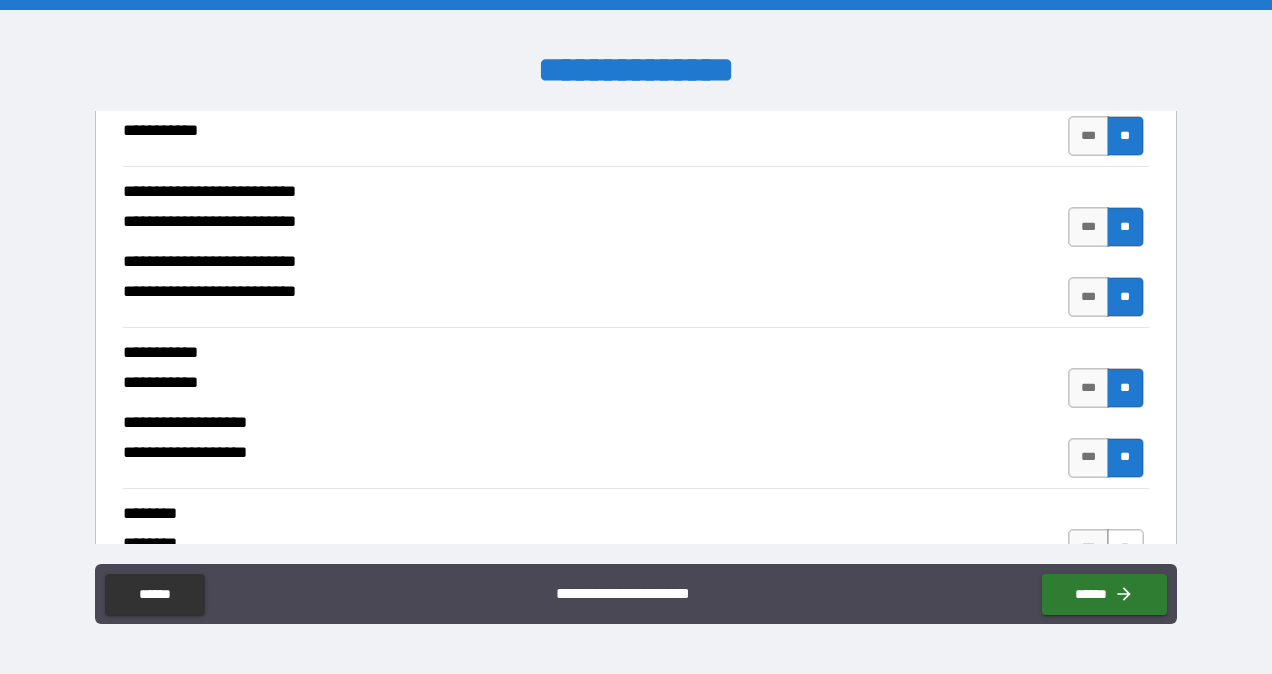 click on "**" at bounding box center [1125, 549] 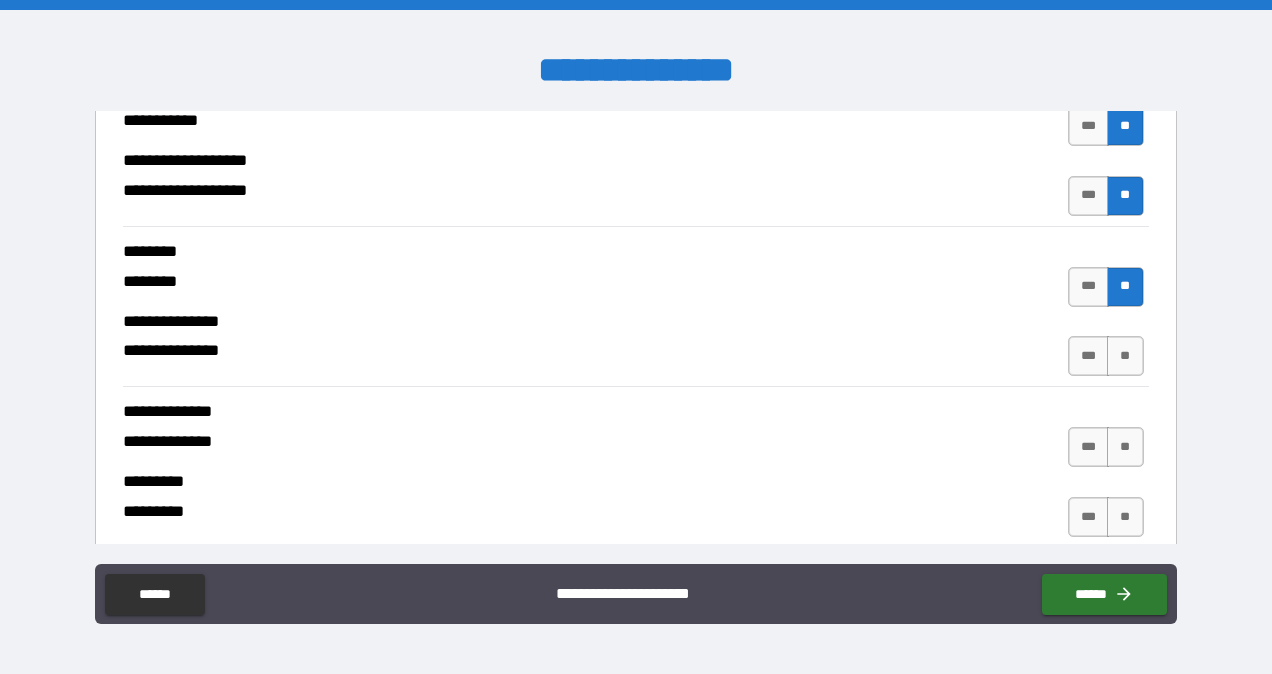 scroll, scrollTop: 4462, scrollLeft: 0, axis: vertical 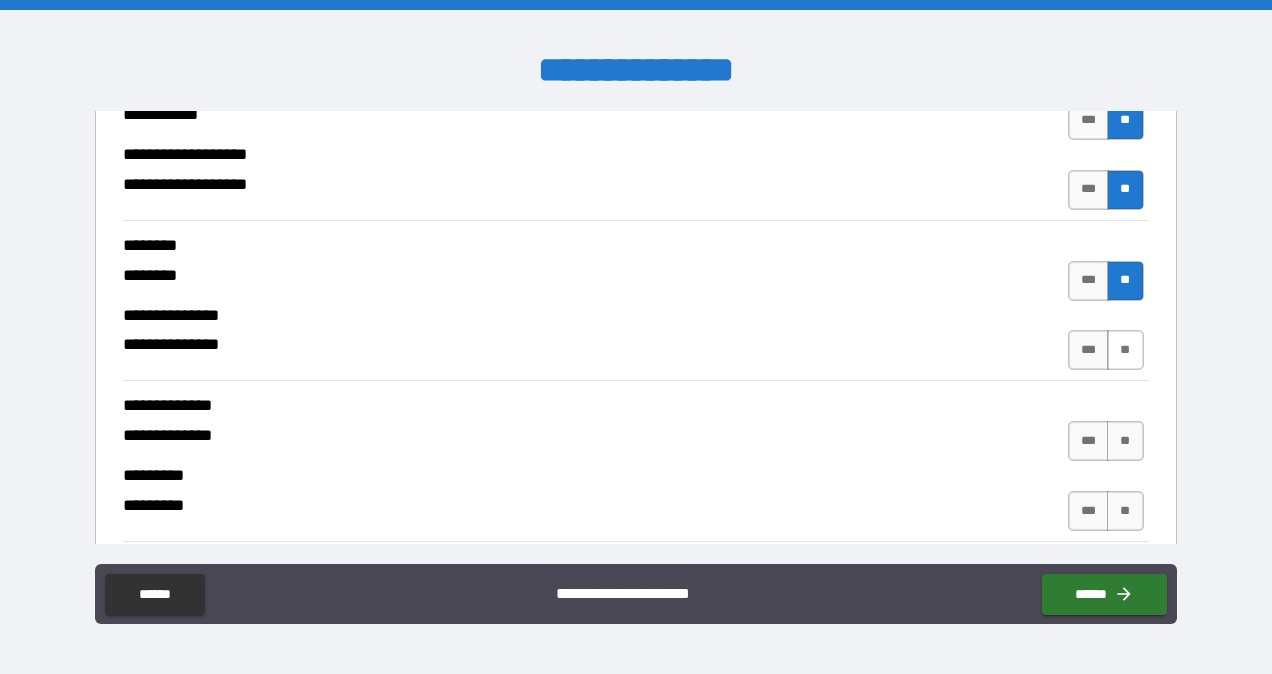 click on "**" at bounding box center [1125, 350] 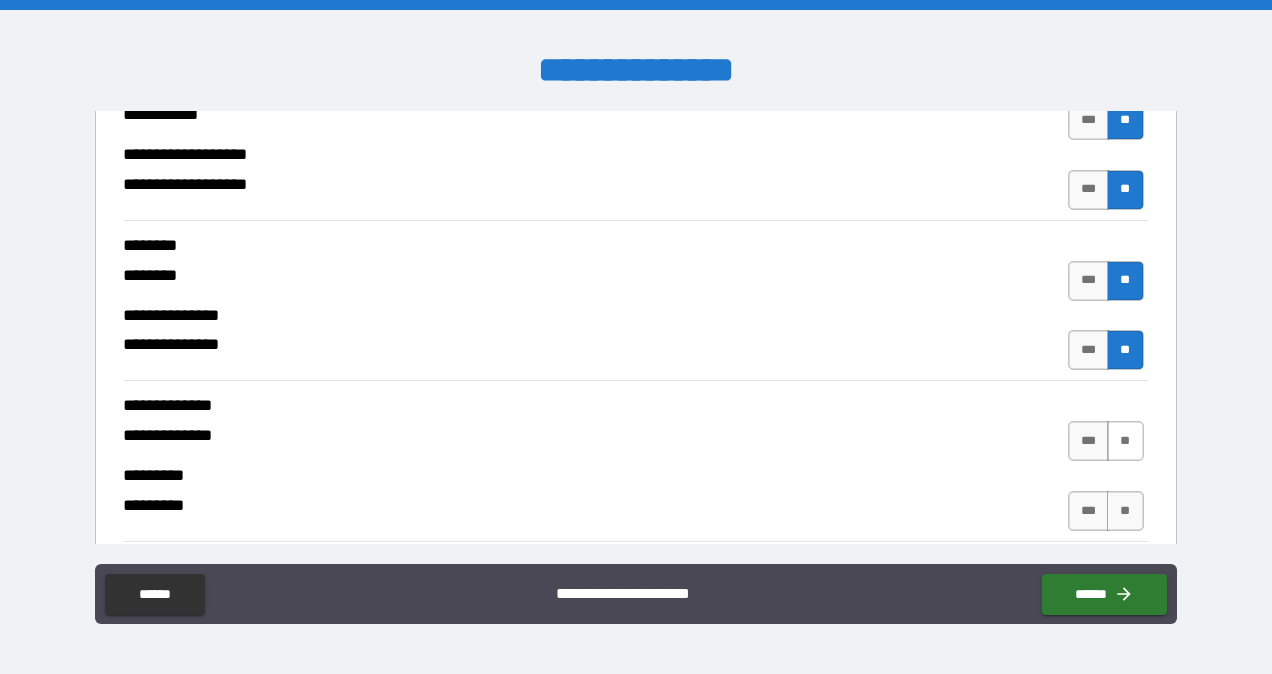 click on "**" at bounding box center (1125, 441) 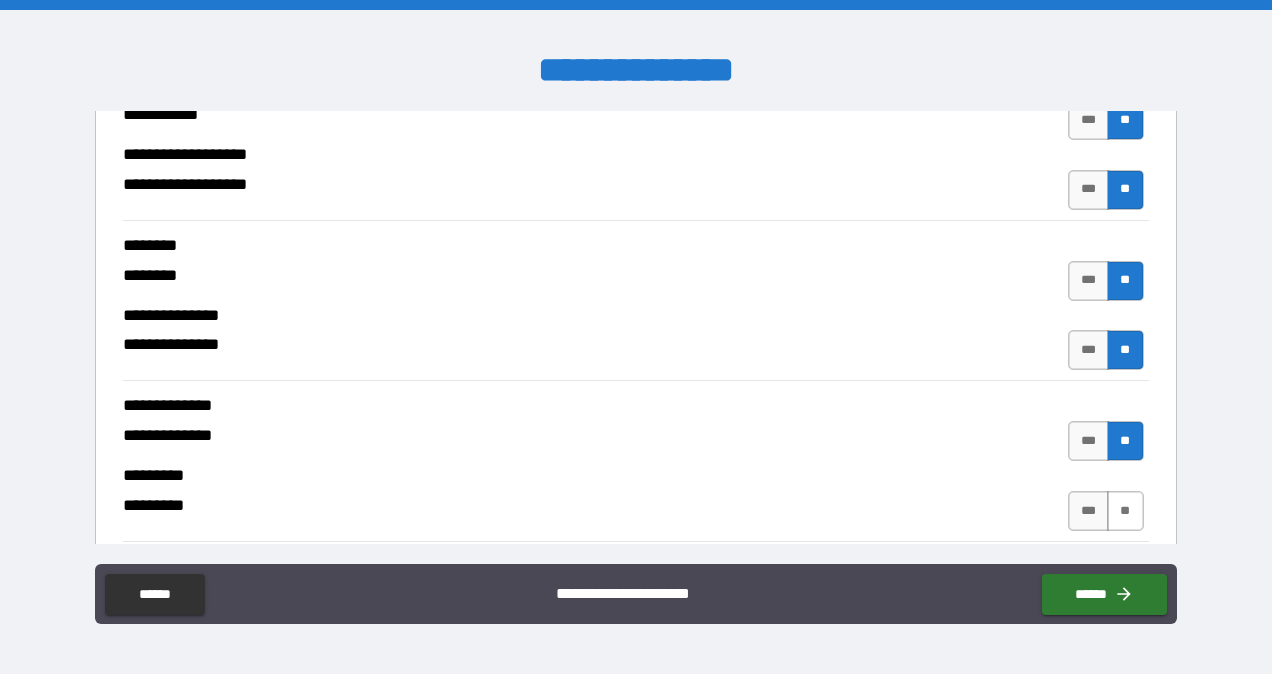 click on "**" at bounding box center (1125, 511) 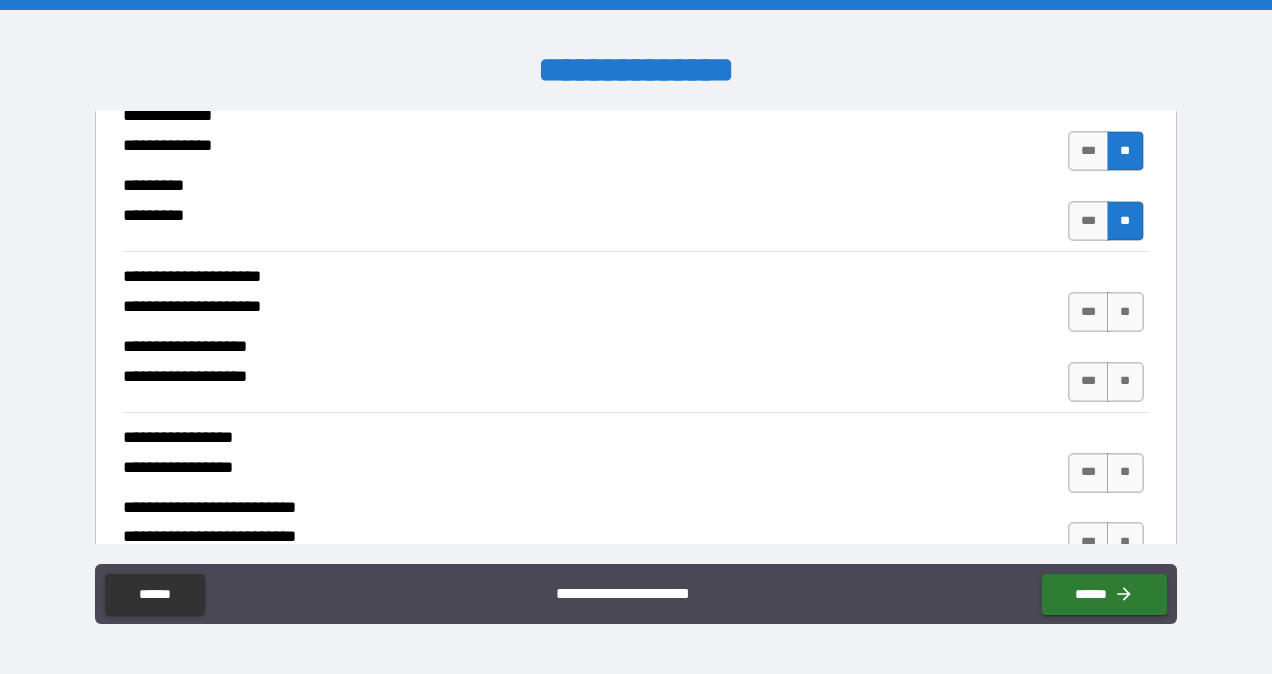 scroll, scrollTop: 4753, scrollLeft: 0, axis: vertical 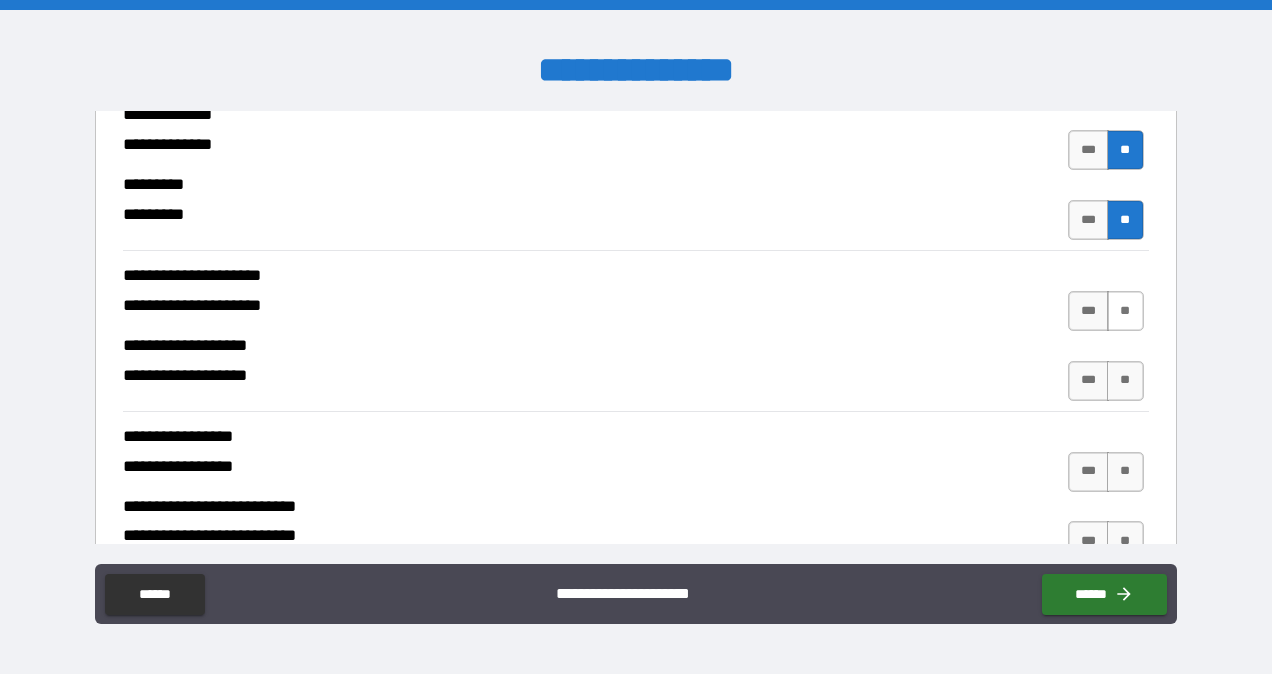 click on "**" at bounding box center [1125, 311] 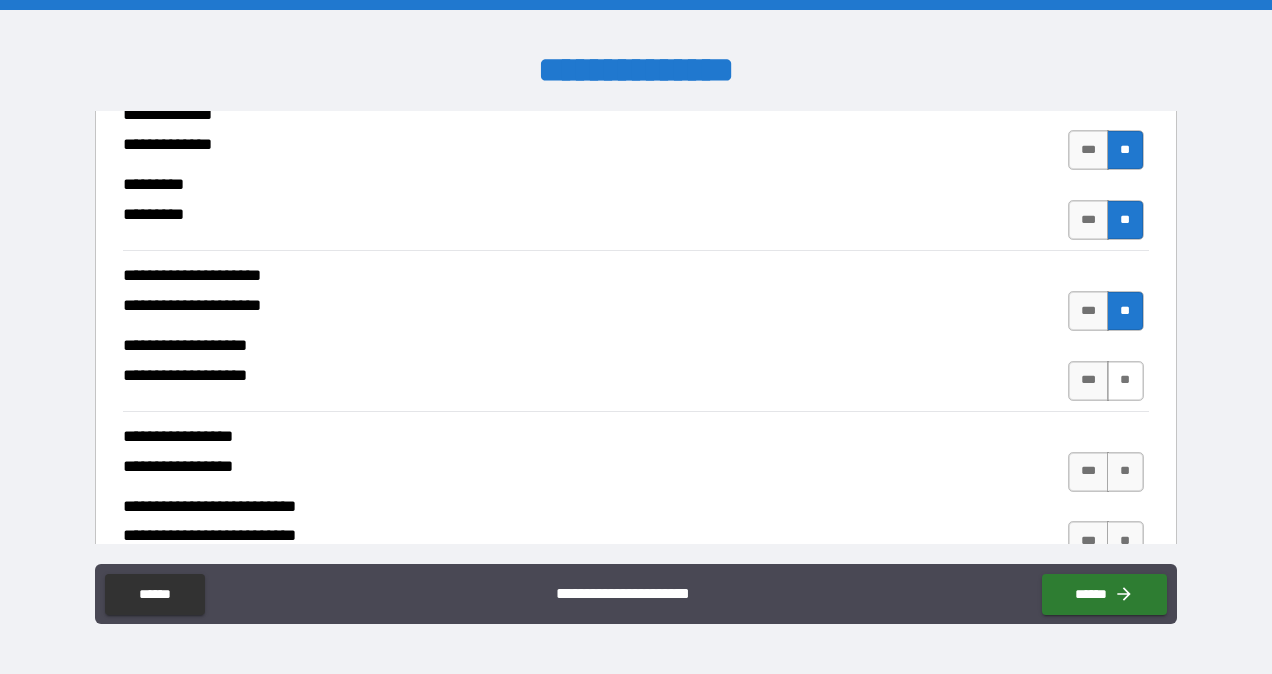 click on "**" at bounding box center [1125, 381] 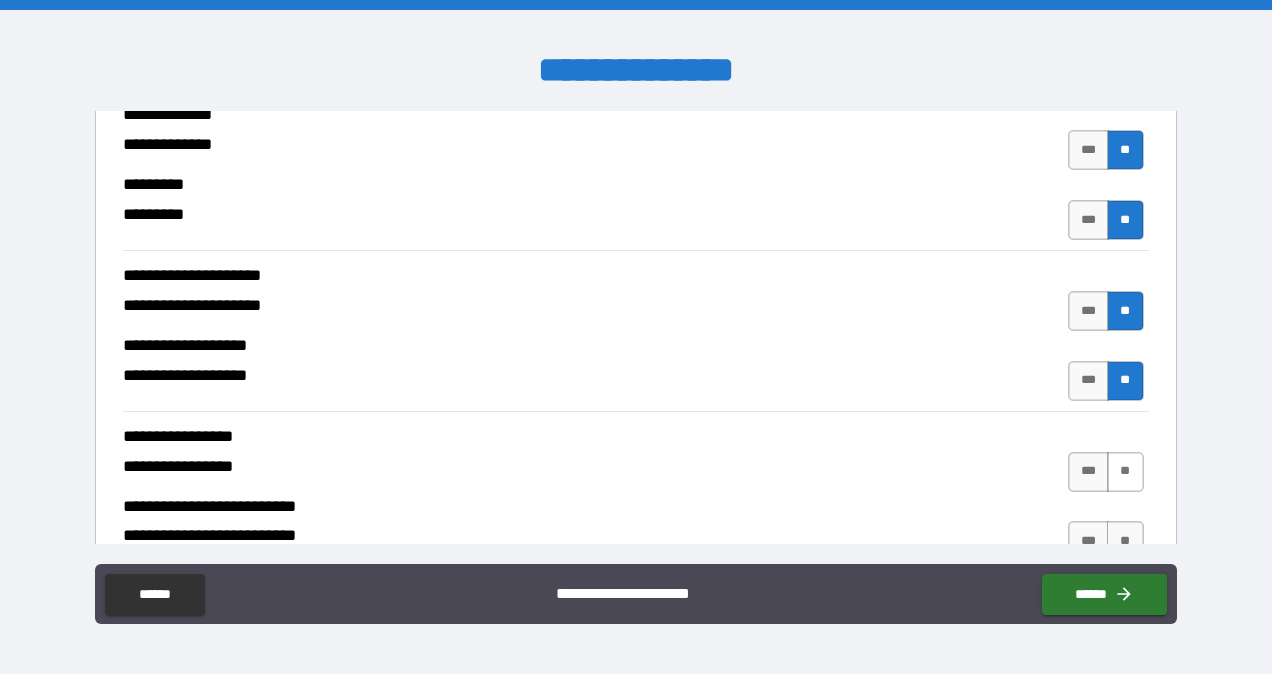 click on "**" at bounding box center (1125, 472) 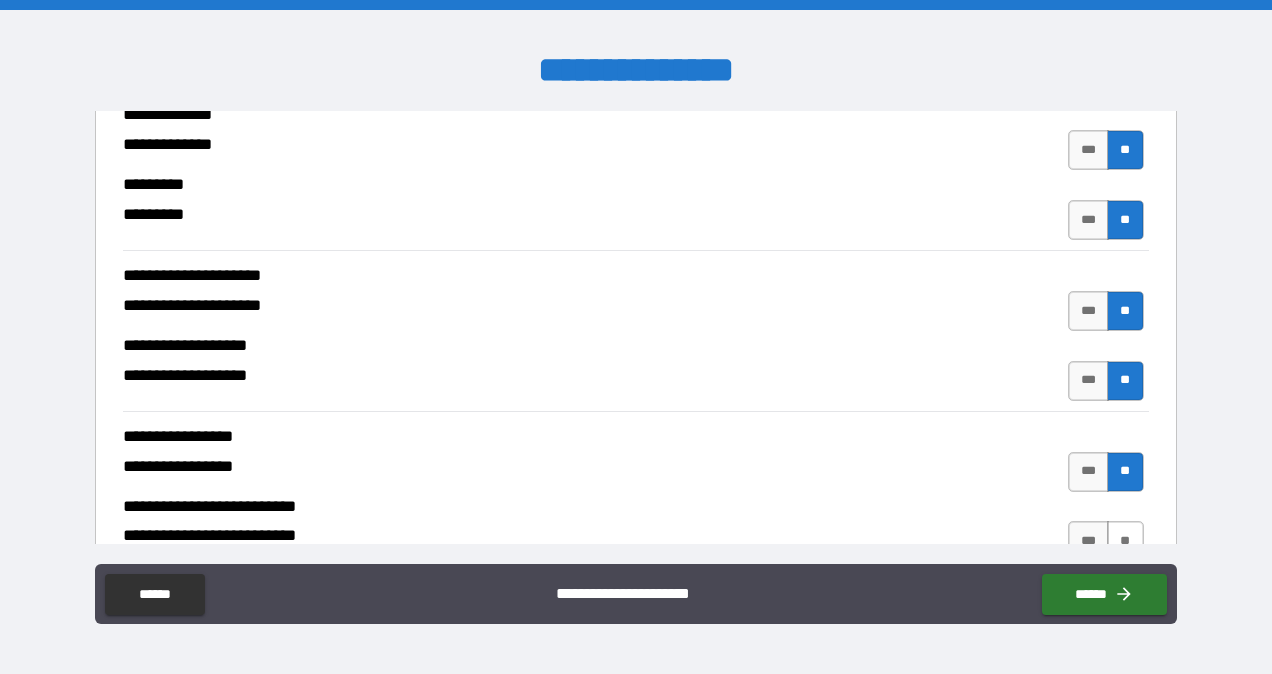 click on "**" at bounding box center (1125, 541) 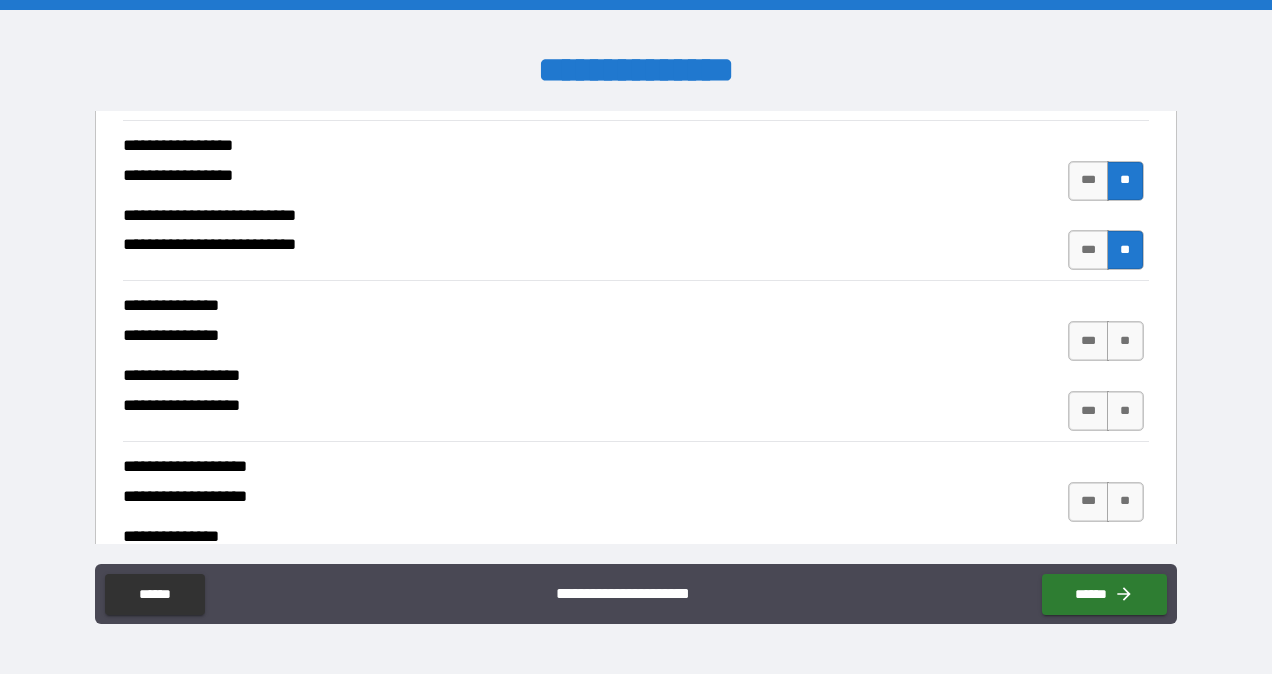 scroll, scrollTop: 5045, scrollLeft: 0, axis: vertical 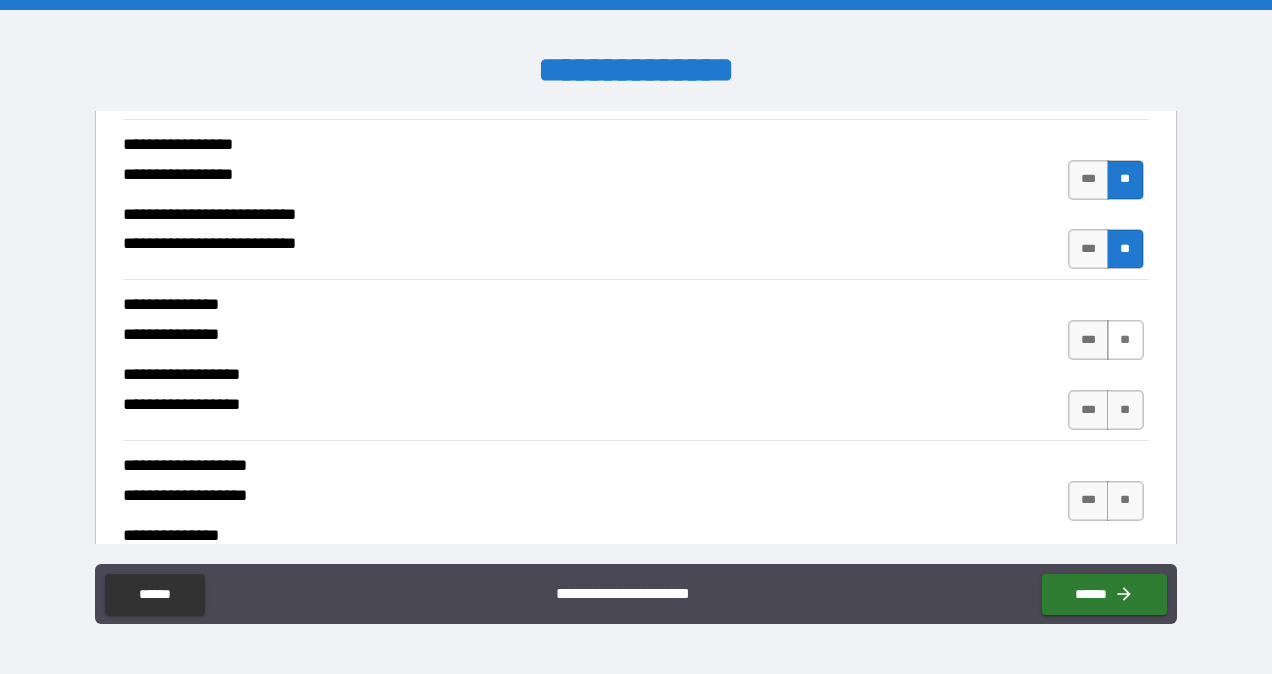 click on "**" at bounding box center (1125, 340) 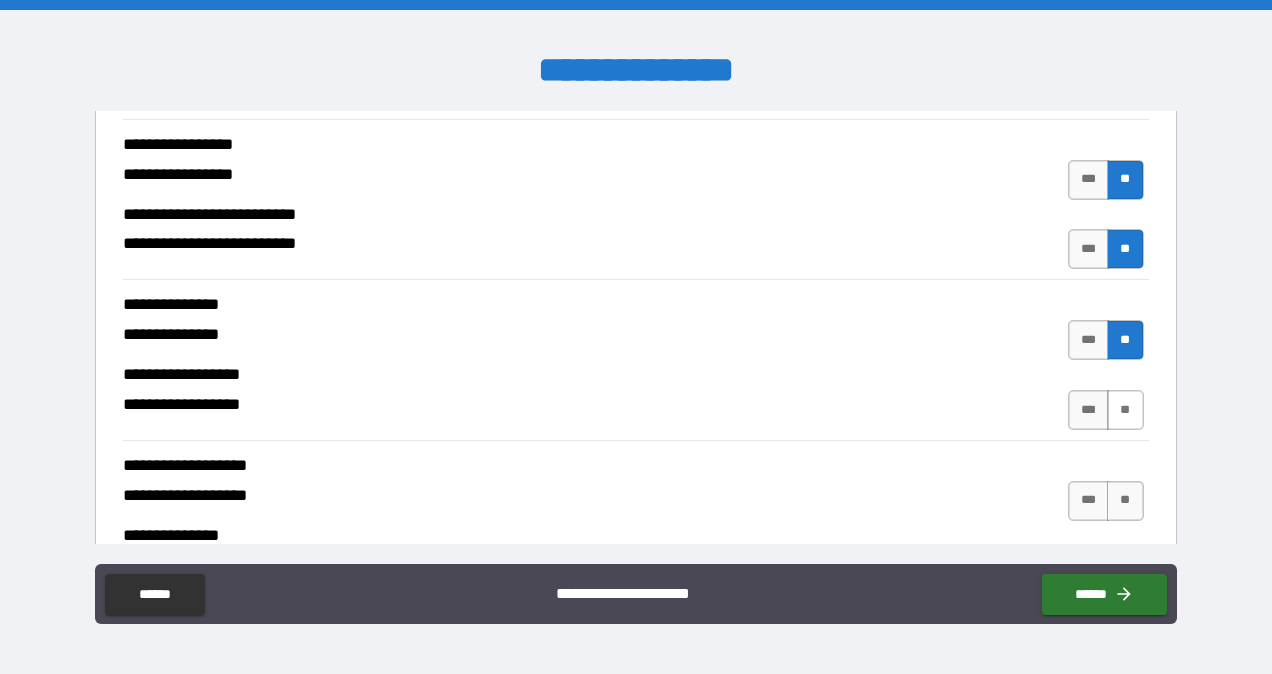 click on "**" at bounding box center [1125, 410] 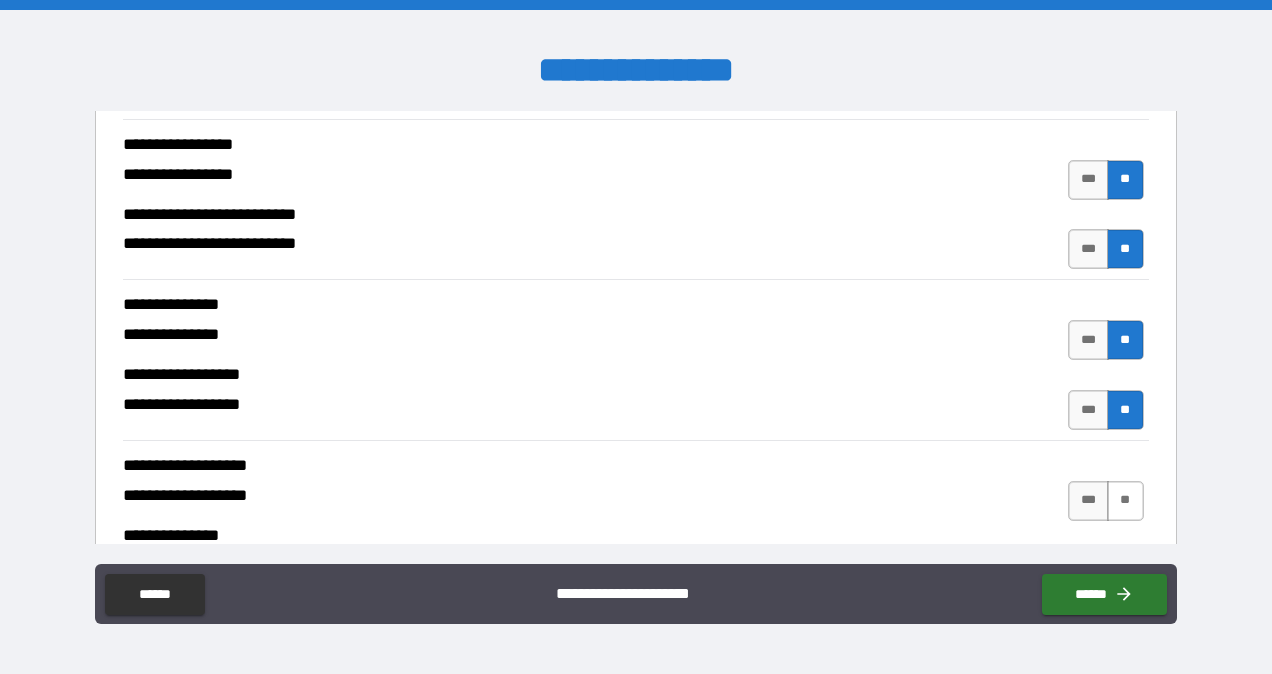 click on "**" at bounding box center [1125, 501] 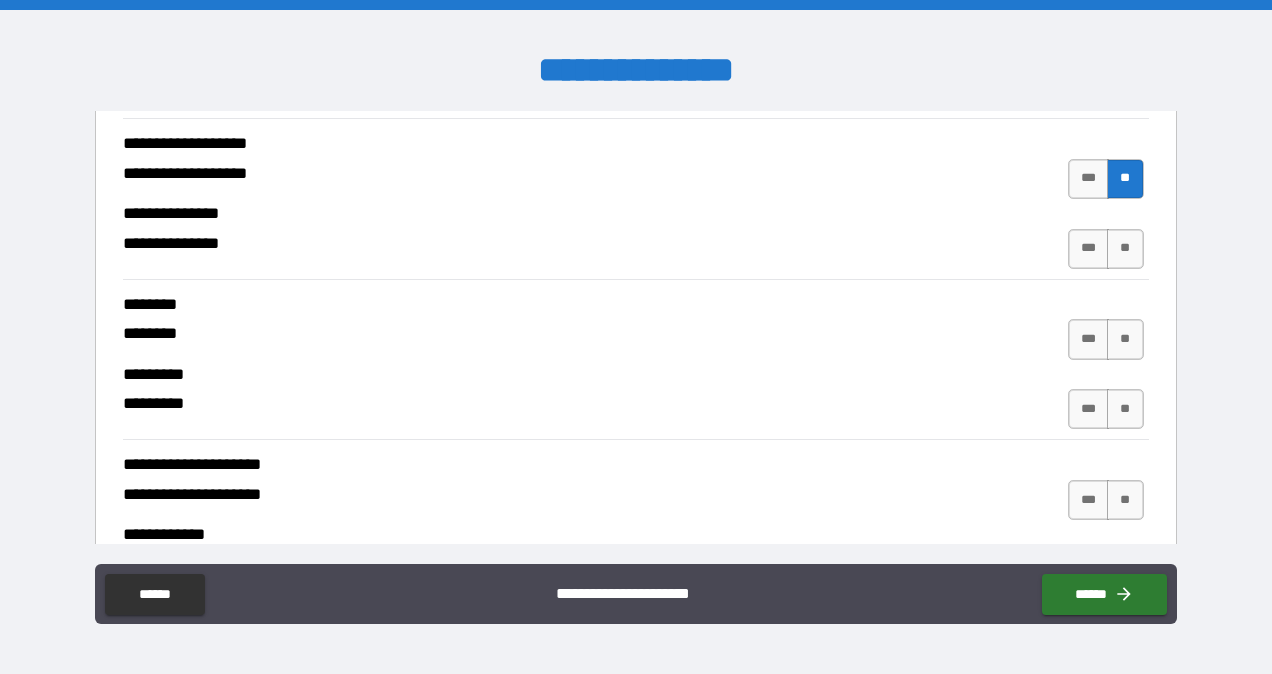 scroll, scrollTop: 5383, scrollLeft: 0, axis: vertical 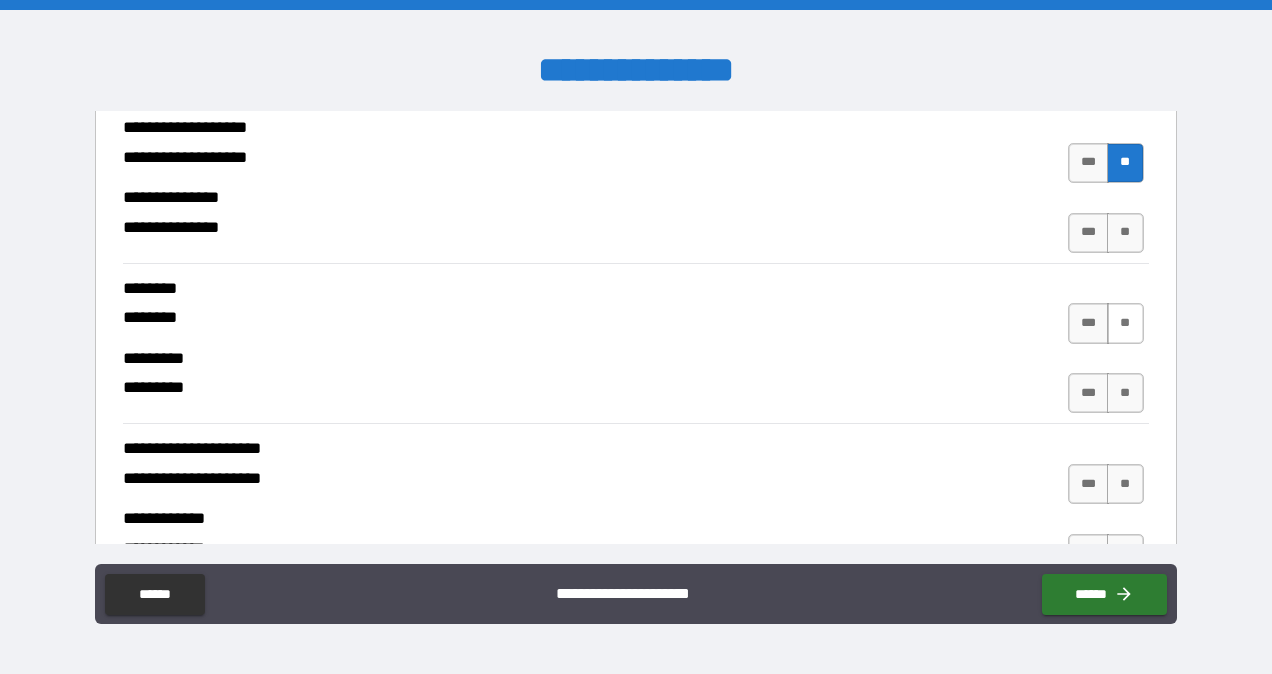 click on "**" at bounding box center [1125, 323] 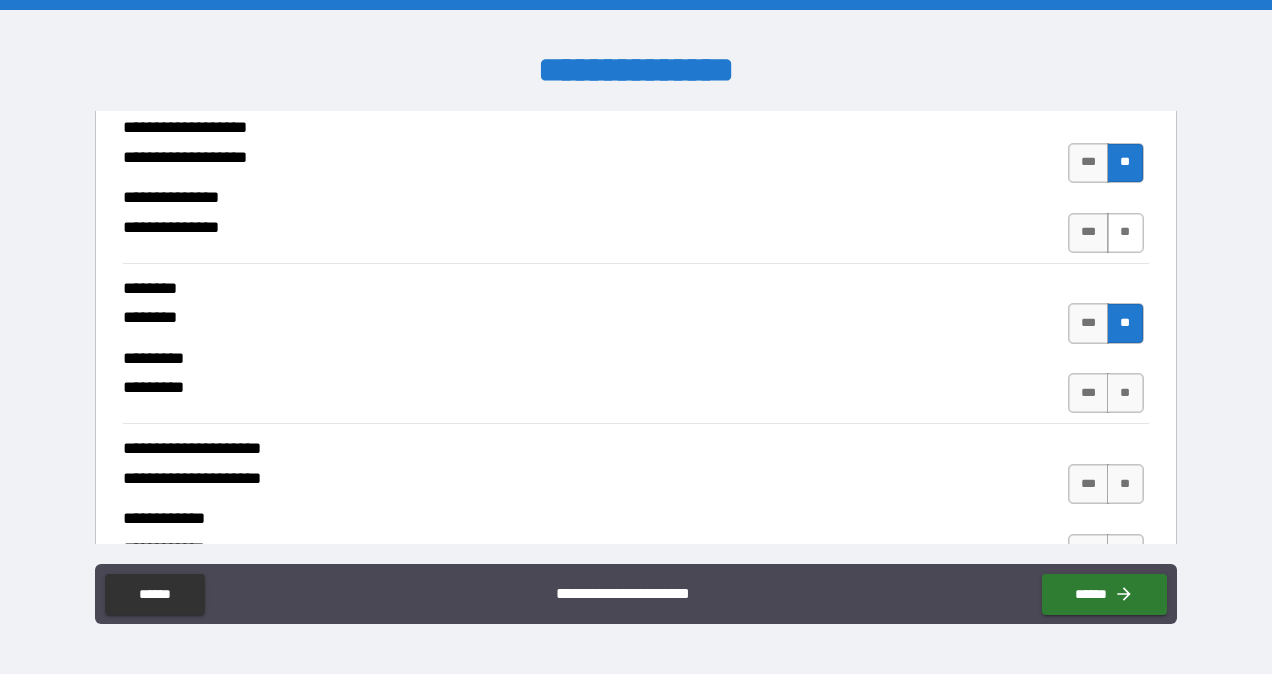 click on "**" at bounding box center [1125, 233] 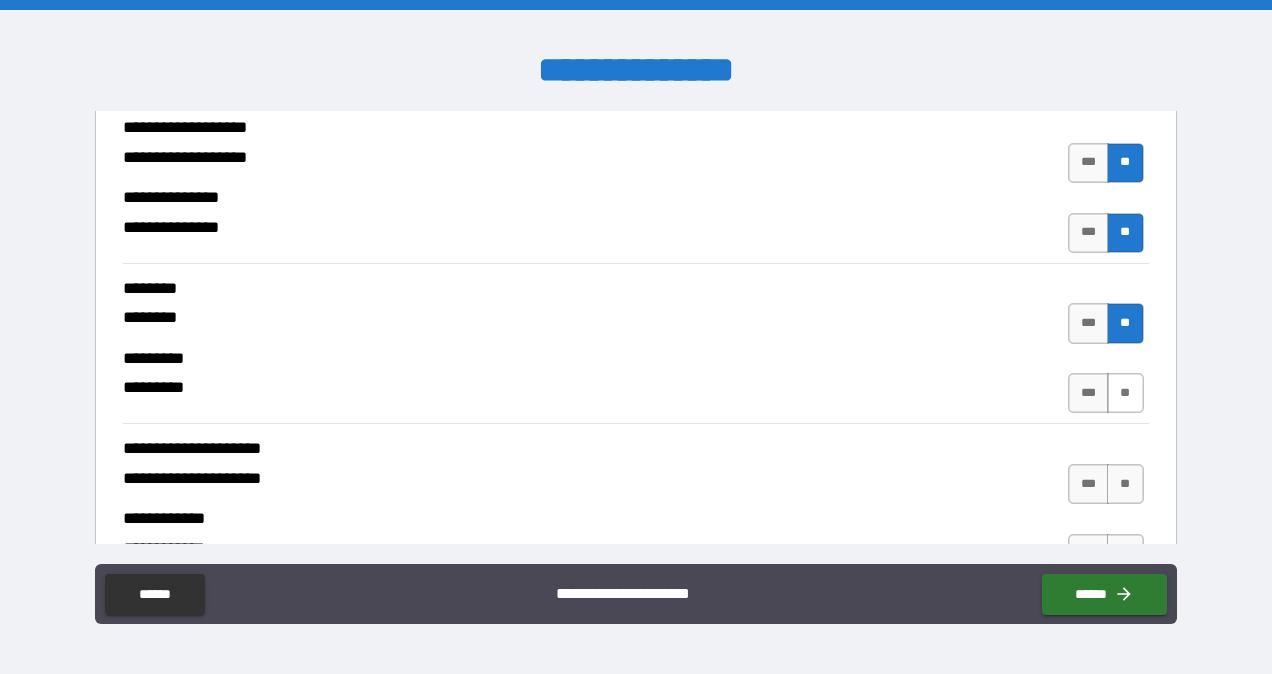 click on "**" at bounding box center (1125, 393) 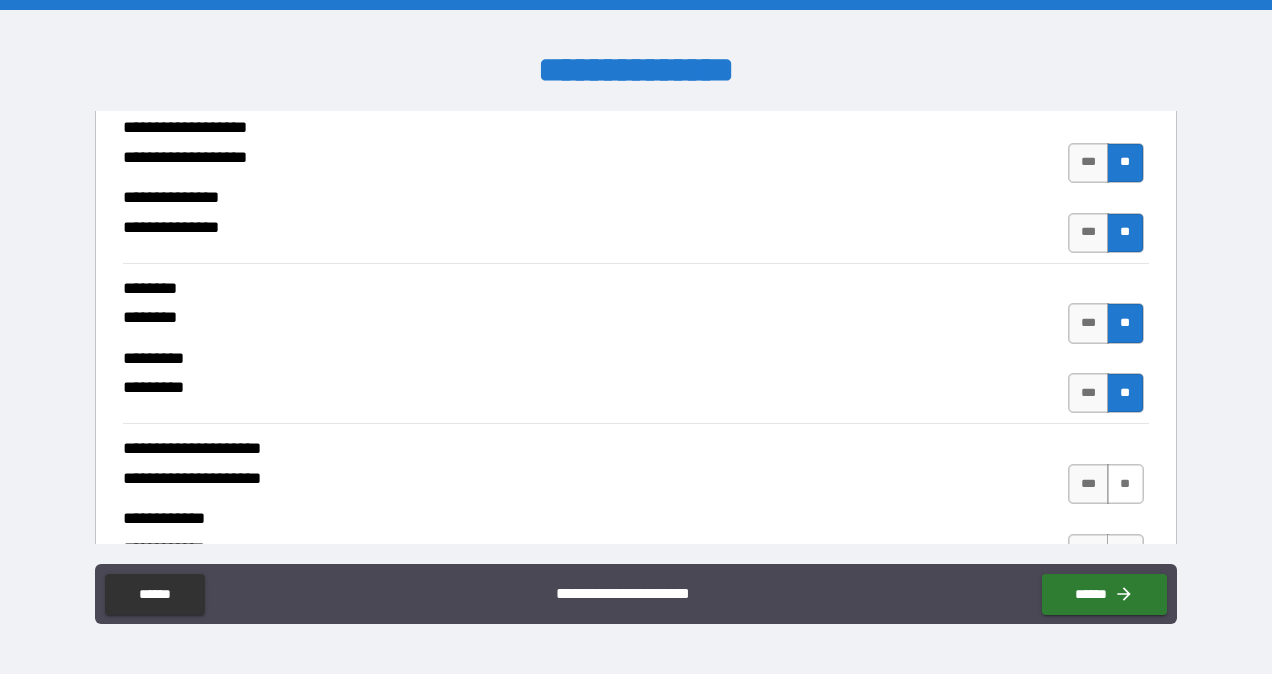 click on "**" at bounding box center (1125, 484) 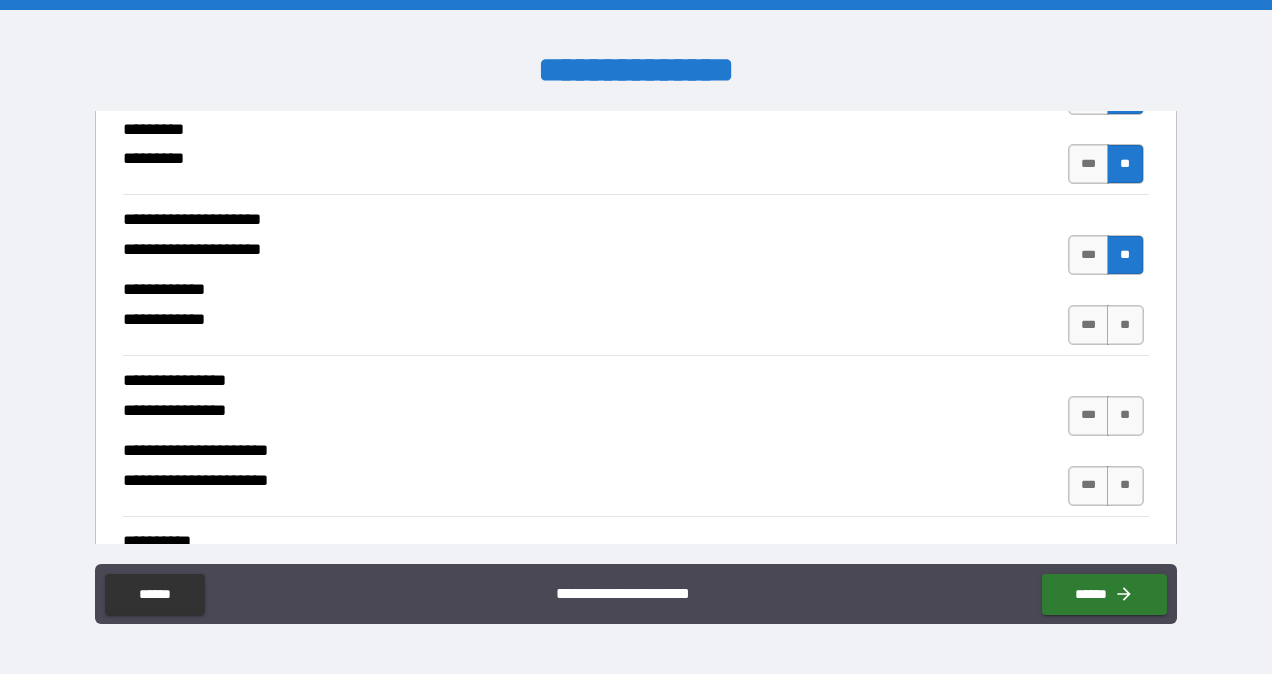 scroll, scrollTop: 5613, scrollLeft: 0, axis: vertical 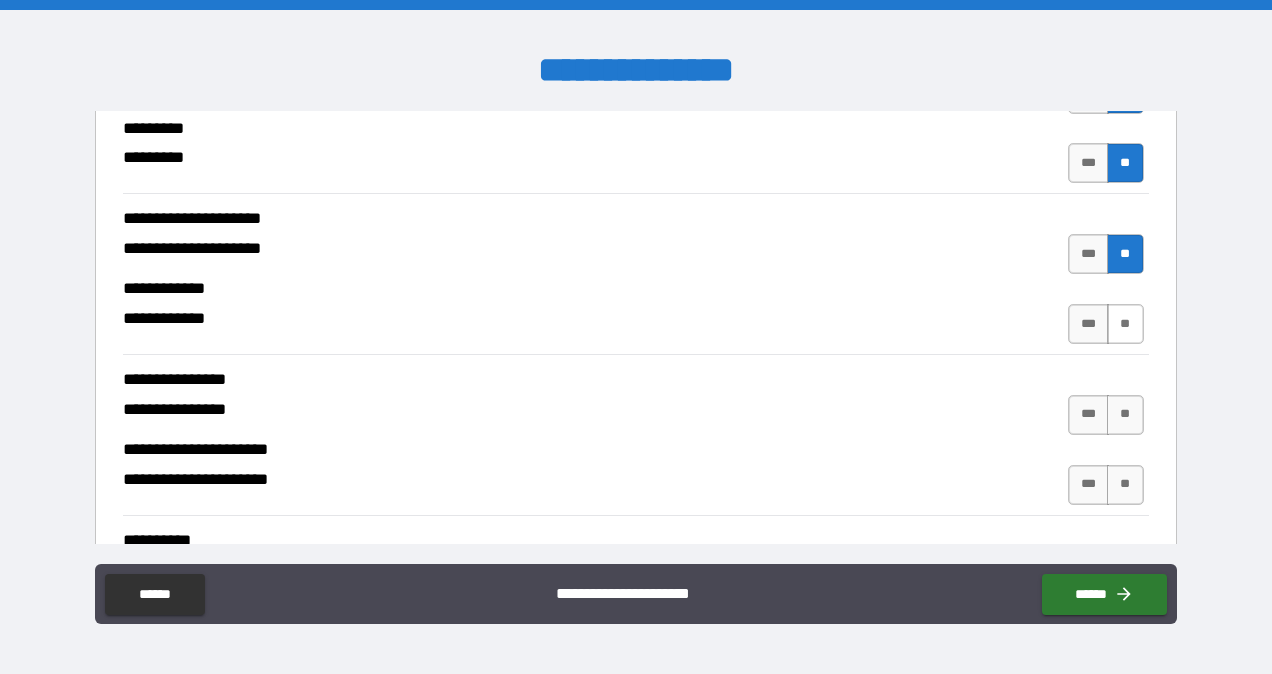 click on "**" at bounding box center (1125, 324) 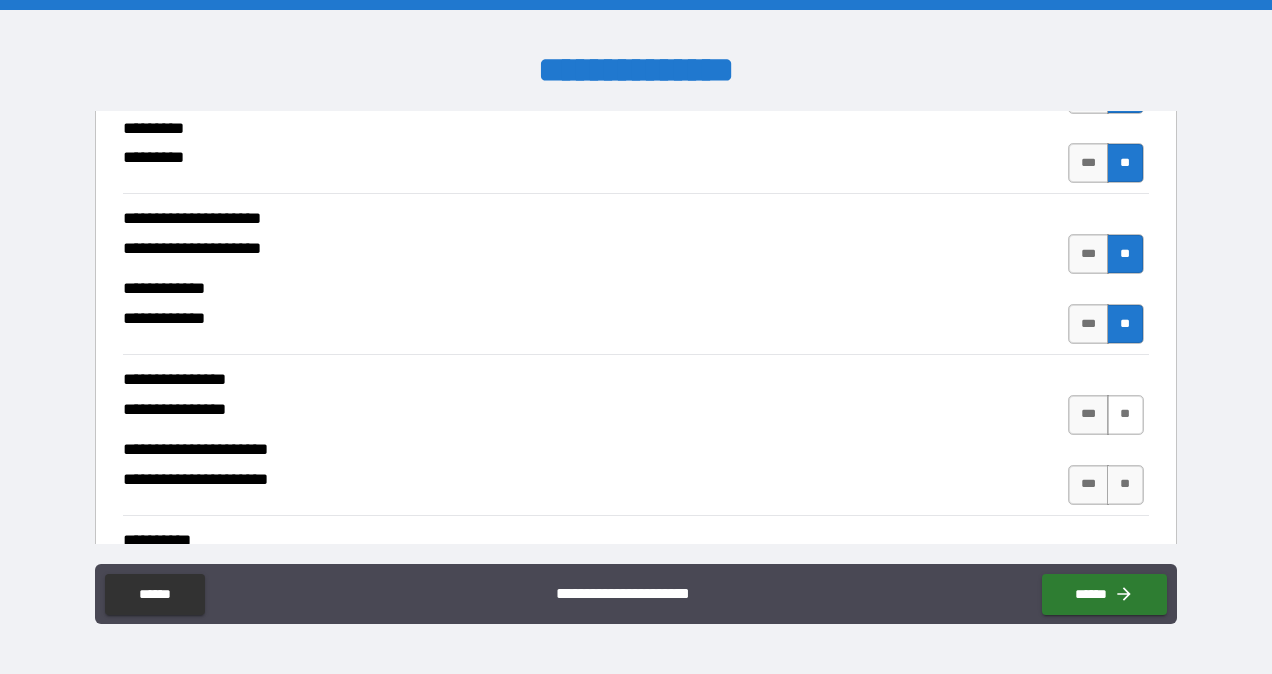 click on "**" at bounding box center (1125, 415) 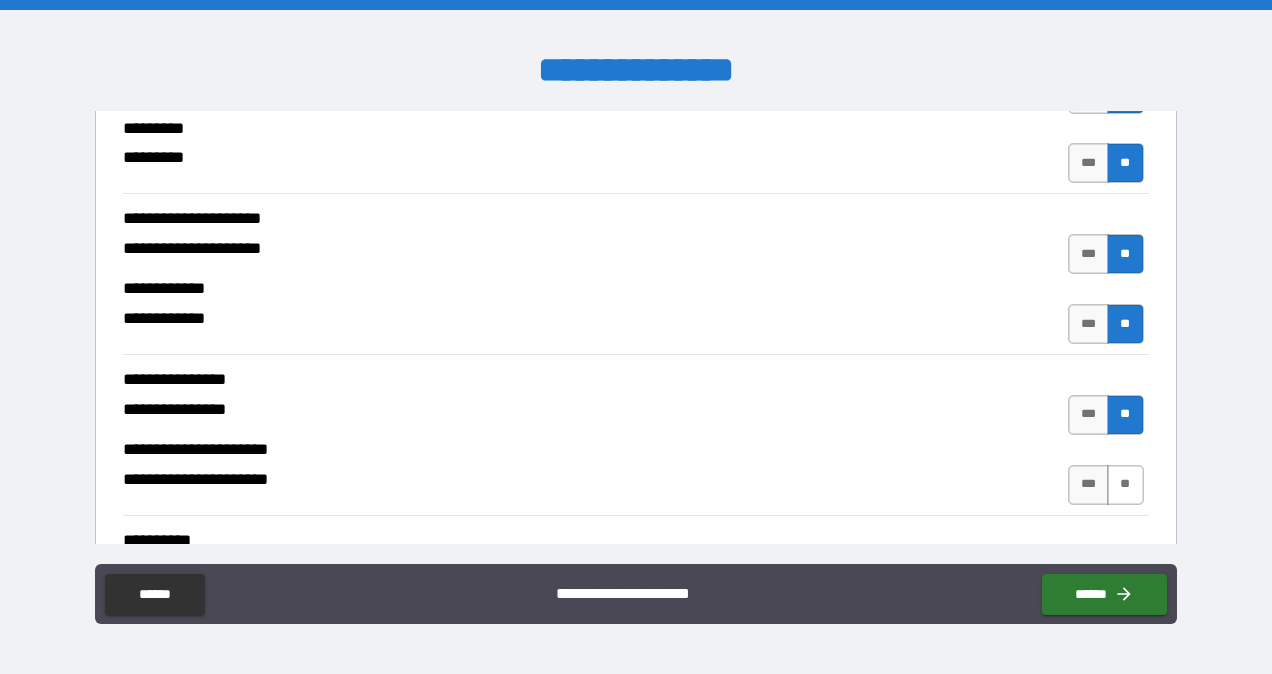 click on "**" at bounding box center [1125, 485] 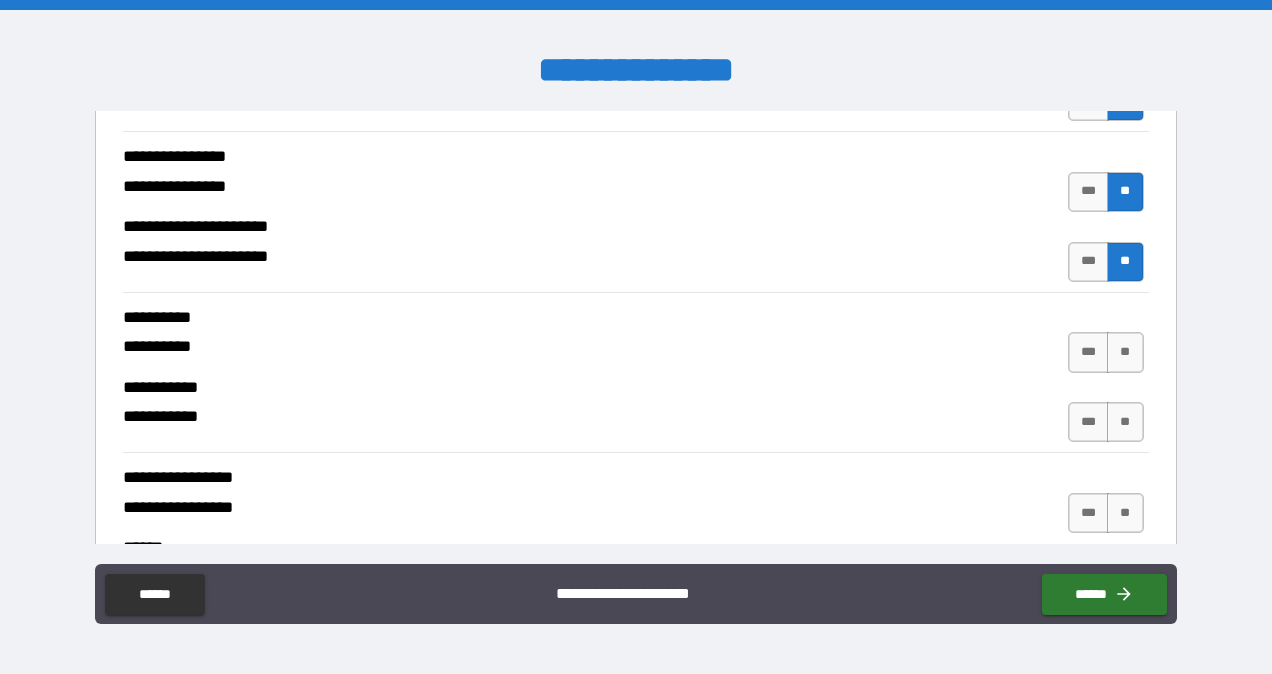 scroll, scrollTop: 5844, scrollLeft: 0, axis: vertical 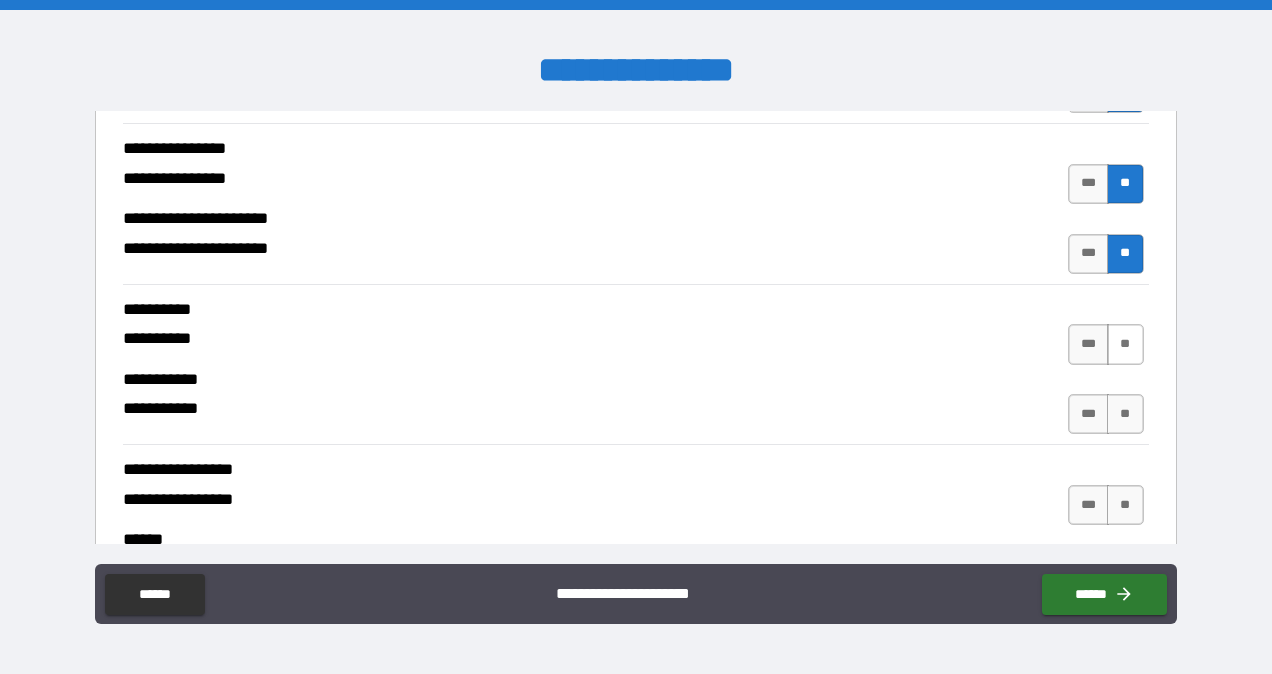 click on "**" at bounding box center (1125, 344) 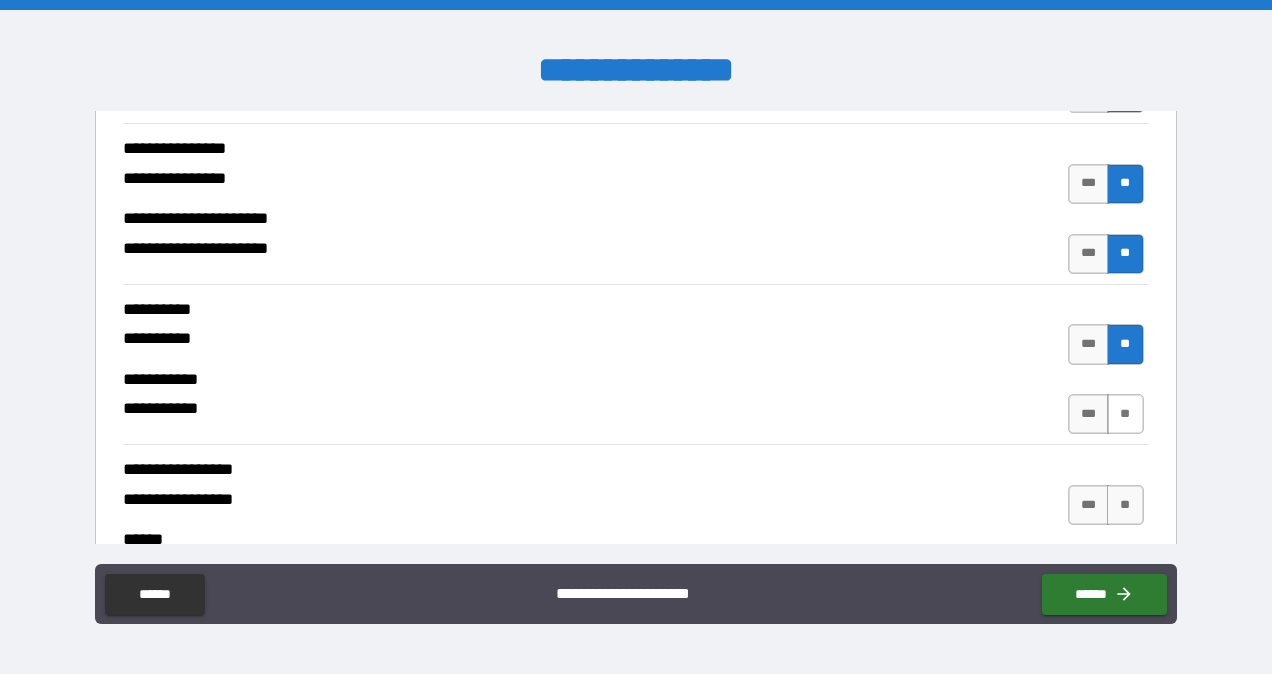 click on "**" at bounding box center [1125, 414] 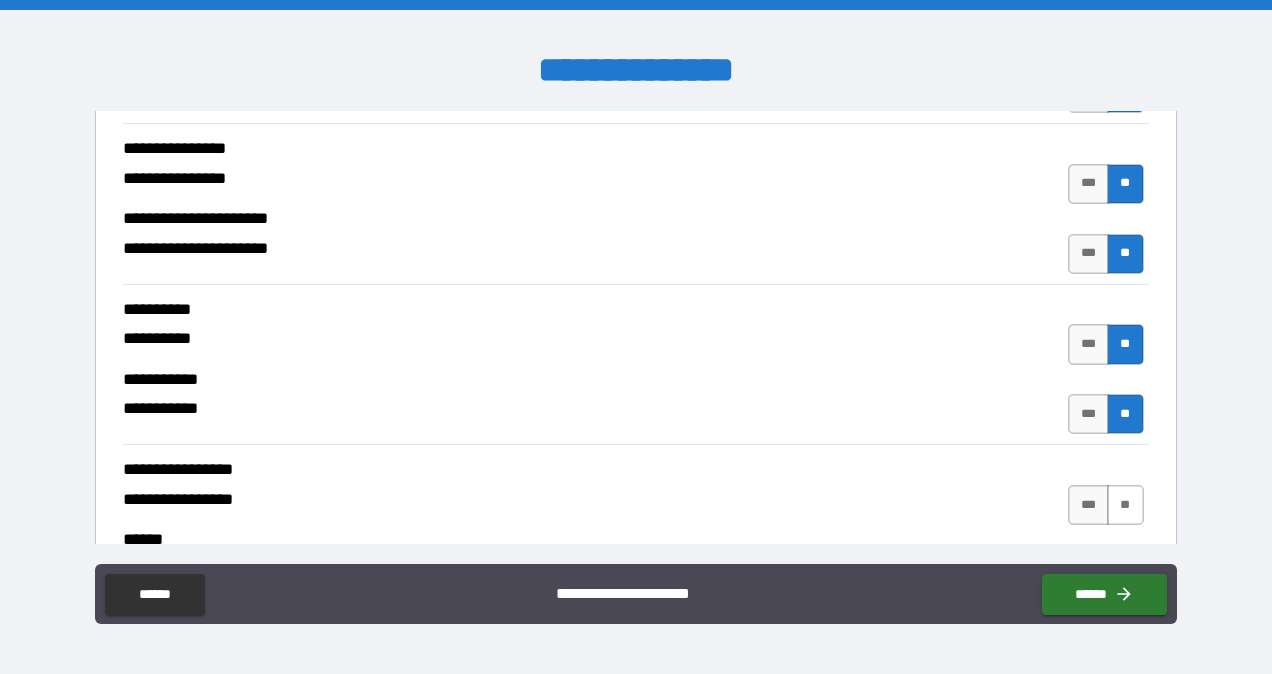 click on "**" at bounding box center (1125, 505) 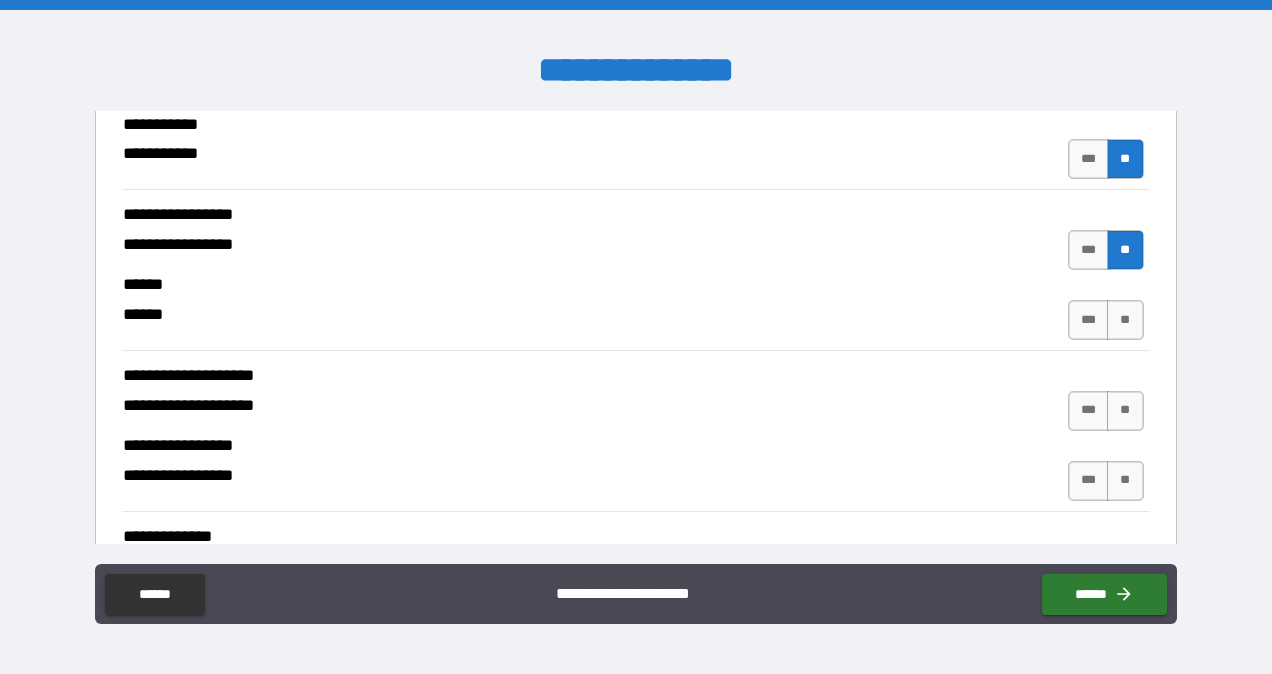 scroll, scrollTop: 6102, scrollLeft: 0, axis: vertical 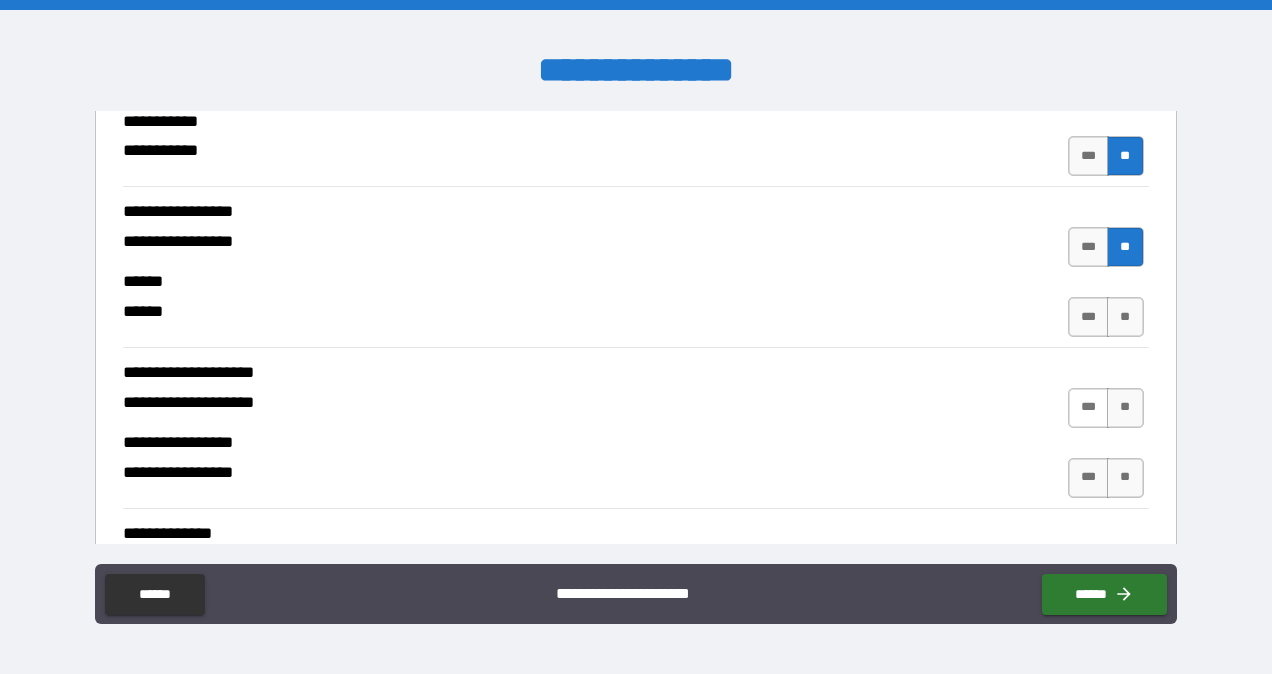 click on "***" at bounding box center (1089, 408) 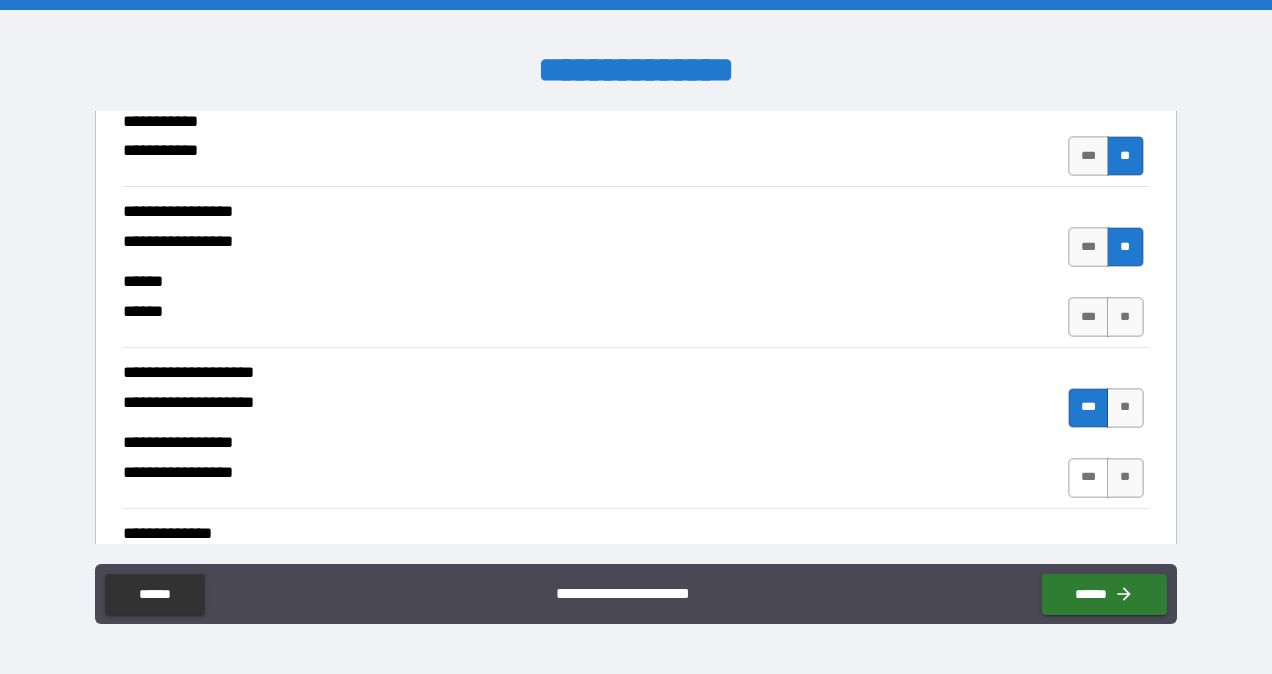 click on "***" at bounding box center (1089, 478) 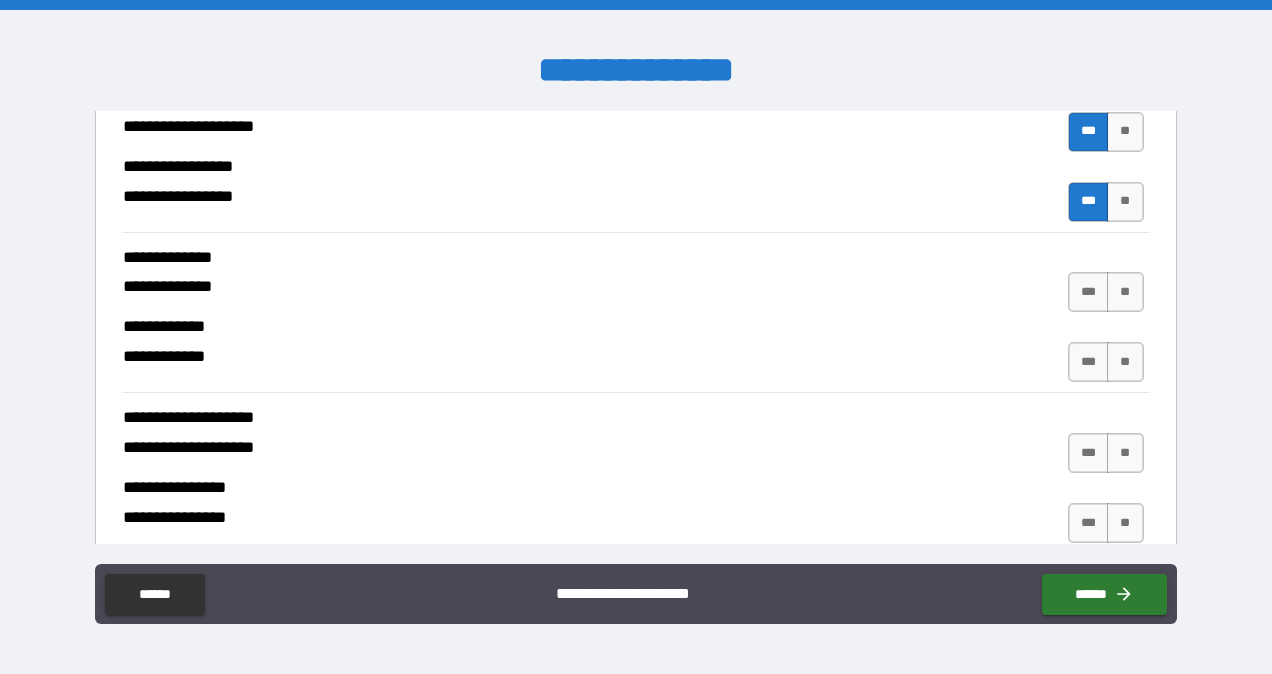 scroll, scrollTop: 6381, scrollLeft: 0, axis: vertical 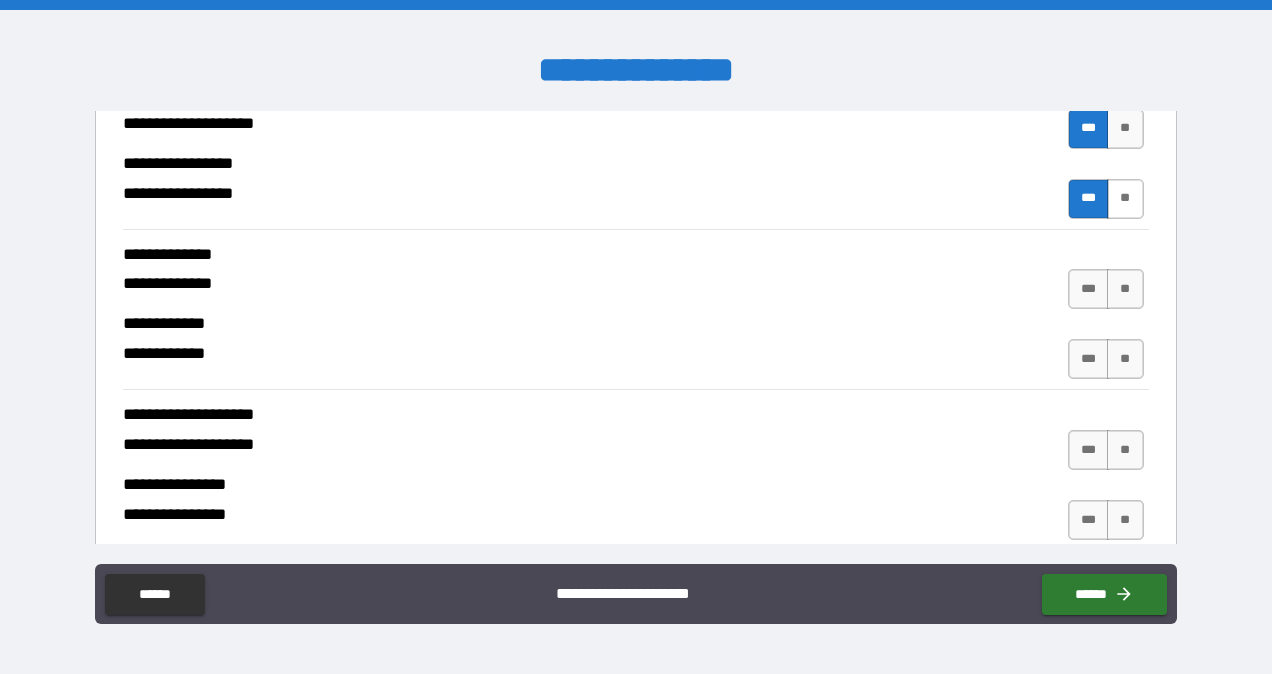 click on "**" at bounding box center (1125, 199) 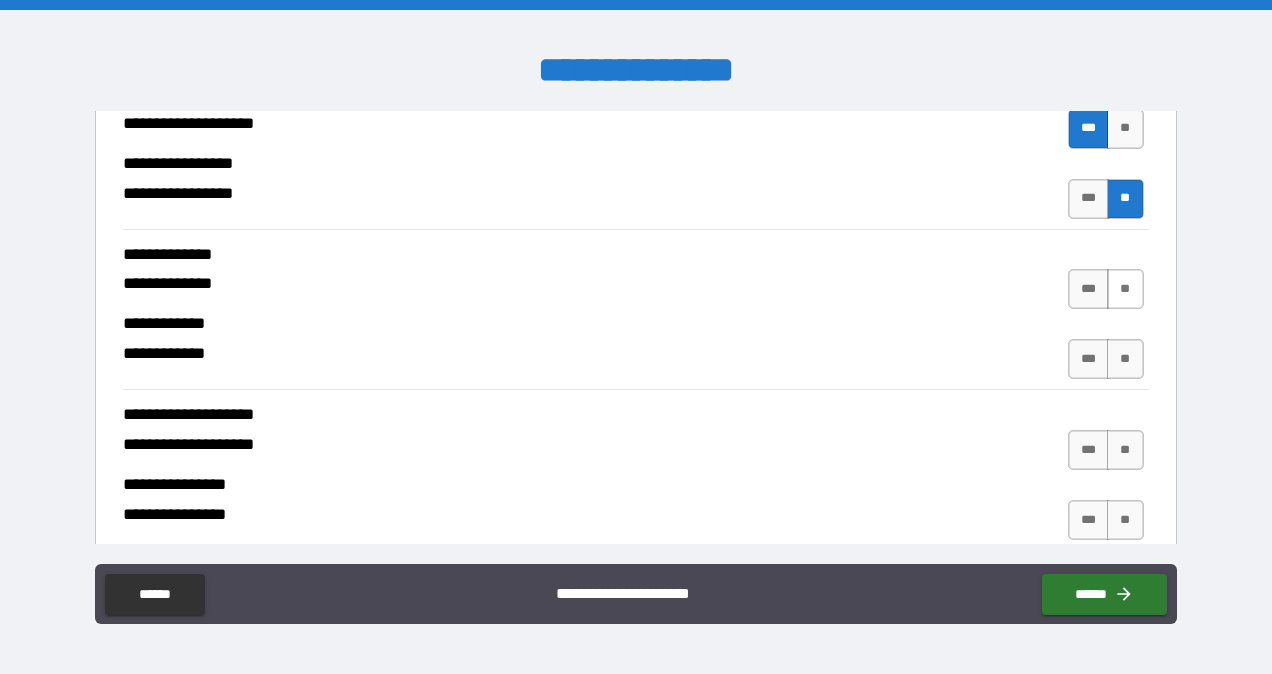 click on "**" at bounding box center [1125, 289] 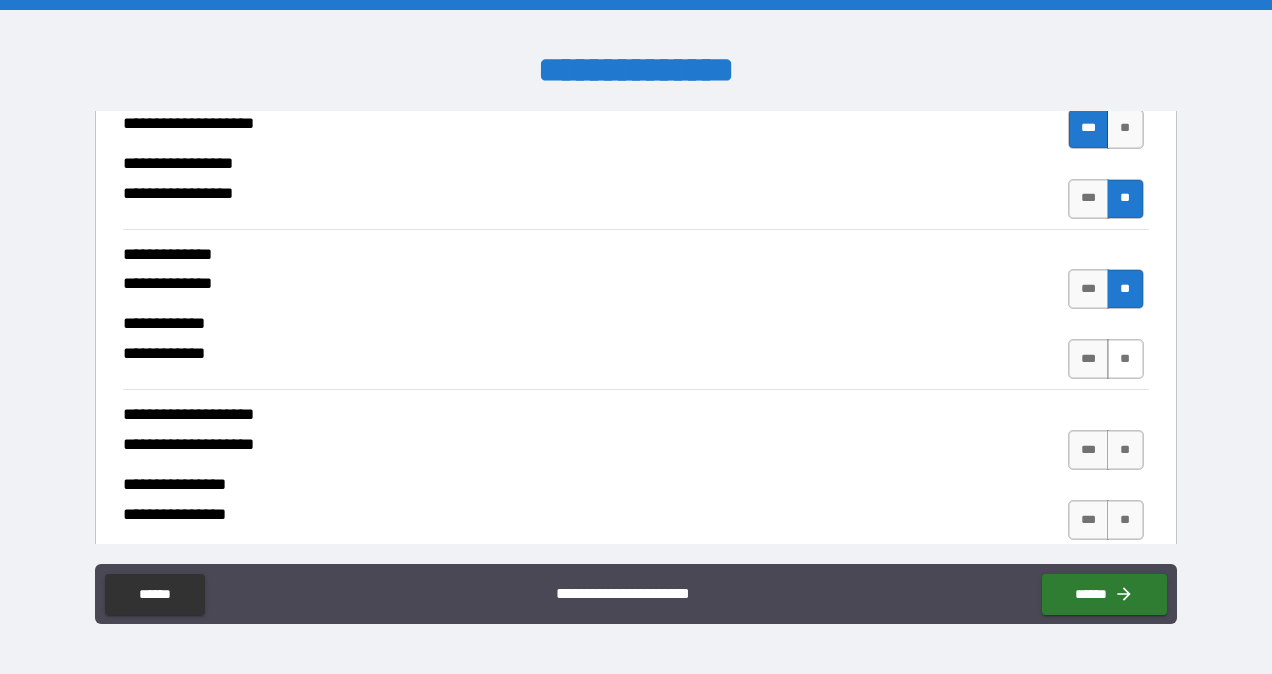 click on "**" at bounding box center [1125, 359] 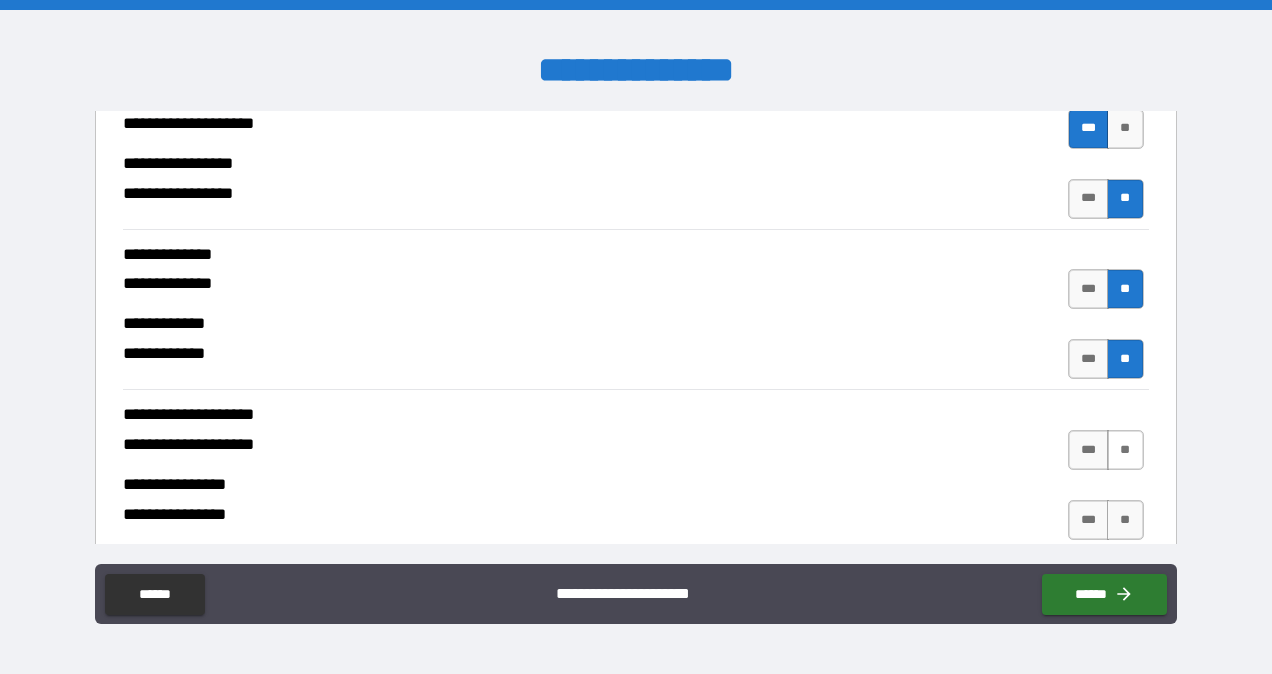 click on "**" at bounding box center (1125, 450) 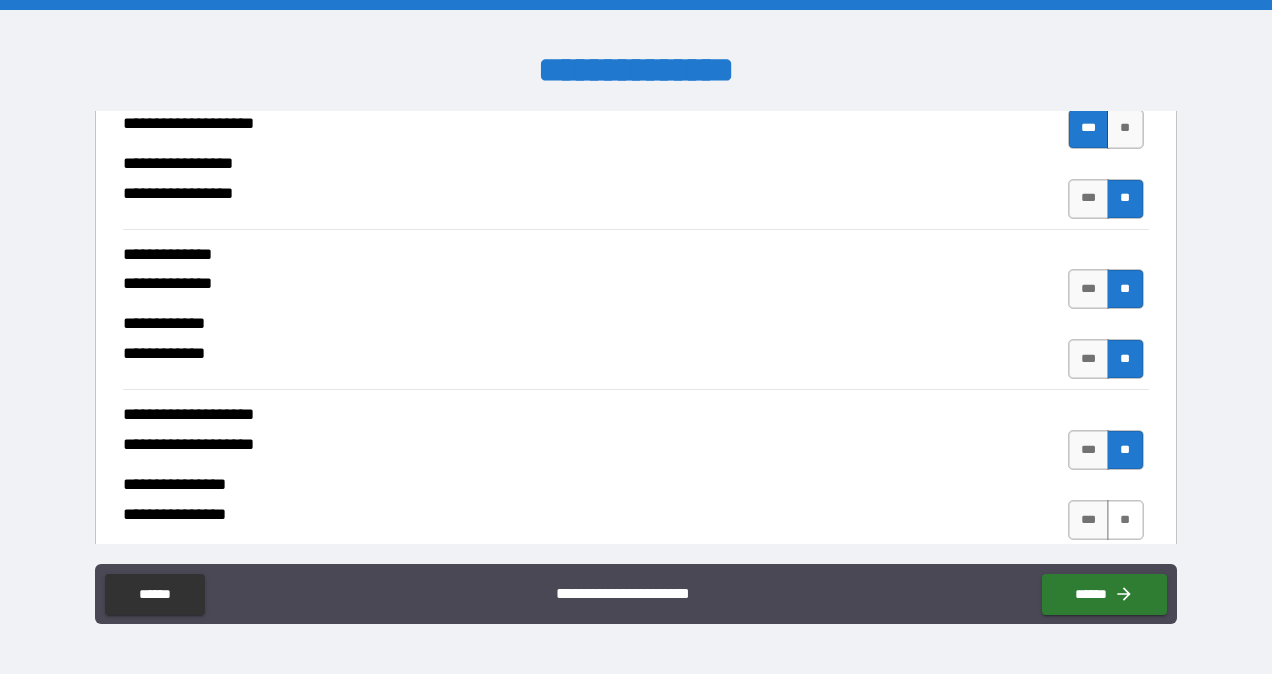 click on "**" at bounding box center (1125, 520) 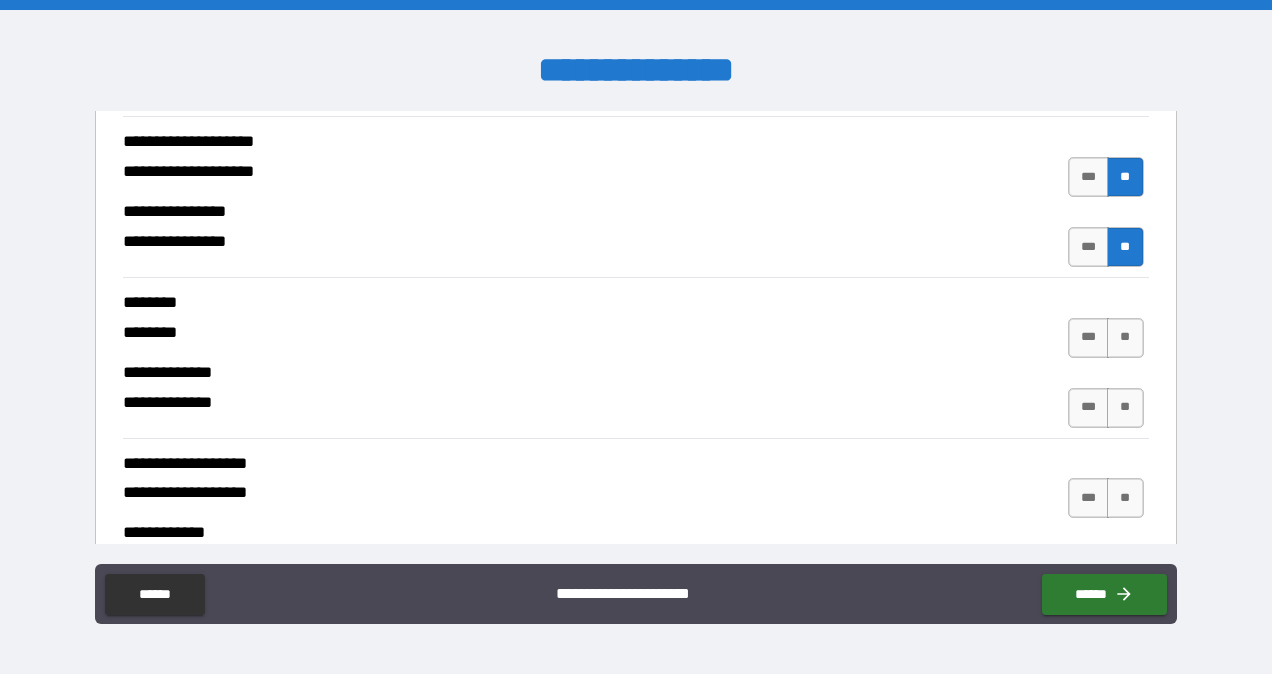 scroll, scrollTop: 6666, scrollLeft: 0, axis: vertical 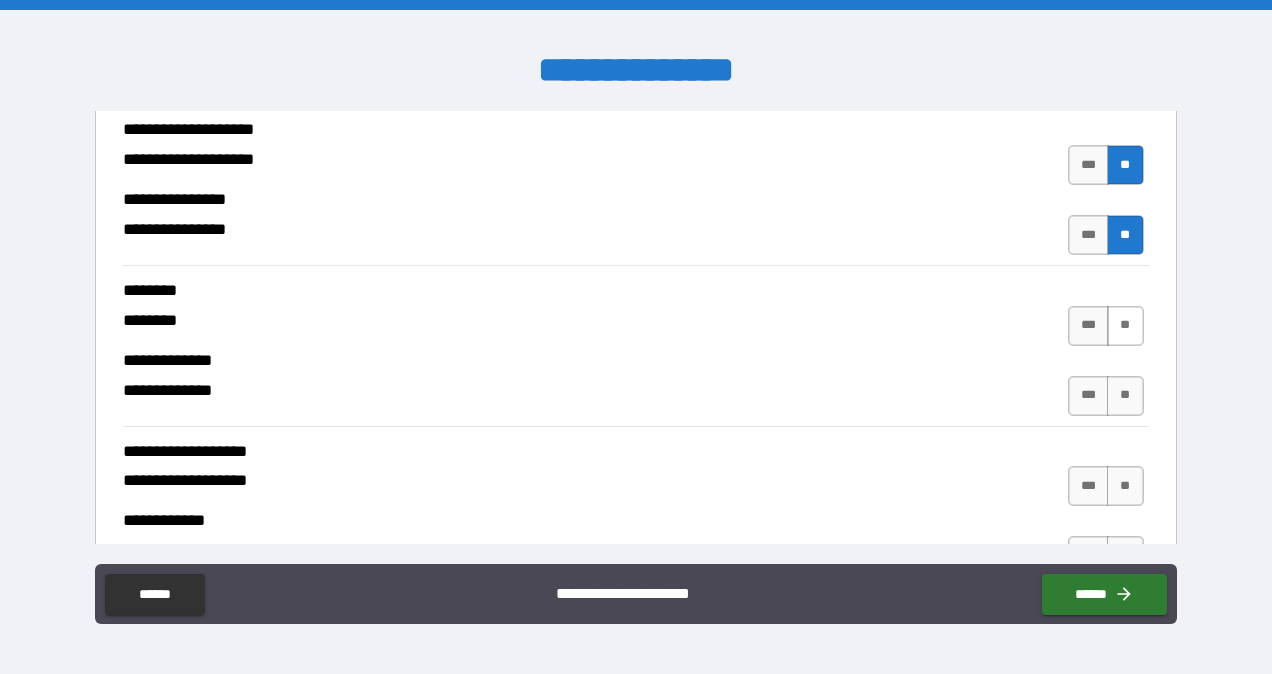 click on "**" at bounding box center (1125, 326) 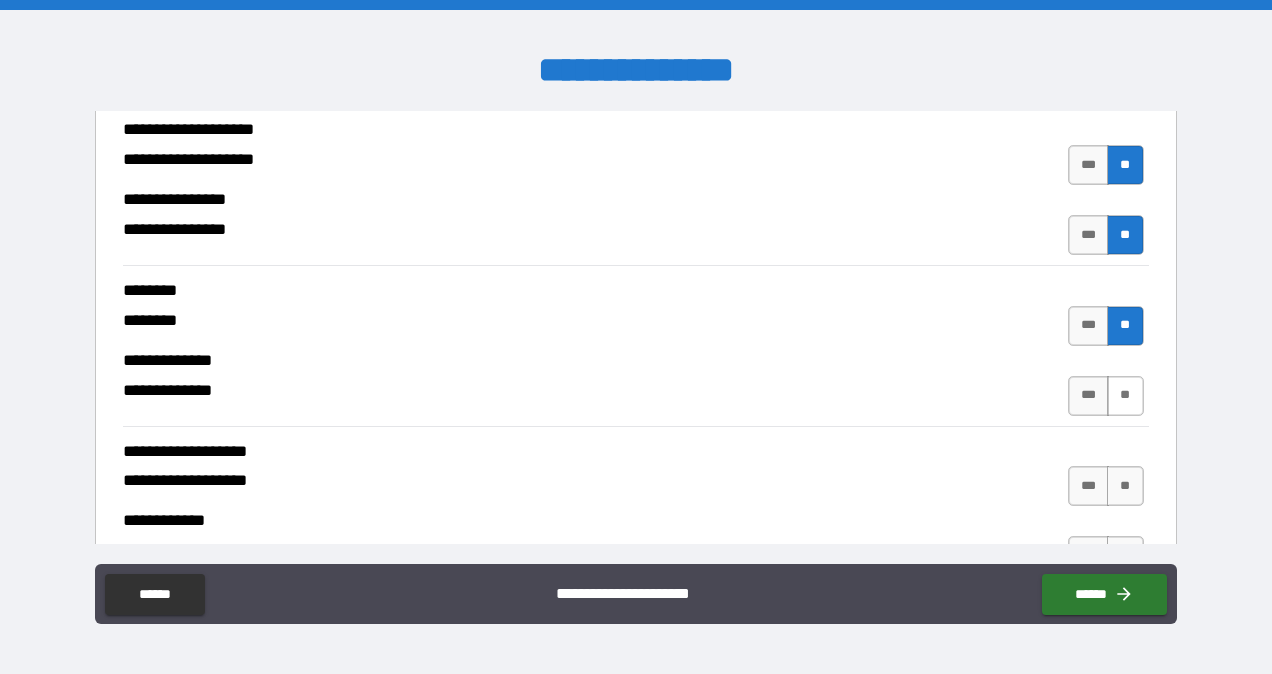 click on "**" at bounding box center [1125, 396] 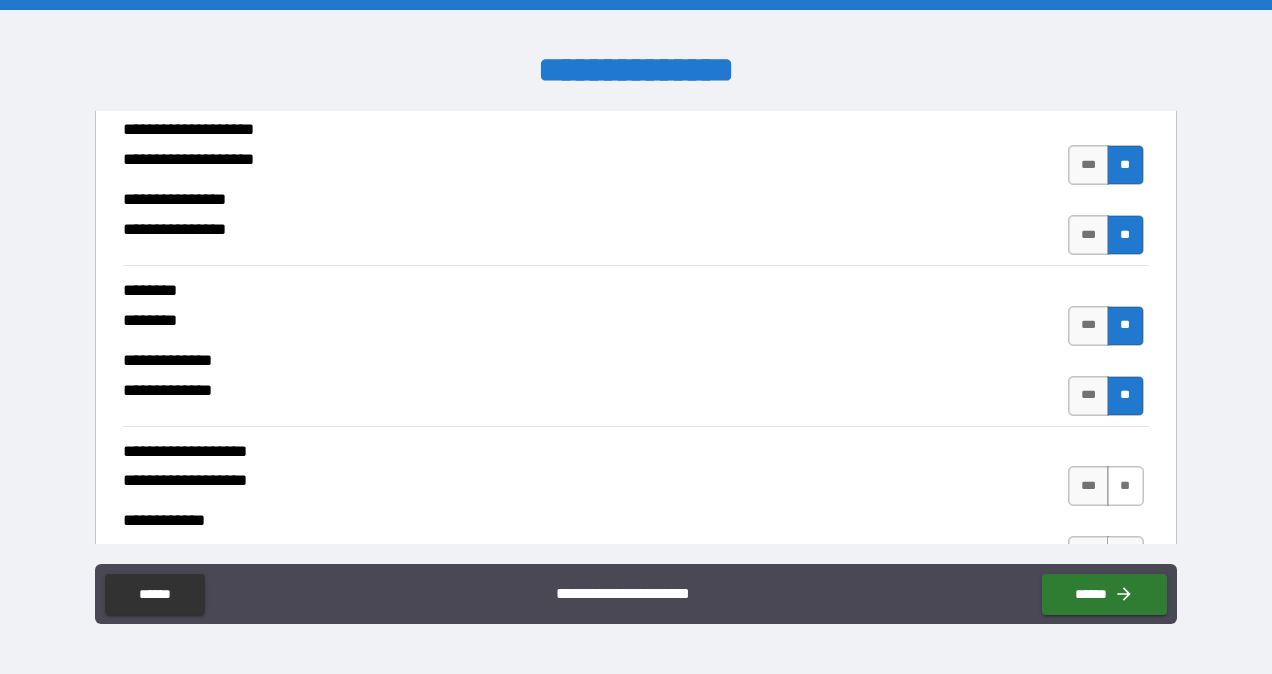 click on "**" at bounding box center (1125, 486) 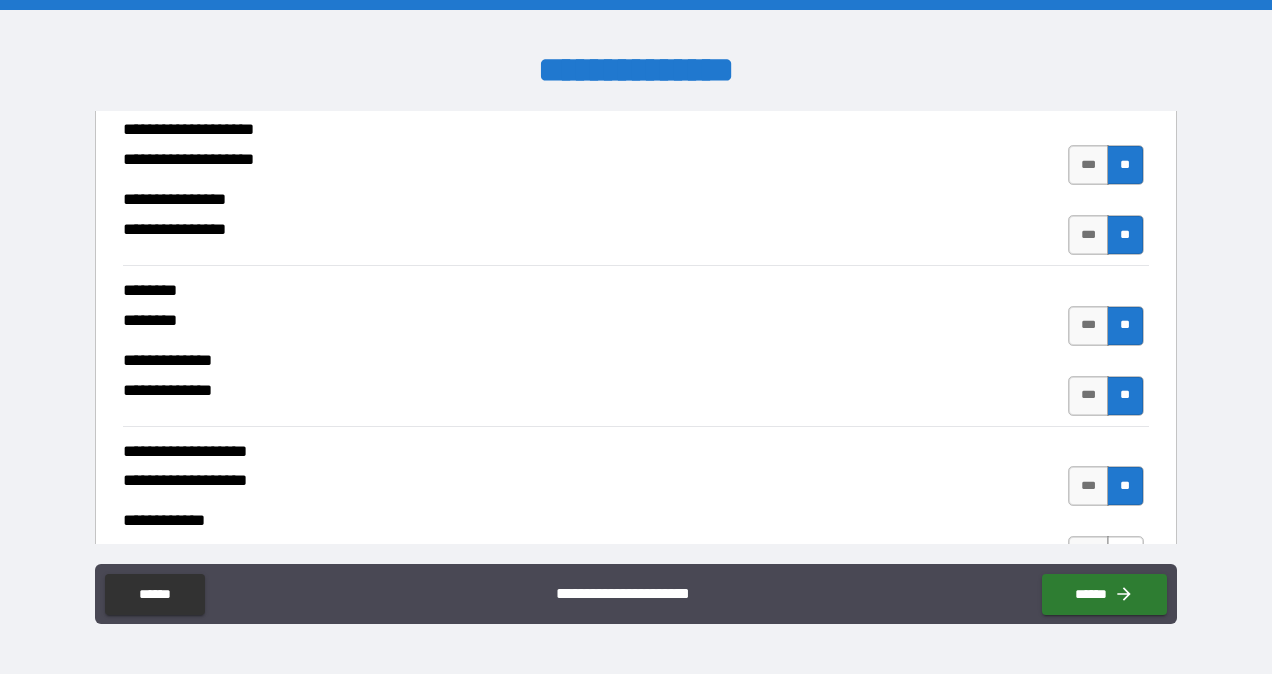 click on "**" at bounding box center [1125, 556] 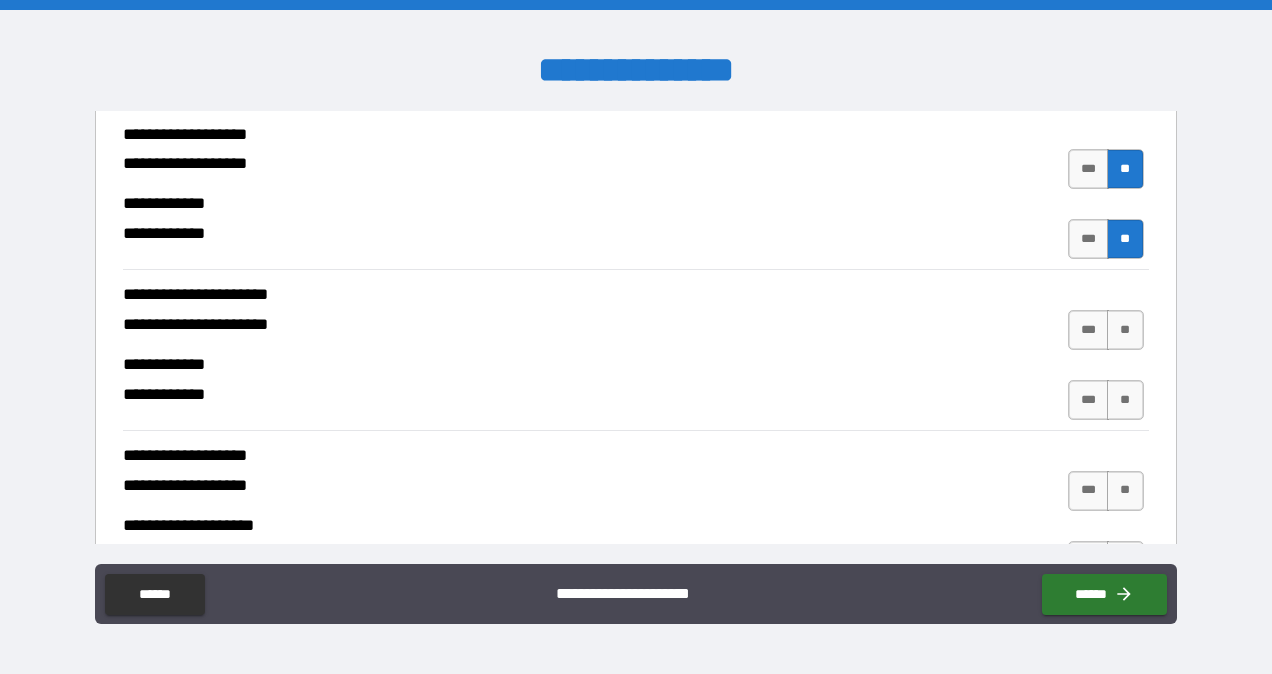 scroll, scrollTop: 6984, scrollLeft: 0, axis: vertical 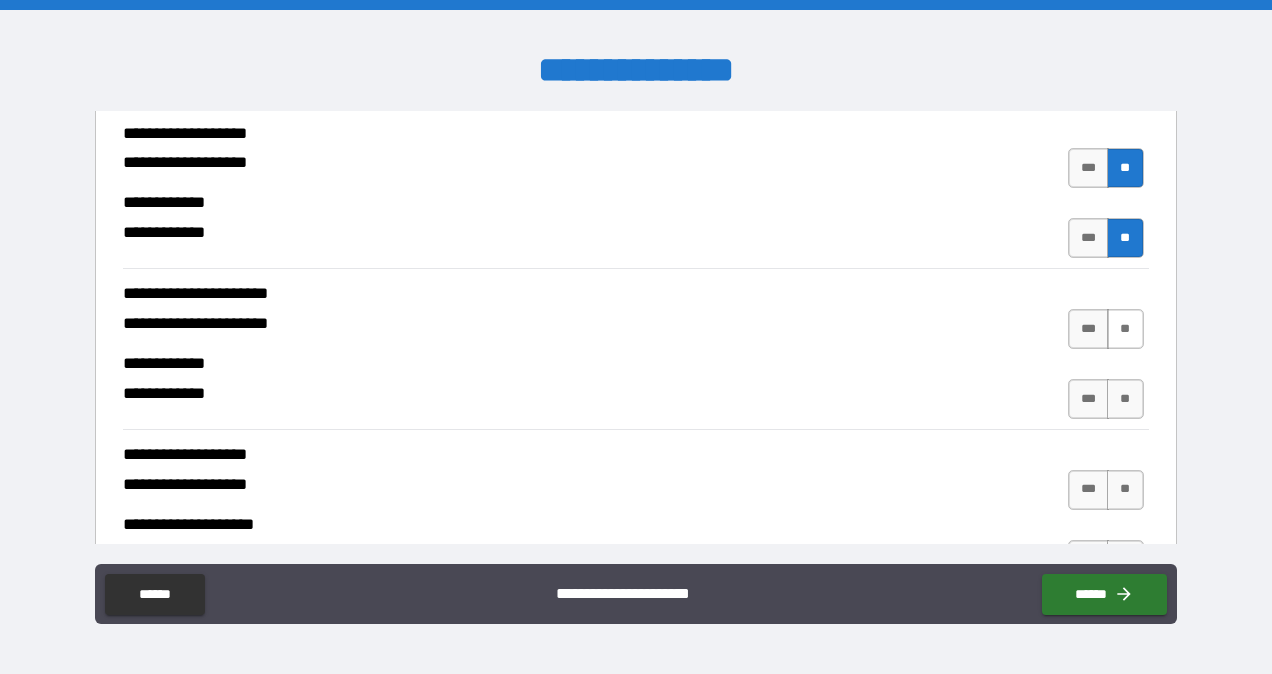 click on "**" at bounding box center [1125, 329] 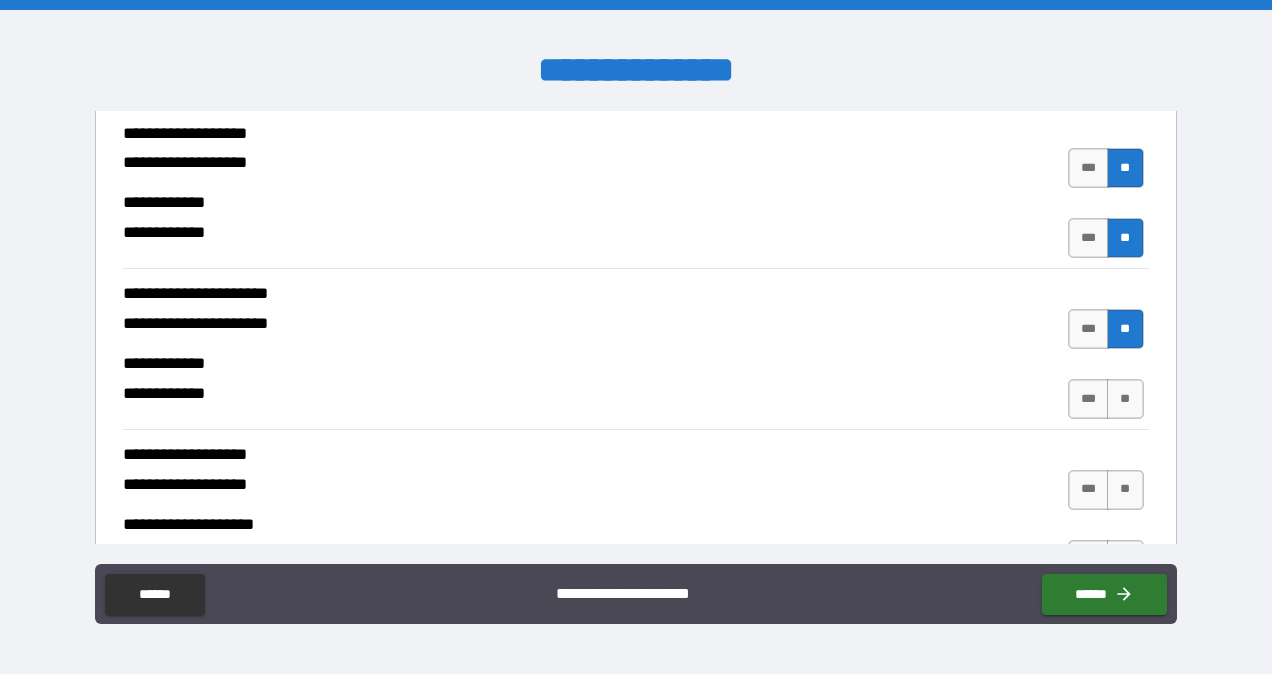 click on "*** **" at bounding box center [1106, 399] 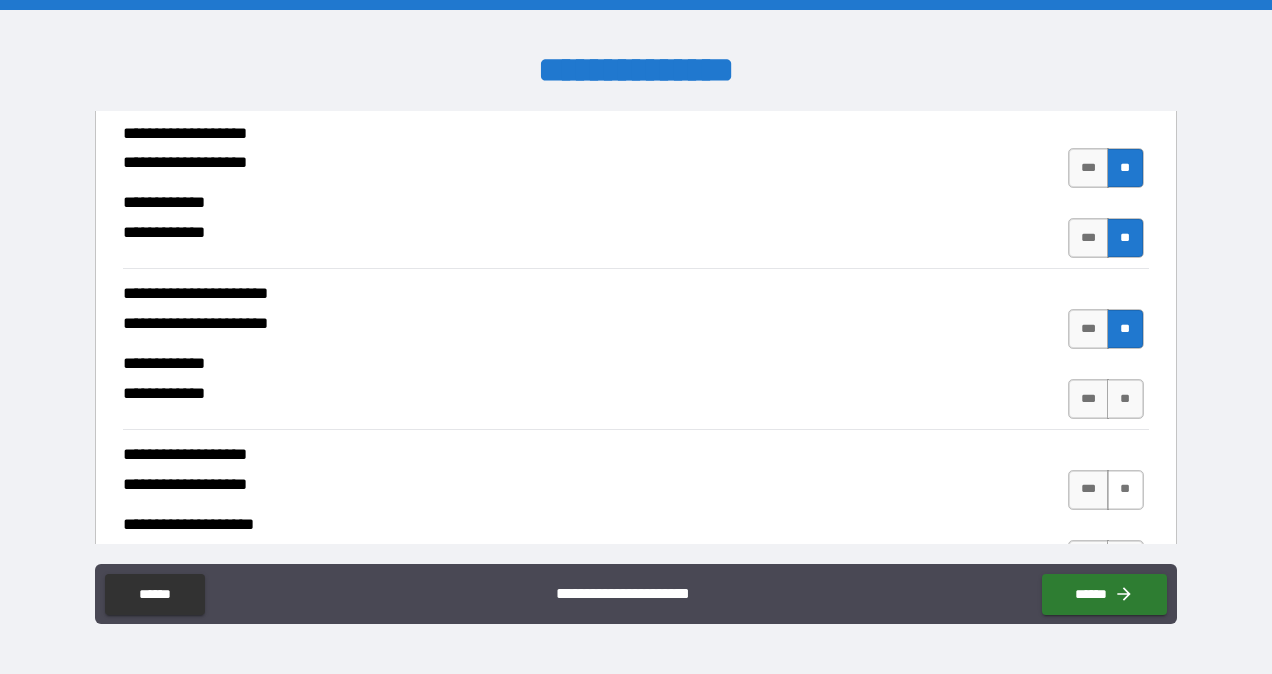 click on "**" at bounding box center [1125, 490] 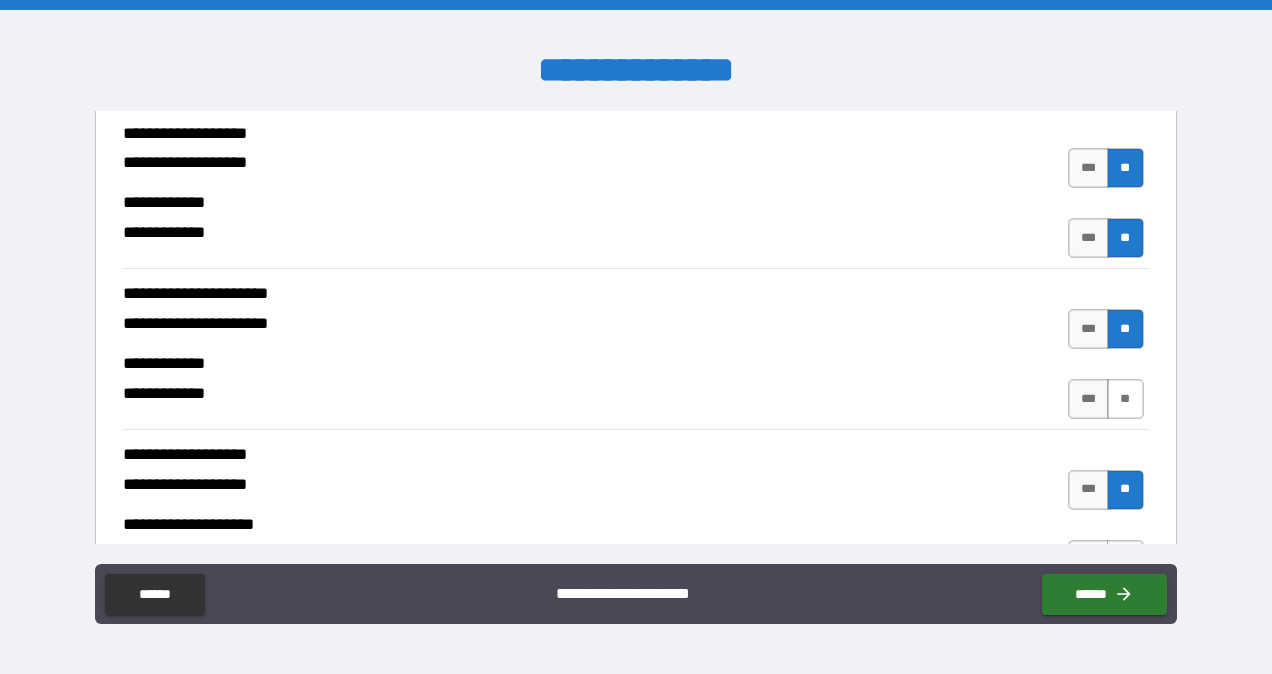 click on "**" at bounding box center (1125, 399) 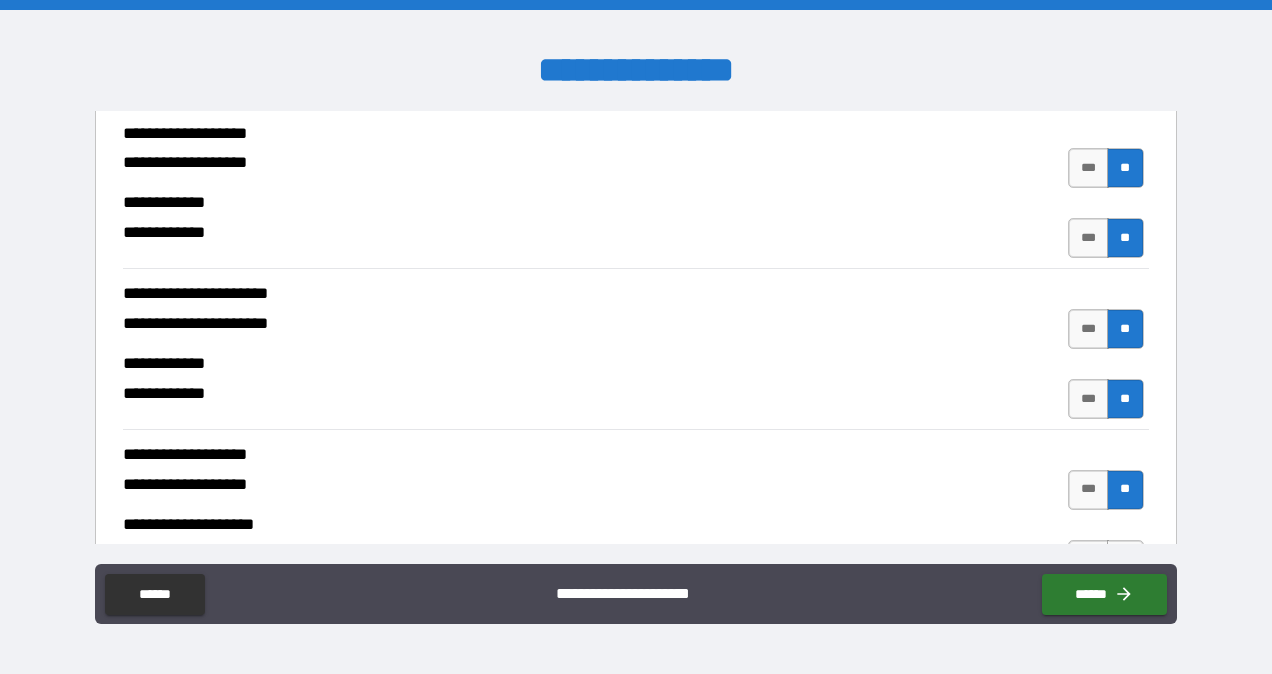 click on "**********" at bounding box center (635, 596) 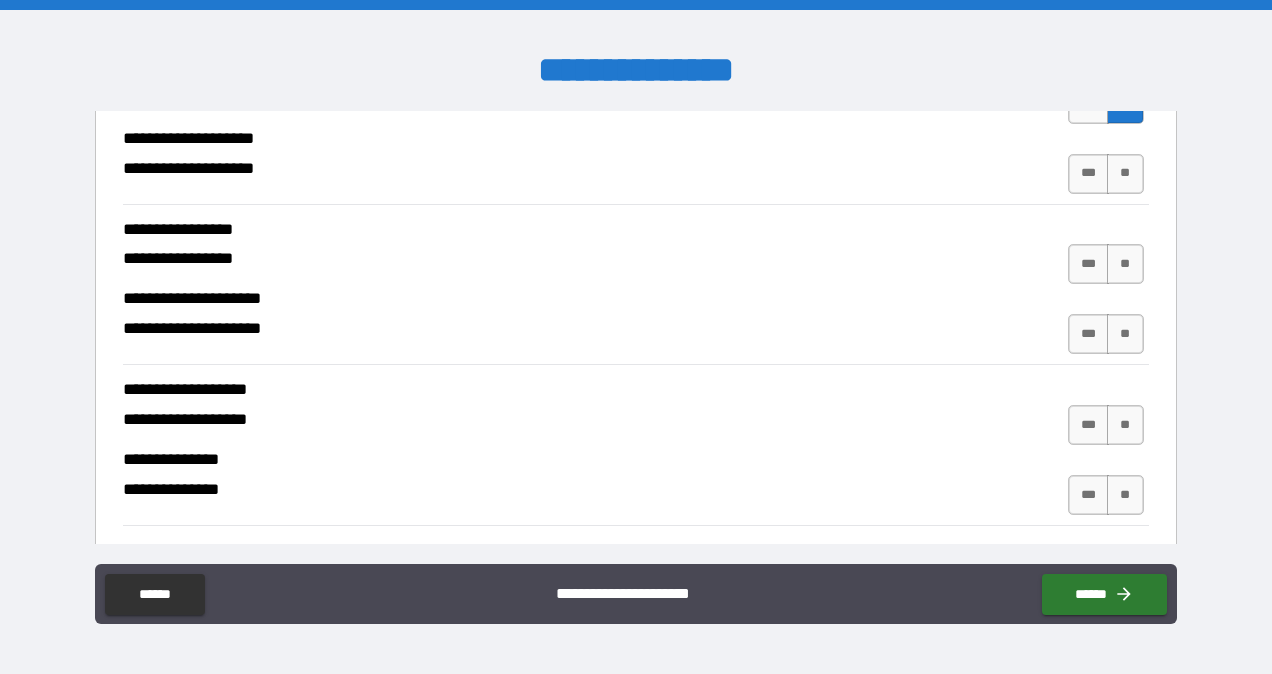 scroll, scrollTop: 7349, scrollLeft: 0, axis: vertical 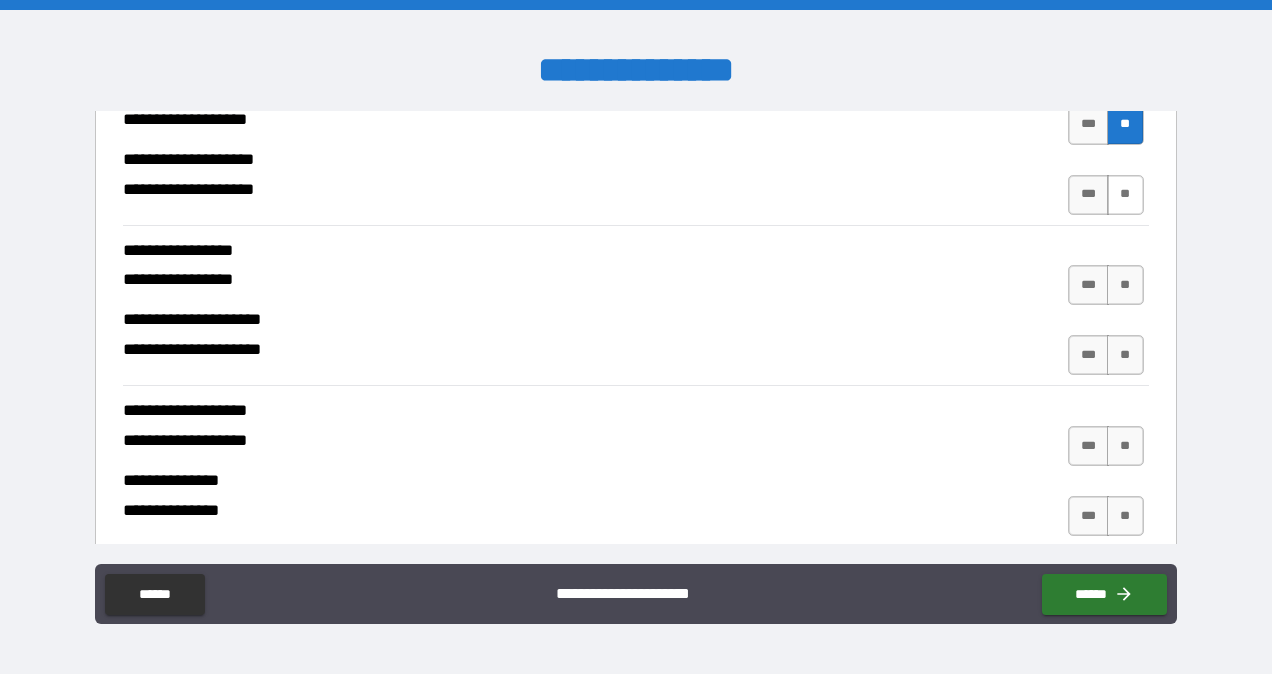 click on "**" at bounding box center [1125, 195] 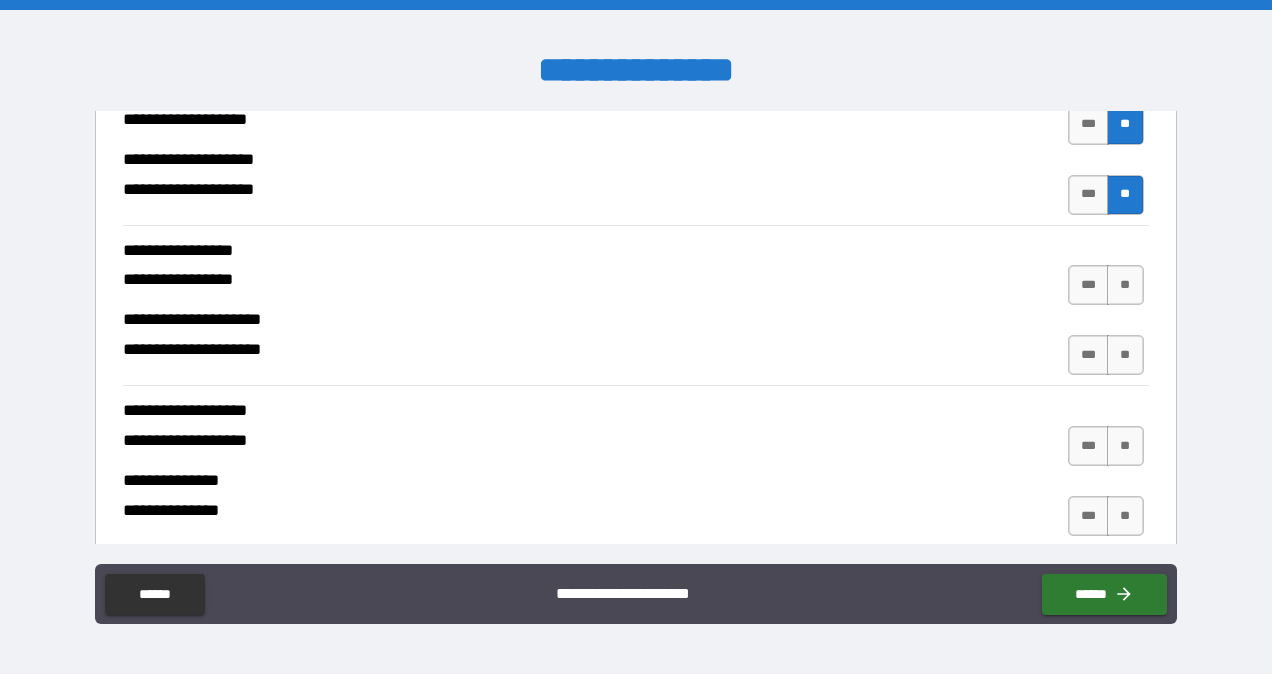 scroll, scrollTop: 7342, scrollLeft: 0, axis: vertical 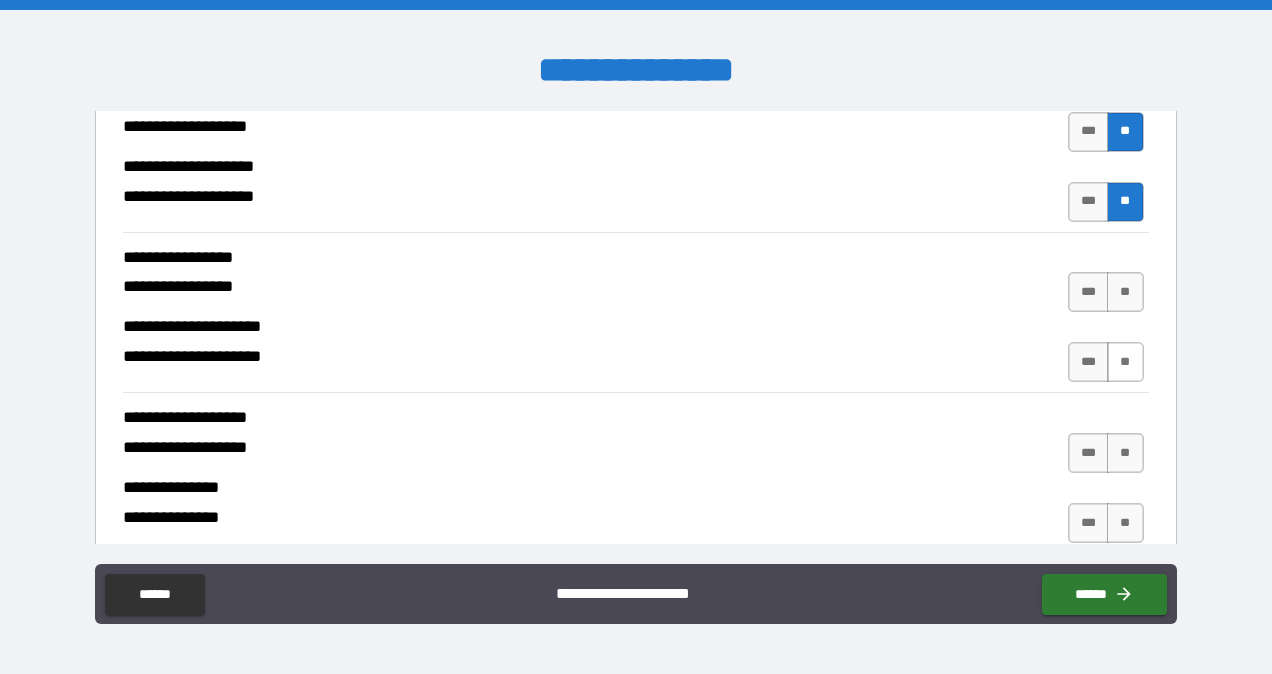 click on "**" at bounding box center [1125, 362] 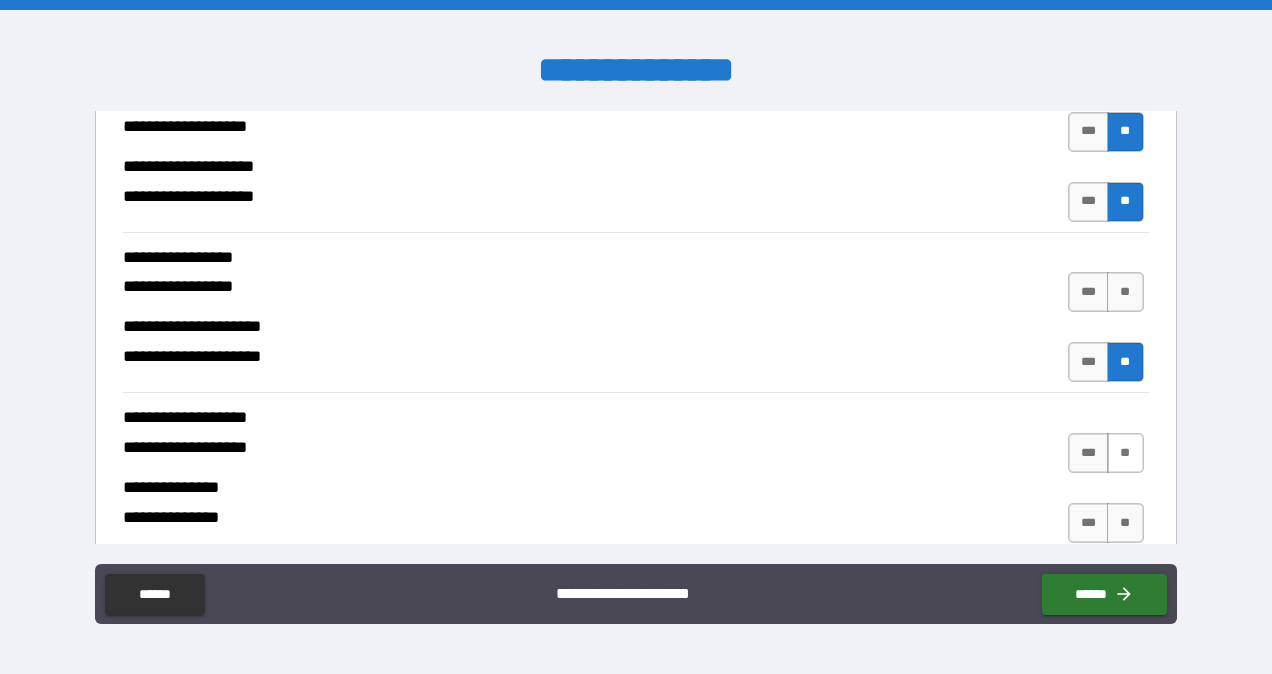 click on "**" at bounding box center [1125, 453] 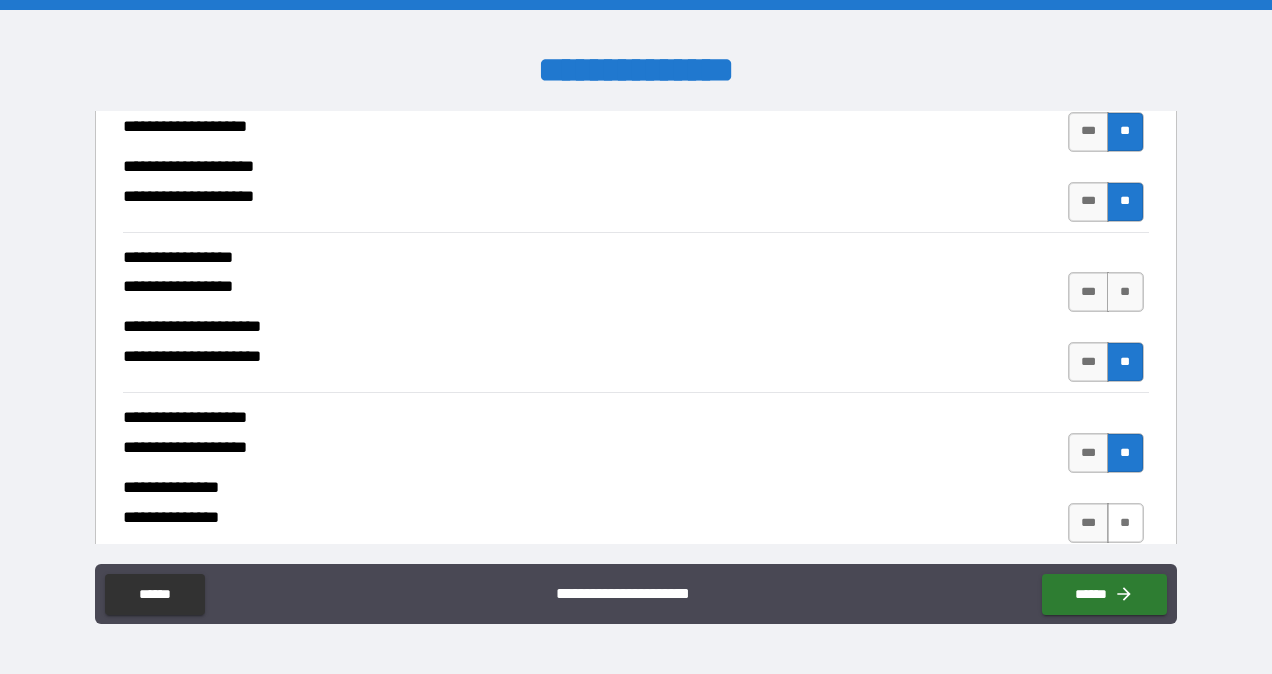 click on "**" at bounding box center (1125, 523) 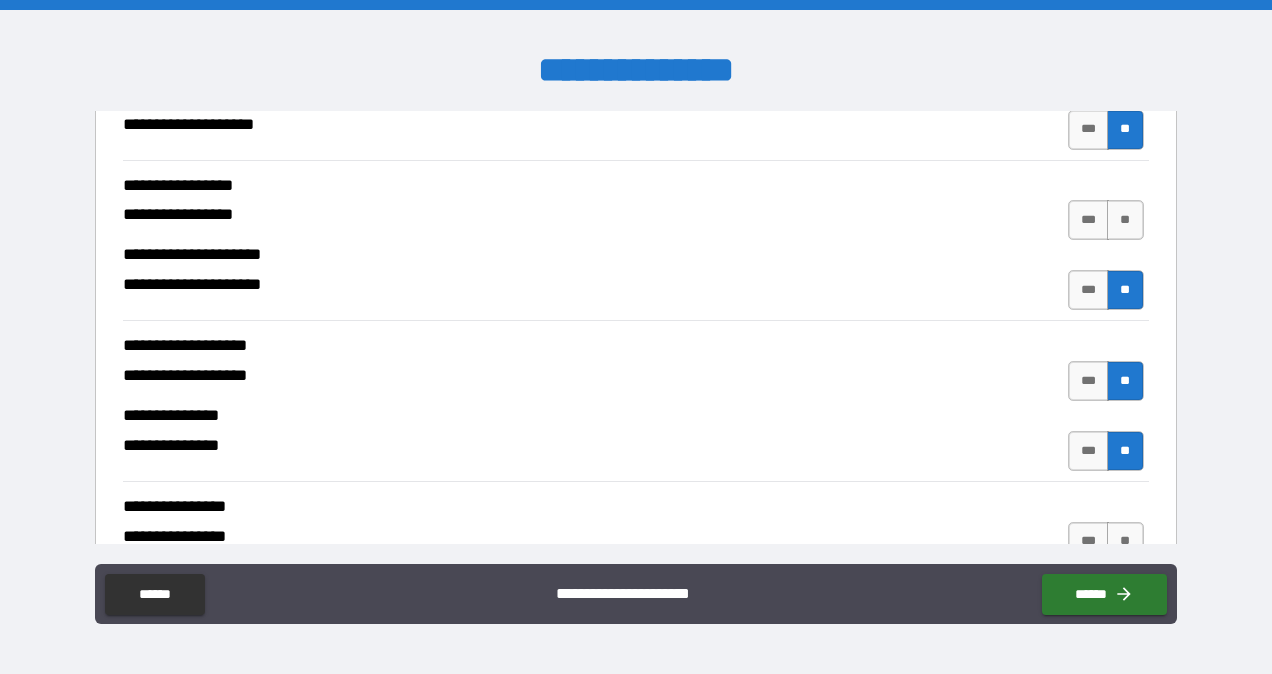 scroll, scrollTop: 7410, scrollLeft: 0, axis: vertical 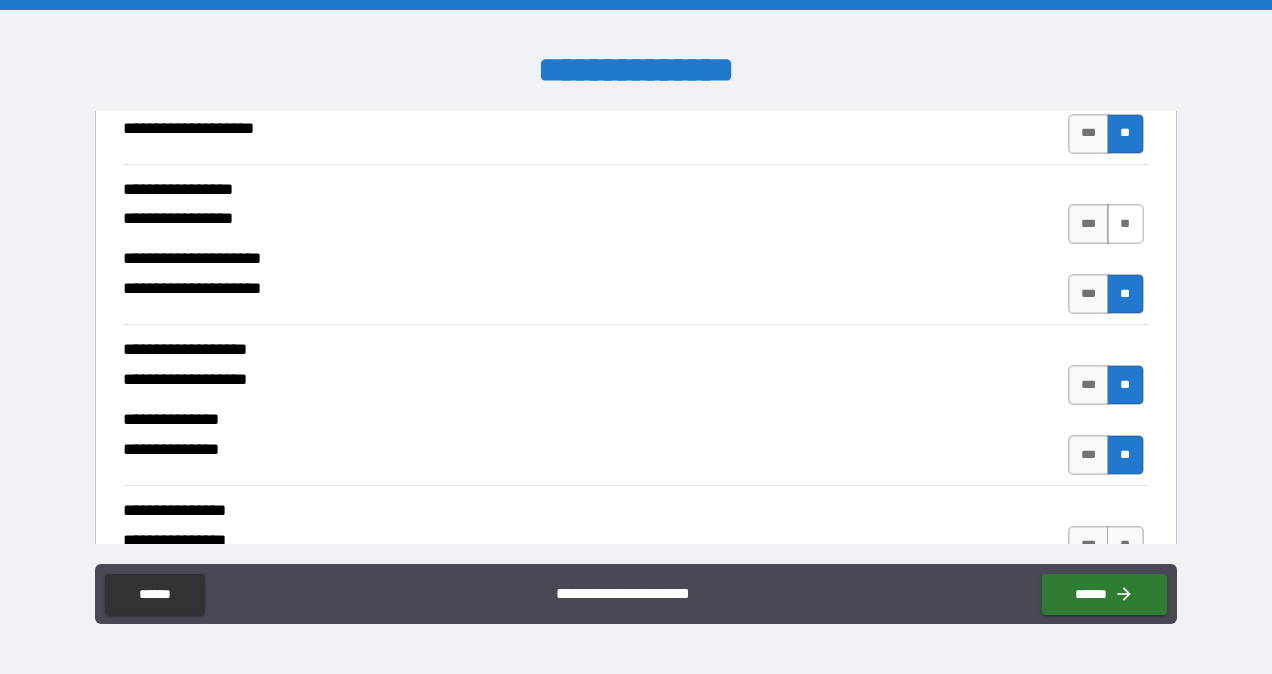click on "**" at bounding box center [1125, 224] 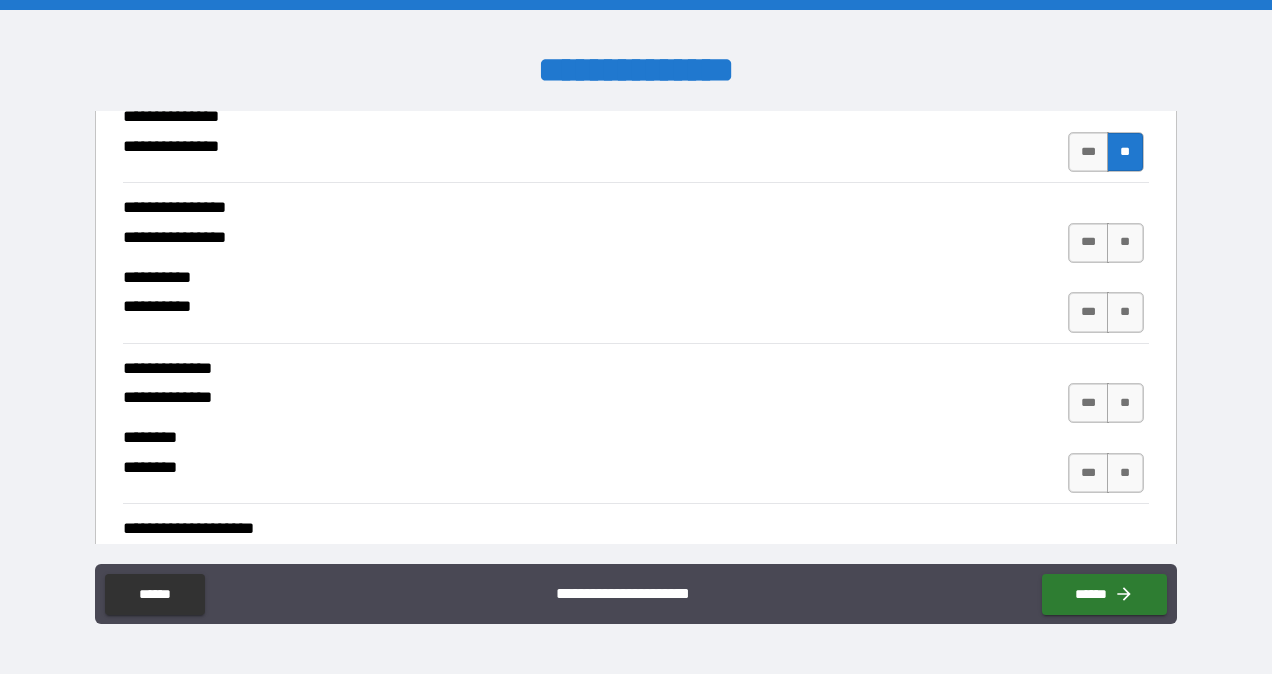 scroll, scrollTop: 7718, scrollLeft: 0, axis: vertical 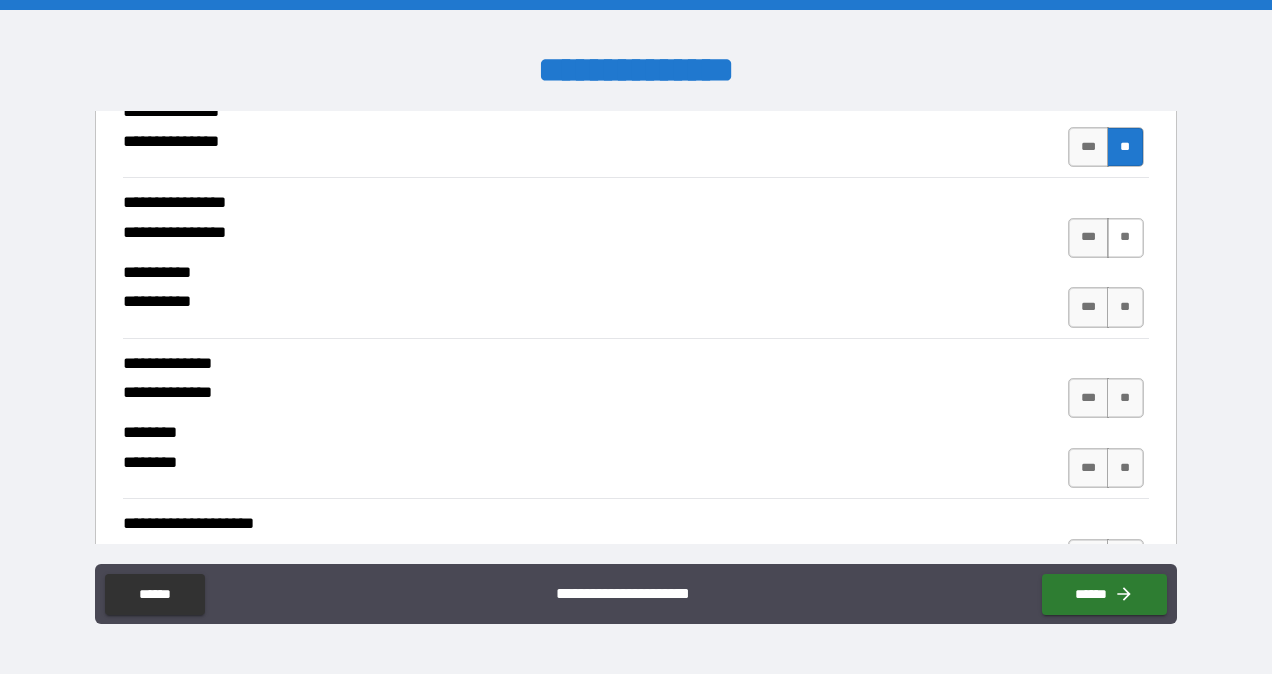 click on "**" at bounding box center [1125, 238] 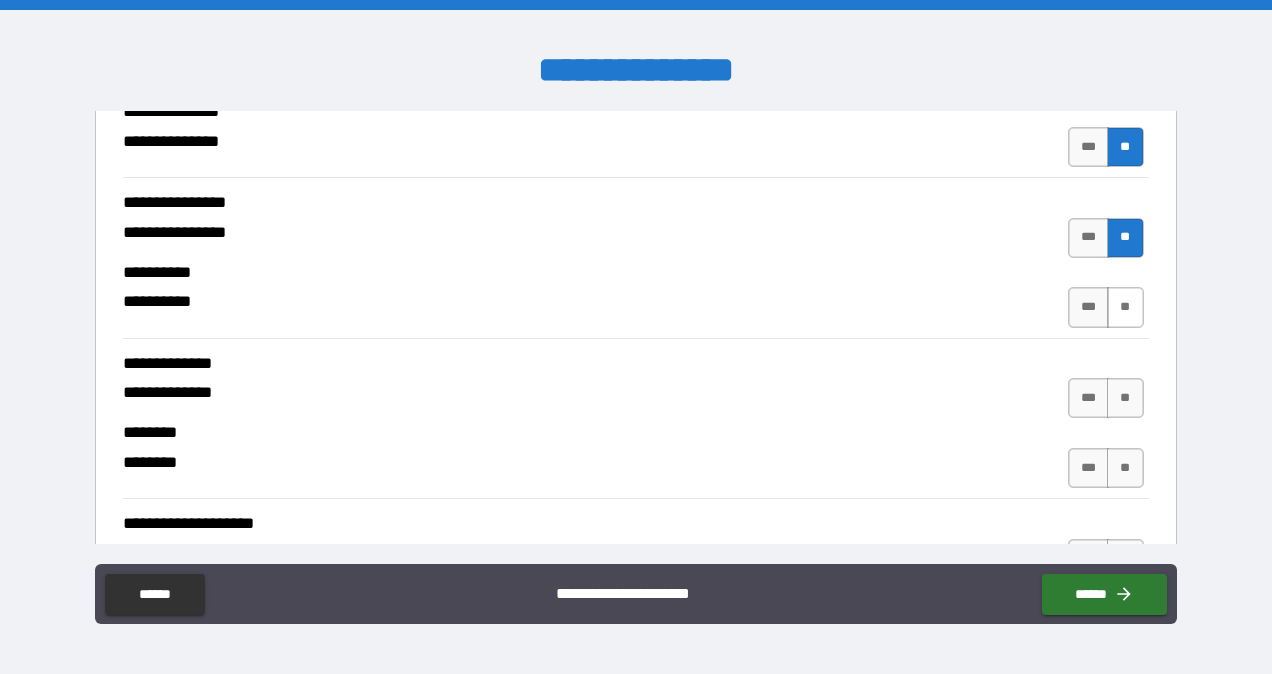 click on "**" at bounding box center (1125, 307) 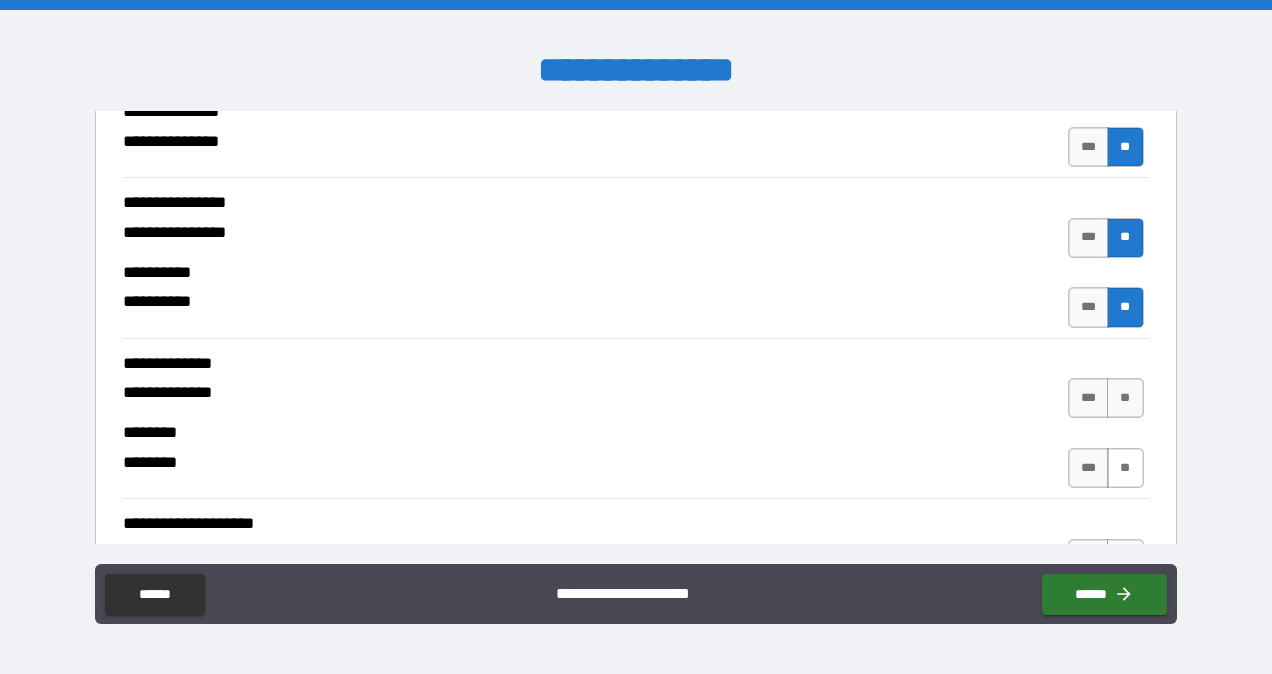 click on "**" at bounding box center (1125, 468) 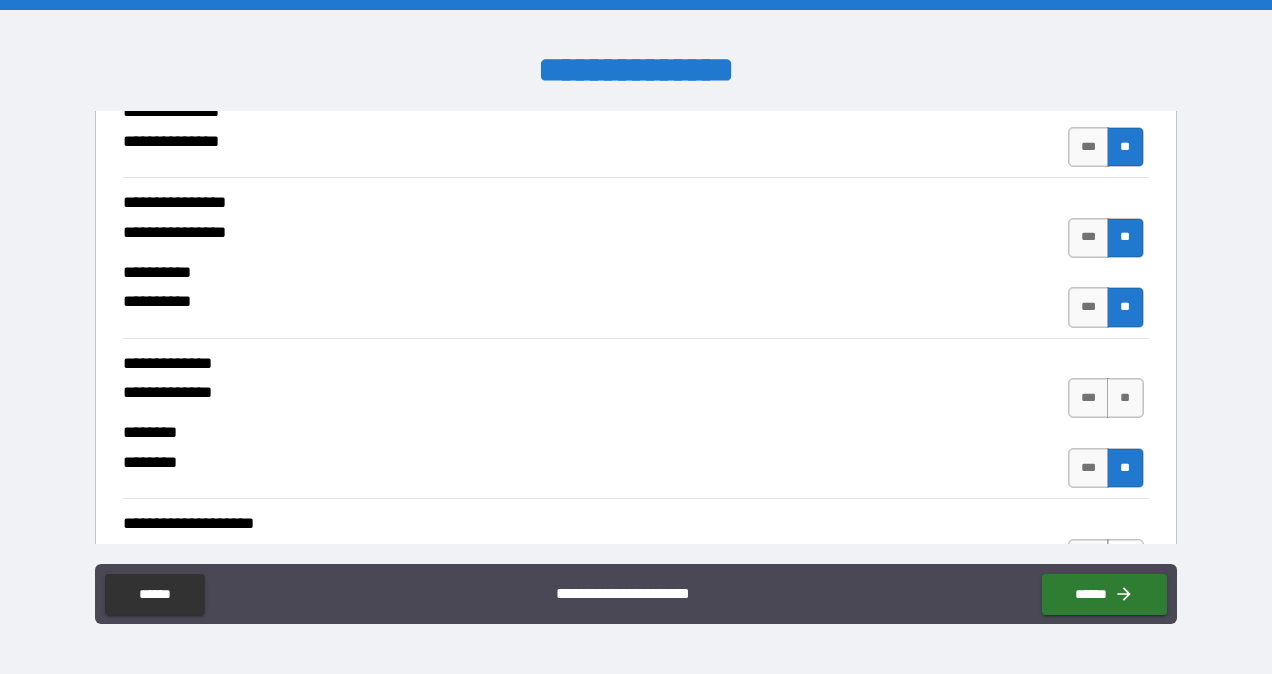 click on "**" at bounding box center [1125, 559] 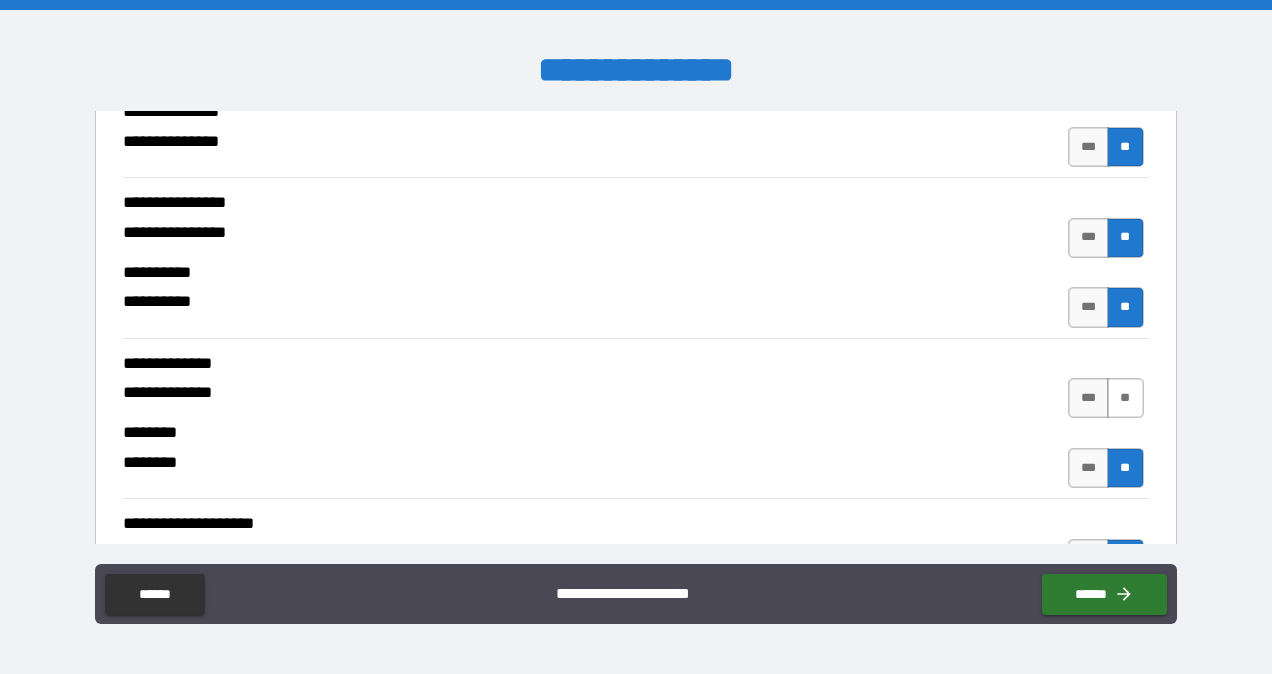 click on "**" at bounding box center [1125, 398] 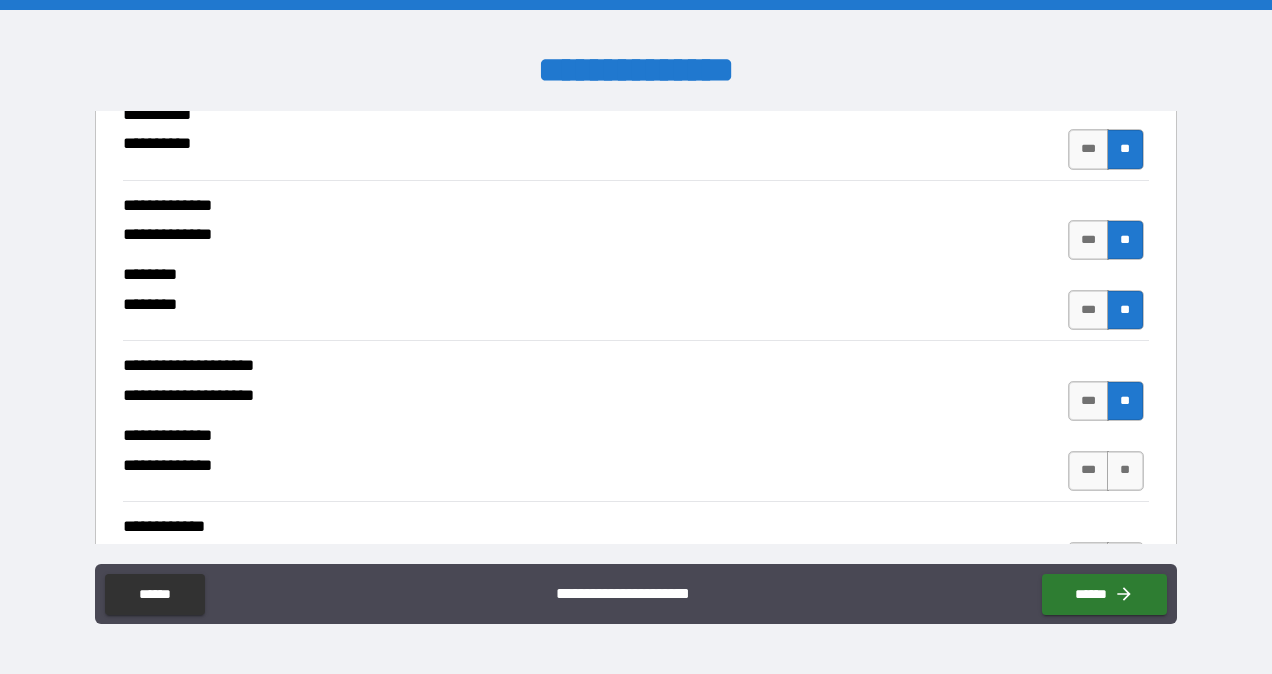 scroll, scrollTop: 7892, scrollLeft: 0, axis: vertical 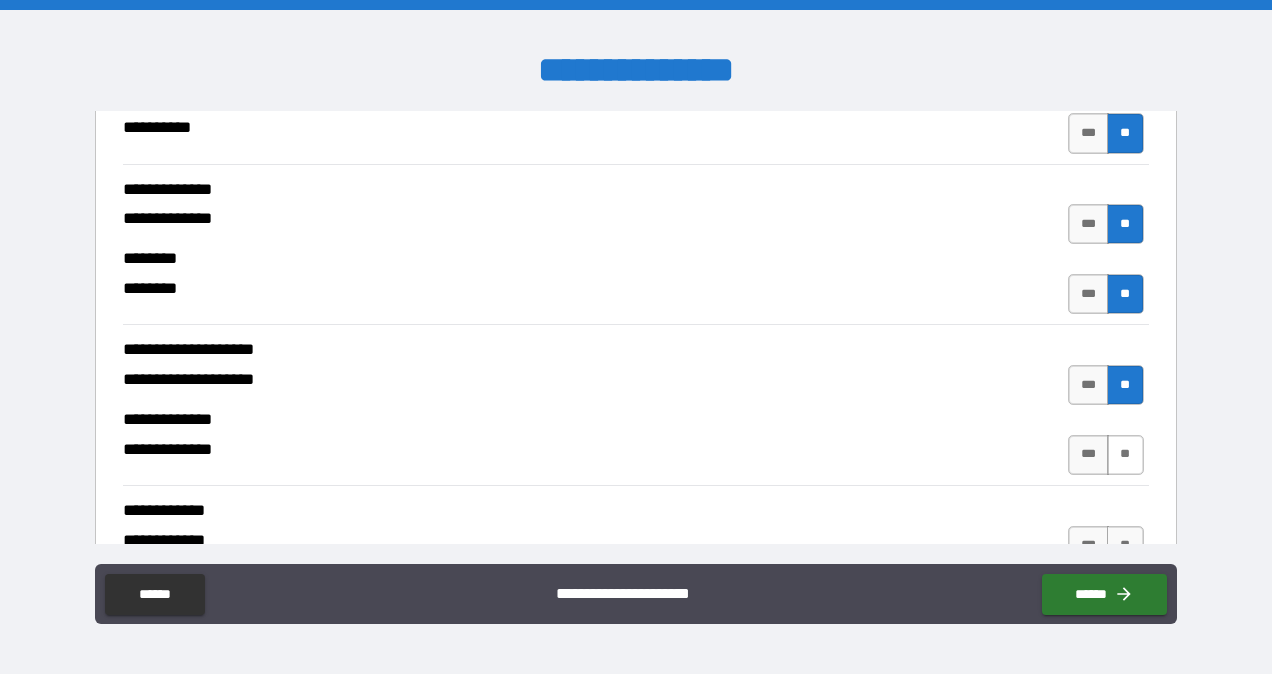 click on "**" at bounding box center [1125, 455] 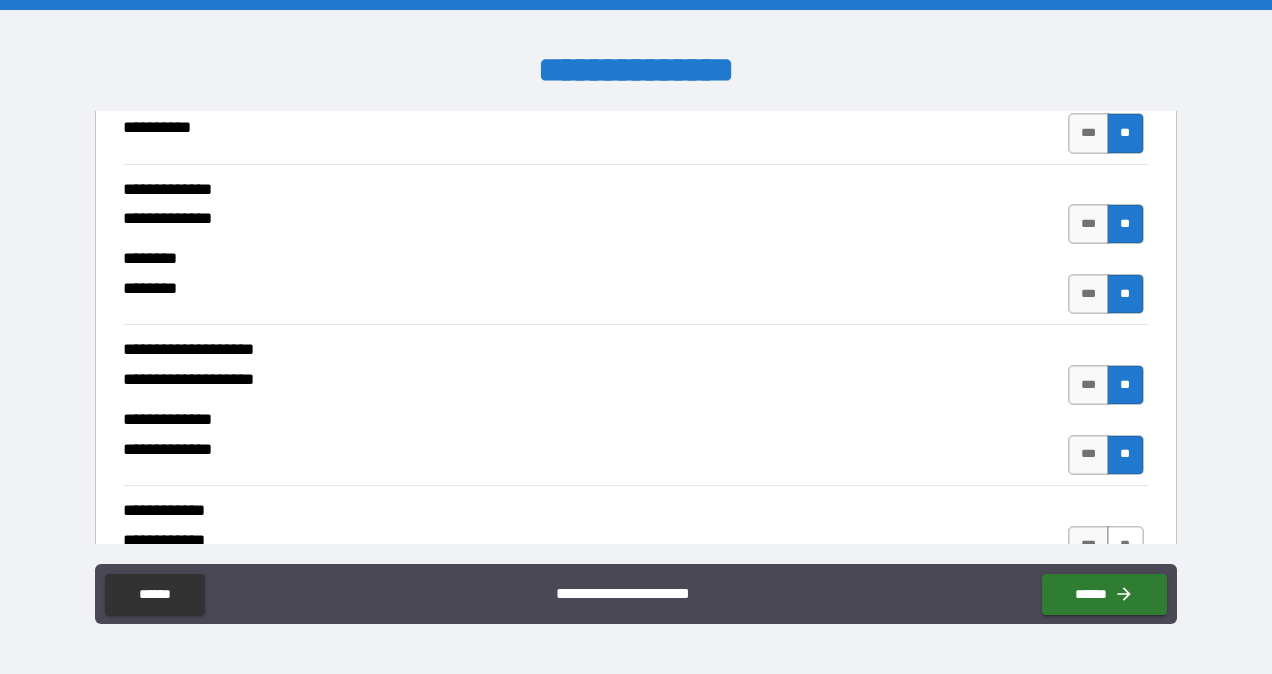 click on "**" at bounding box center [1125, 546] 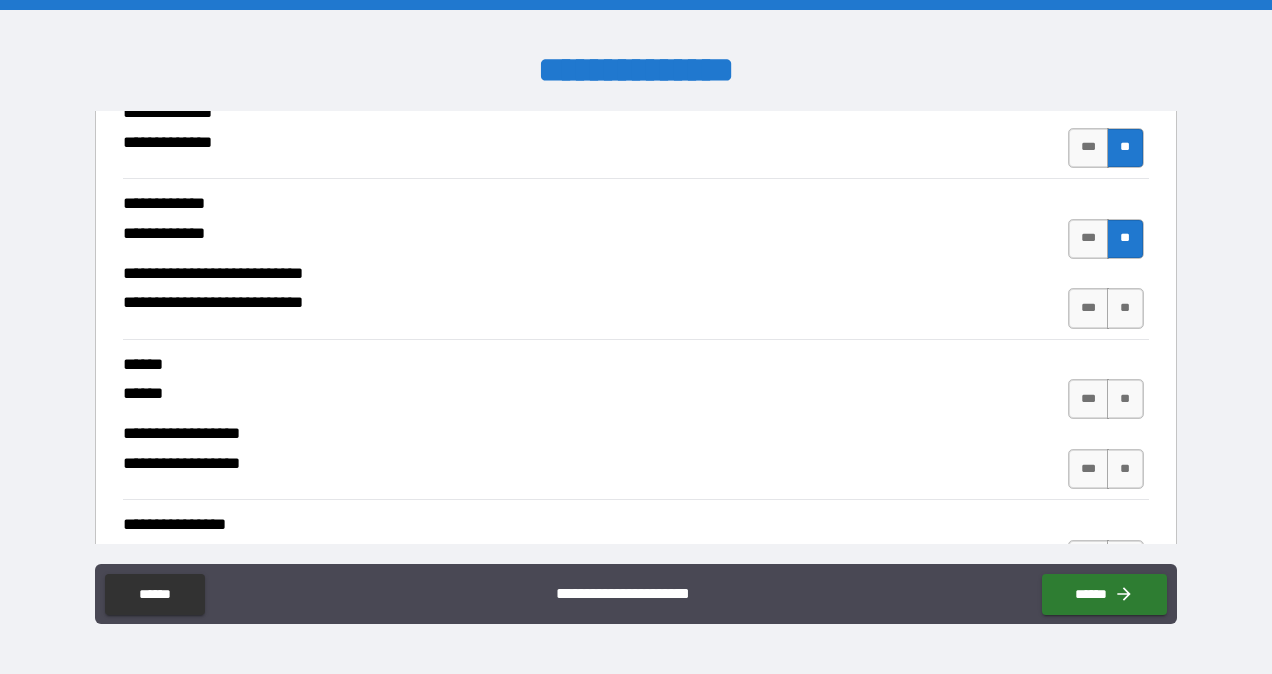 scroll, scrollTop: 8206, scrollLeft: 0, axis: vertical 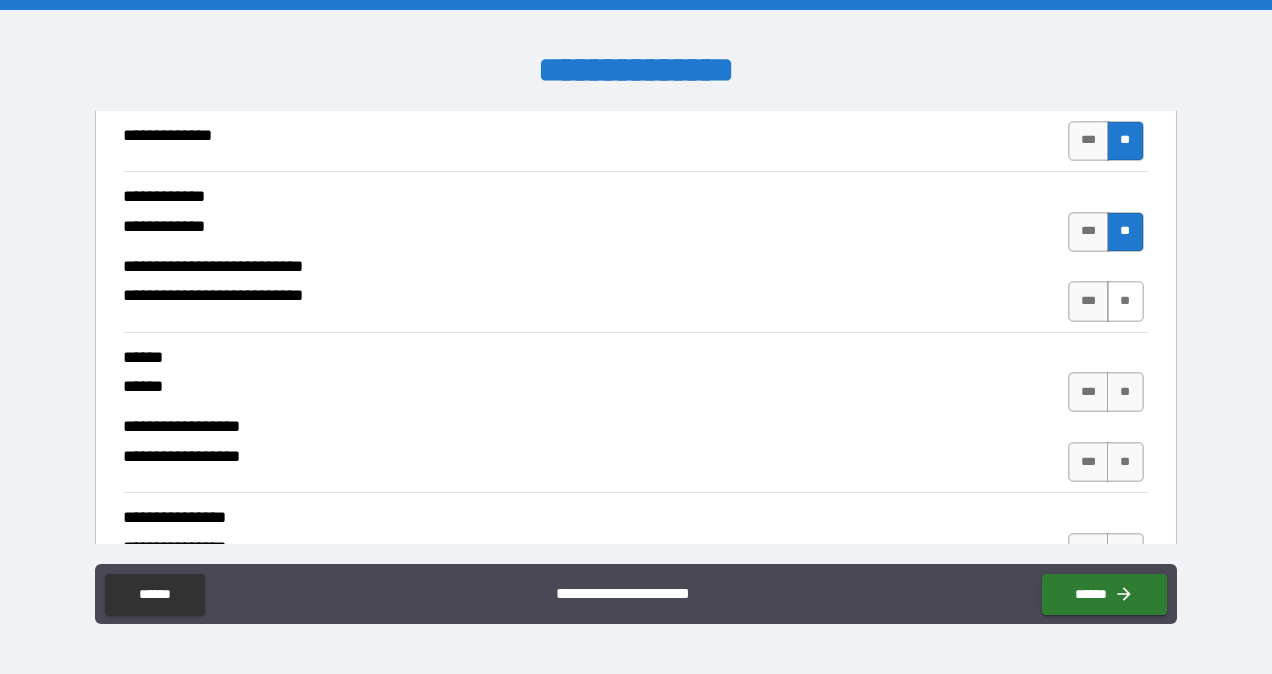 click on "**" at bounding box center (1125, 301) 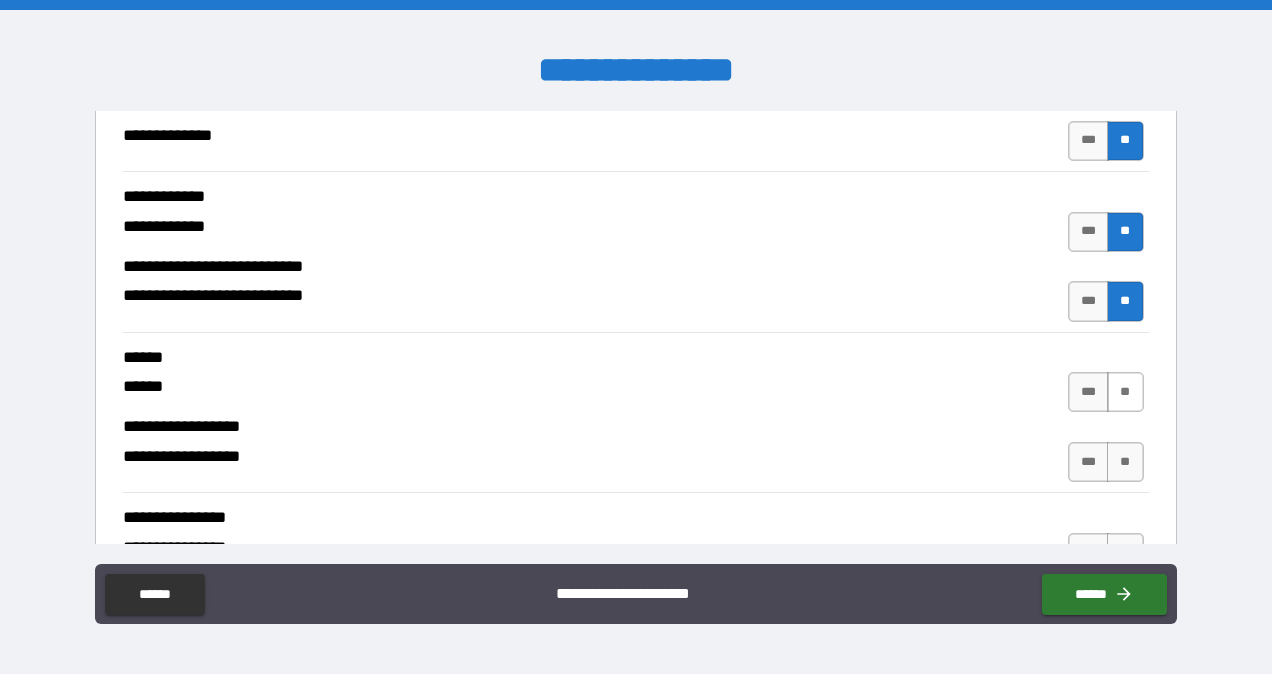 click on "**" at bounding box center (1125, 392) 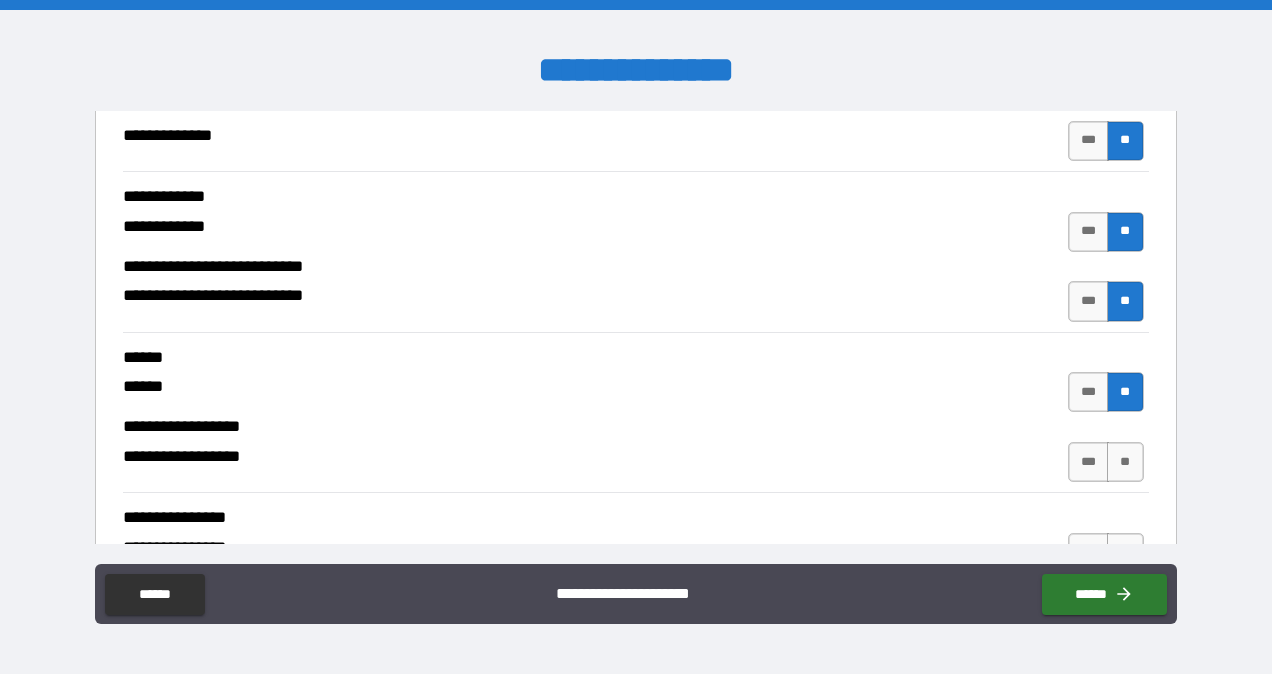 click on "**********" at bounding box center (635, 573) 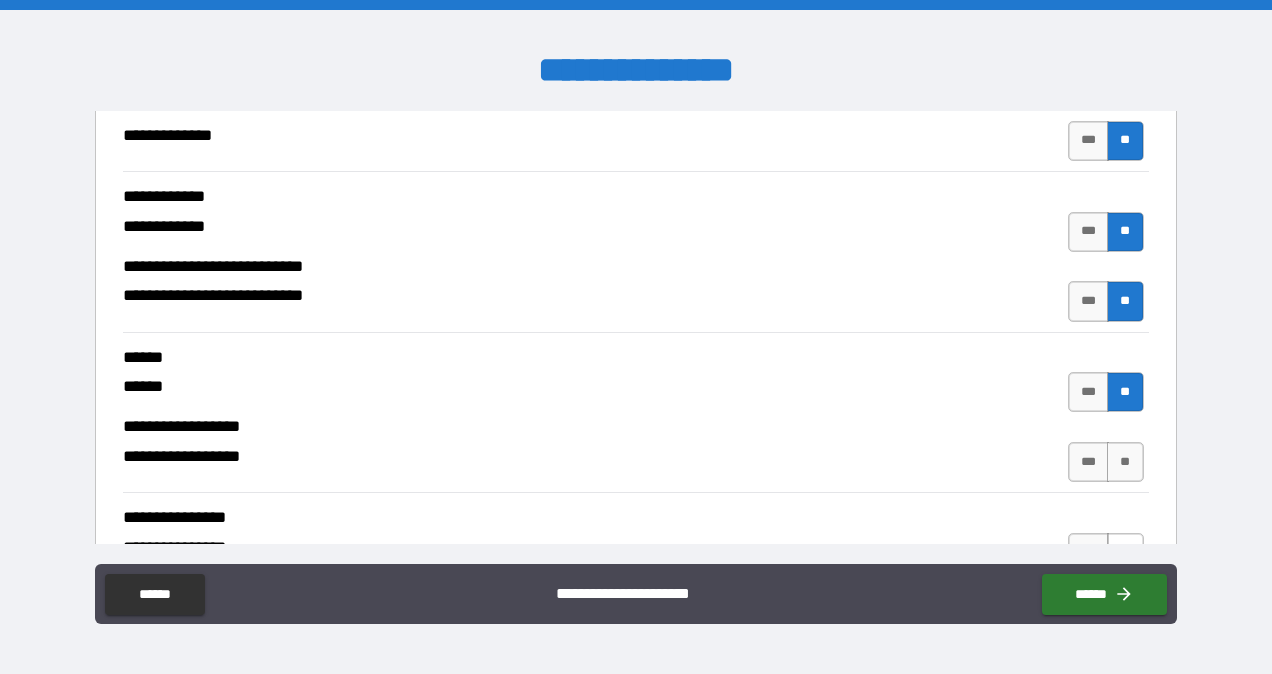 click on "**" at bounding box center (1125, 553) 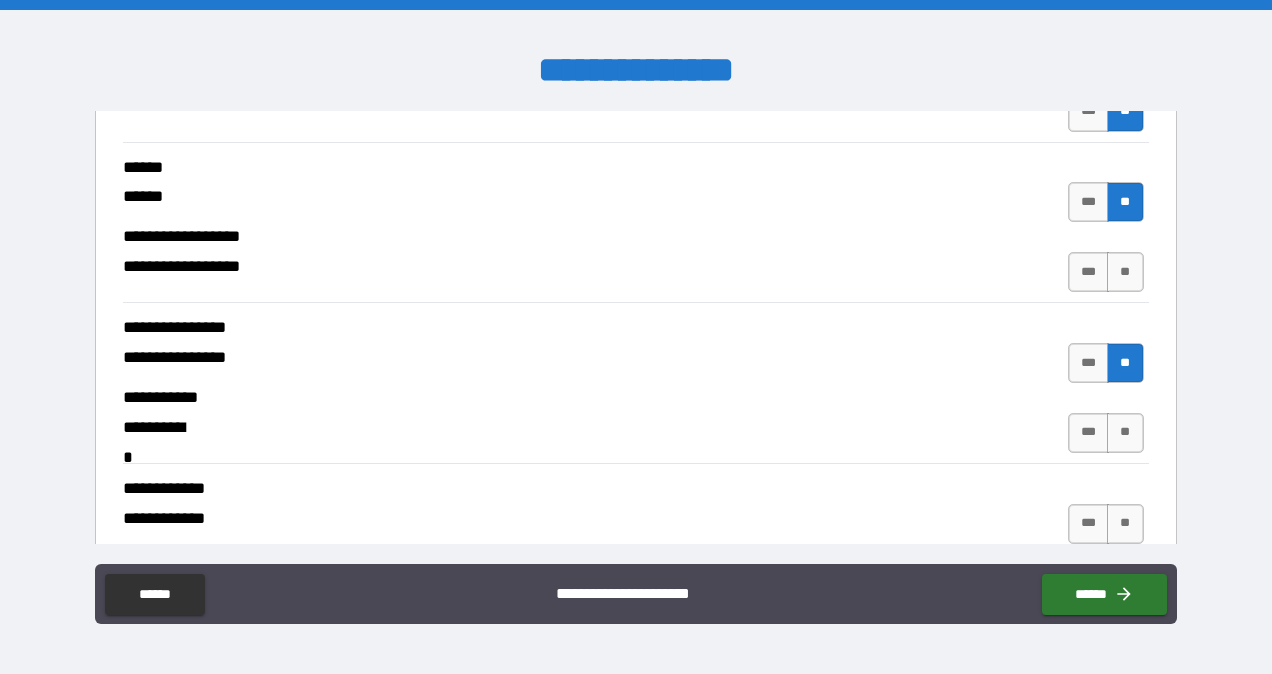 scroll, scrollTop: 8399, scrollLeft: 0, axis: vertical 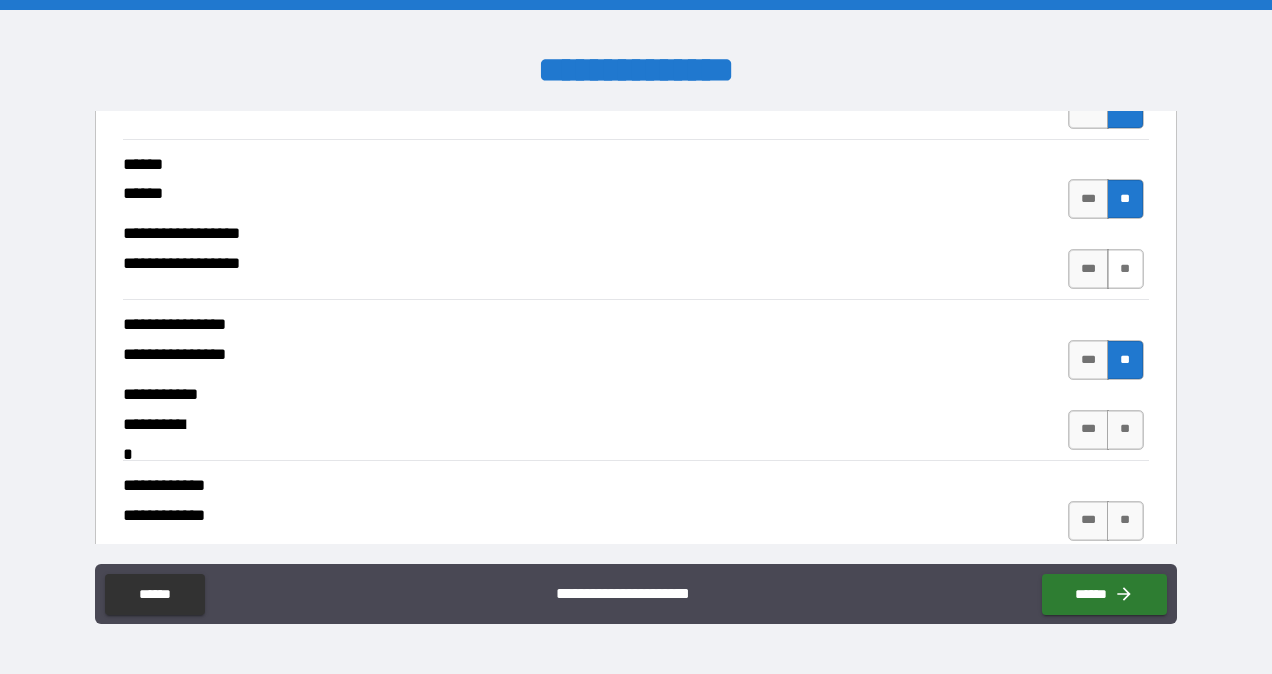 click on "**" at bounding box center (1125, 269) 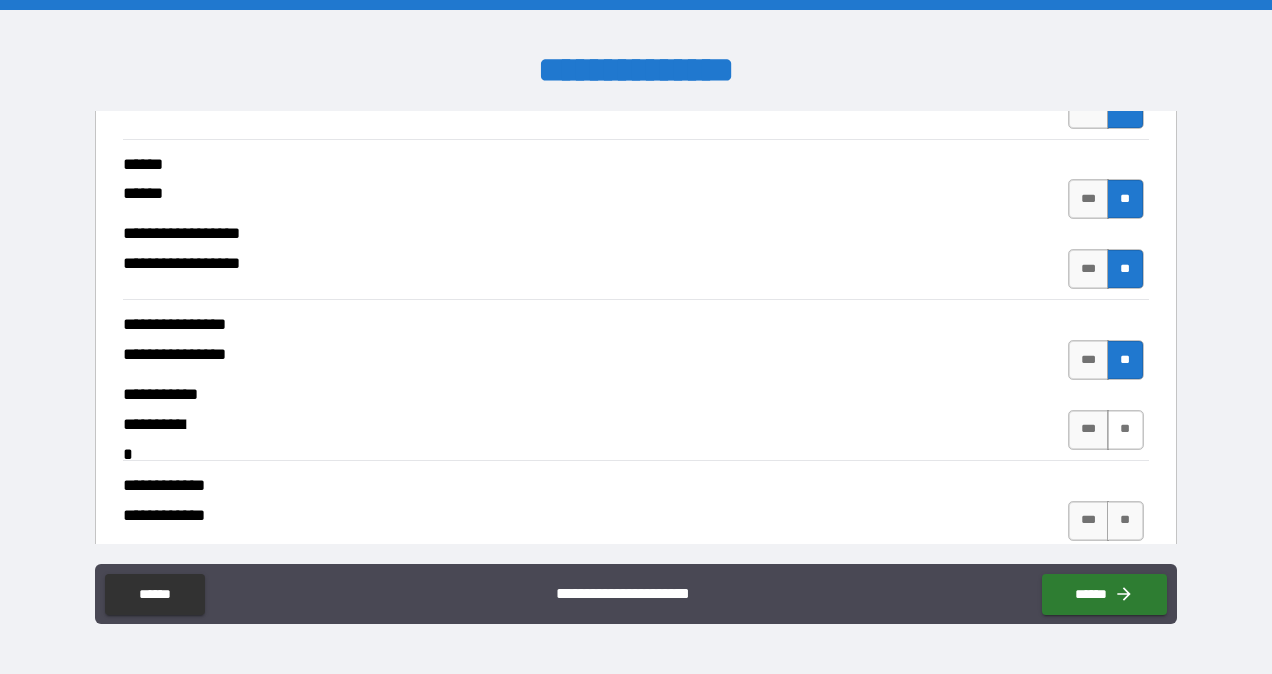 click on "**" at bounding box center (1125, 430) 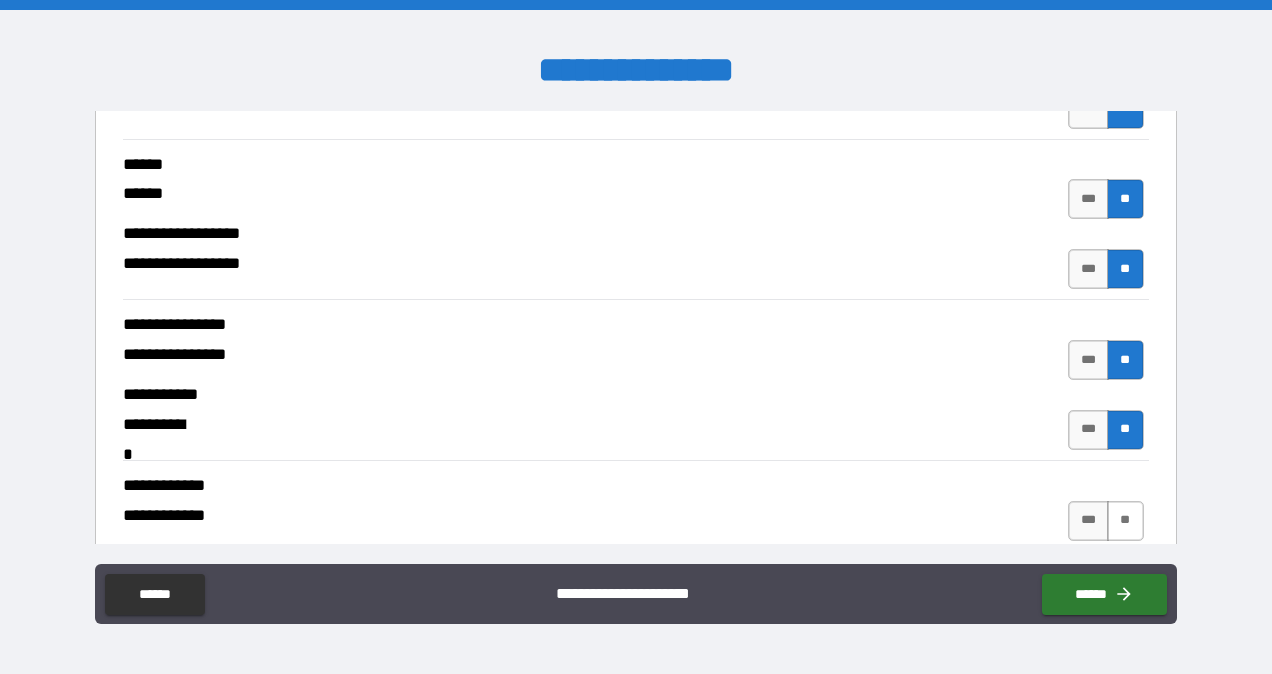click on "**" at bounding box center (1125, 521) 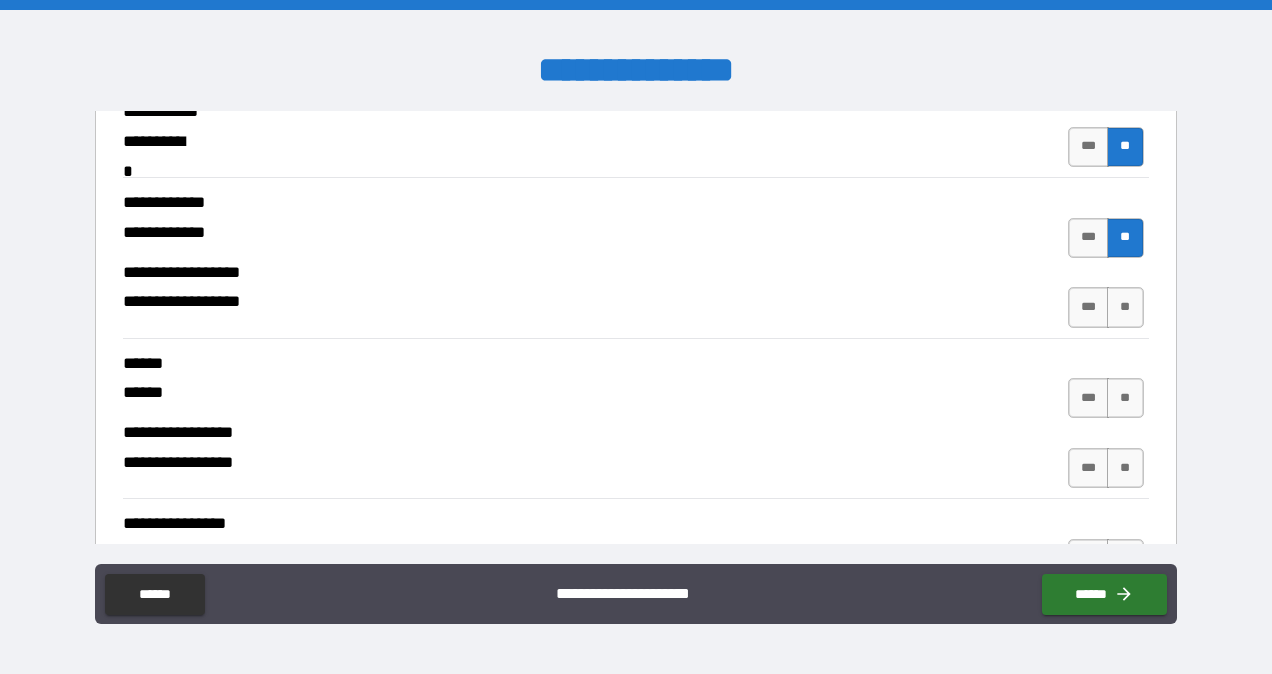 scroll, scrollTop: 8704, scrollLeft: 0, axis: vertical 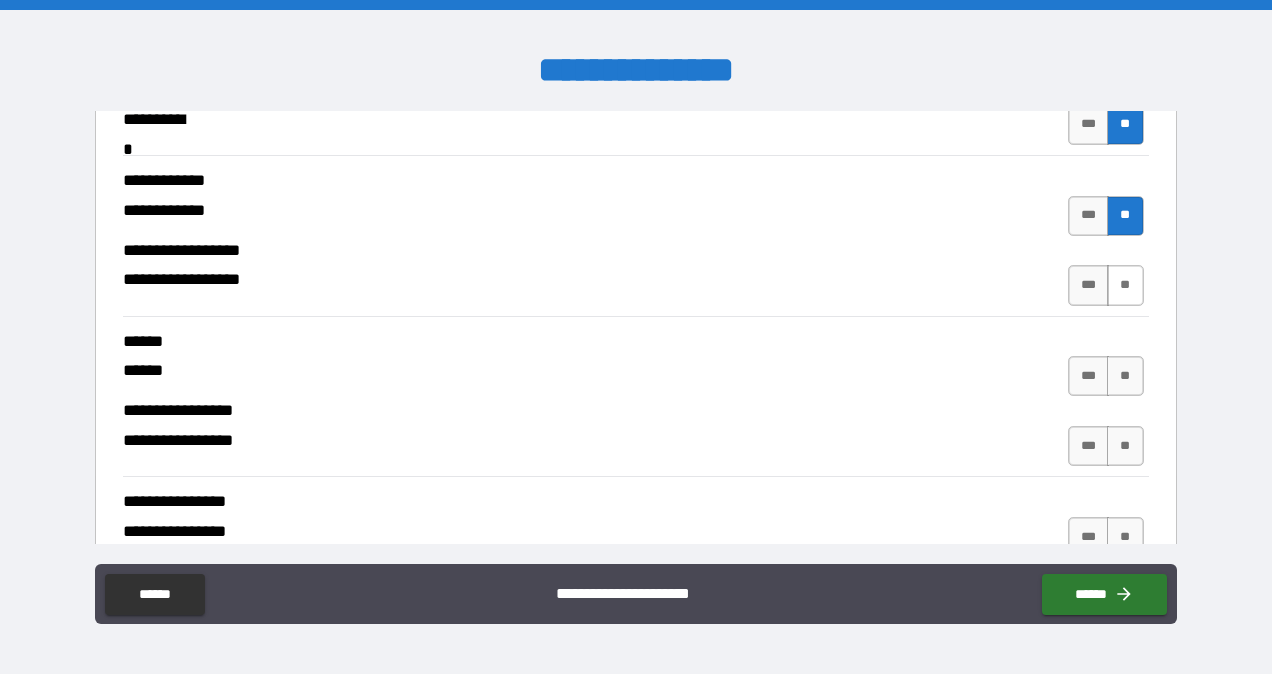 click on "**" at bounding box center [1125, 285] 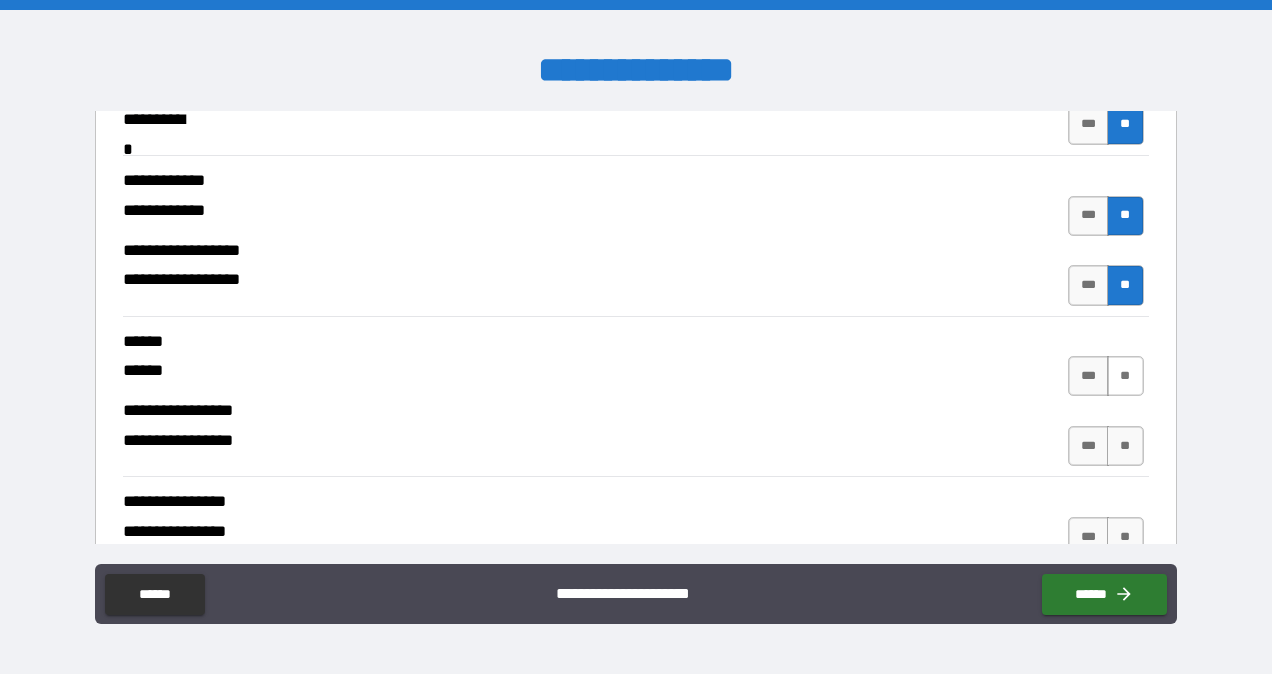 click on "**" at bounding box center (1125, 376) 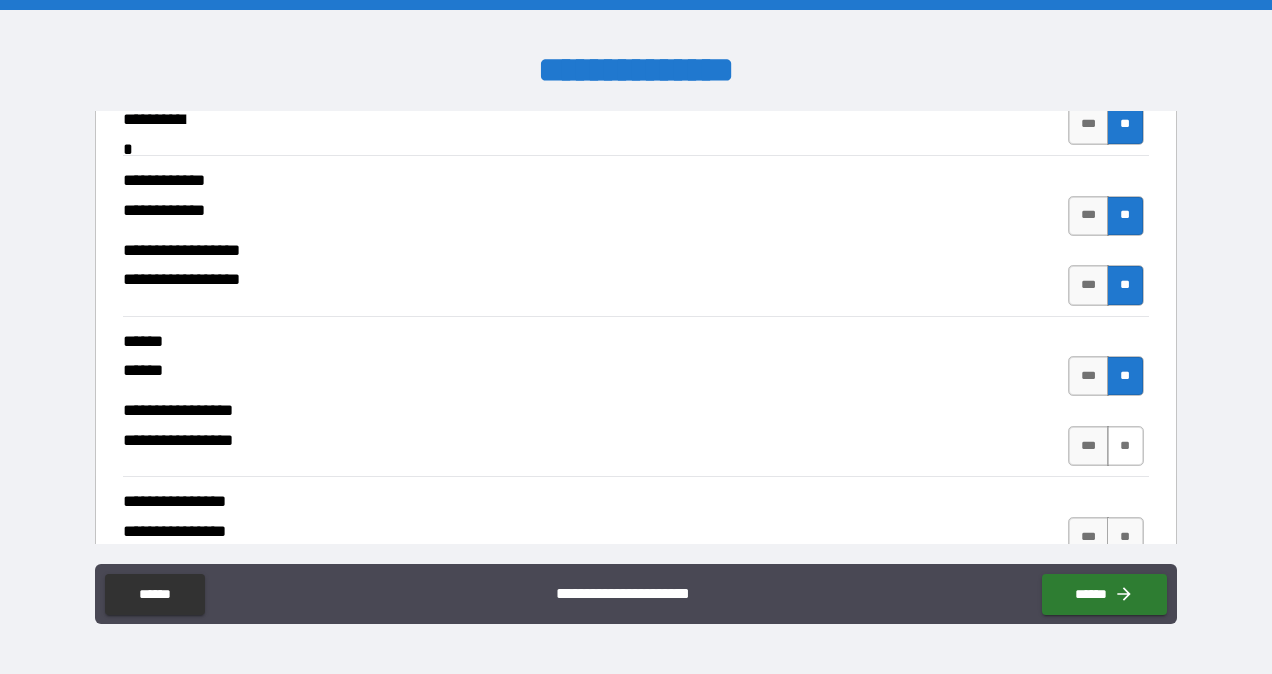 click on "**" at bounding box center (1125, 446) 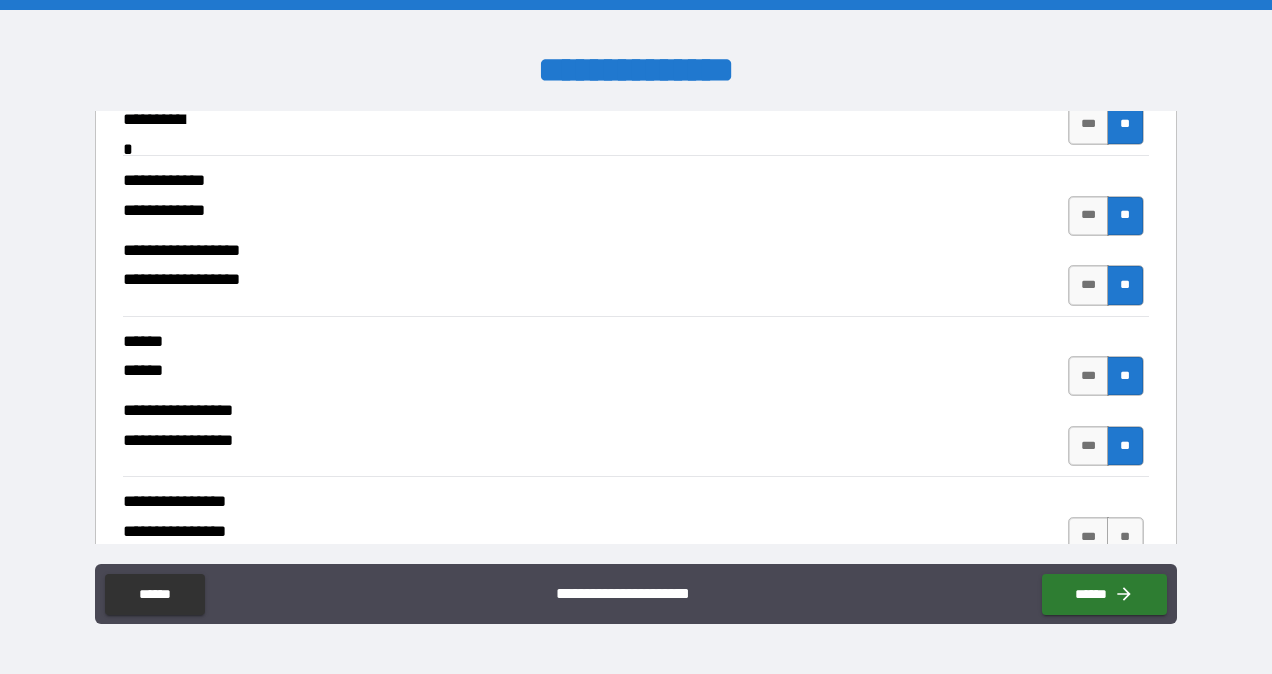 click on "**" at bounding box center [1125, 537] 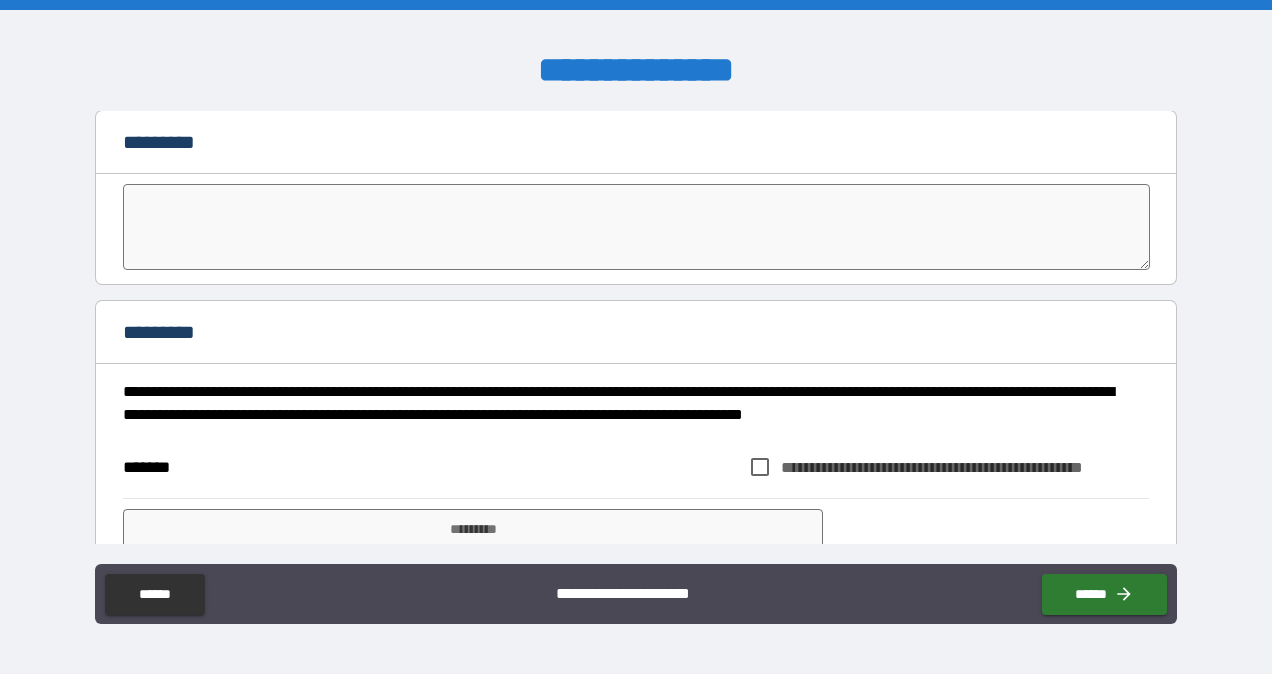 scroll, scrollTop: 9371, scrollLeft: 0, axis: vertical 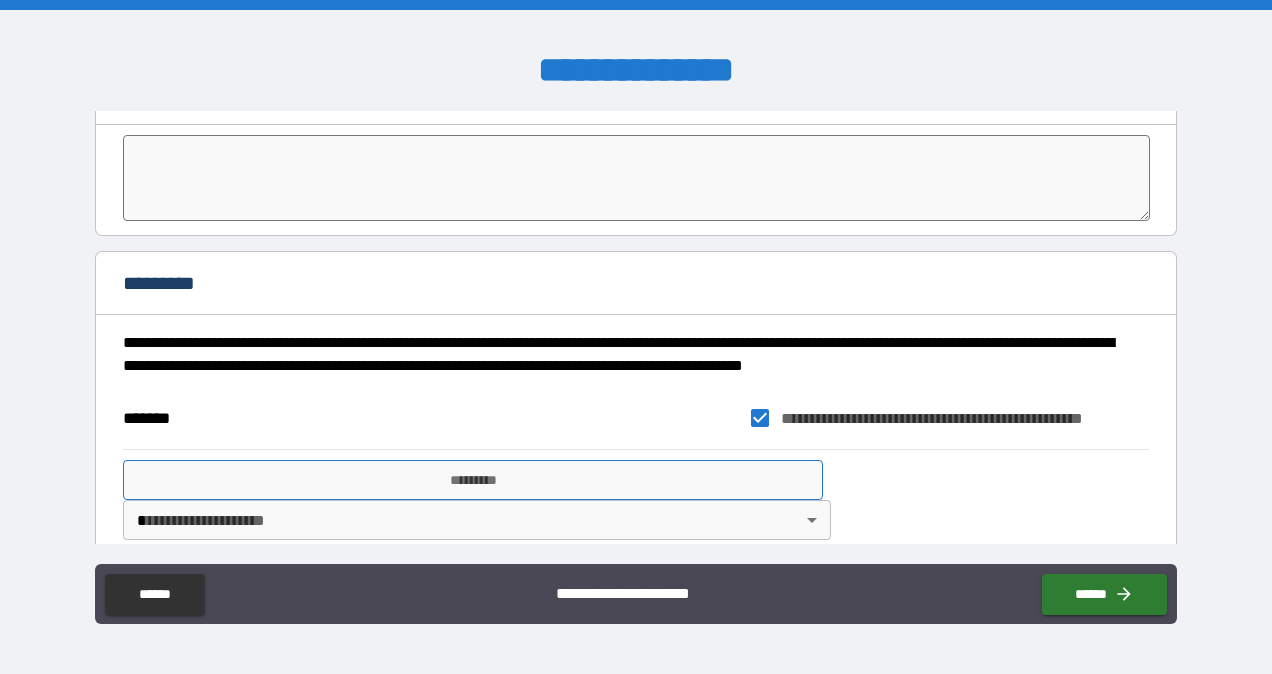click on "*********" at bounding box center [473, 480] 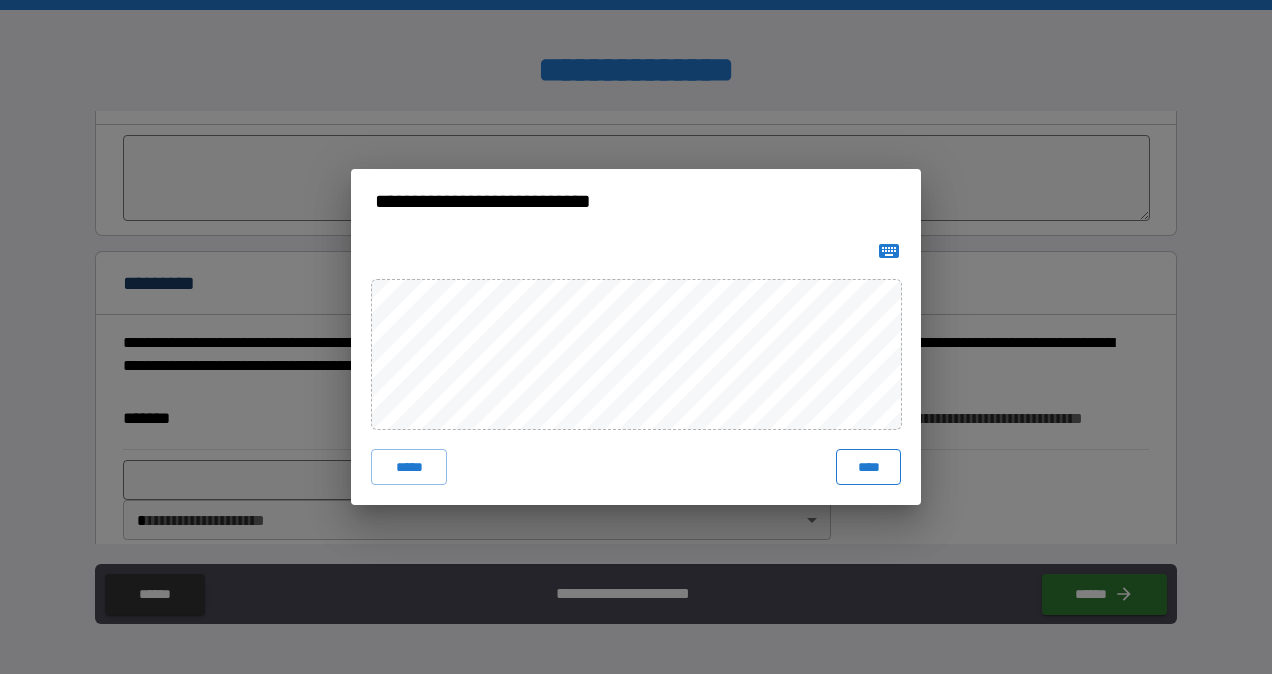 click on "****" at bounding box center (868, 467) 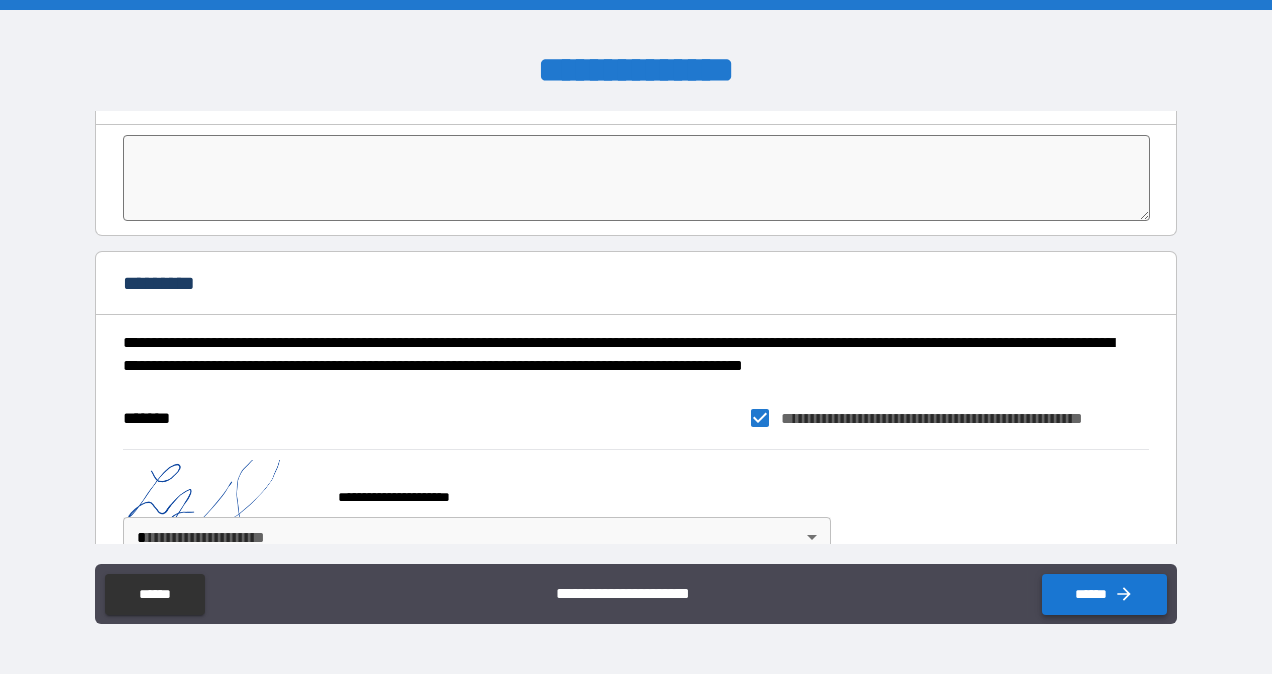 click on "******" at bounding box center (1104, 594) 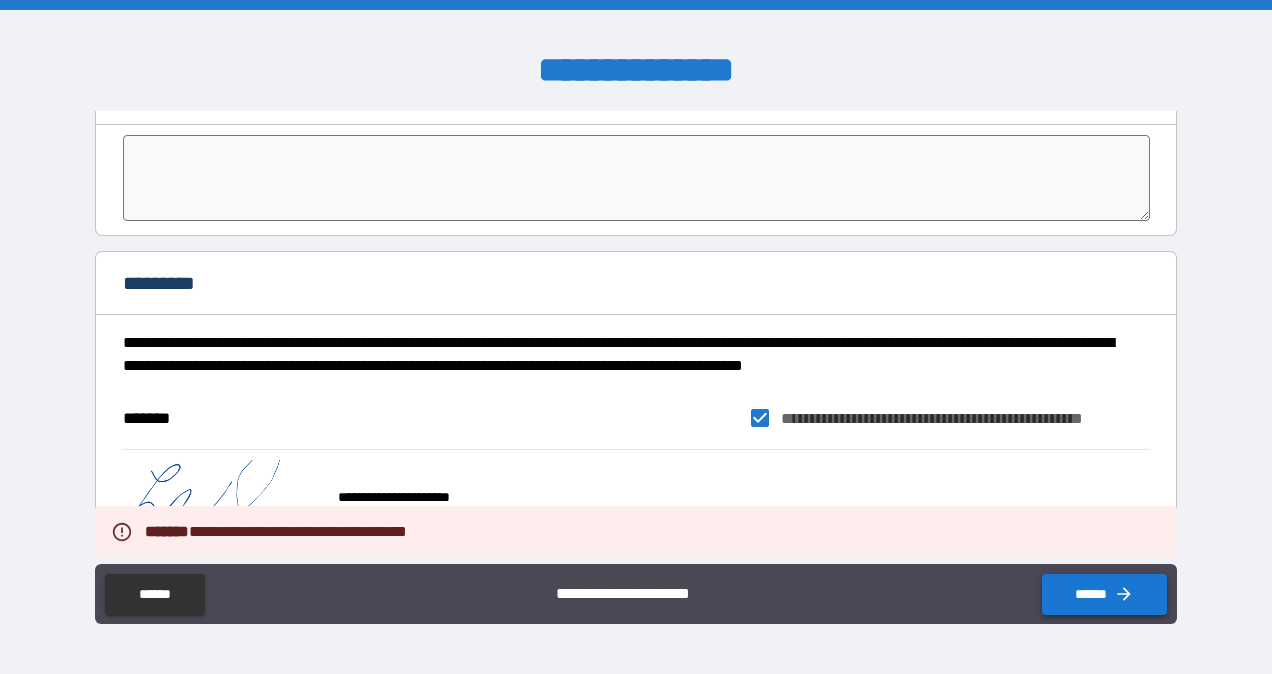scroll, scrollTop: 9388, scrollLeft: 0, axis: vertical 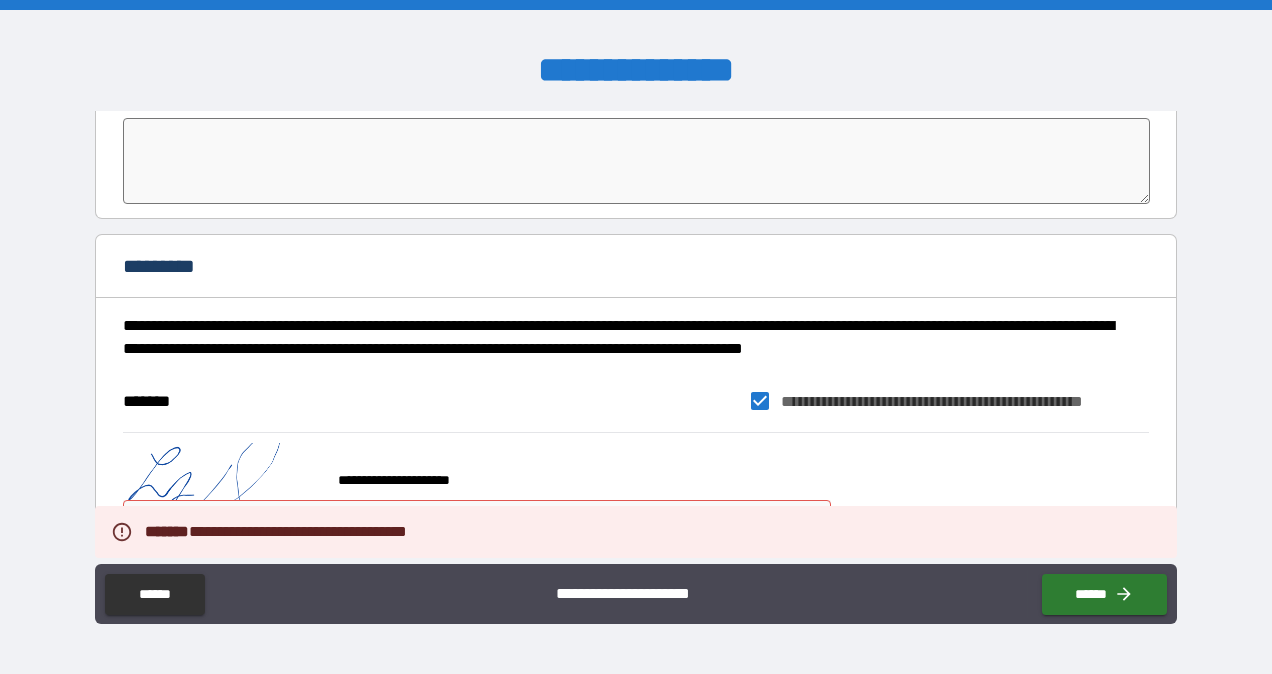 click on "**********" at bounding box center (636, 337) 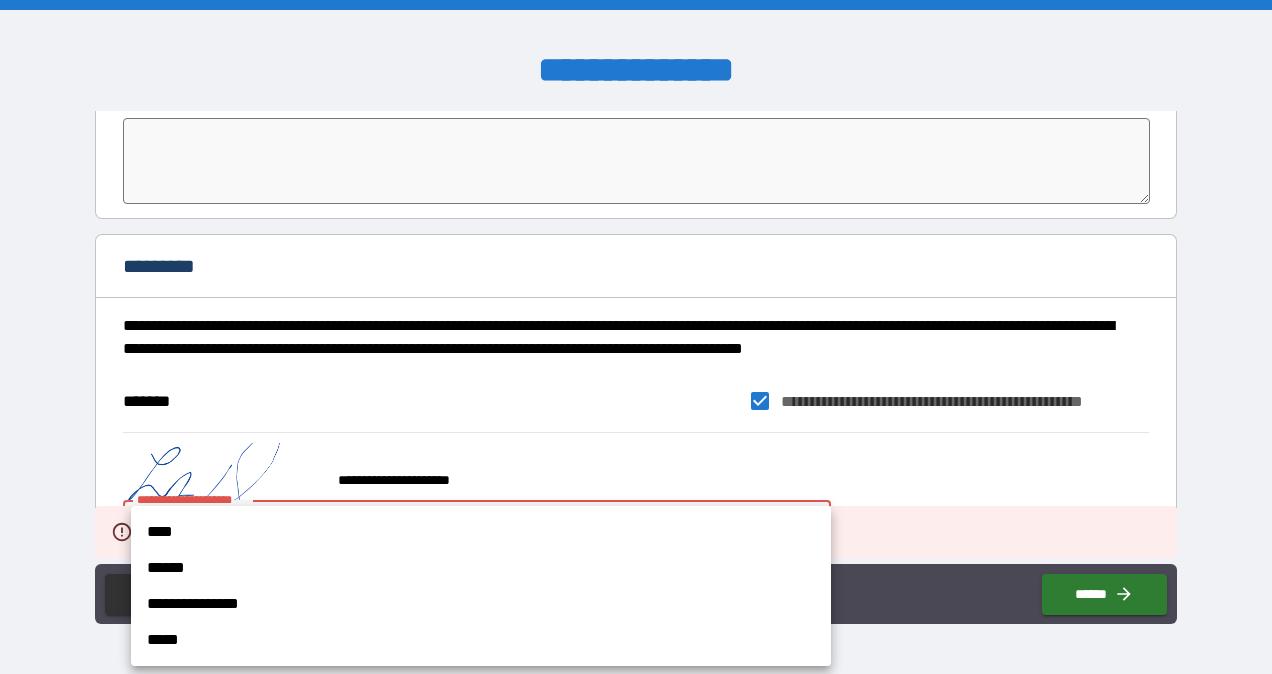click on "****" at bounding box center [481, 532] 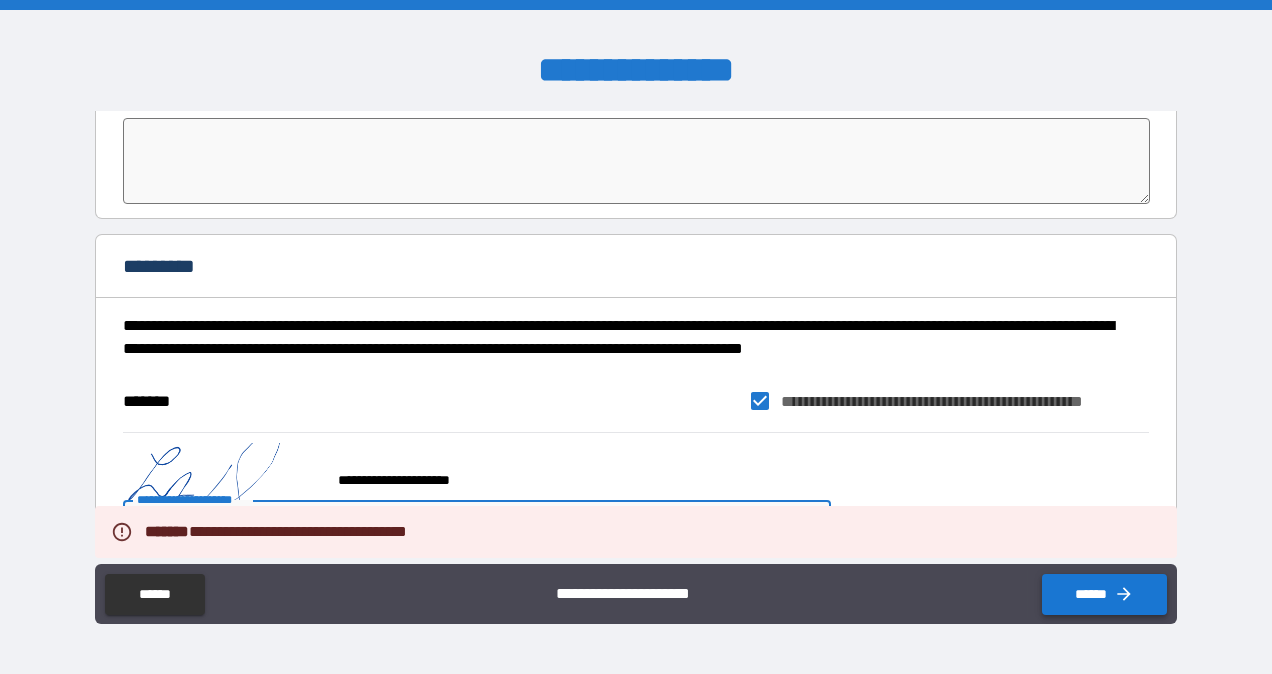 click on "******" at bounding box center [1104, 594] 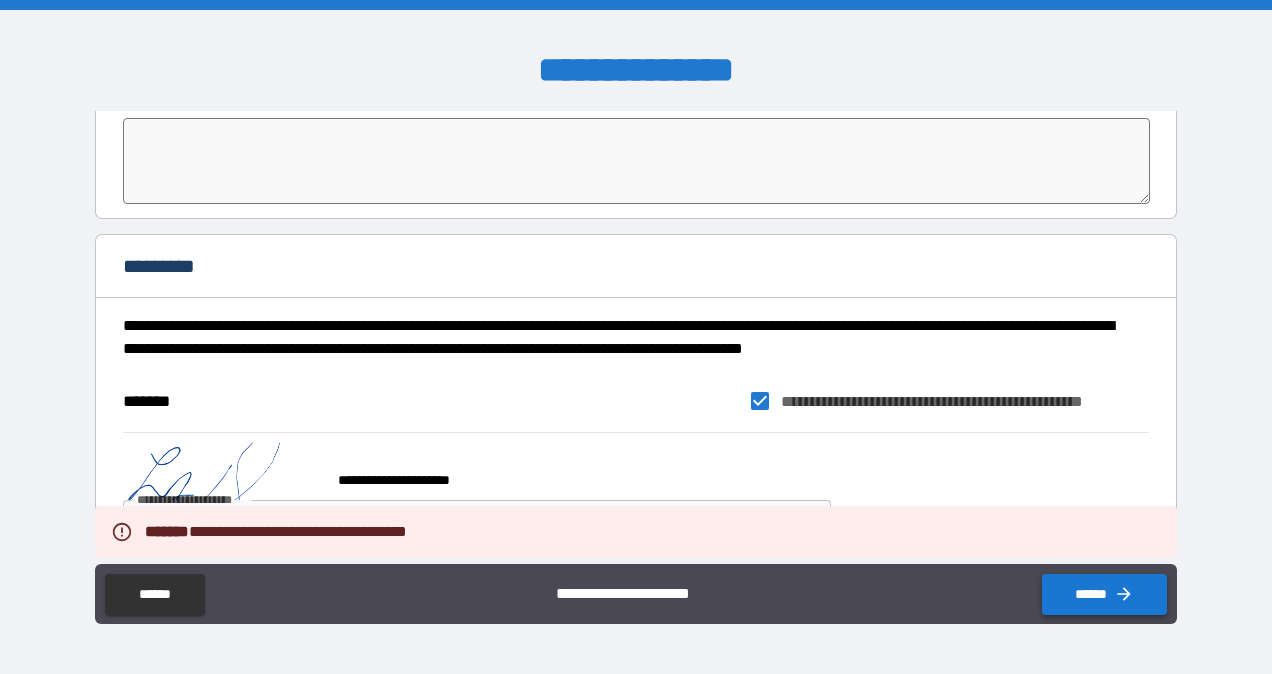 click on "******" at bounding box center (1104, 594) 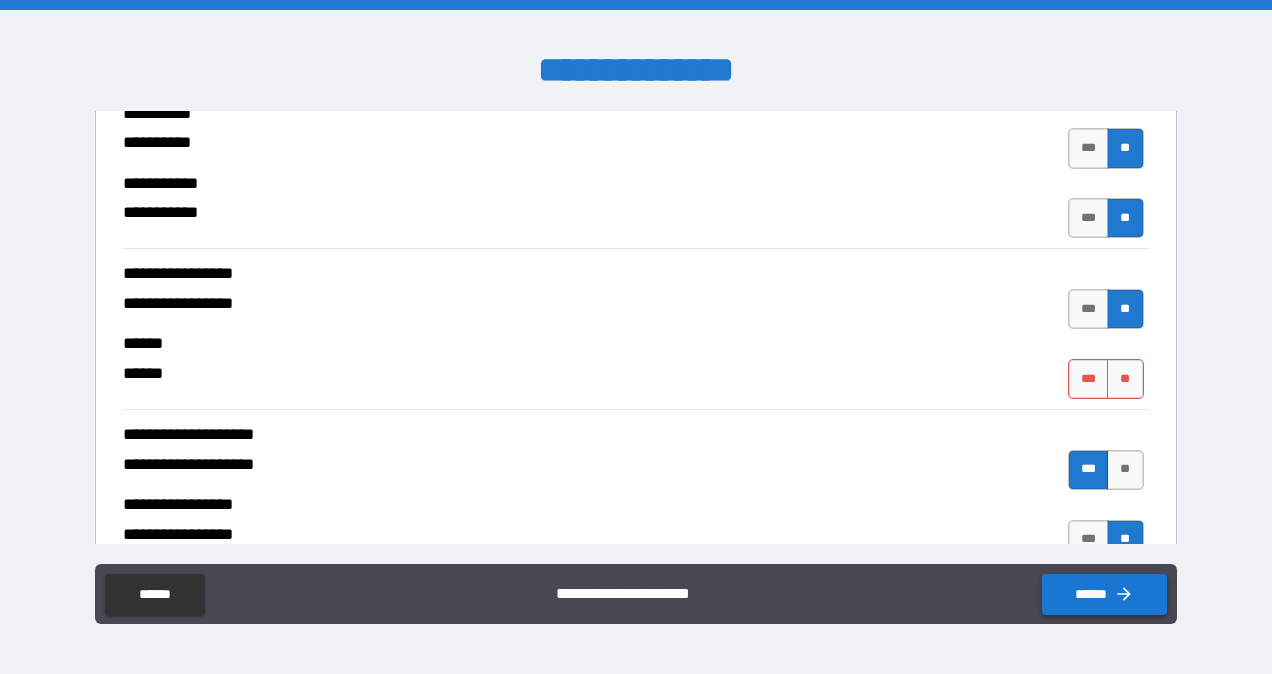 scroll, scrollTop: 6036, scrollLeft: 0, axis: vertical 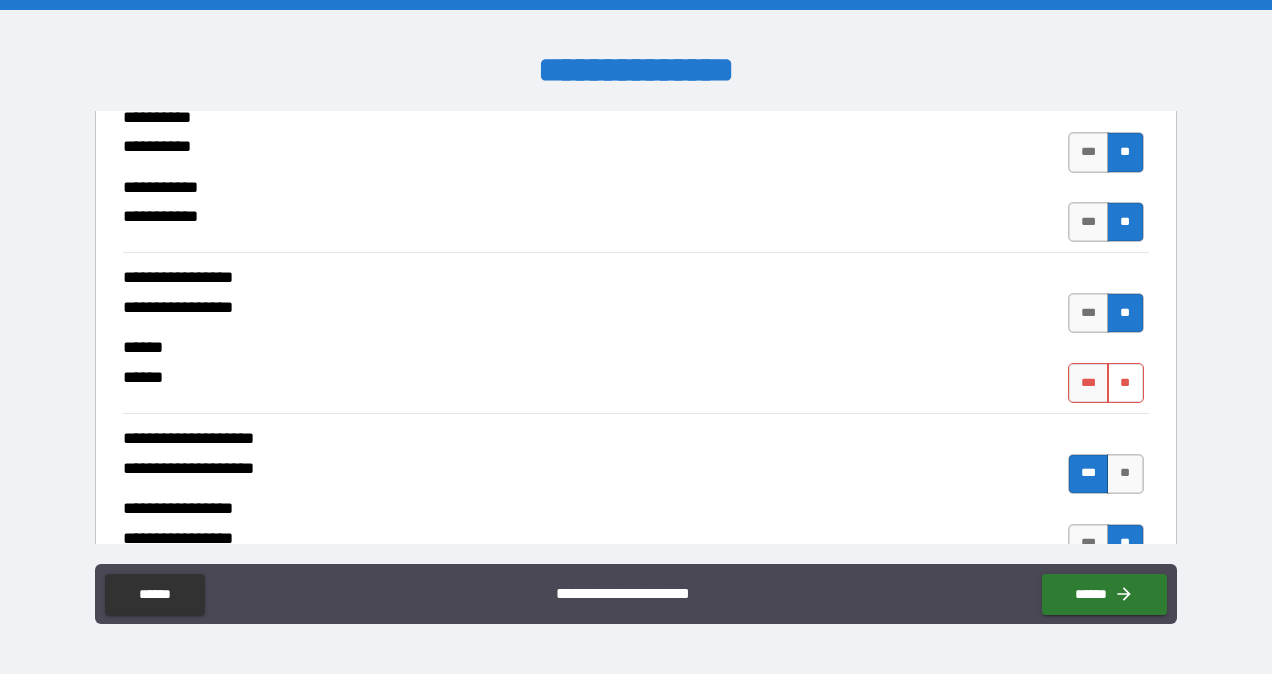 click on "**" at bounding box center (1125, 383) 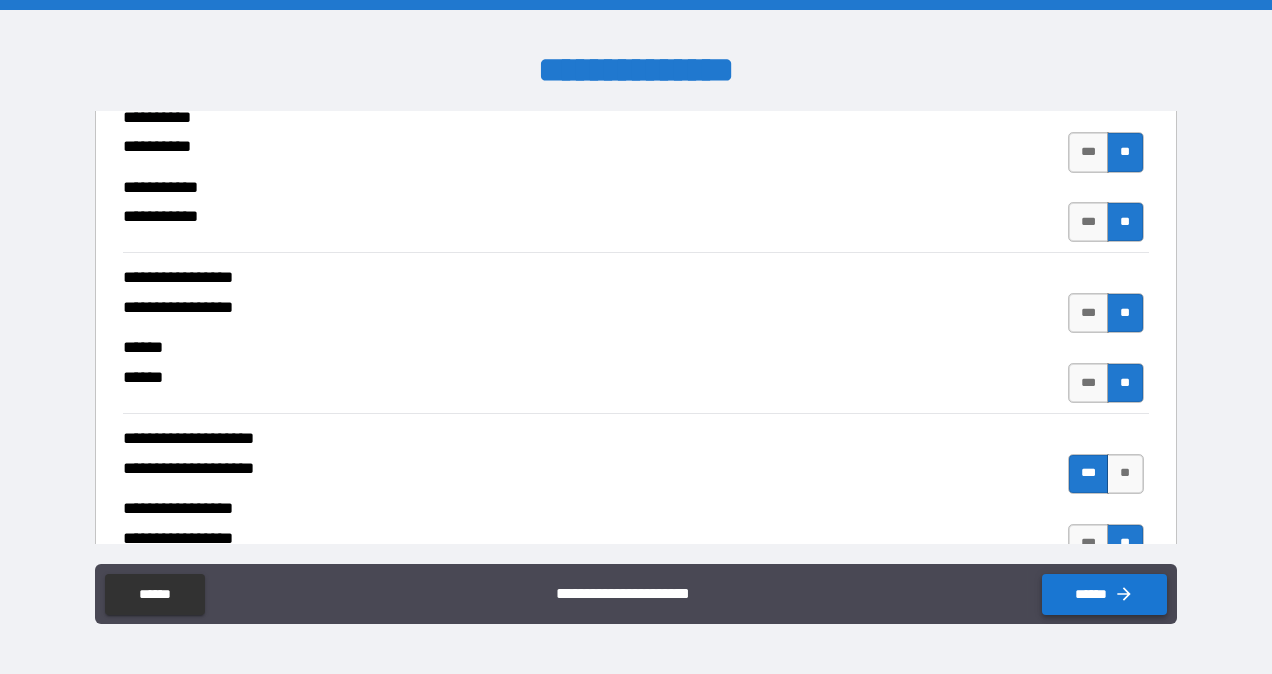 click on "******" at bounding box center [1104, 594] 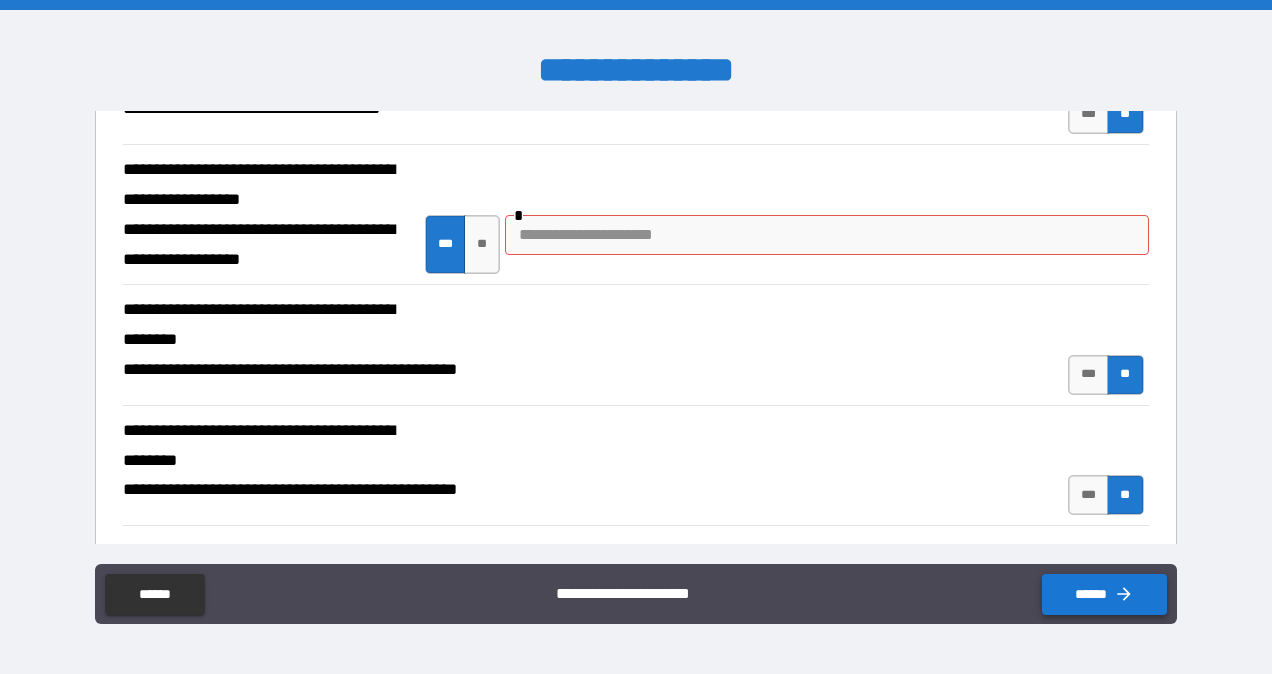 scroll, scrollTop: 319, scrollLeft: 0, axis: vertical 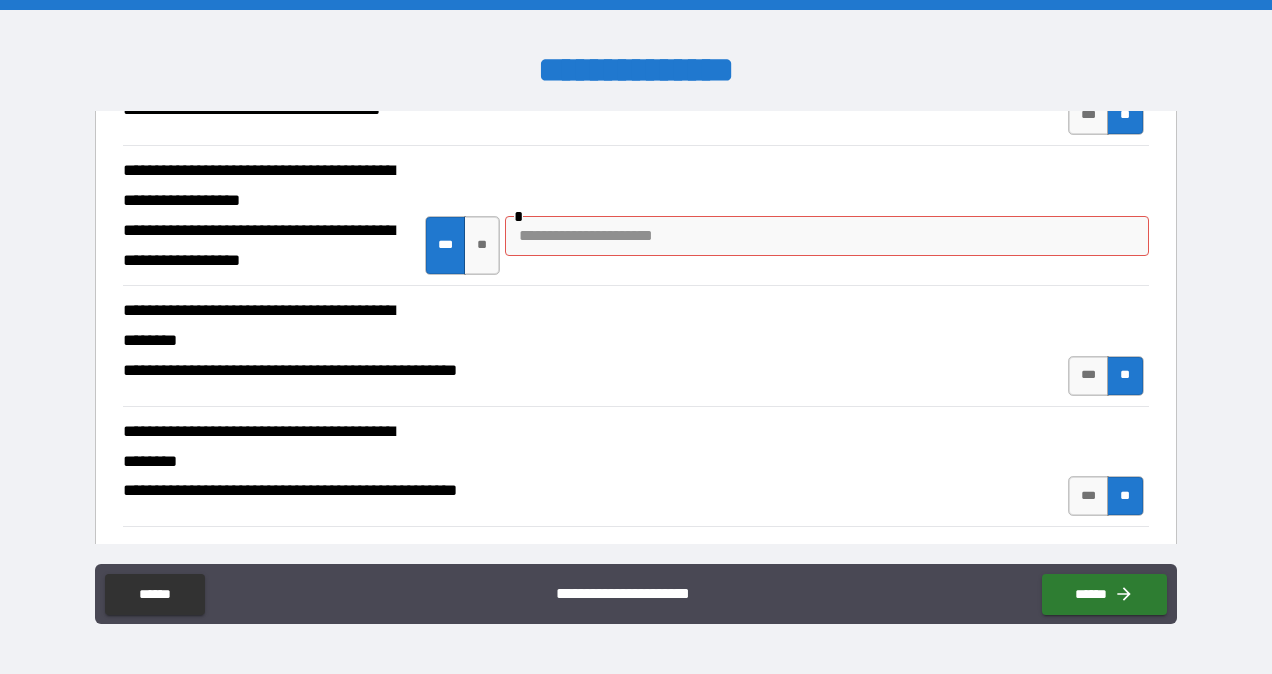 click at bounding box center [826, 236] 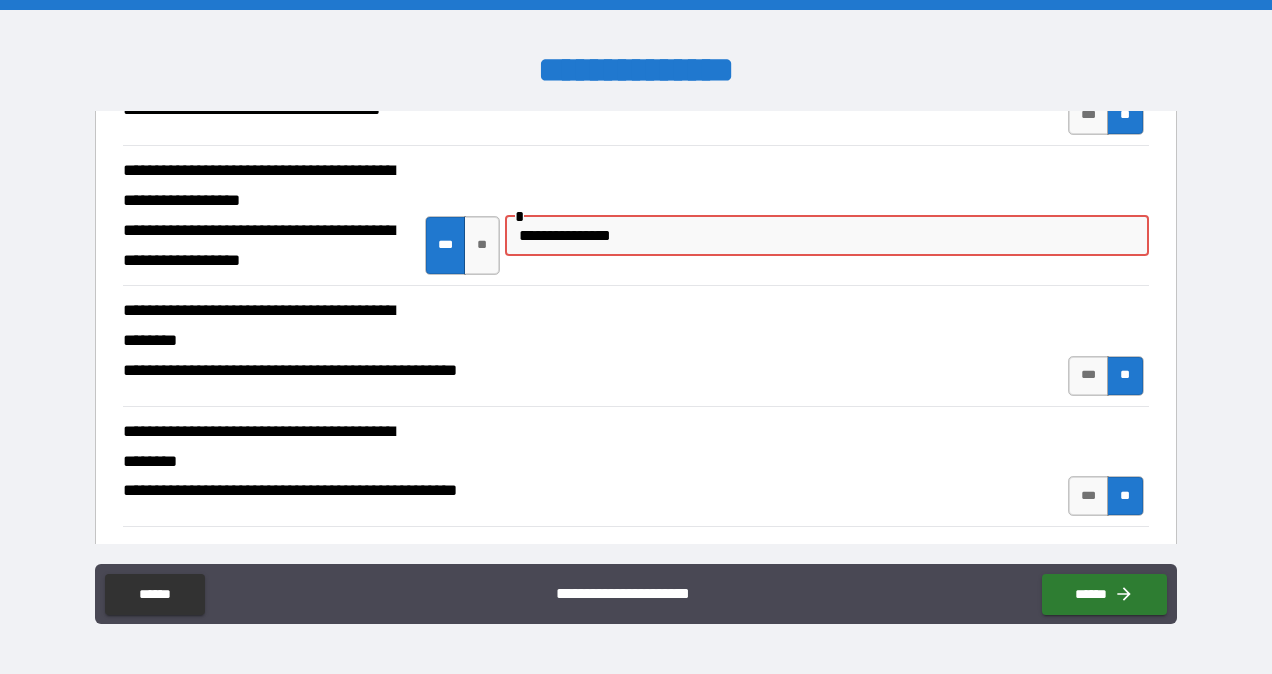 type on "**********" 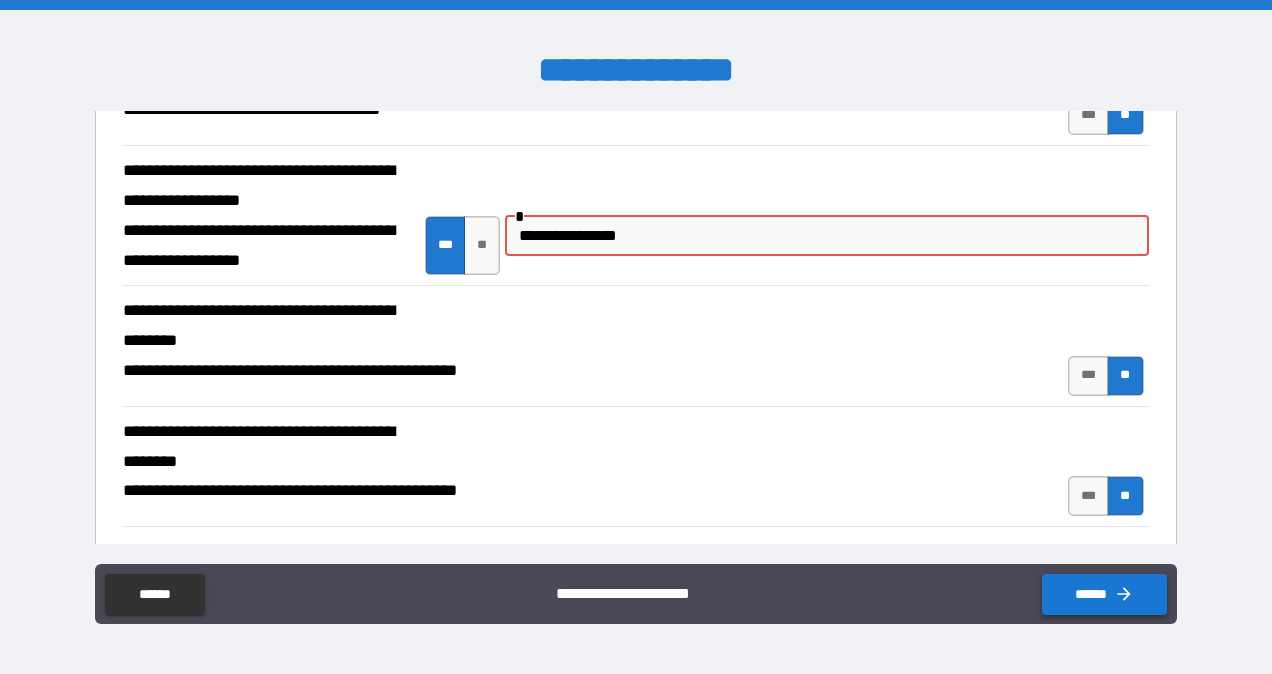 click on "******" at bounding box center (1104, 594) 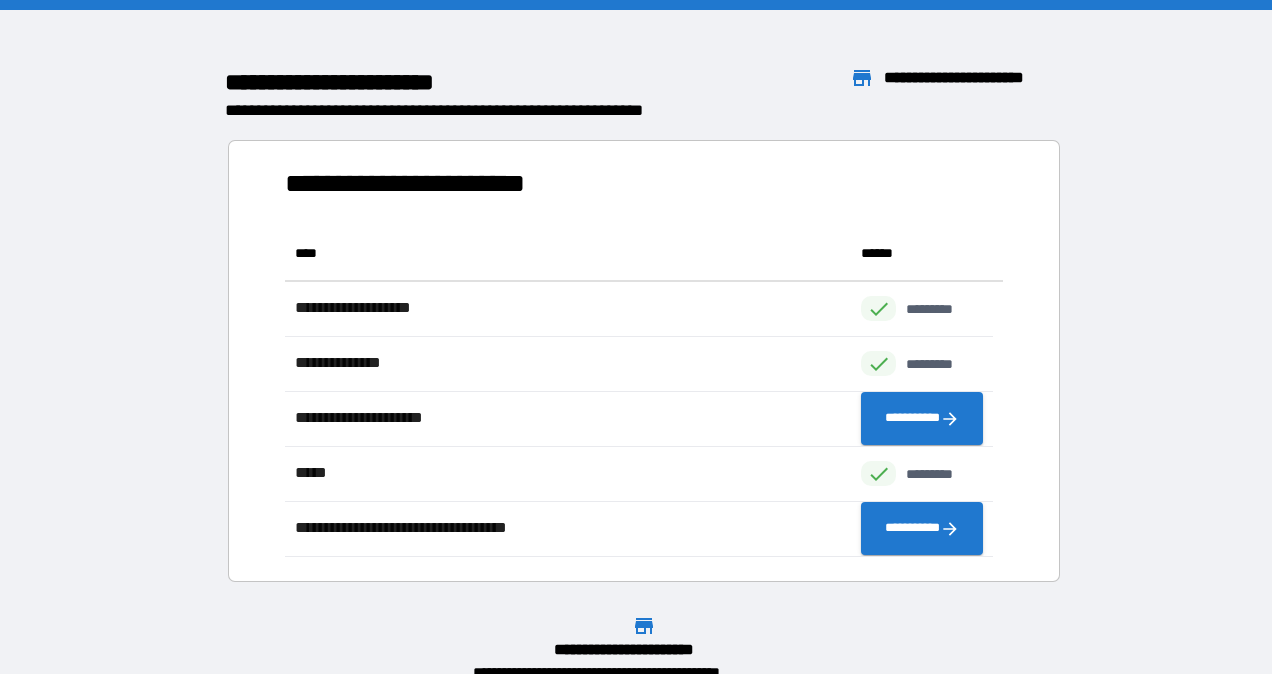 scroll, scrollTop: 16, scrollLeft: 16, axis: both 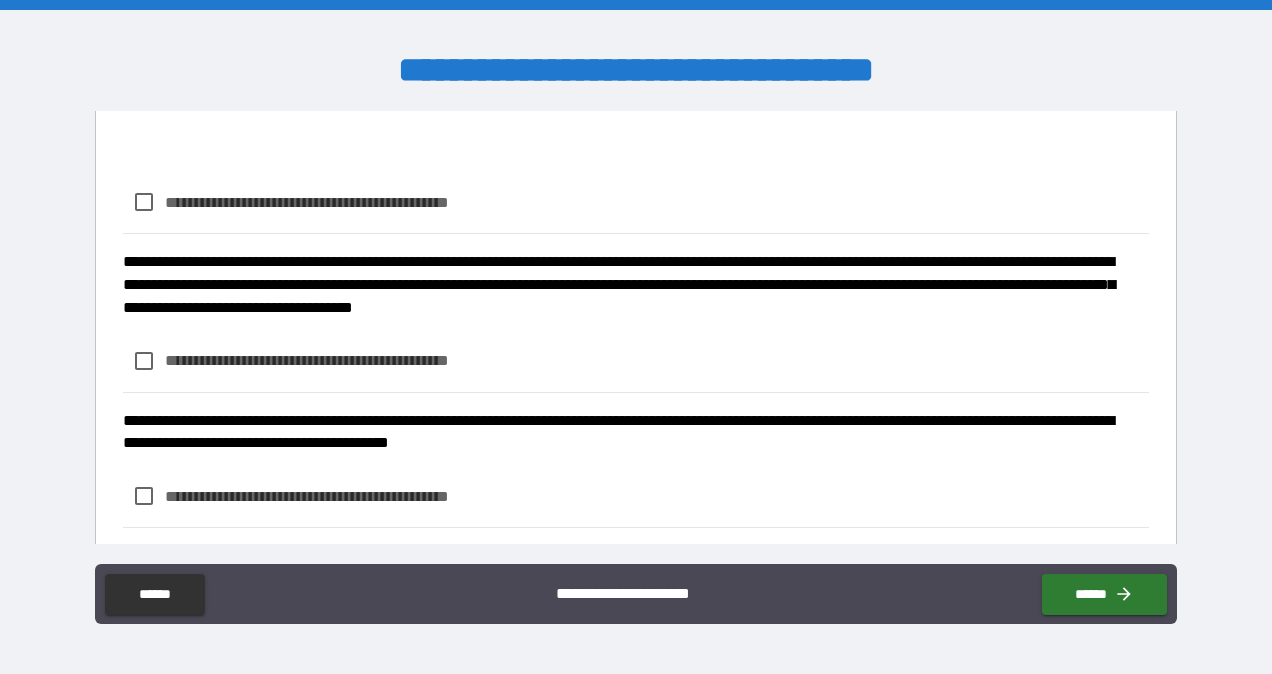 click on "**********" at bounding box center (350, 202) 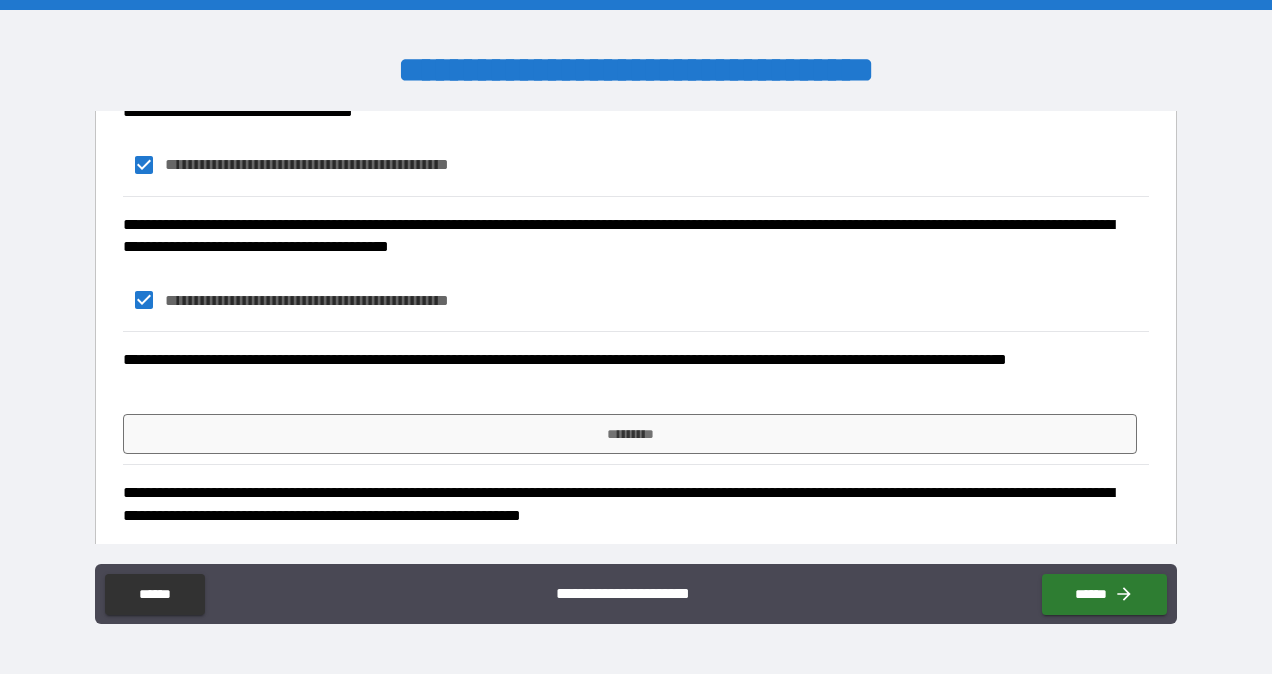 scroll, scrollTop: 1630, scrollLeft: 0, axis: vertical 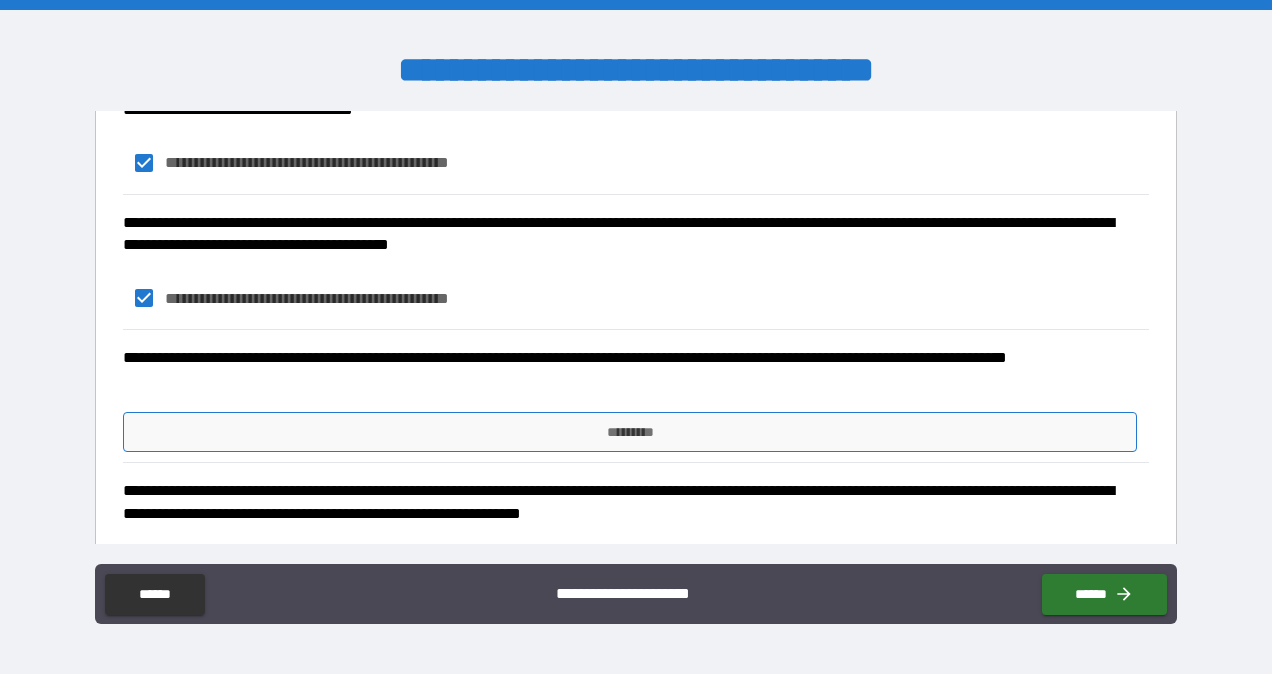 click on "*********" at bounding box center (630, 432) 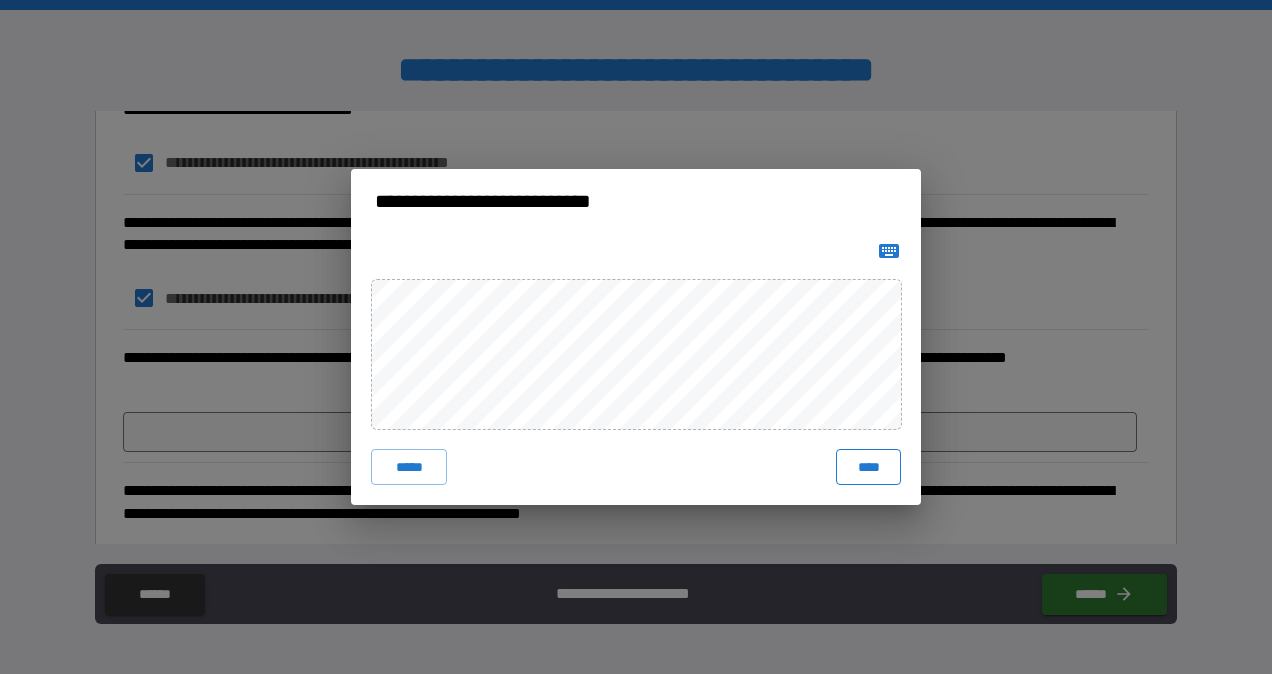 click on "****" at bounding box center (868, 467) 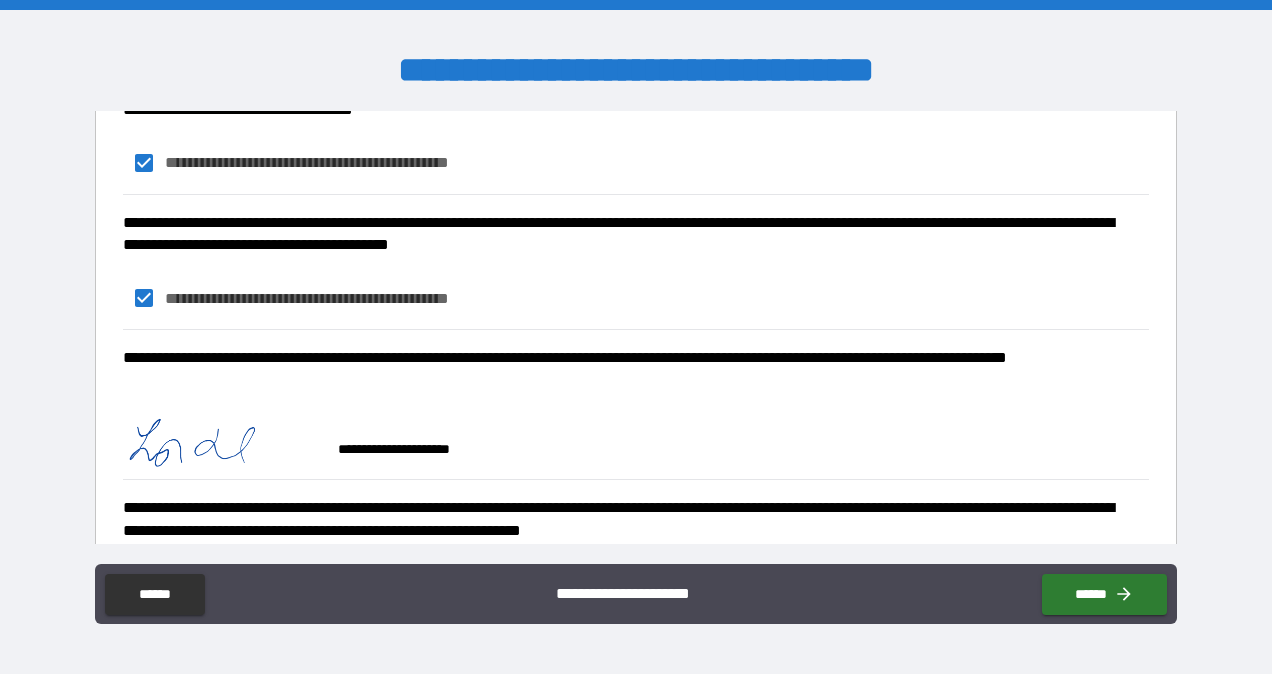 scroll, scrollTop: 1717, scrollLeft: 0, axis: vertical 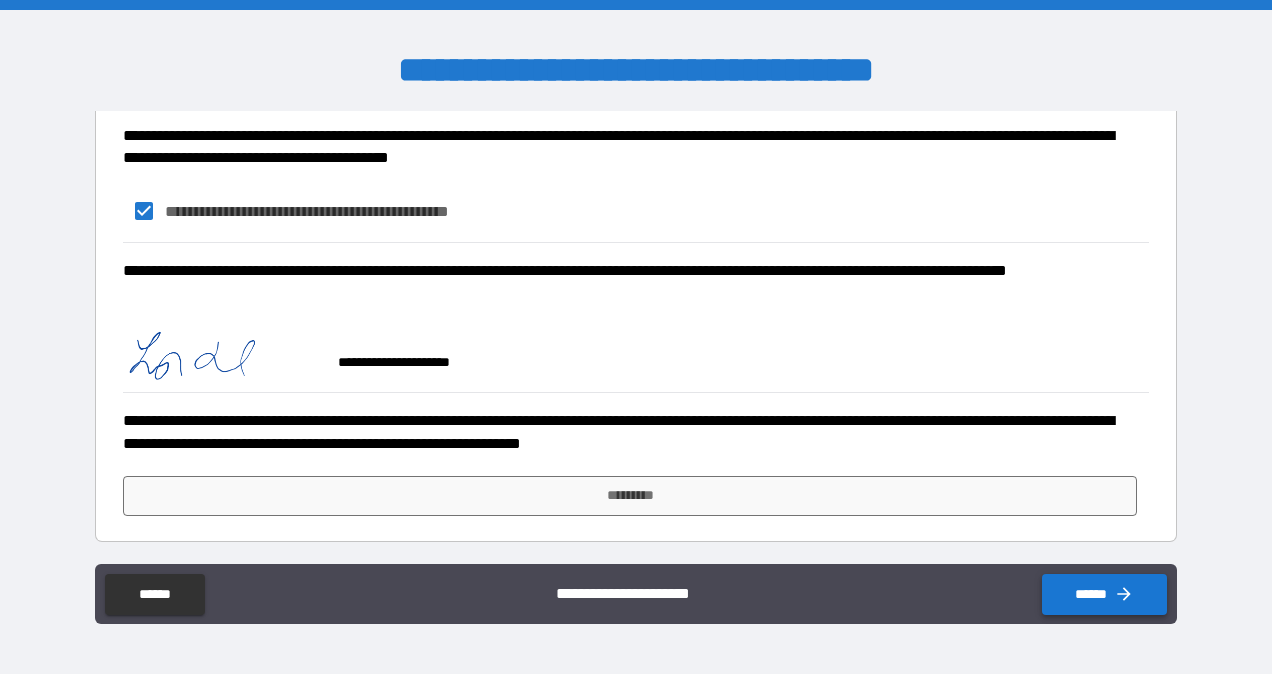 click on "******" at bounding box center [1104, 594] 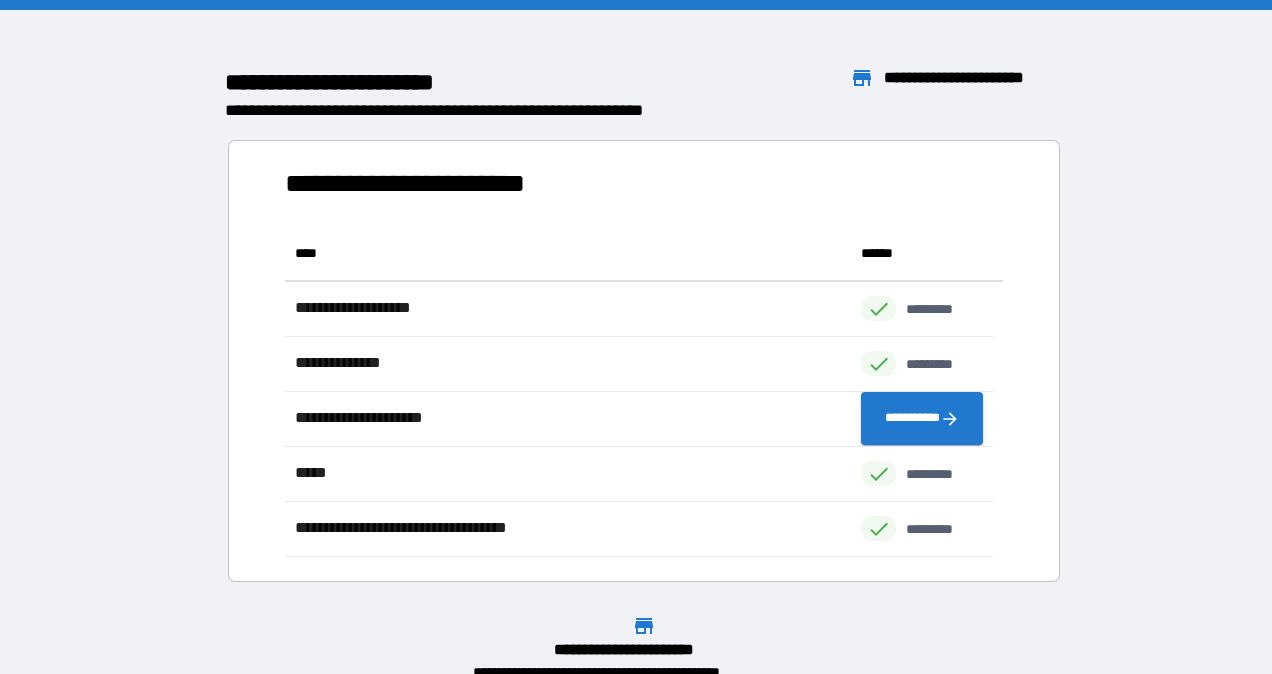scroll, scrollTop: 16, scrollLeft: 16, axis: both 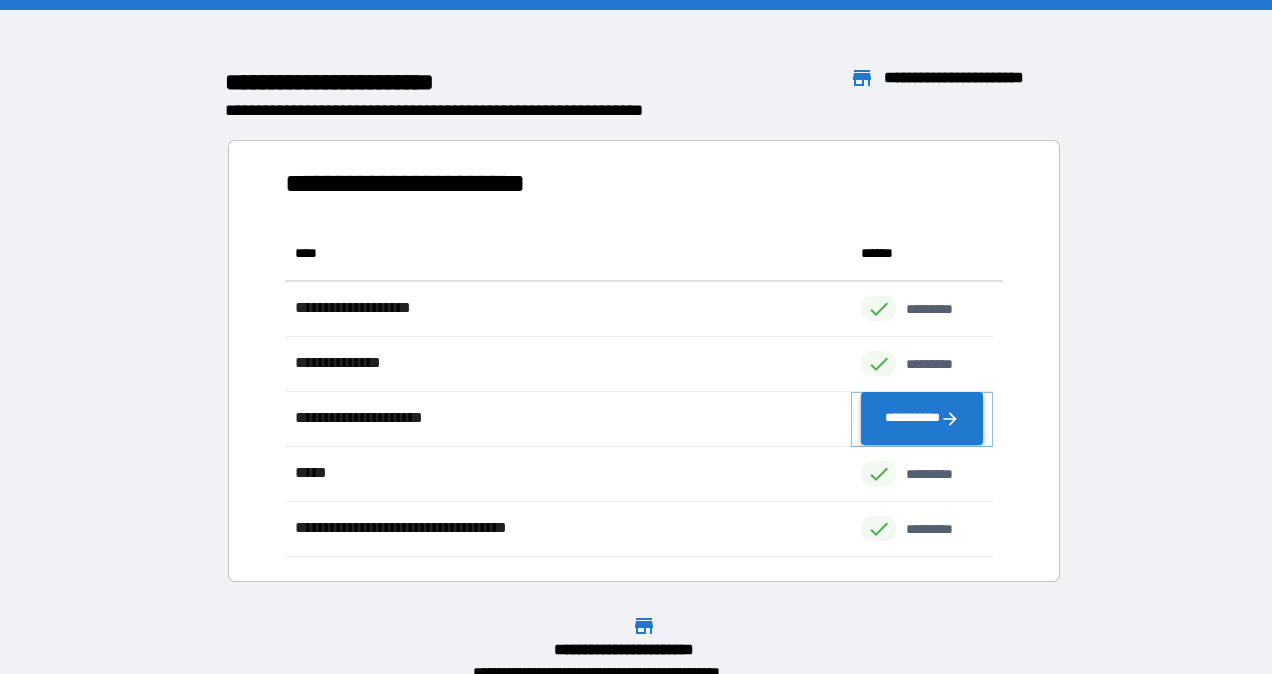 click on "**********" at bounding box center [922, 419] 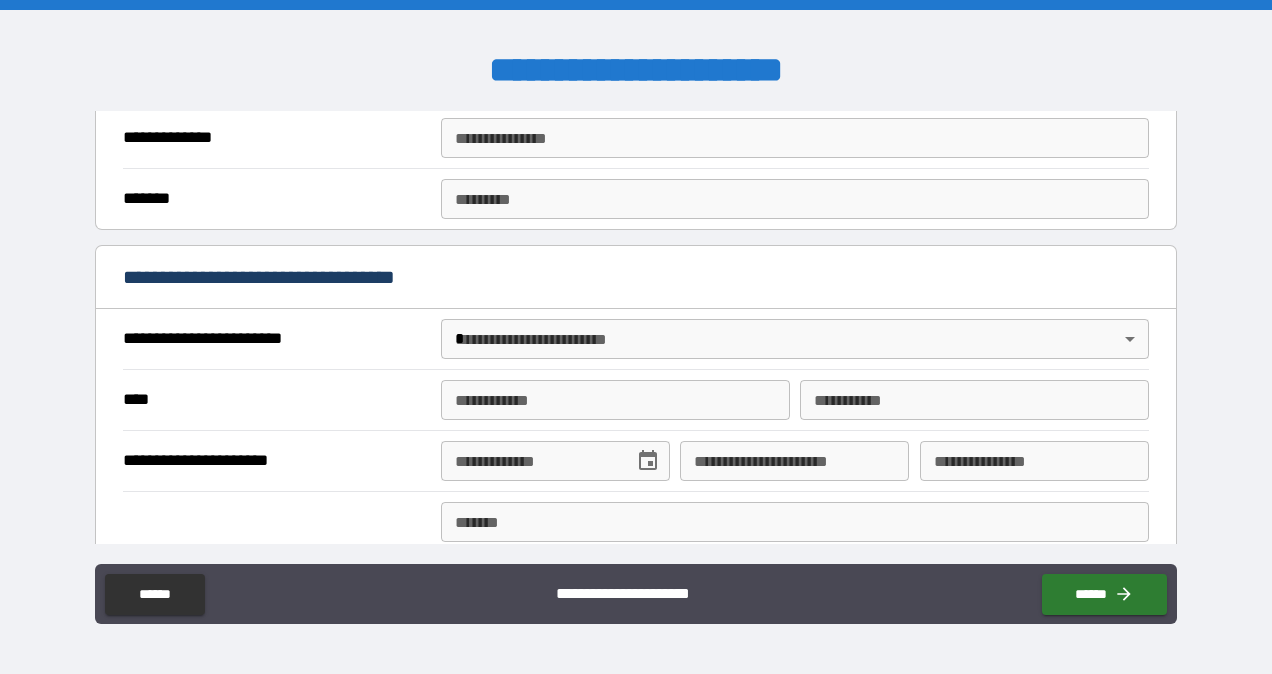 scroll, scrollTop: 0, scrollLeft: 0, axis: both 